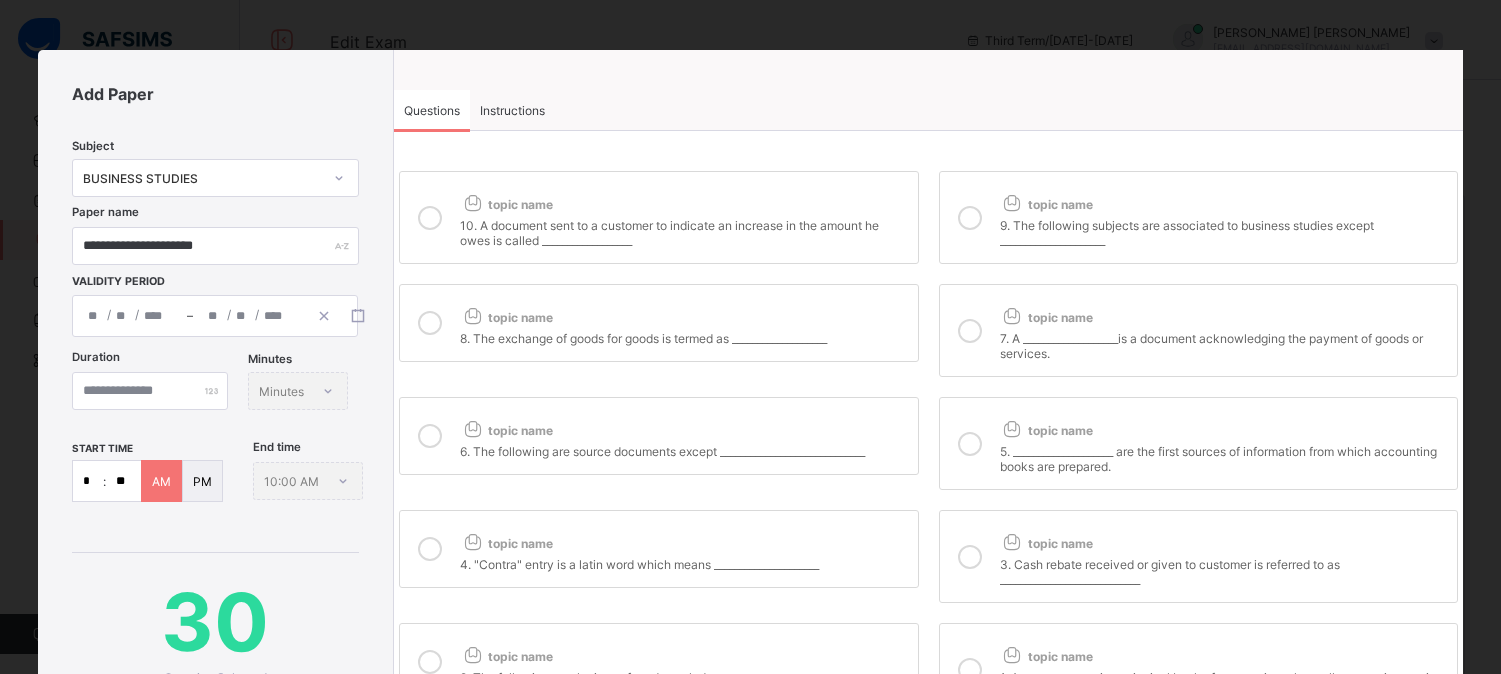 scroll, scrollTop: 418, scrollLeft: 0, axis: vertical 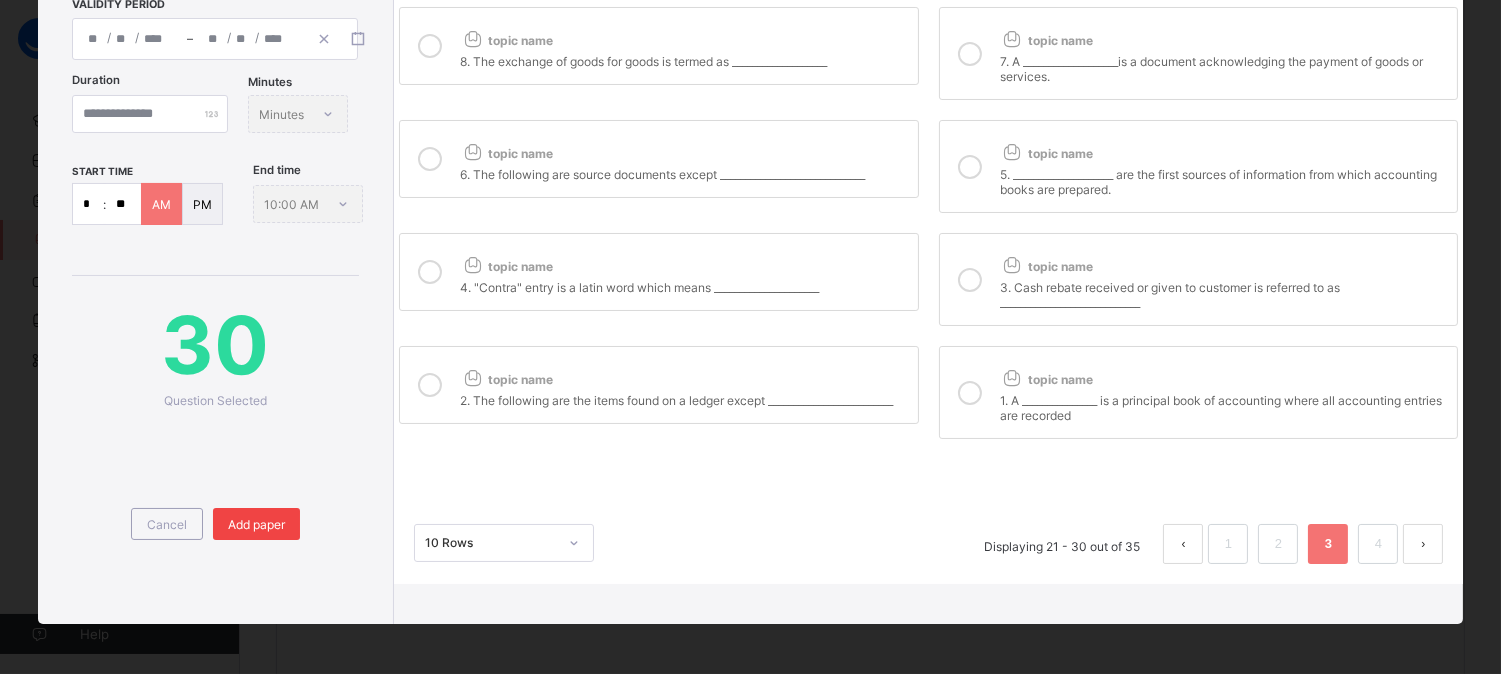 click on "Add paper" at bounding box center (256, 524) 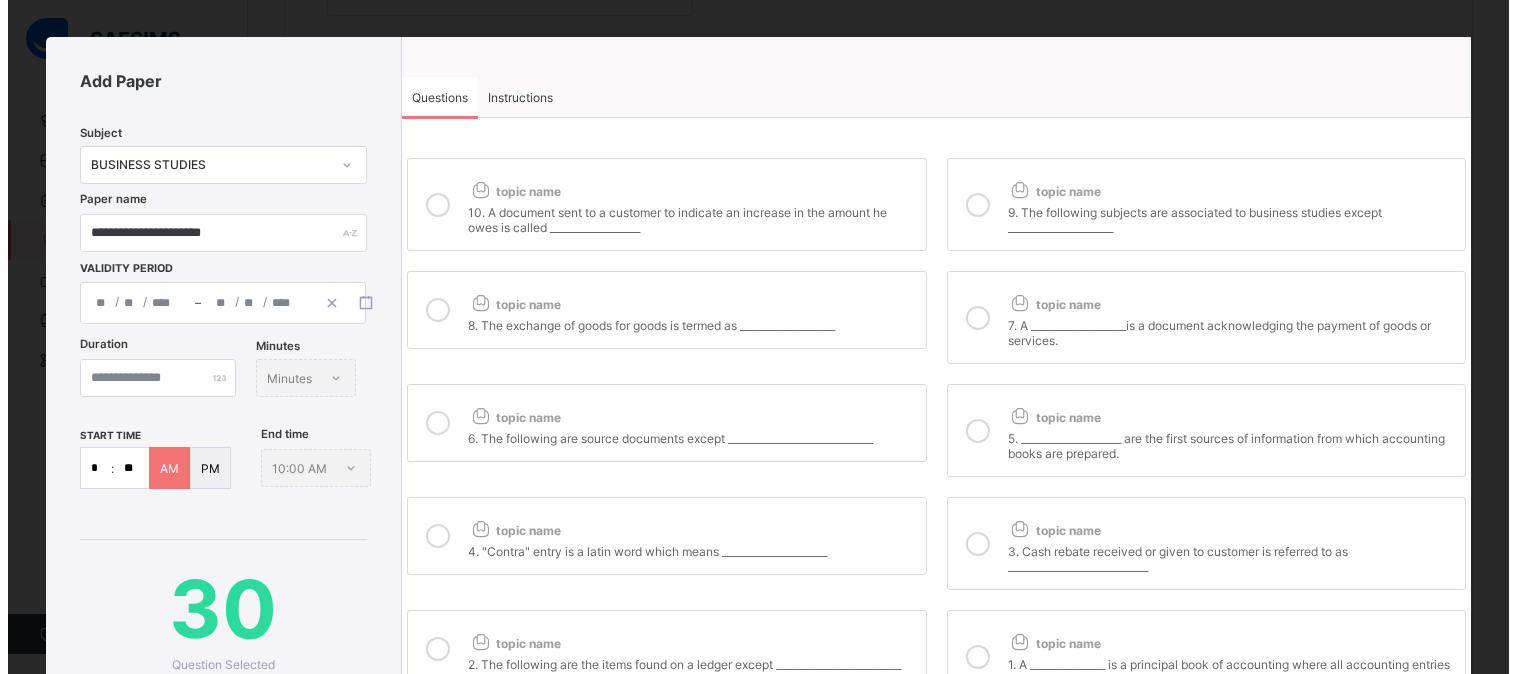 scroll, scrollTop: 10, scrollLeft: 0, axis: vertical 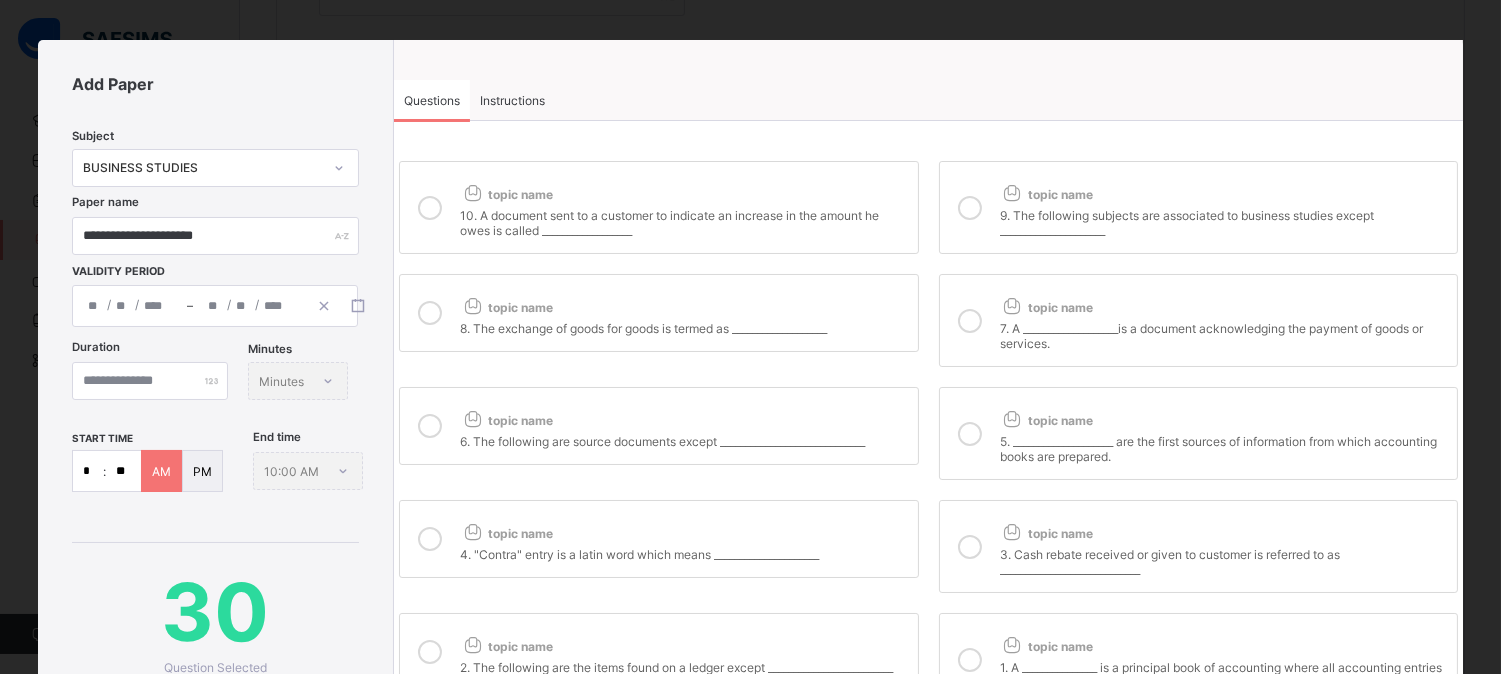 click on "Instructions" at bounding box center (512, 100) 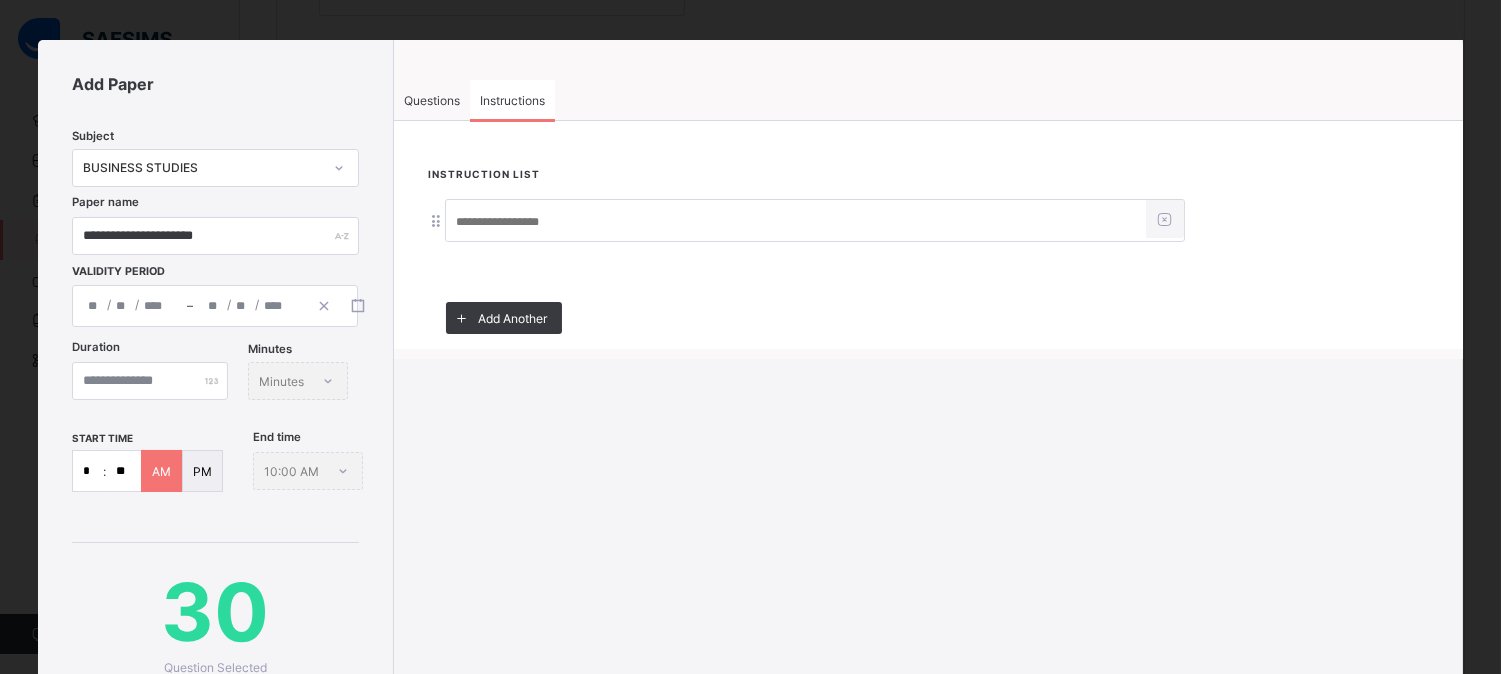 click at bounding box center [796, 222] 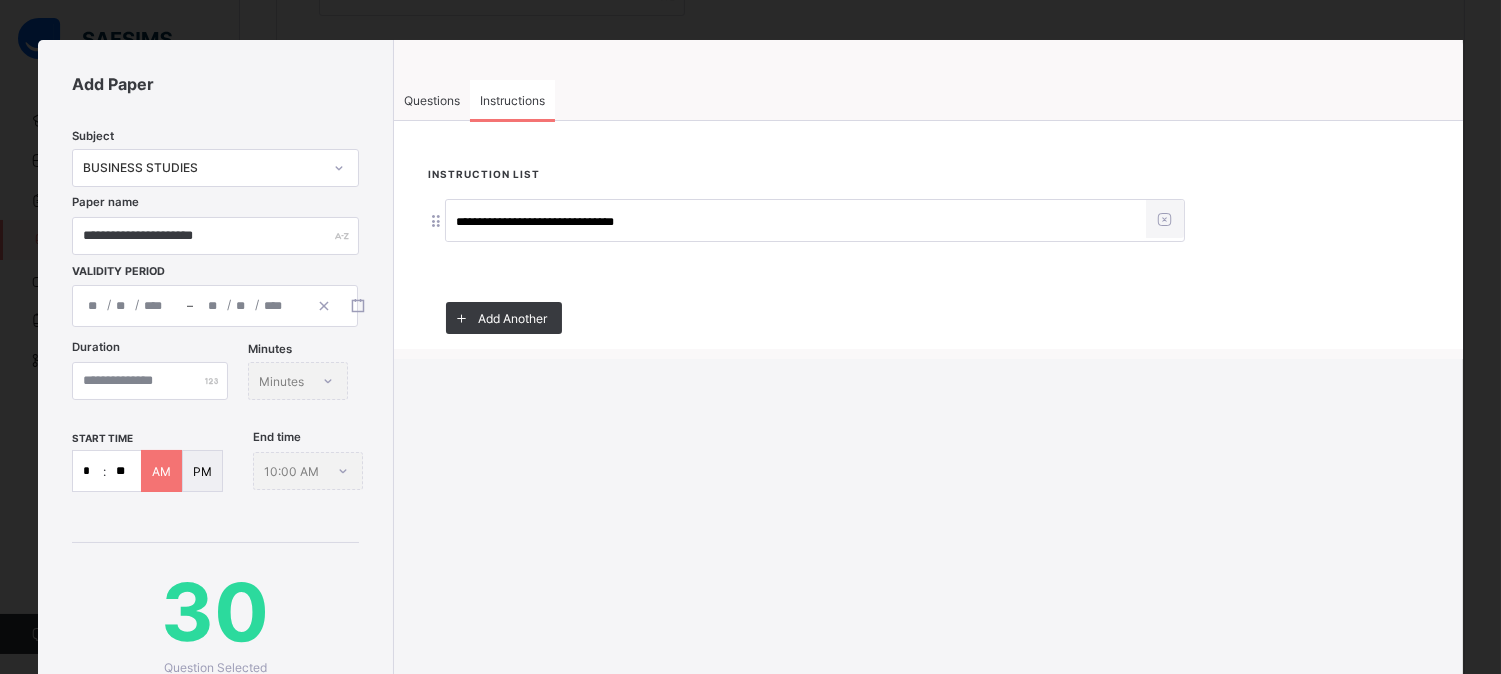type on "**********" 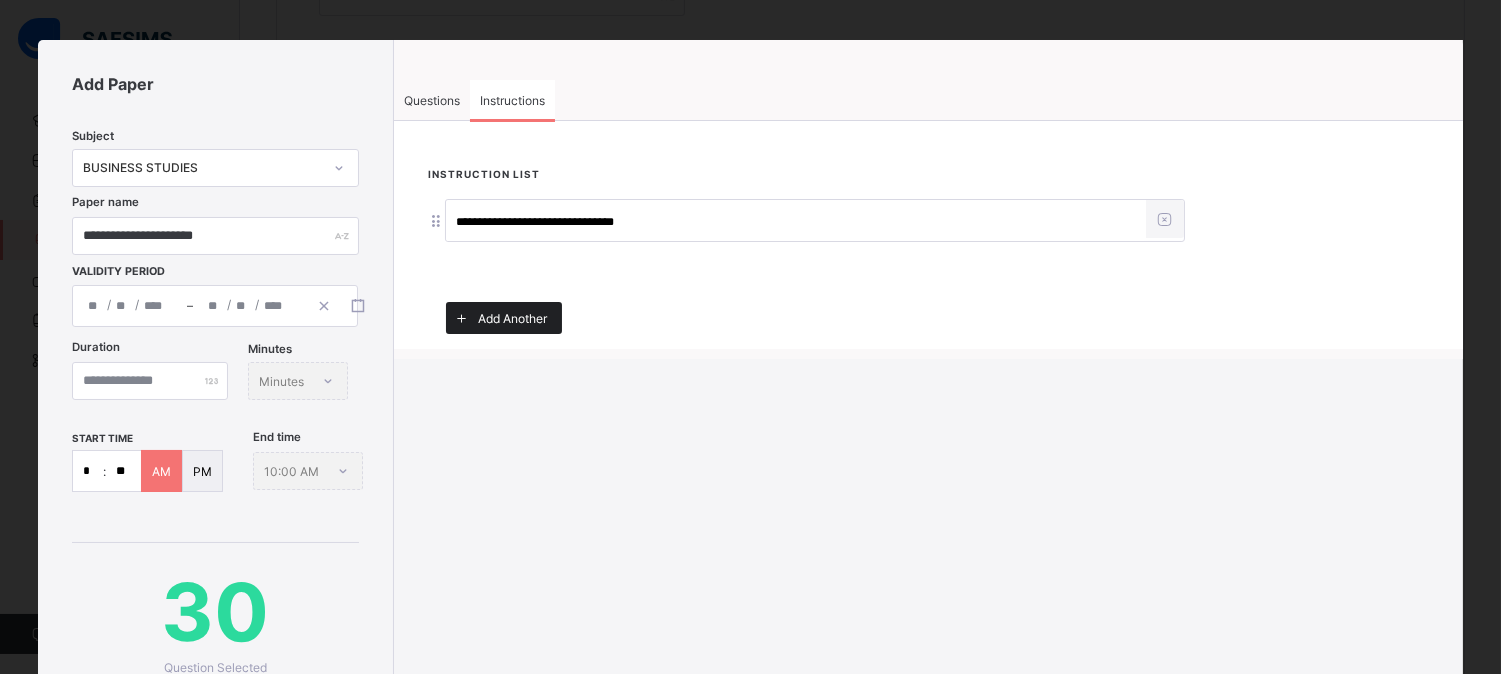click on "Add Another" at bounding box center [512, 318] 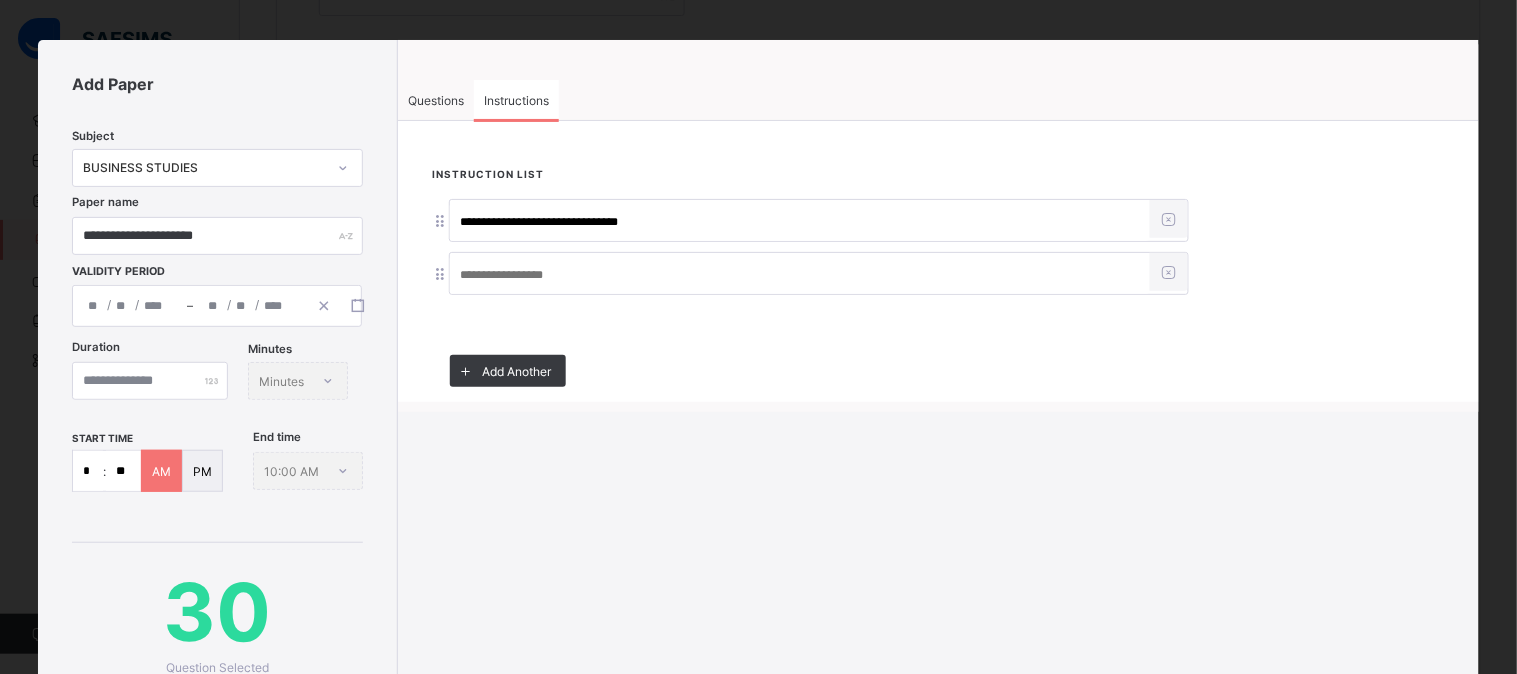 click at bounding box center [800, 275] 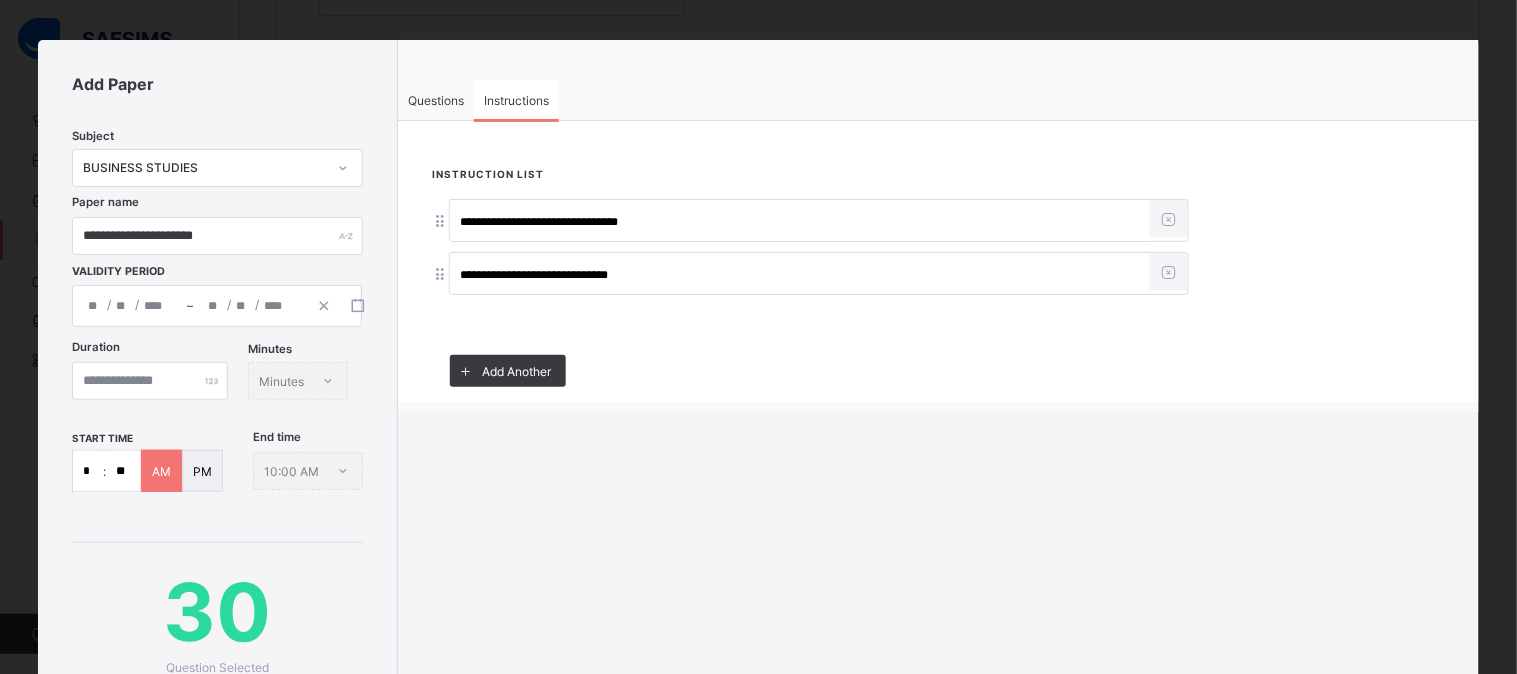 type on "**********" 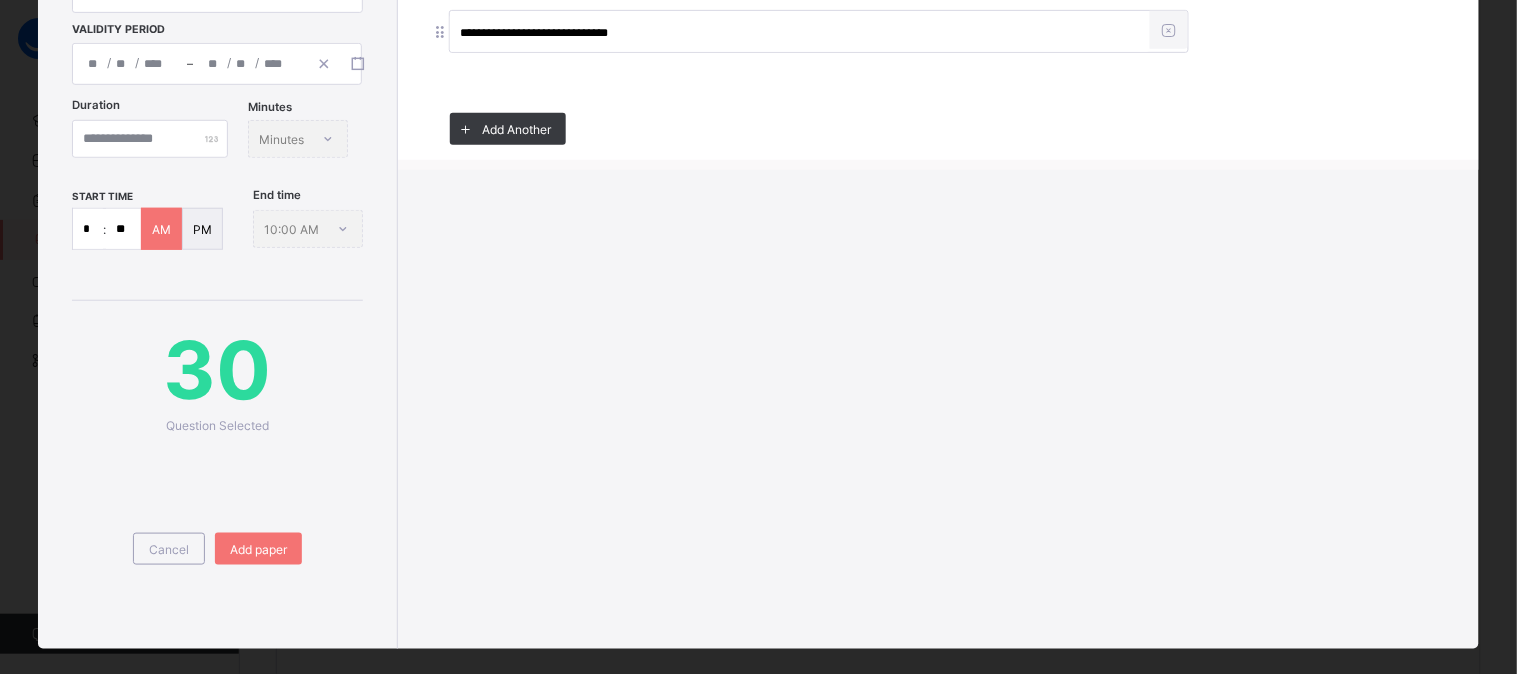 scroll, scrollTop: 362, scrollLeft: 0, axis: vertical 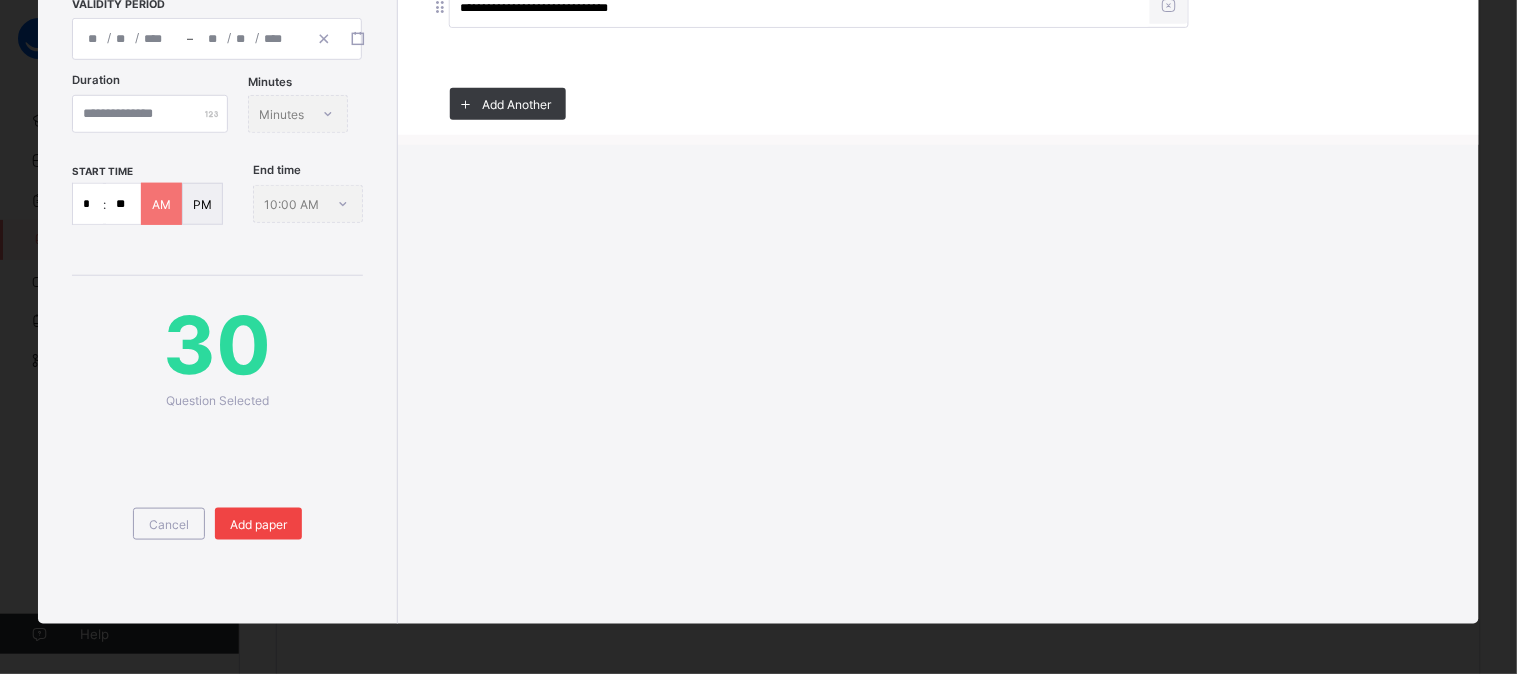 click on "Add paper" at bounding box center [258, 524] 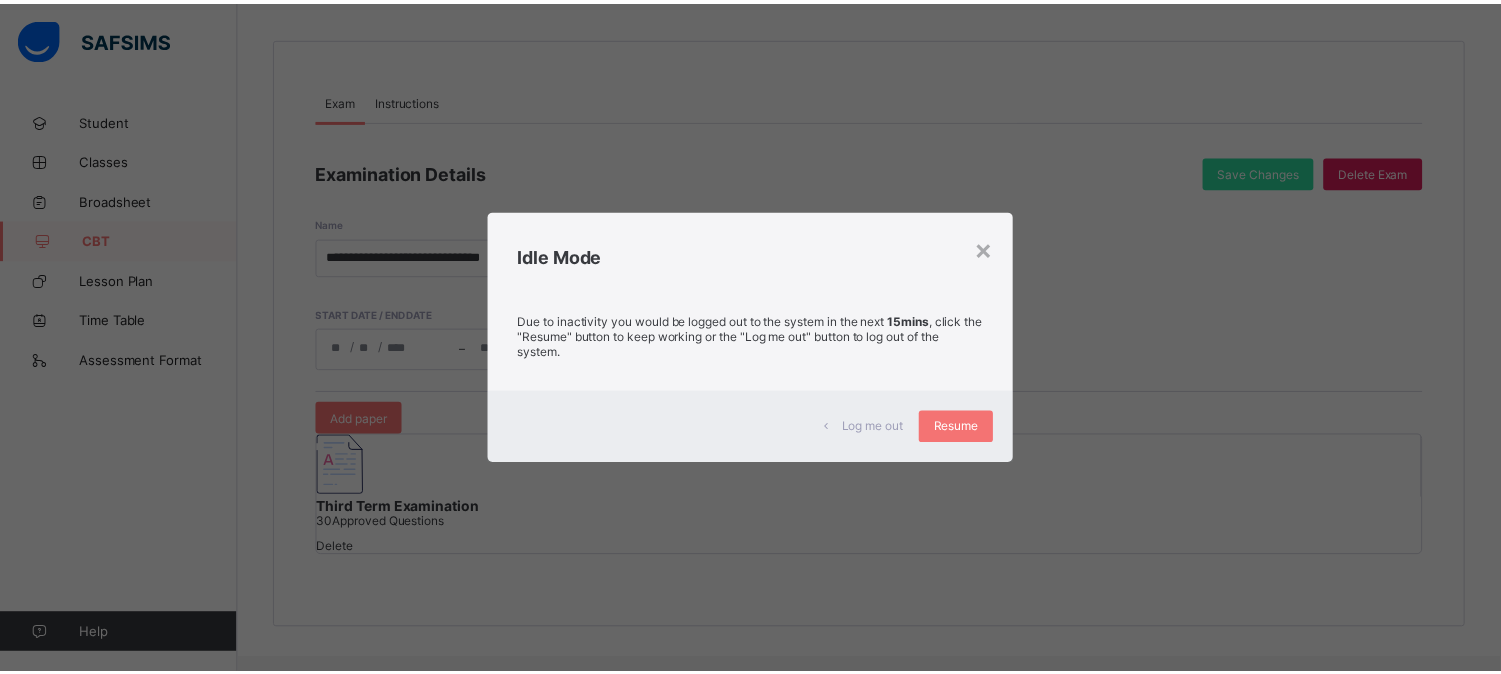 scroll, scrollTop: 217, scrollLeft: 0, axis: vertical 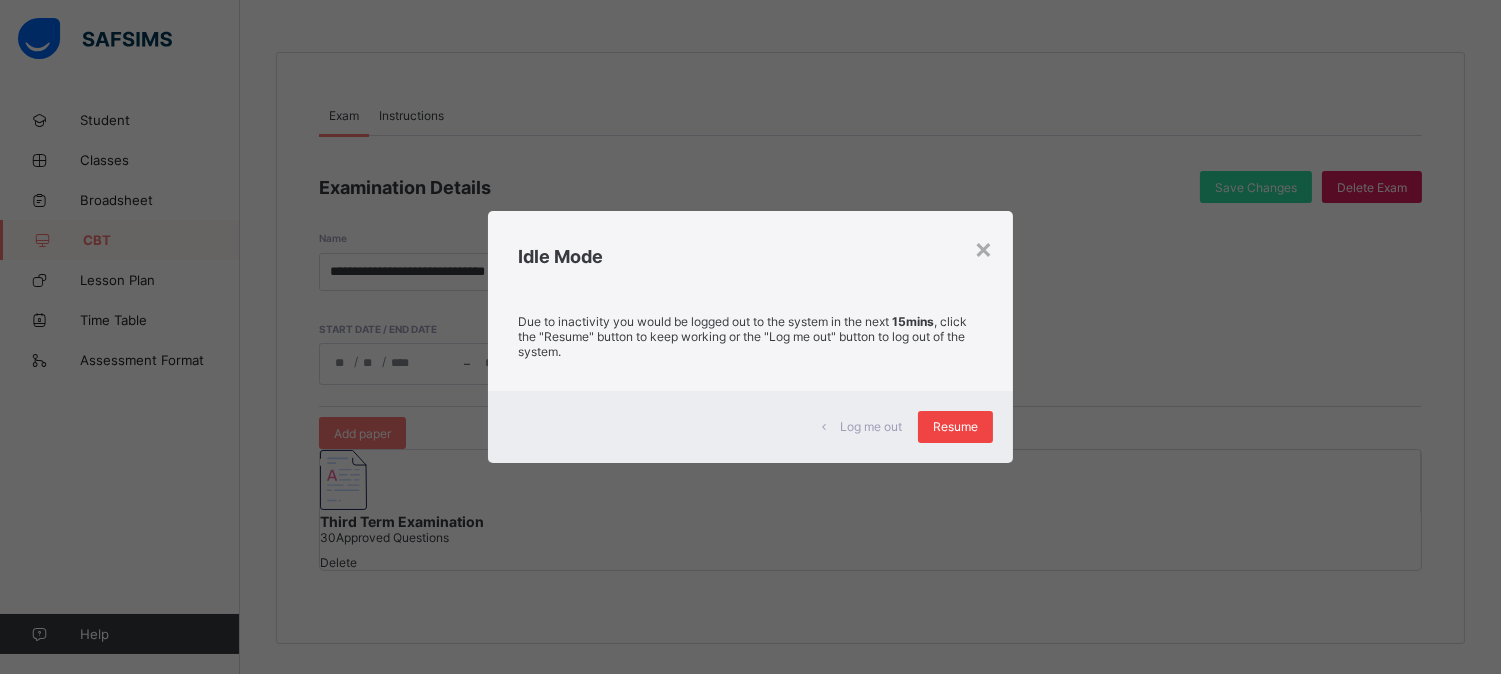 click on "Resume" at bounding box center (955, 426) 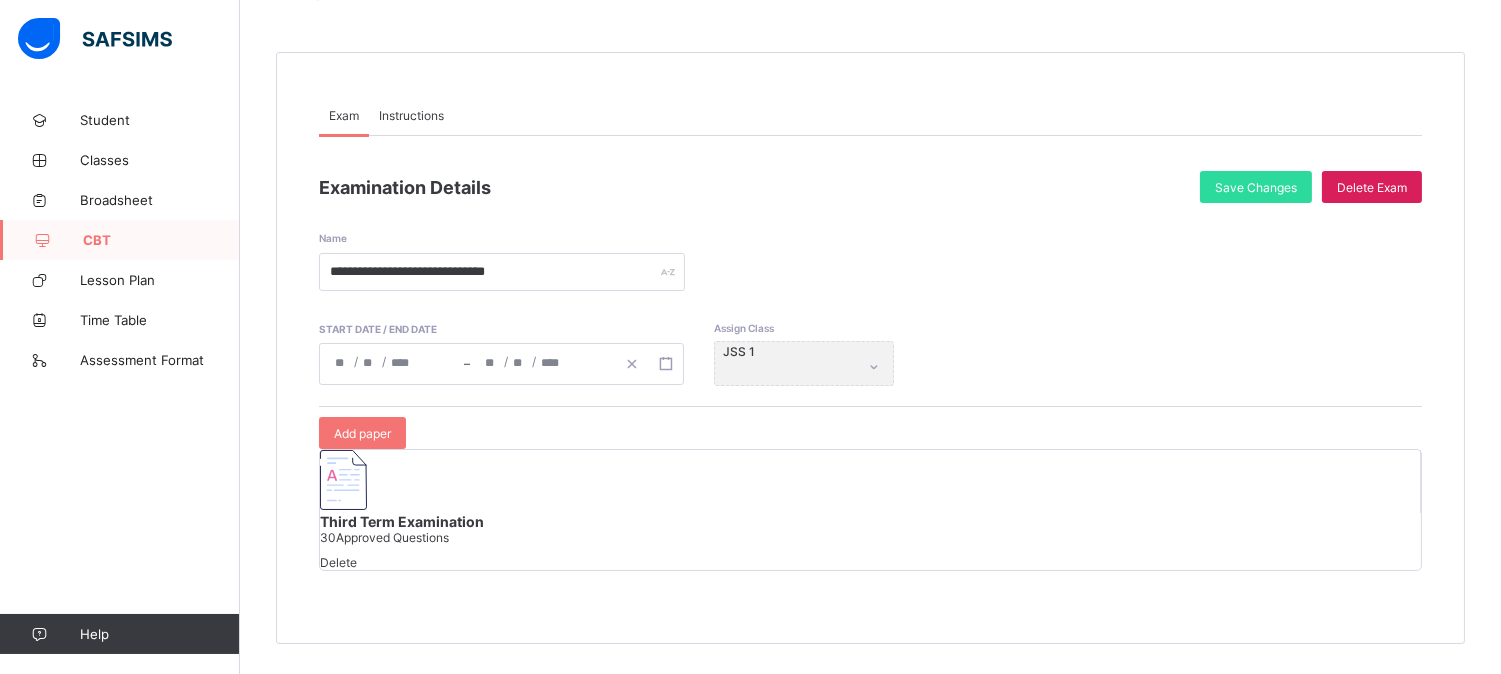 click on "CBT" at bounding box center (161, 240) 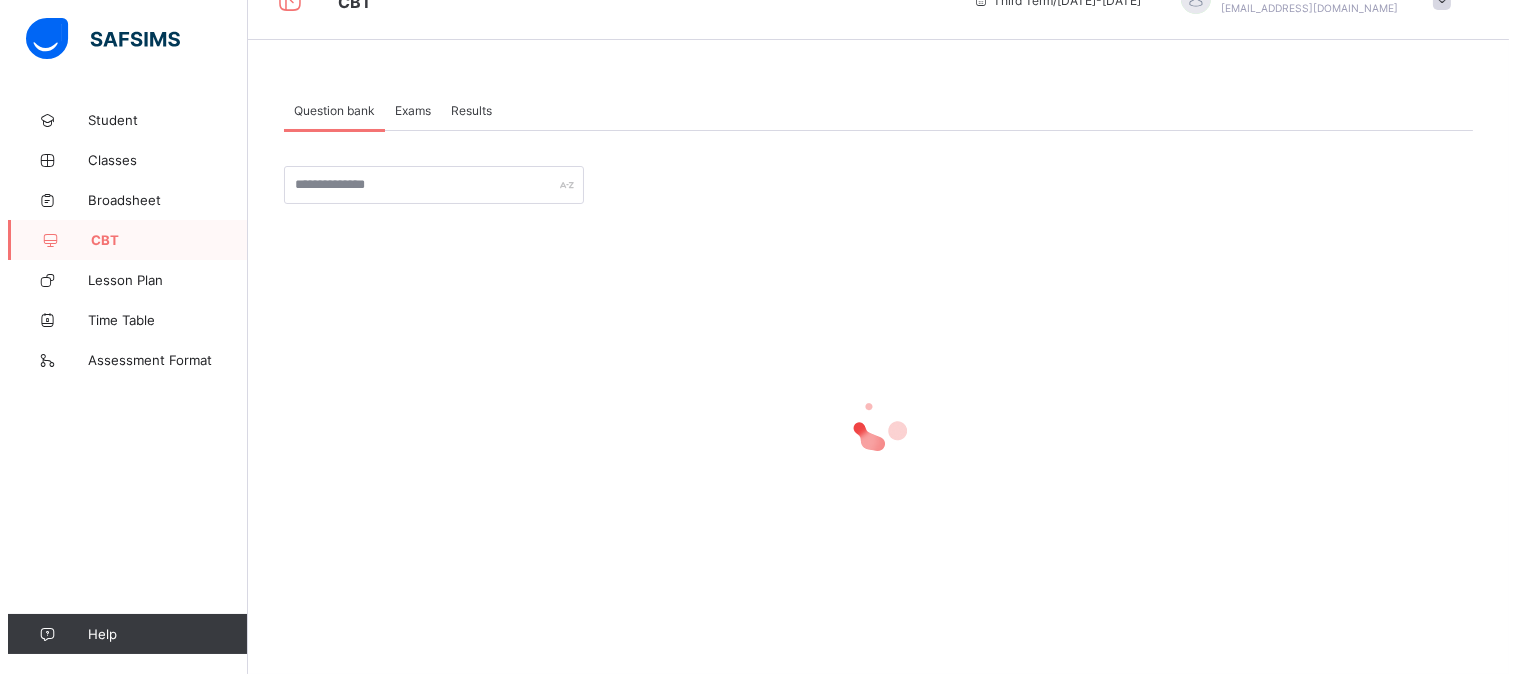 scroll, scrollTop: 0, scrollLeft: 0, axis: both 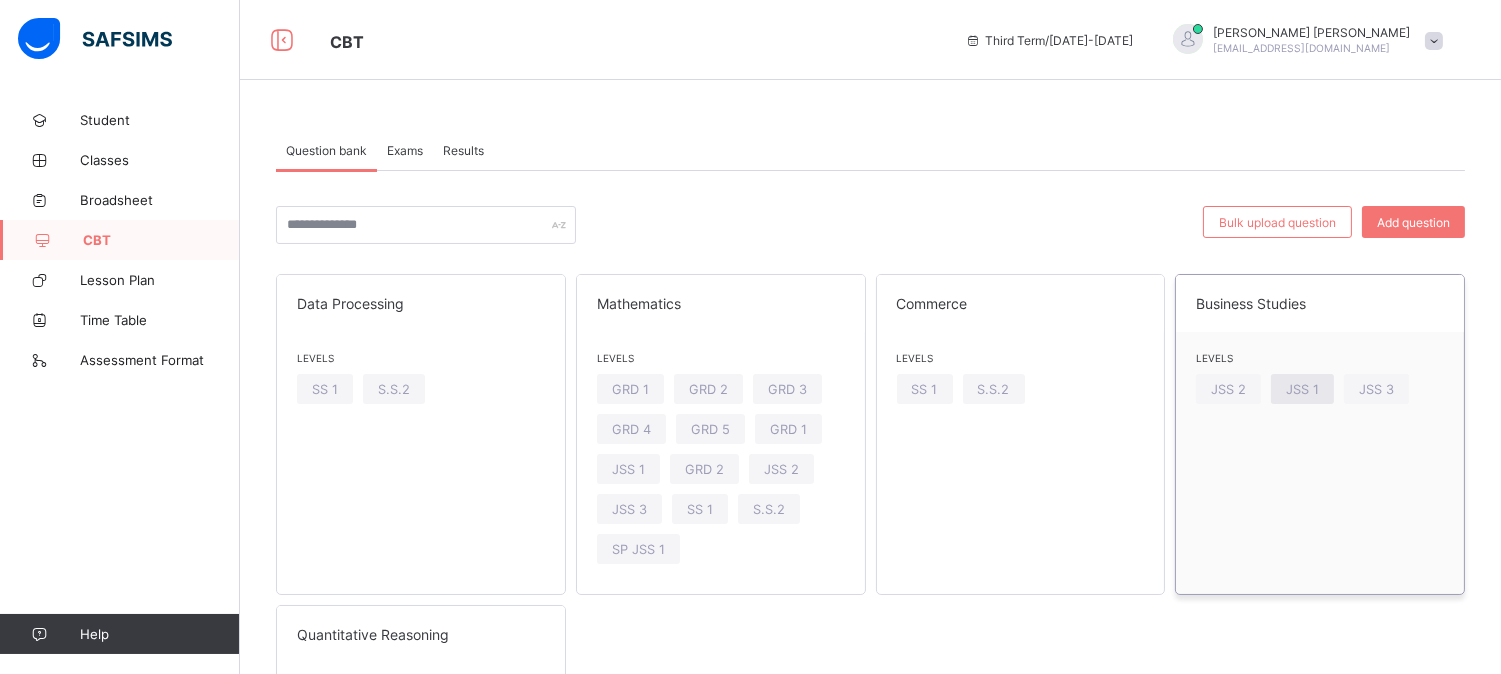click on "JSS 1" at bounding box center (1302, 389) 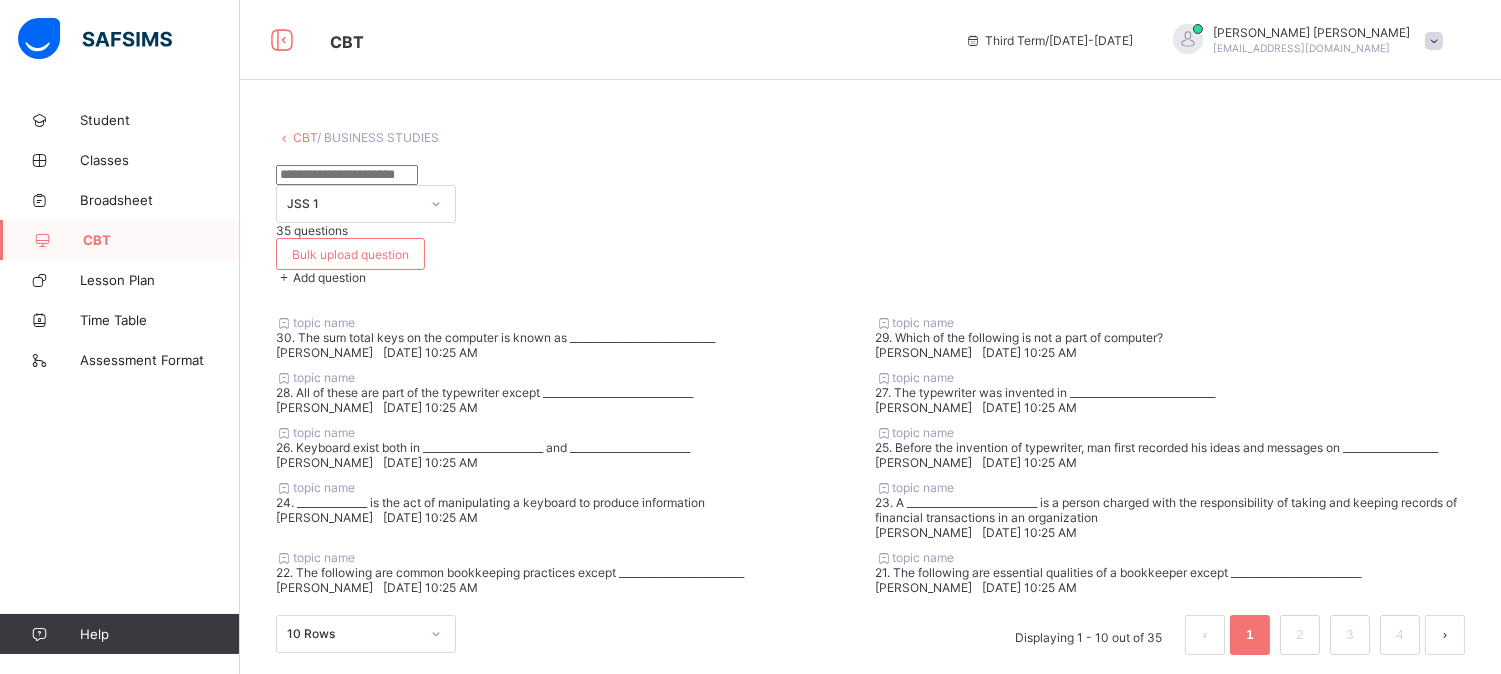 click on "CBT" at bounding box center (120, 240) 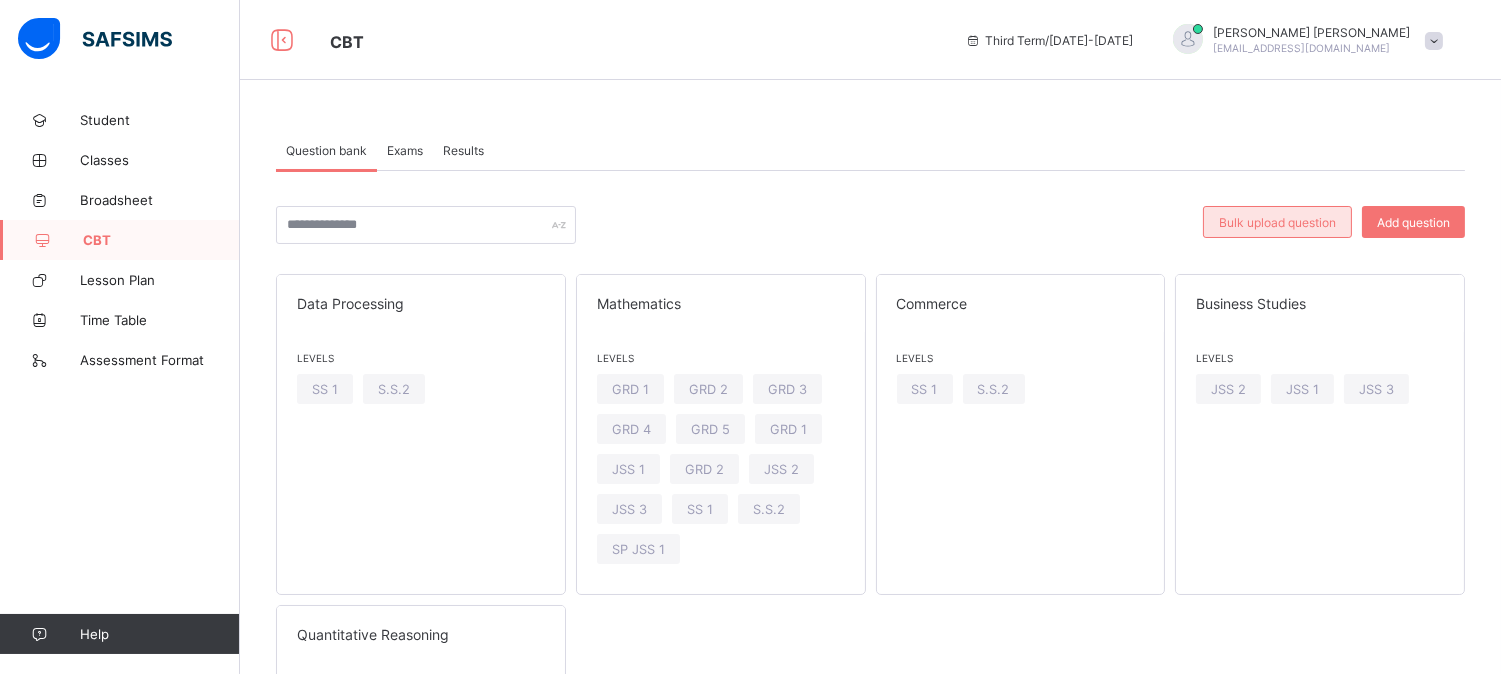 click on "Bulk upload question" at bounding box center [1277, 222] 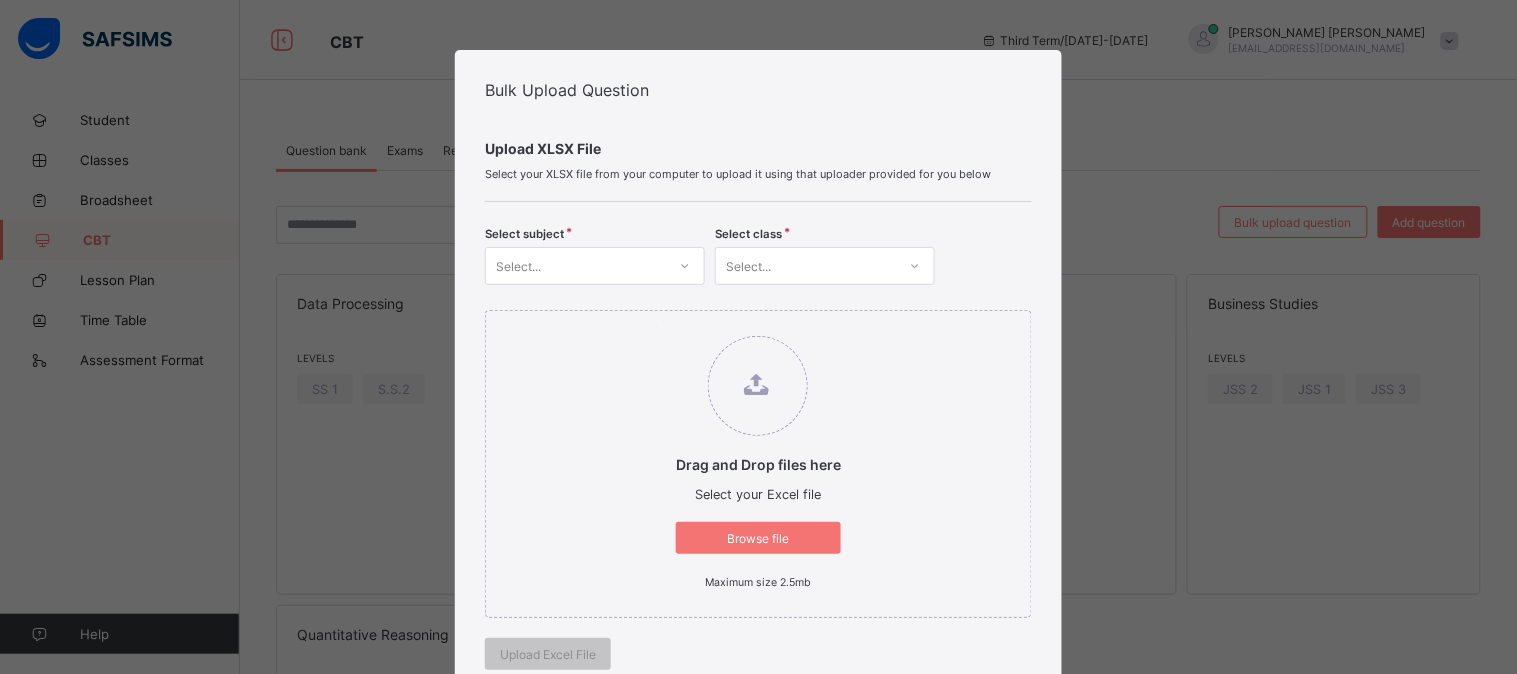 click at bounding box center [685, 266] 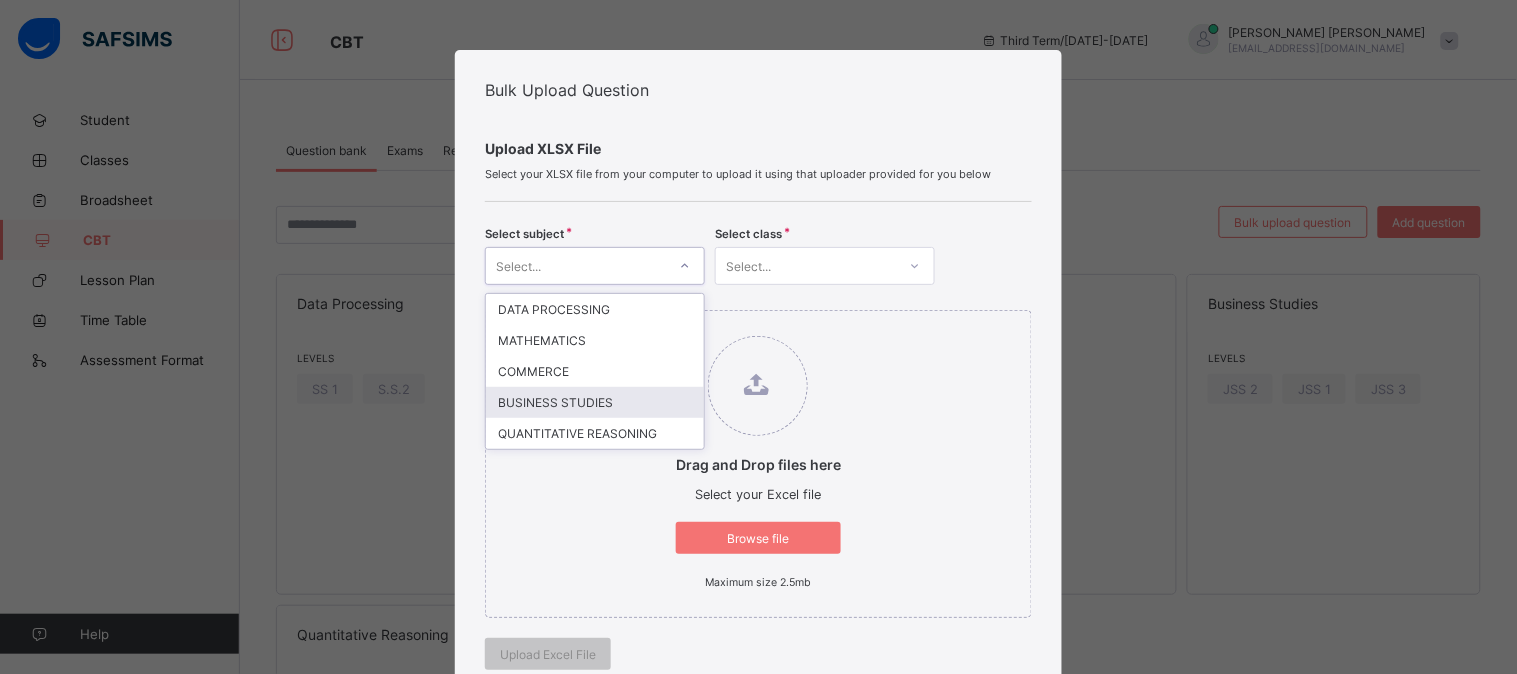 click on "BUSINESS STUDIES" at bounding box center [595, 402] 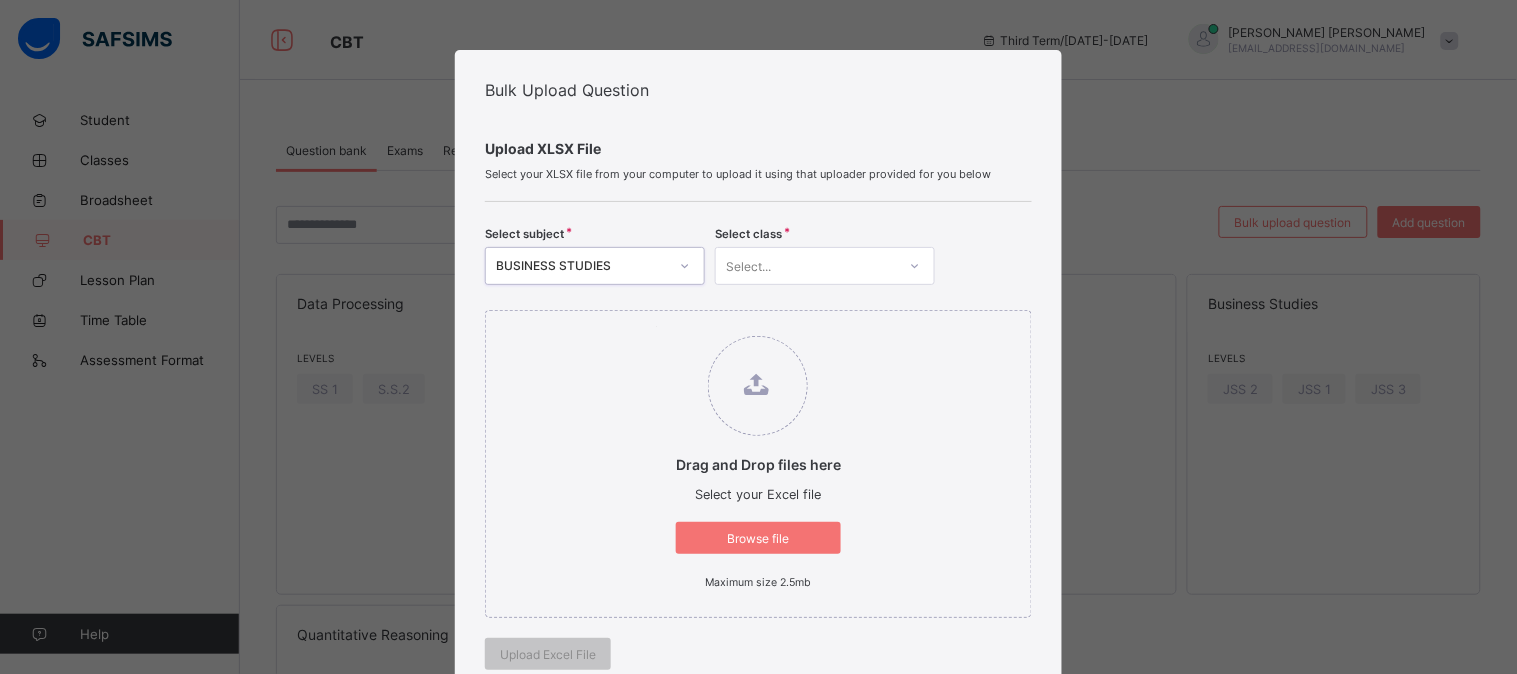 click on "Select..." at bounding box center [806, 266] 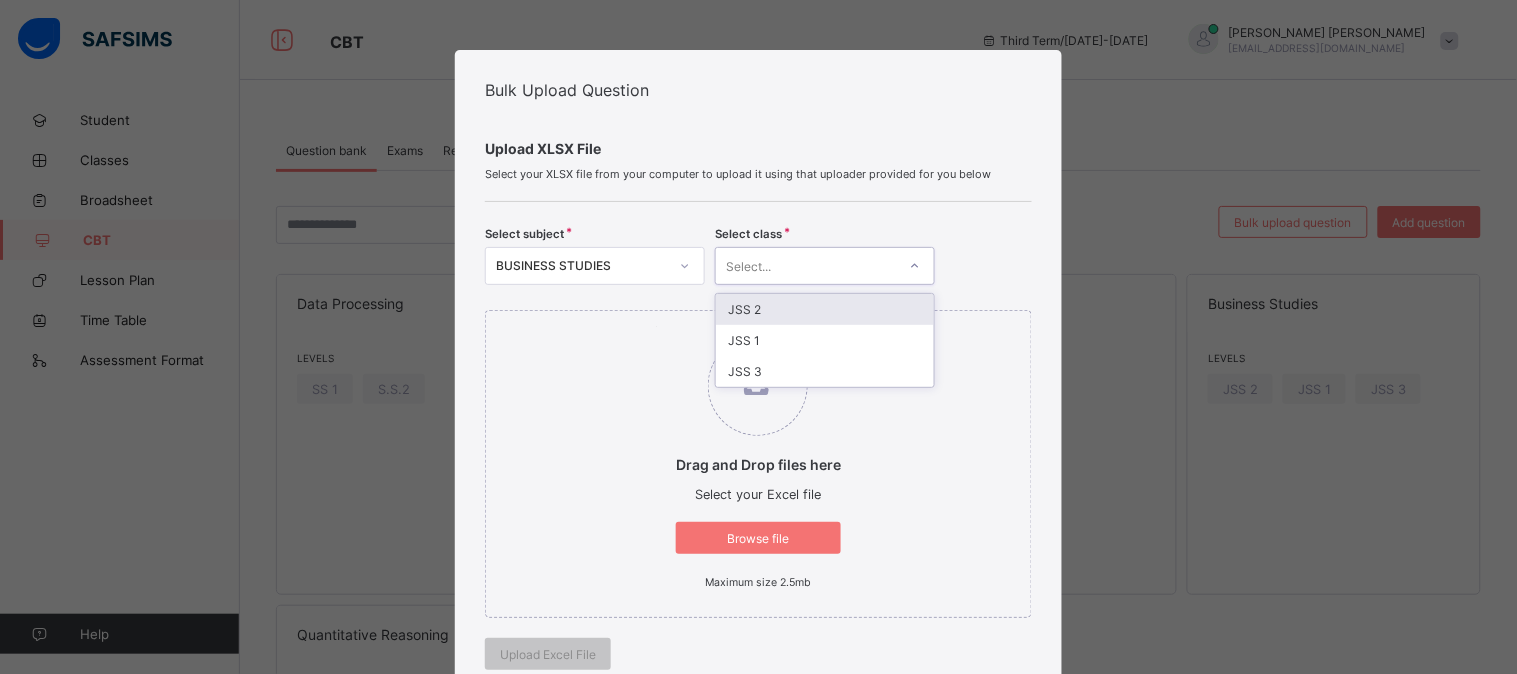 click on "JSS 2" at bounding box center [825, 309] 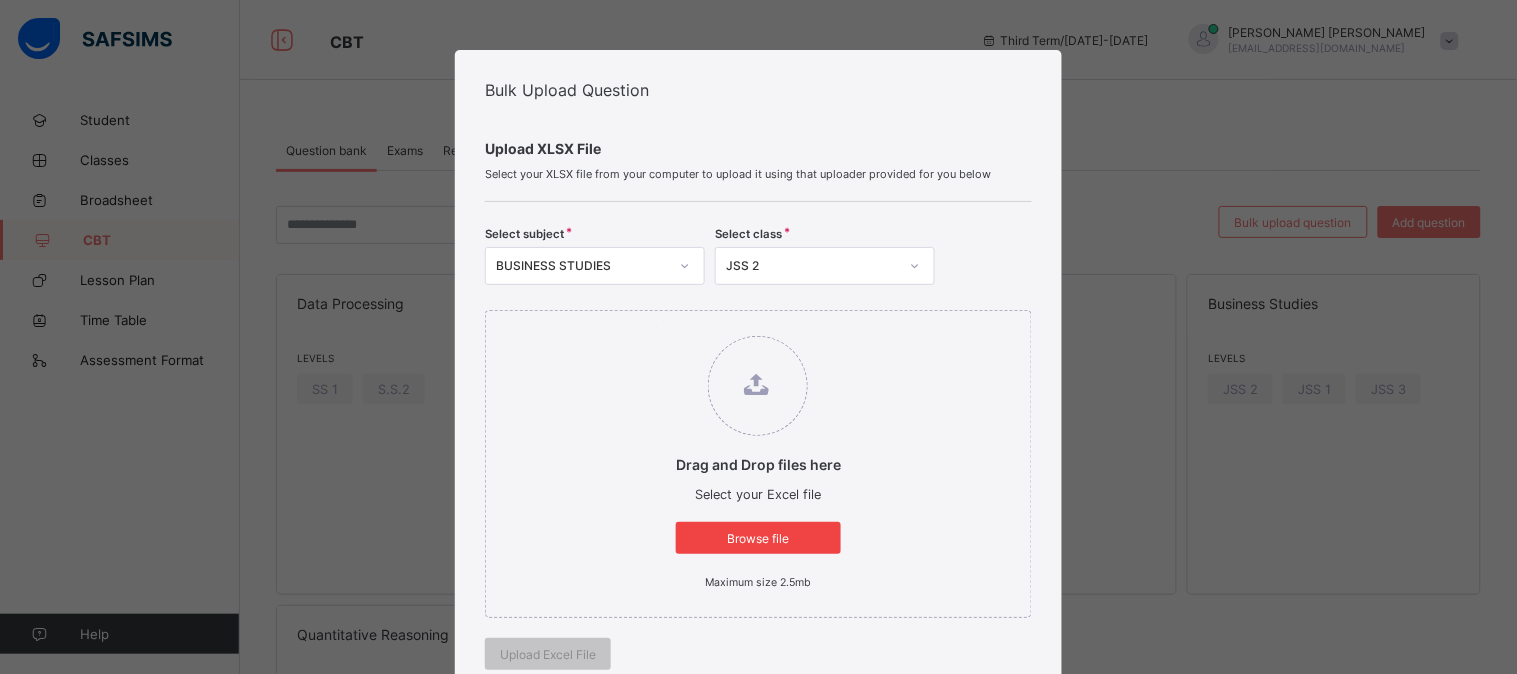 click on "Browse file" at bounding box center [758, 538] 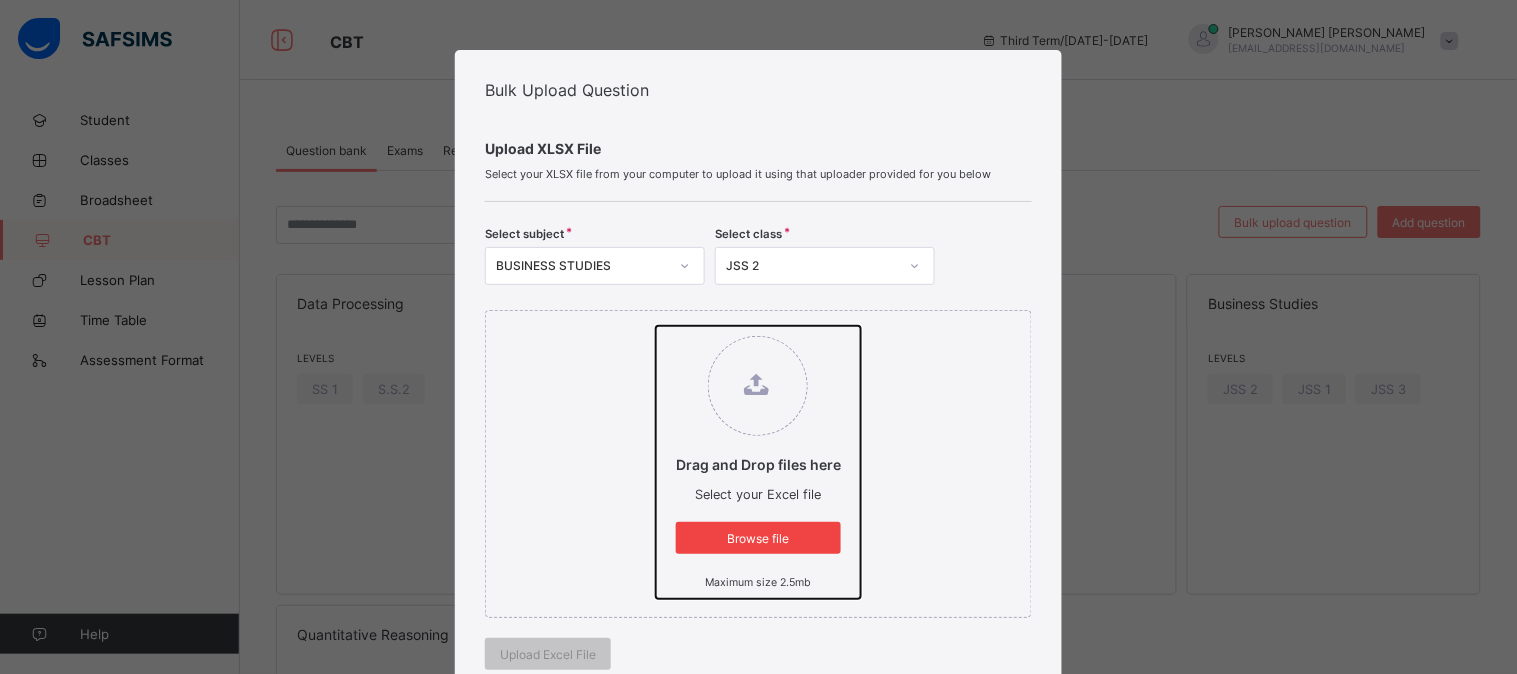 click on "Drag and Drop files here Select your Excel file Browse file Maximum size 2.5mb" at bounding box center [656, 326] 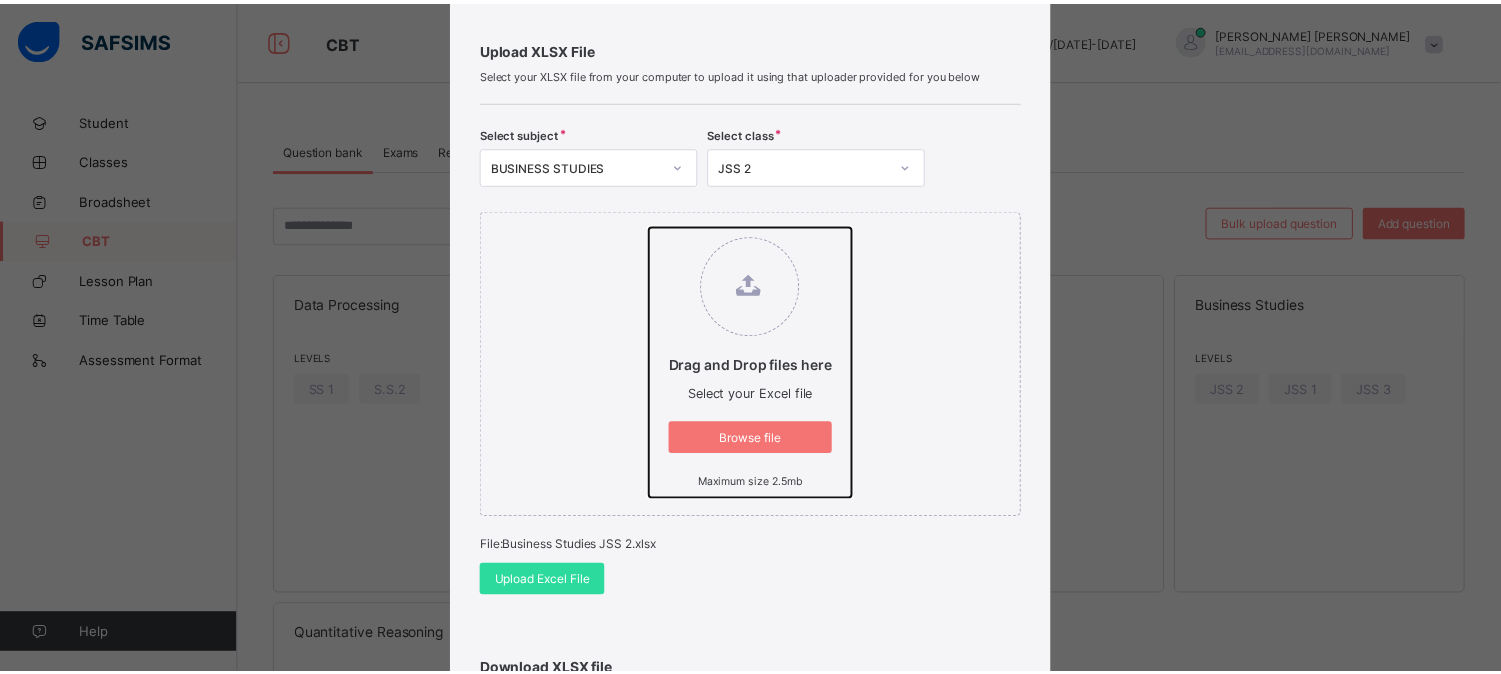 scroll, scrollTop: 120, scrollLeft: 0, axis: vertical 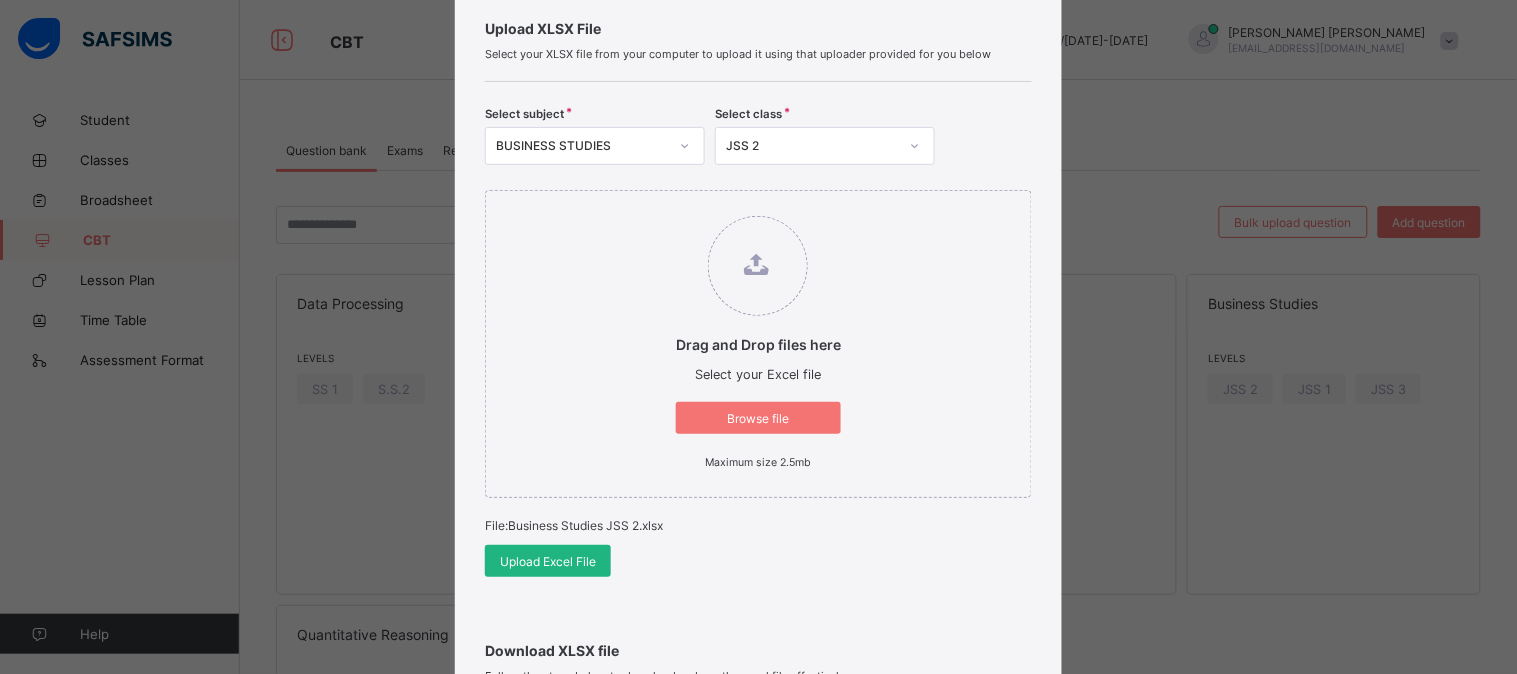 click on "Upload Excel File" at bounding box center [548, 561] 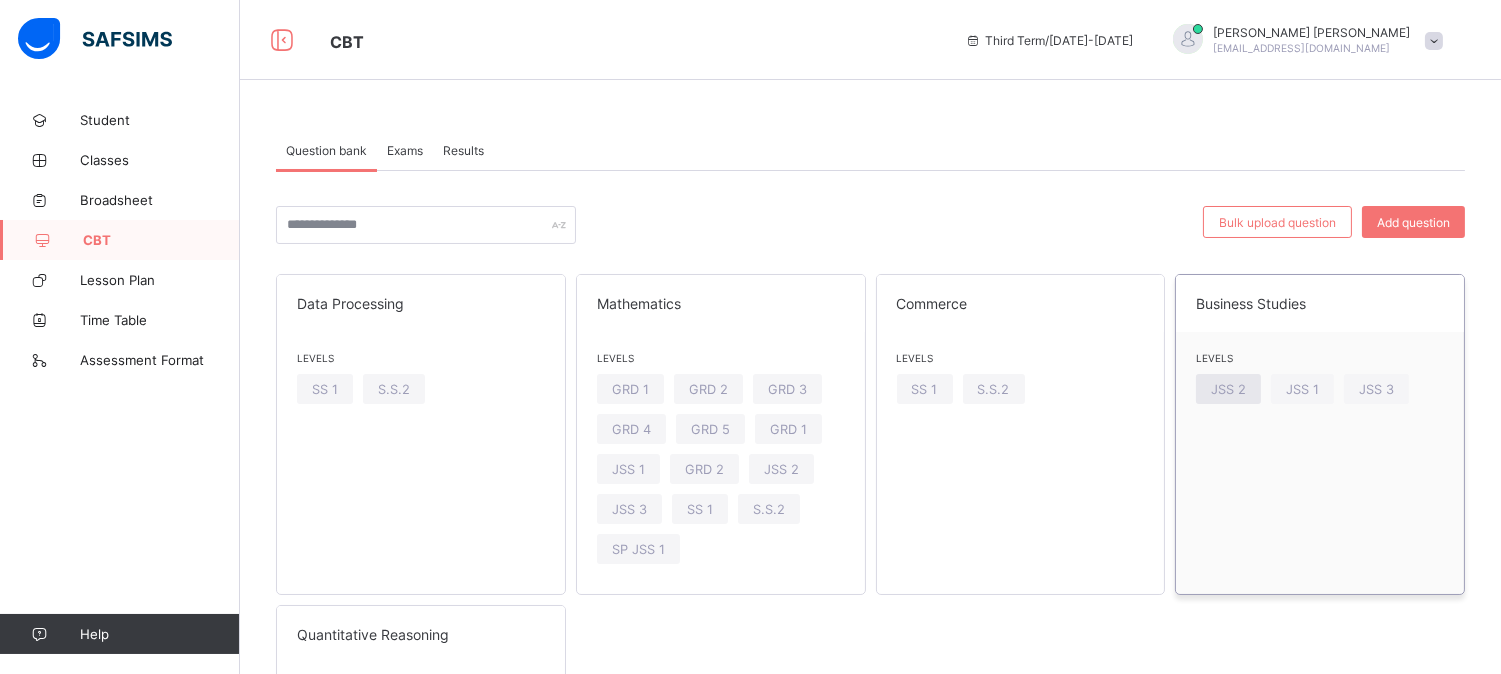 click on "JSS 2" at bounding box center [1228, 389] 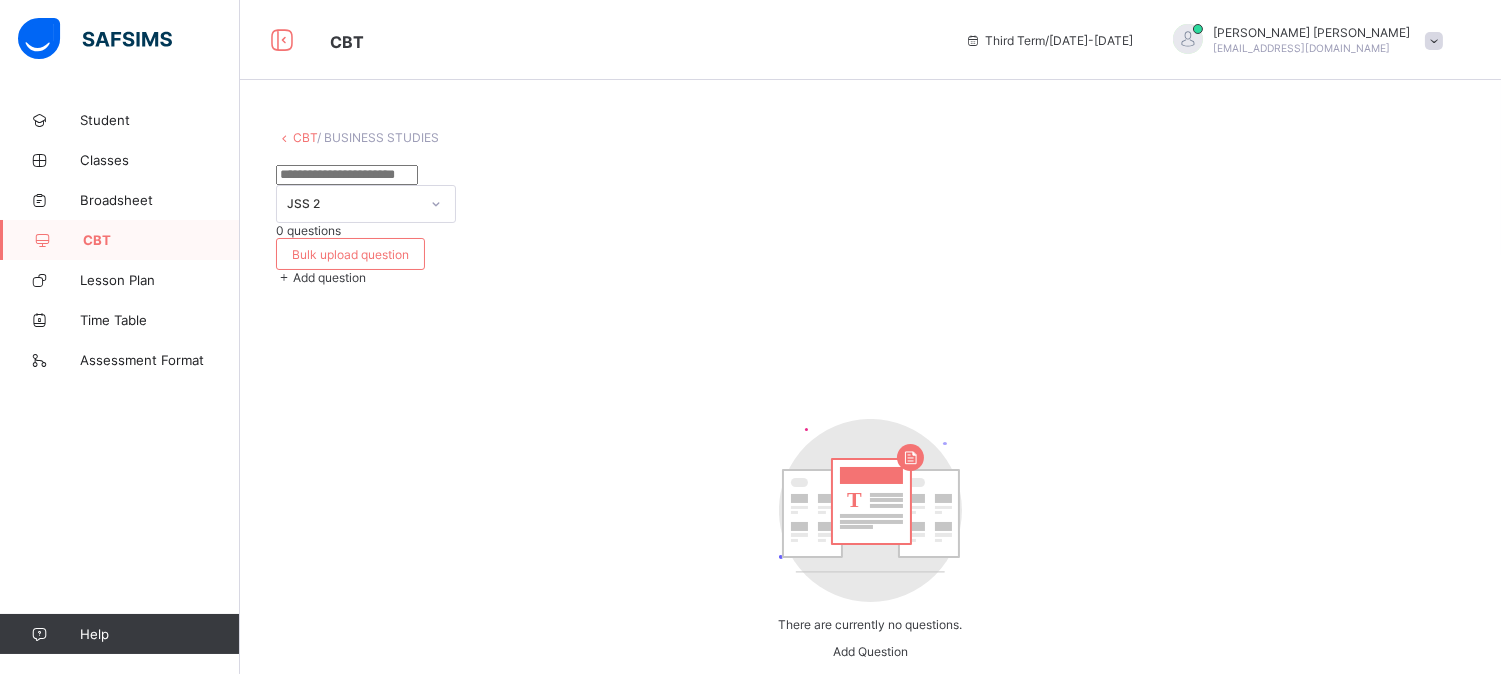 click on "Add Question" at bounding box center [870, 651] 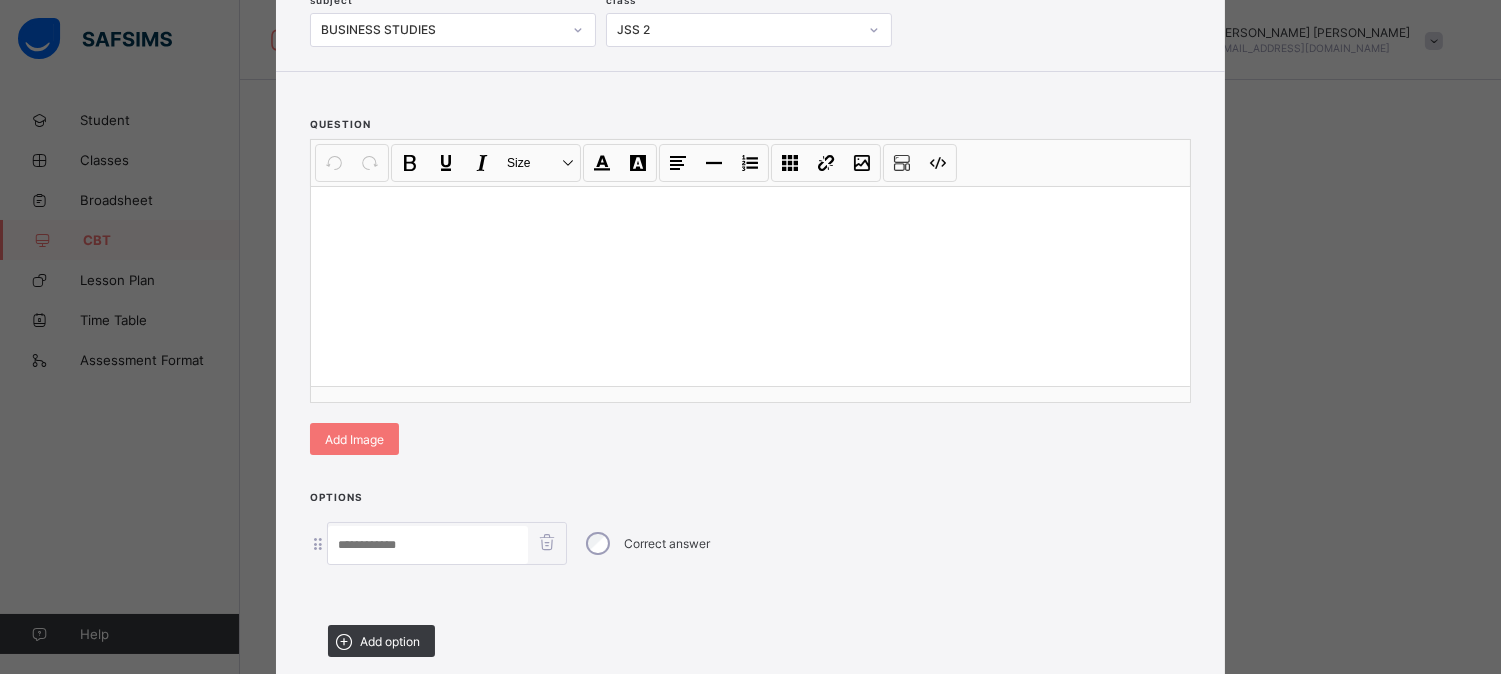 scroll, scrollTop: 176, scrollLeft: 0, axis: vertical 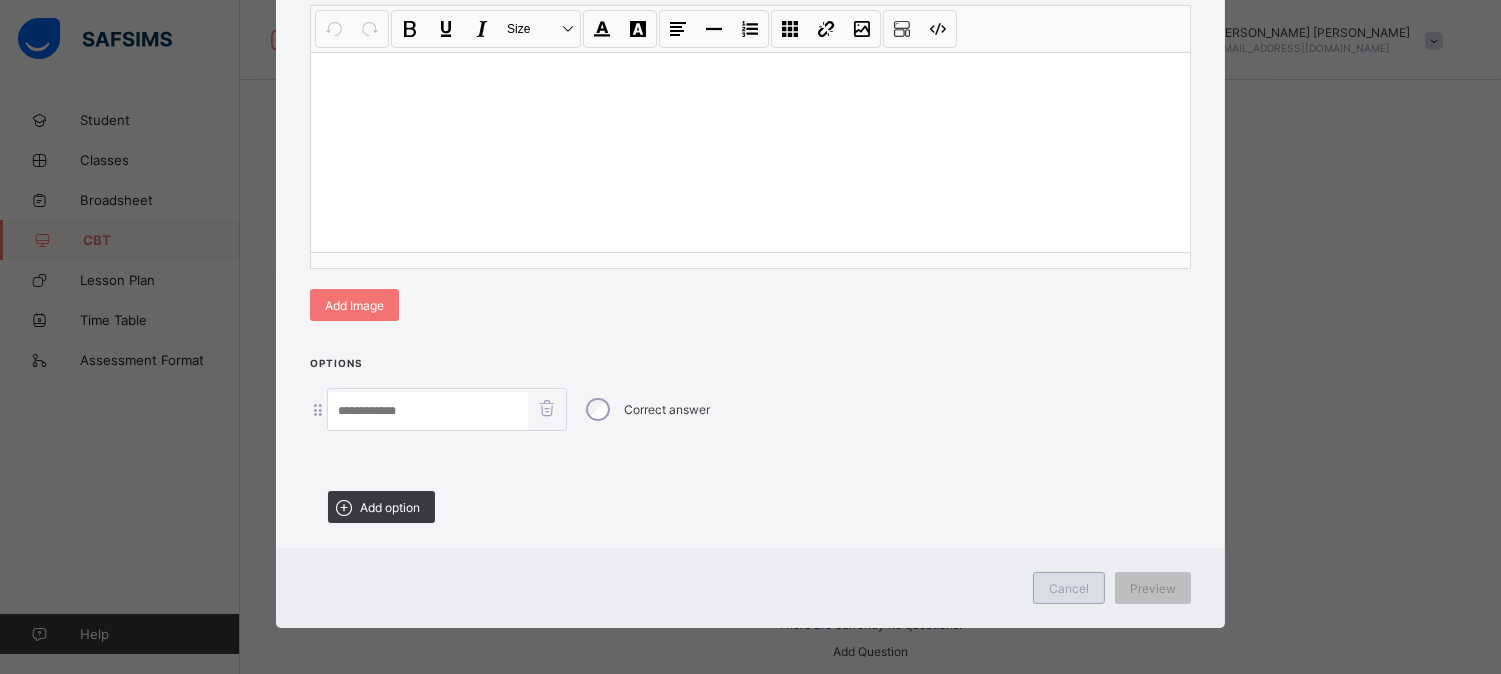 click on "Cancel" at bounding box center (1069, 588) 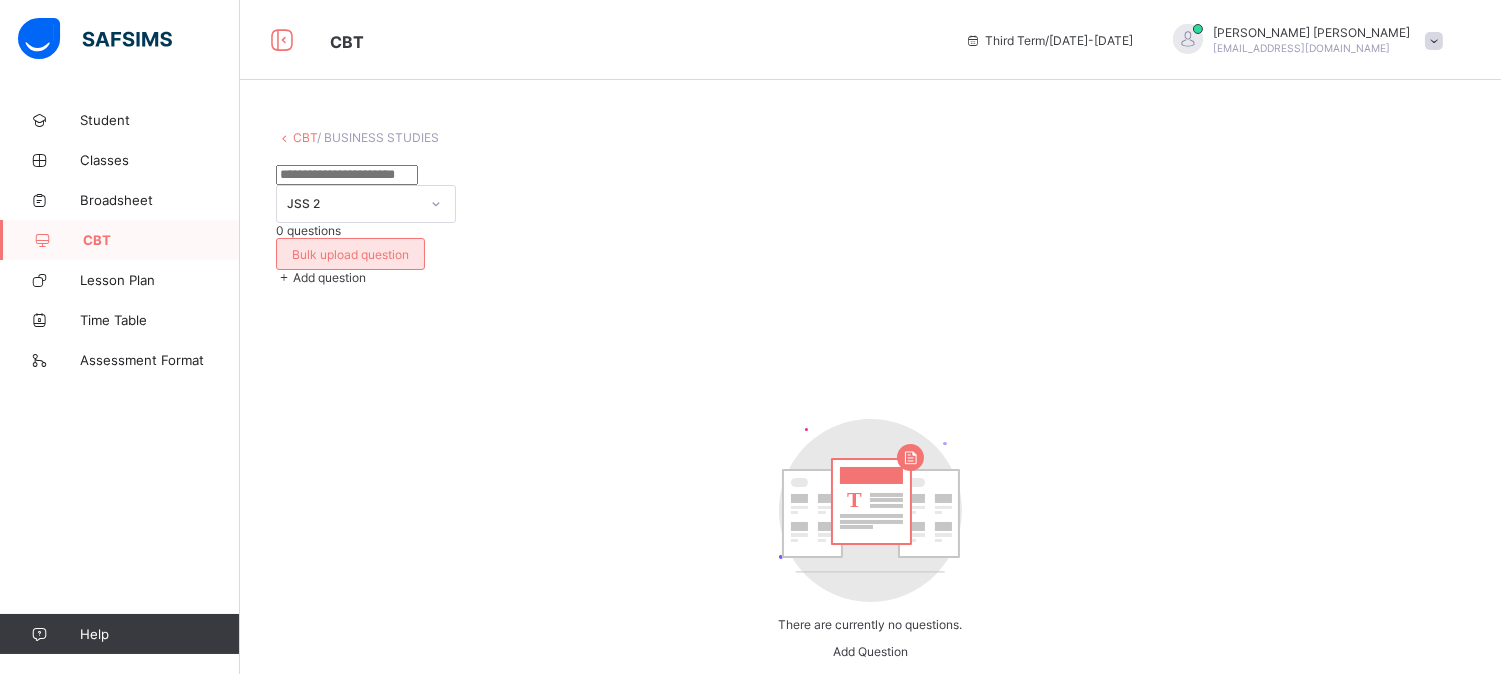 click on "Bulk upload question" at bounding box center (350, 254) 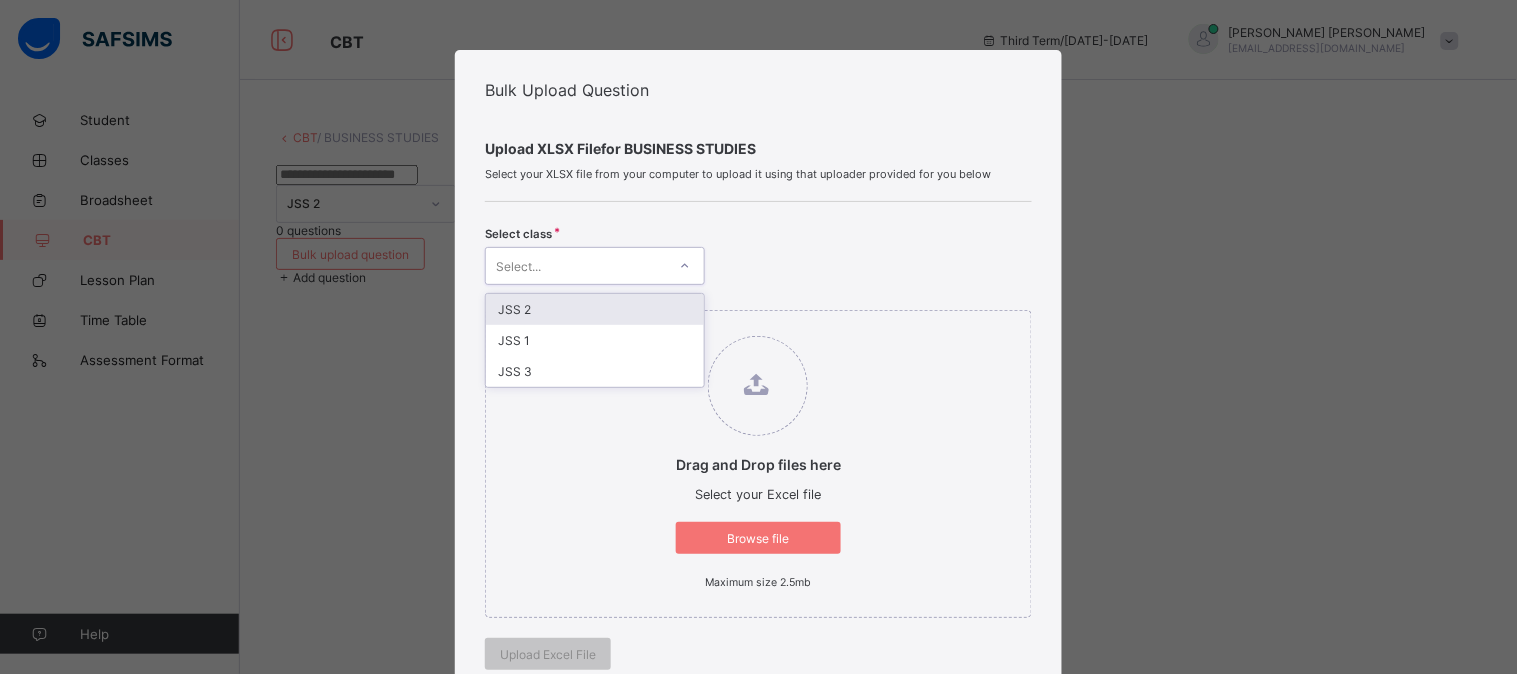 click on "Select..." at bounding box center [576, 266] 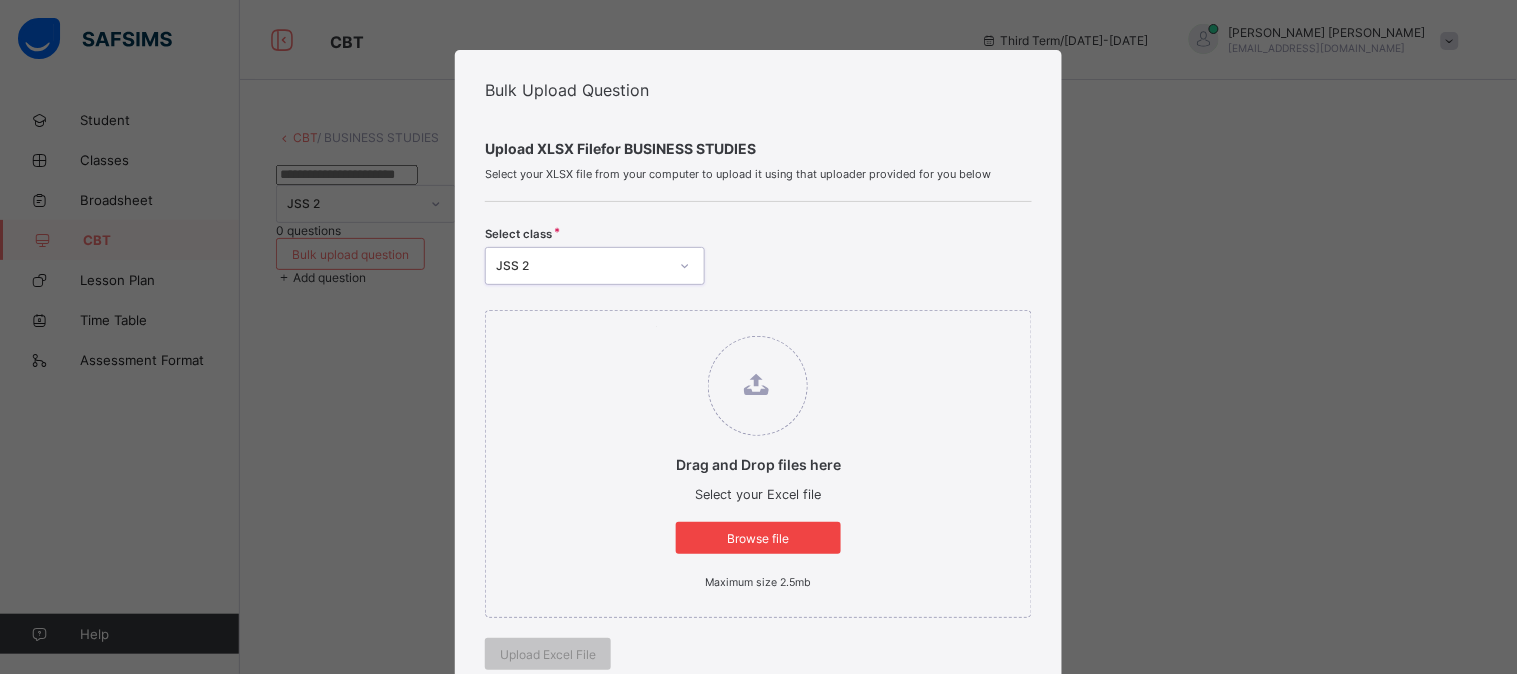 click on "Browse file" at bounding box center [758, 538] 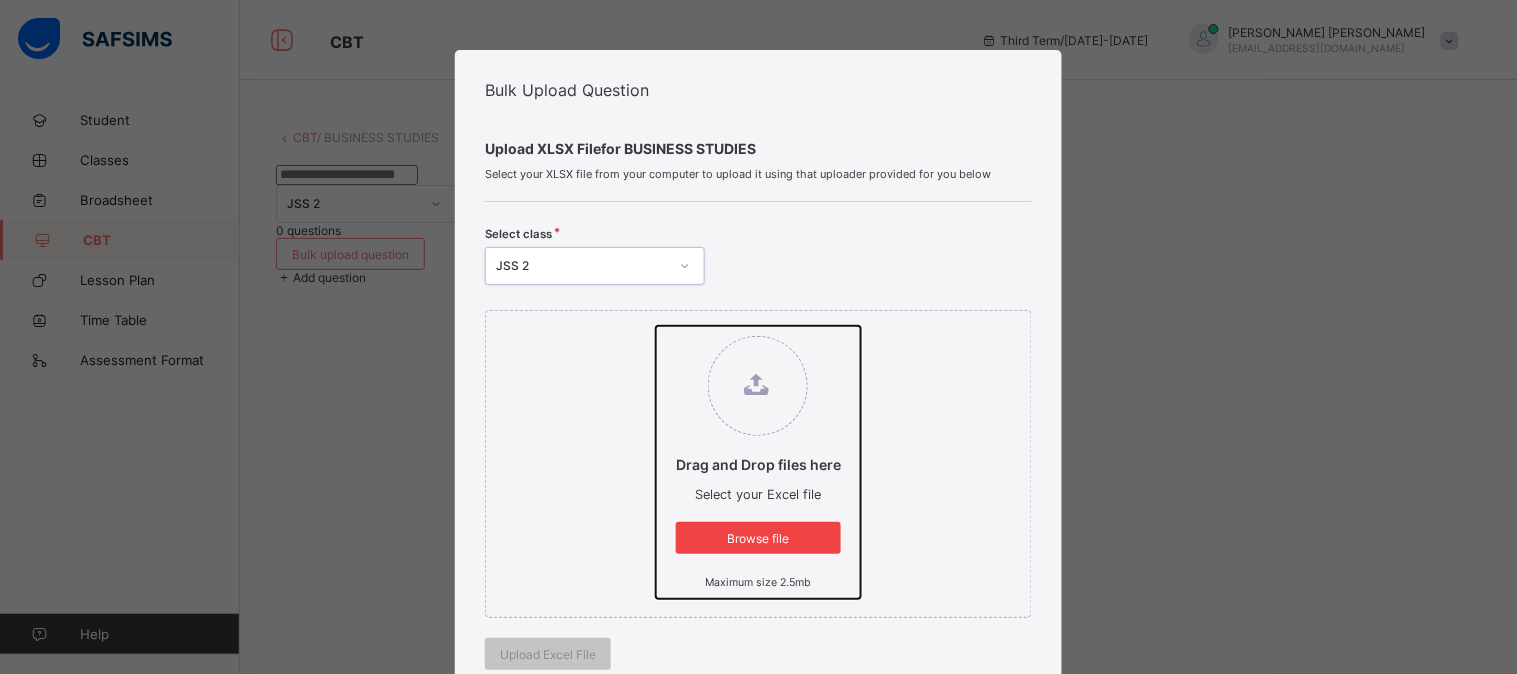 click on "Drag and Drop files here Select your Excel file Browse file Maximum size 2.5mb" at bounding box center (656, 326) 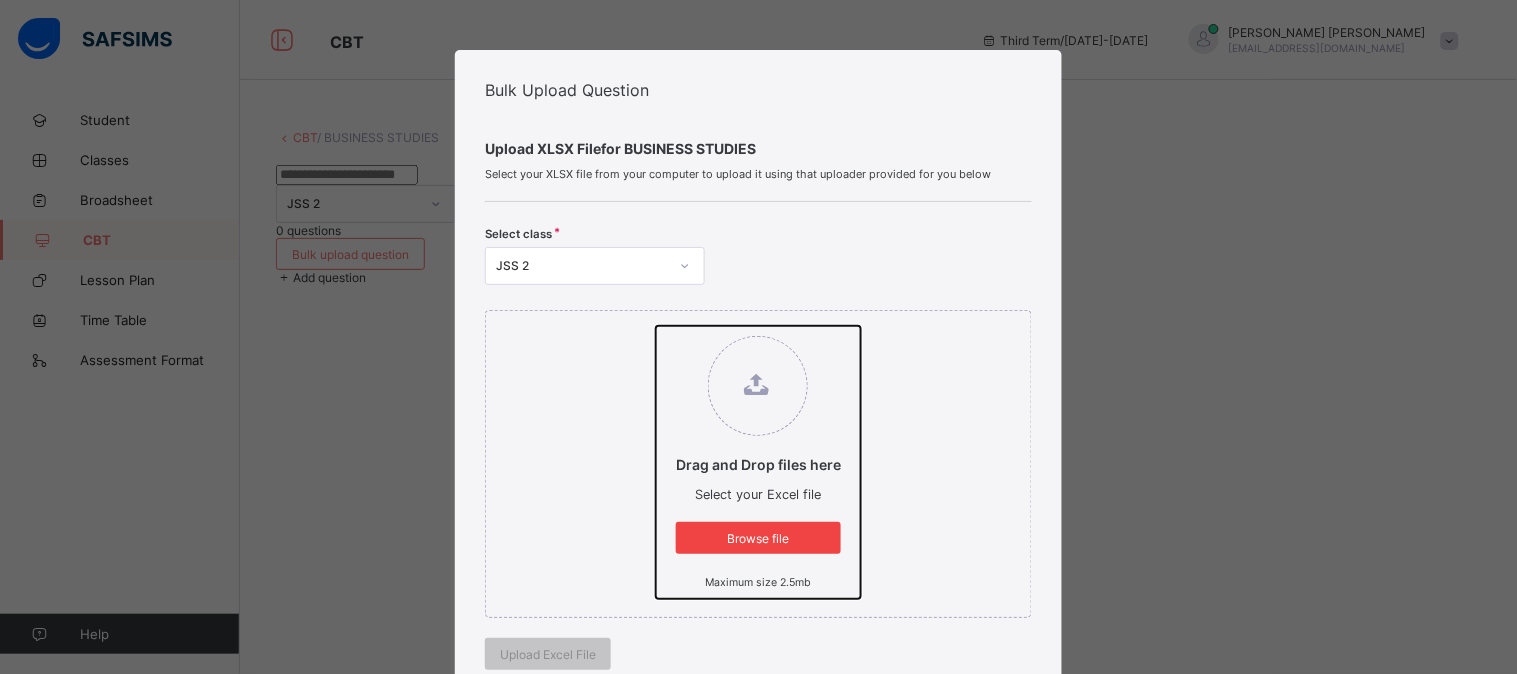 type on "**********" 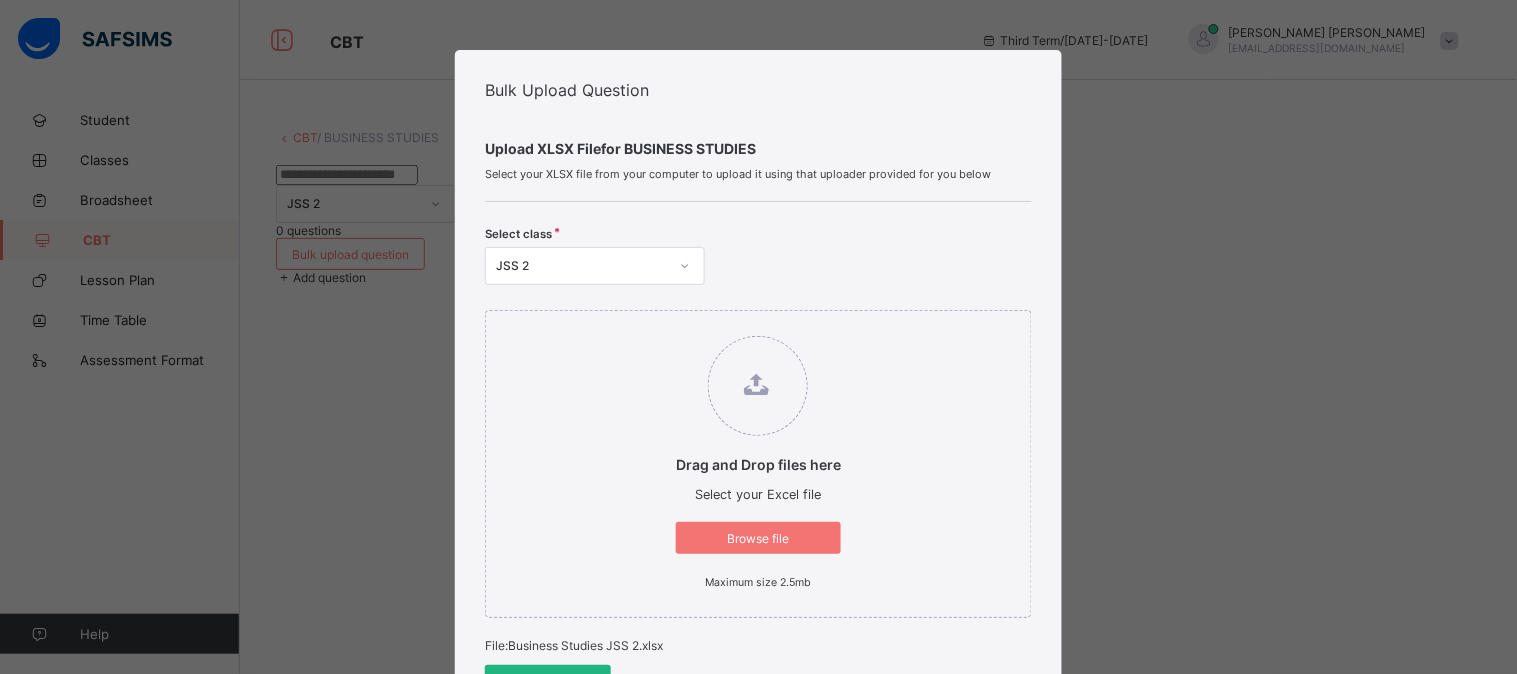 click on "Upload Excel File" at bounding box center [548, 681] 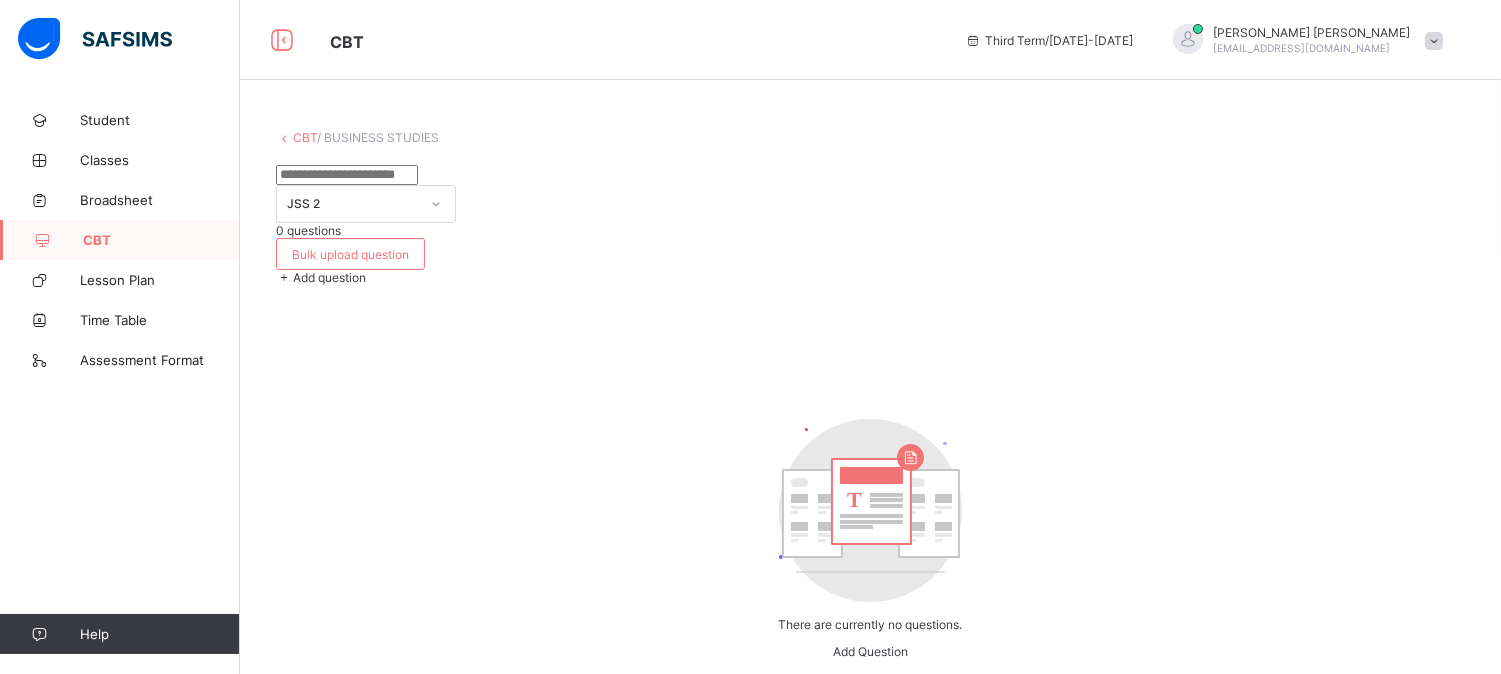 click on "JSS 2 0 questions Bulk upload question Add question T There are currently no questions. Add Question" at bounding box center [870, 422] 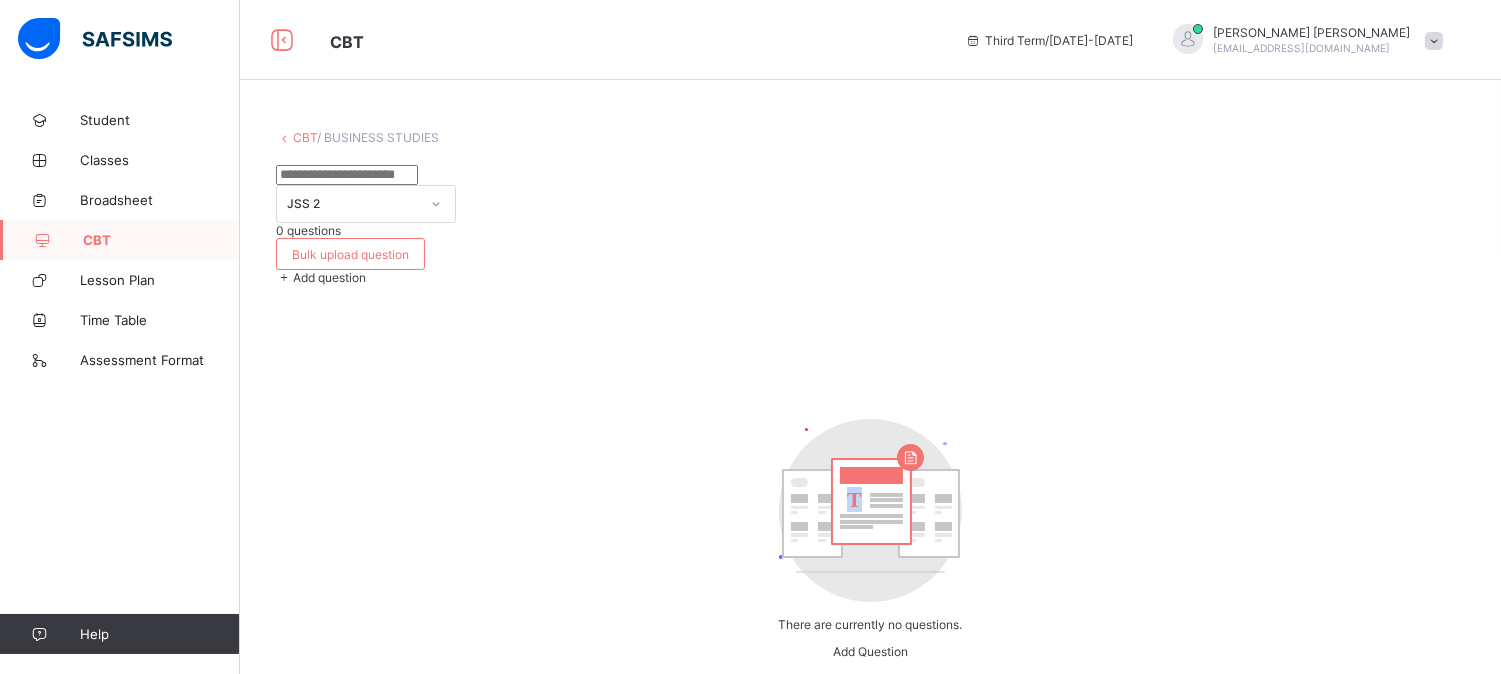 click on "JSS 2 0 questions Bulk upload question Add question T There are currently no questions. Add Question" at bounding box center (870, 422) 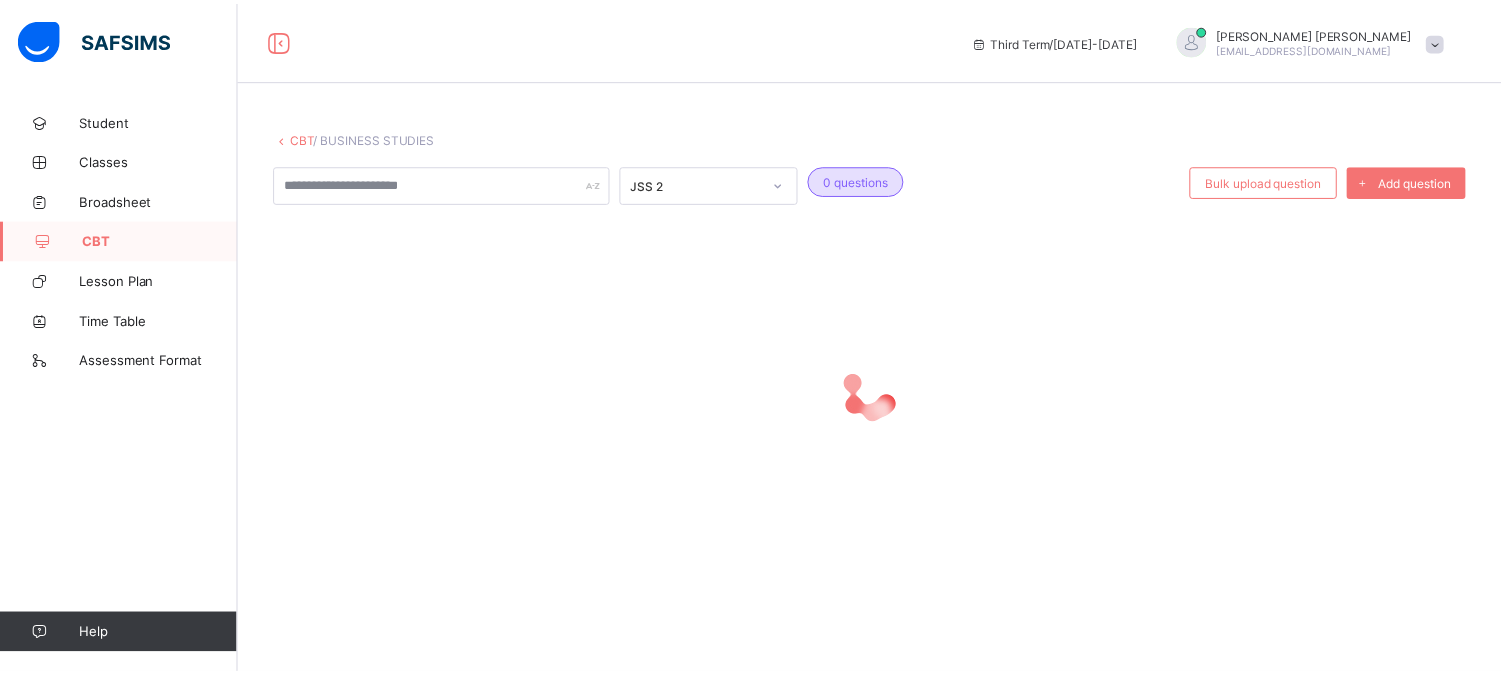 scroll, scrollTop: 0, scrollLeft: 0, axis: both 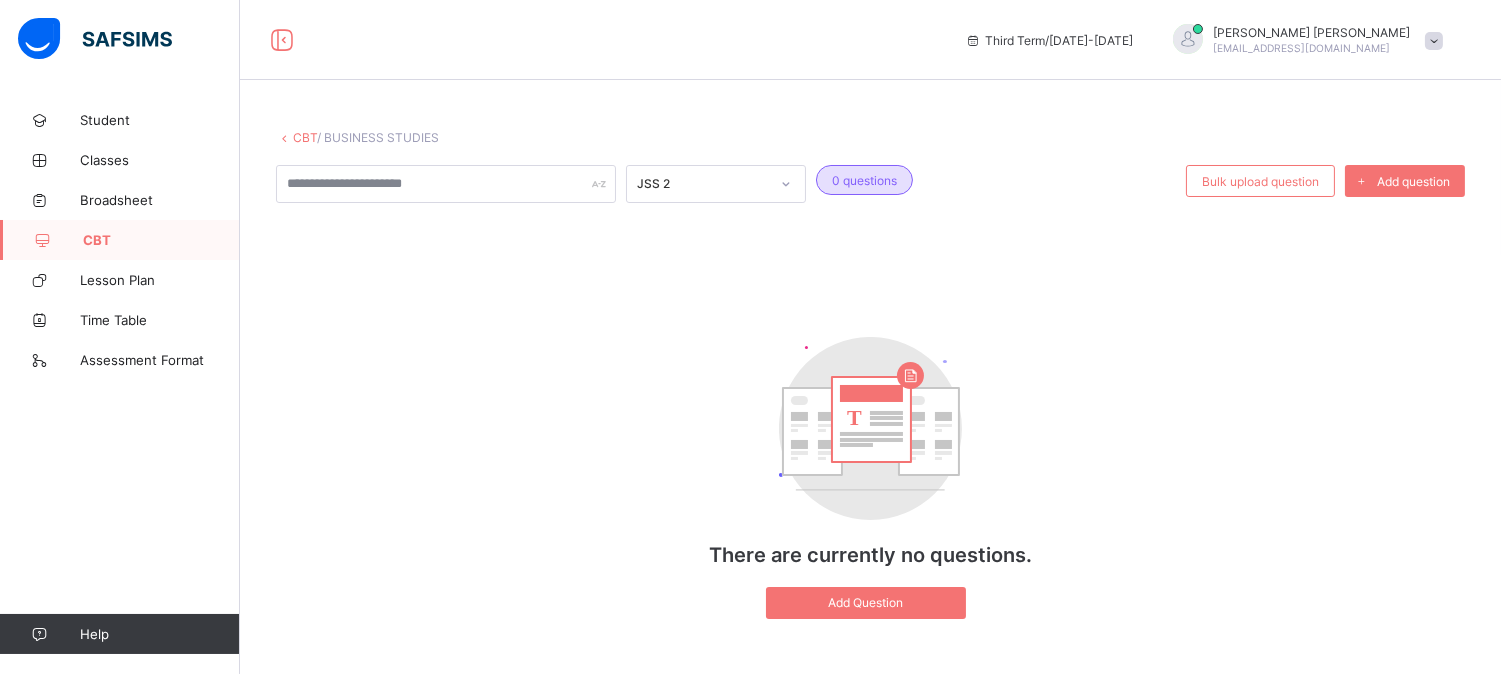 click on "CBT" at bounding box center (161, 240) 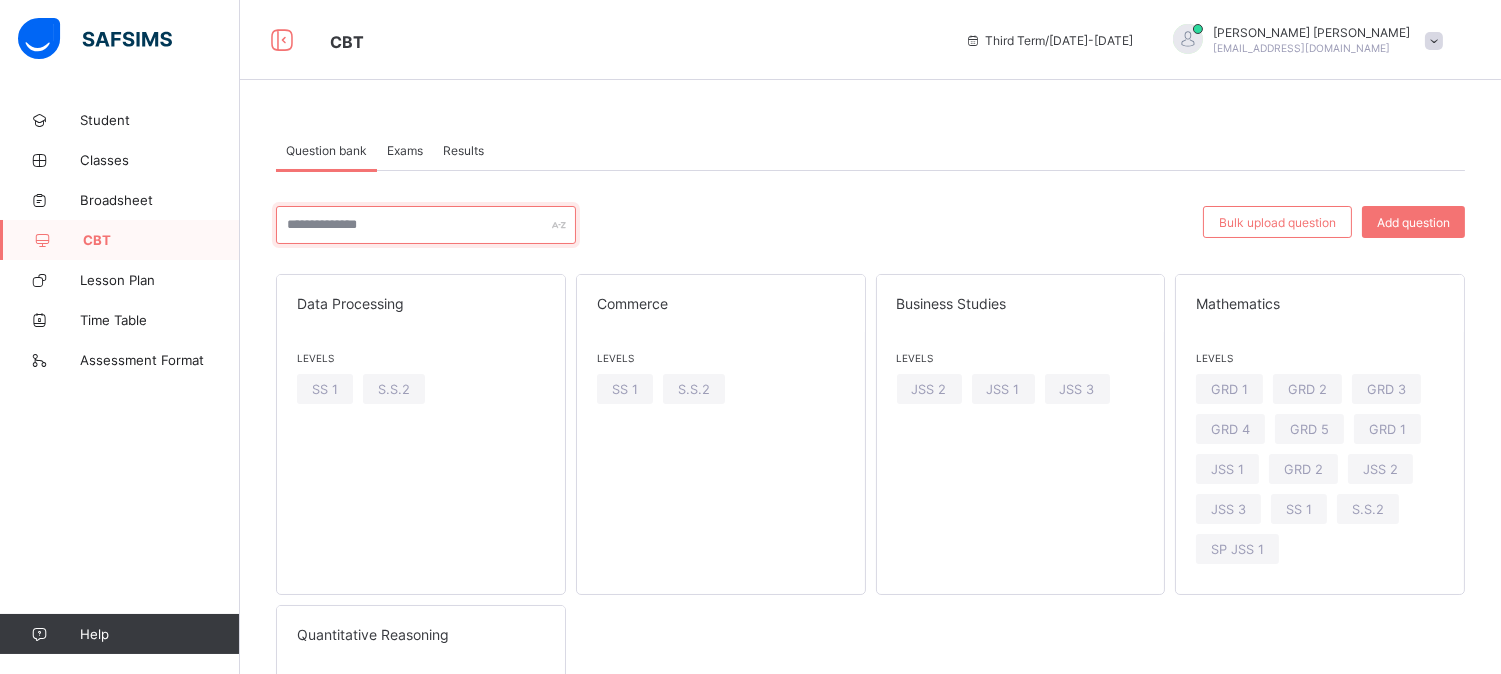 click at bounding box center [426, 225] 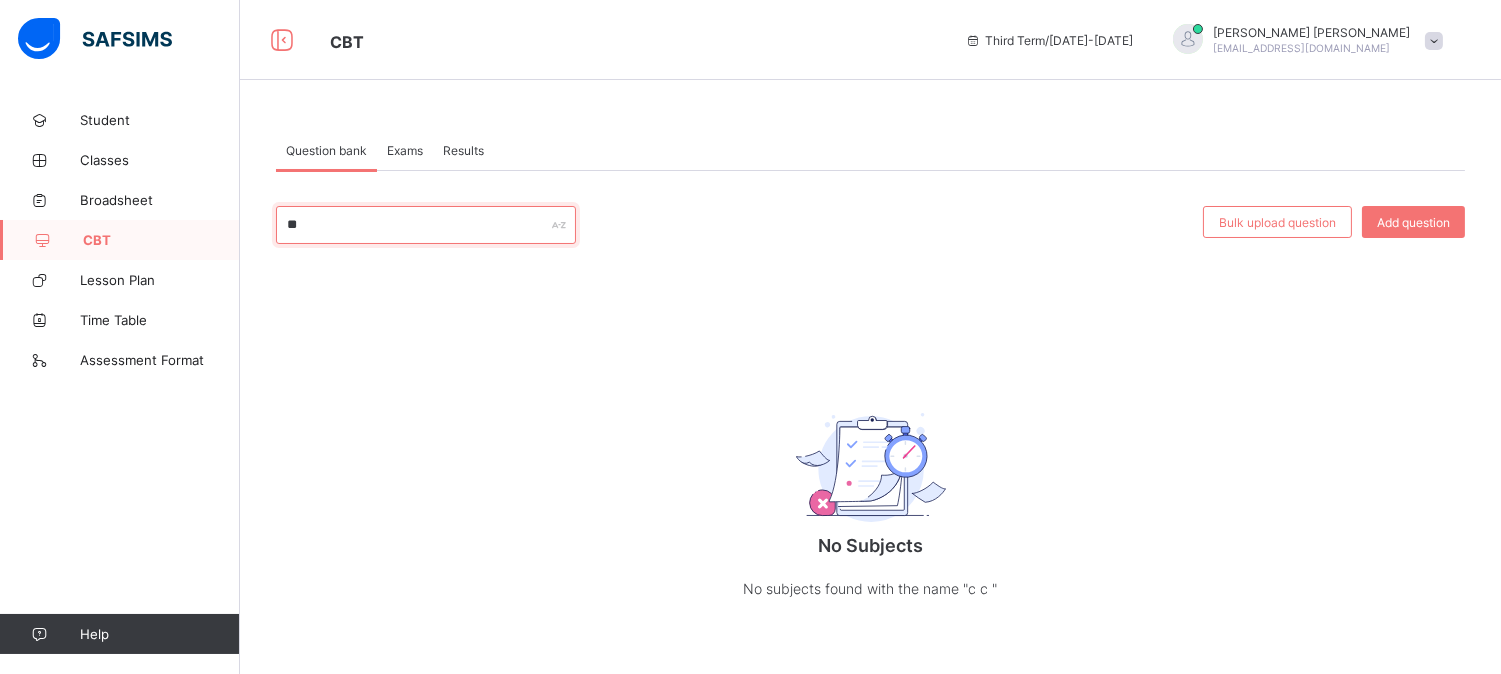 type on "*" 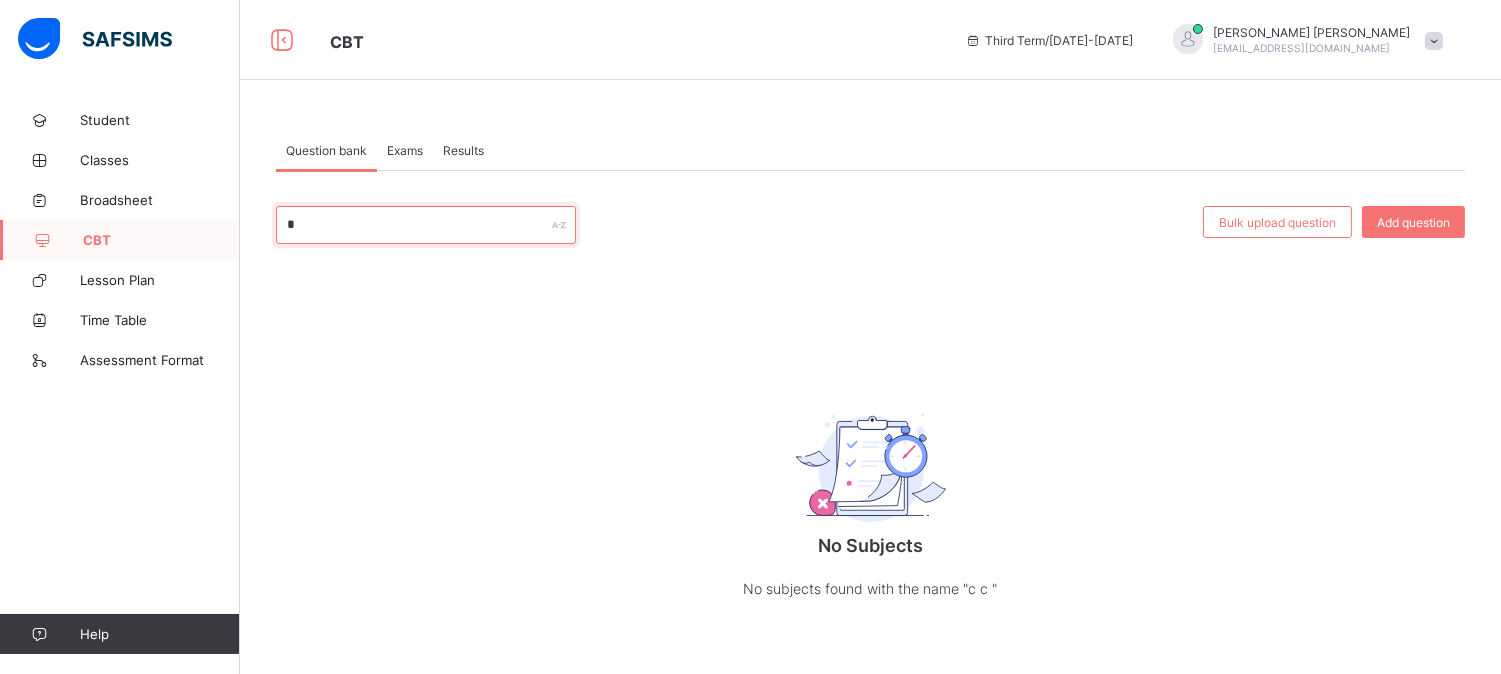 type 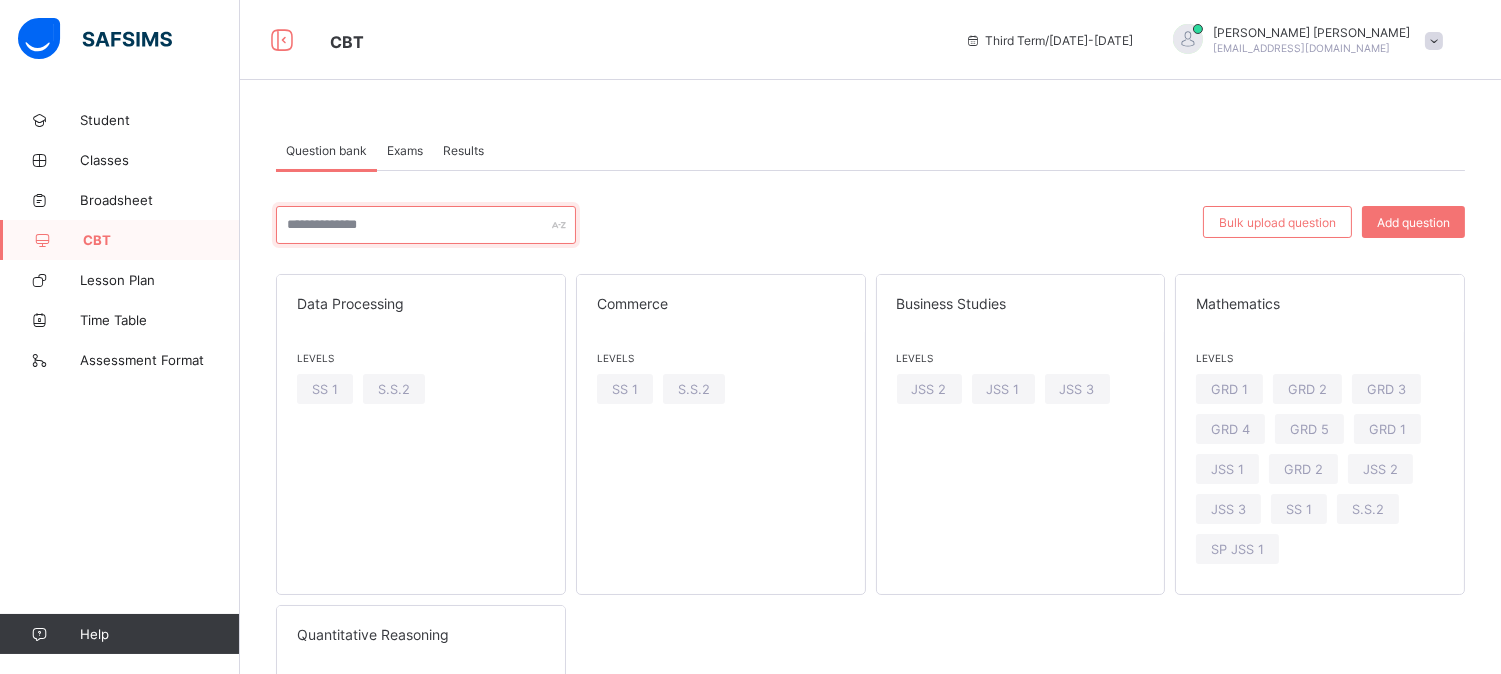 scroll, scrollTop: 192, scrollLeft: 0, axis: vertical 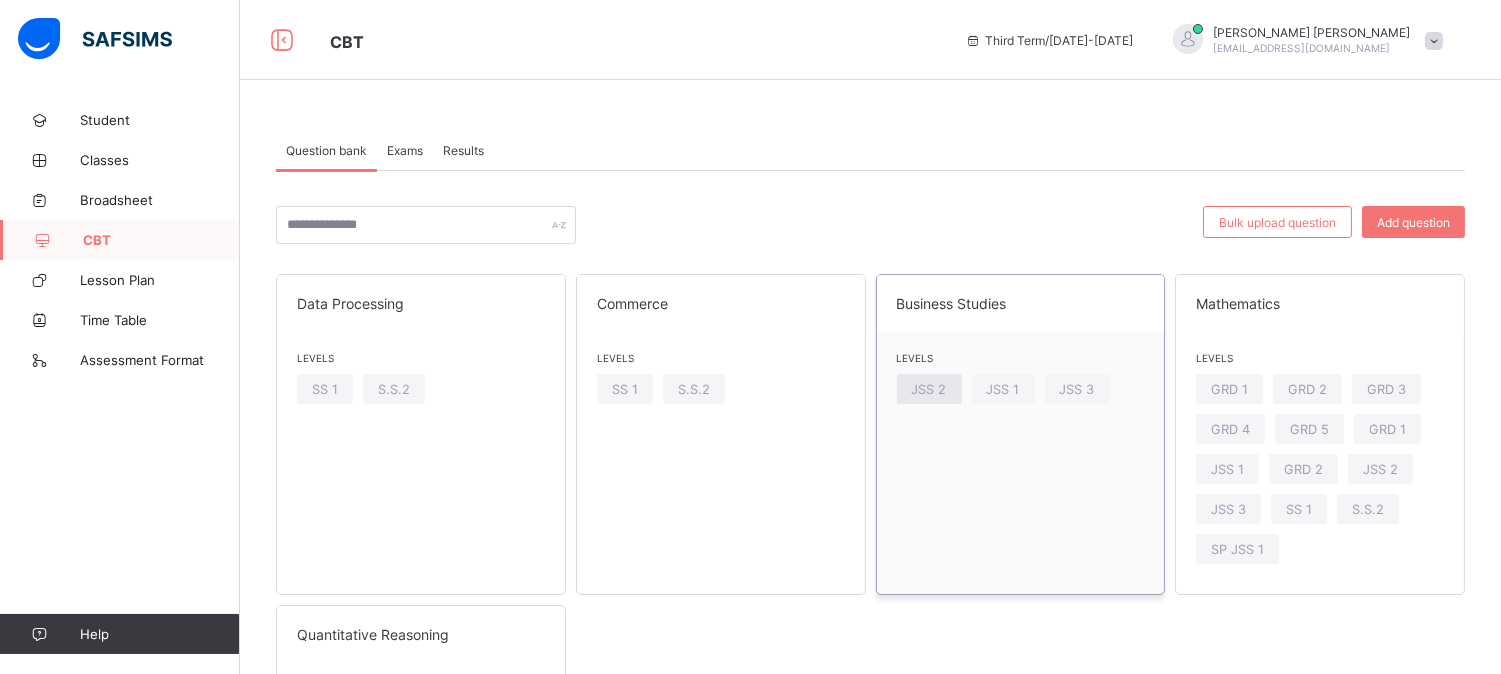 click on "JSS 2" at bounding box center (929, 389) 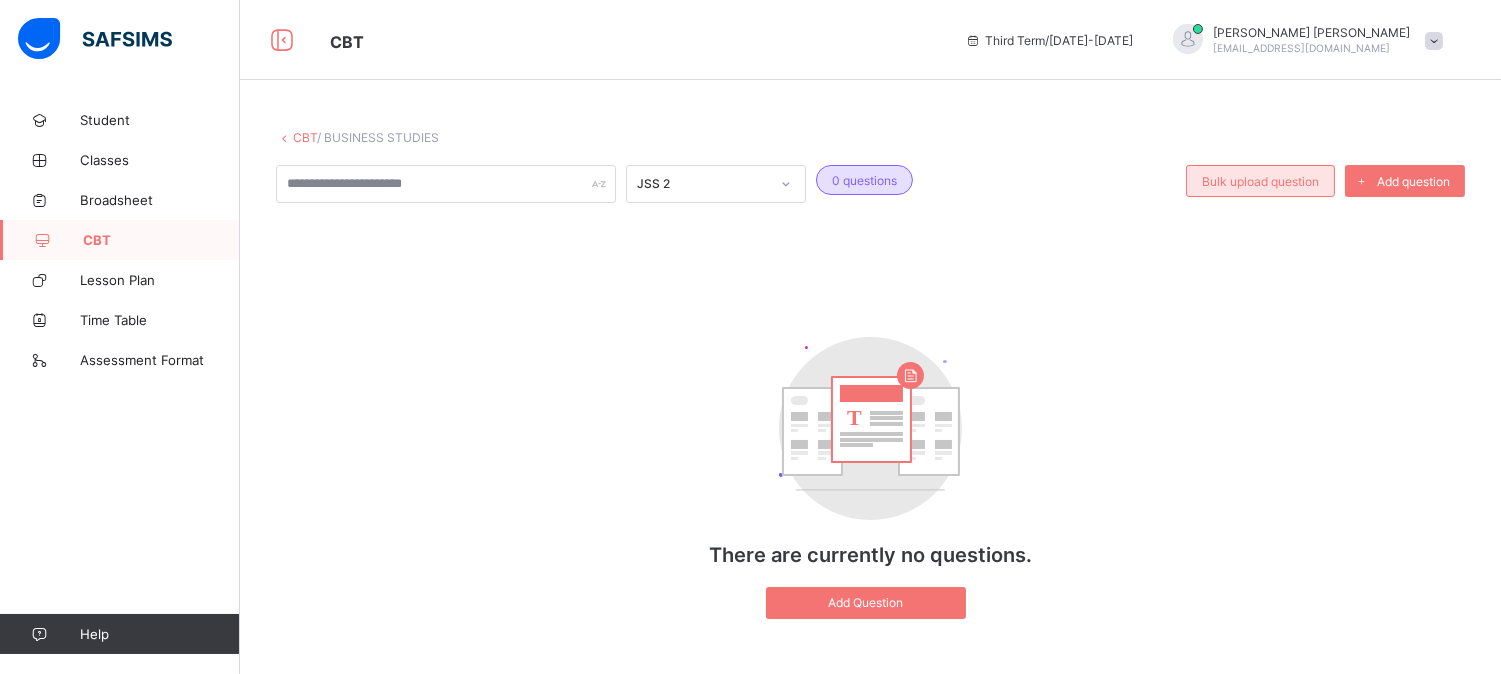 click on "Bulk upload question" at bounding box center [1260, 181] 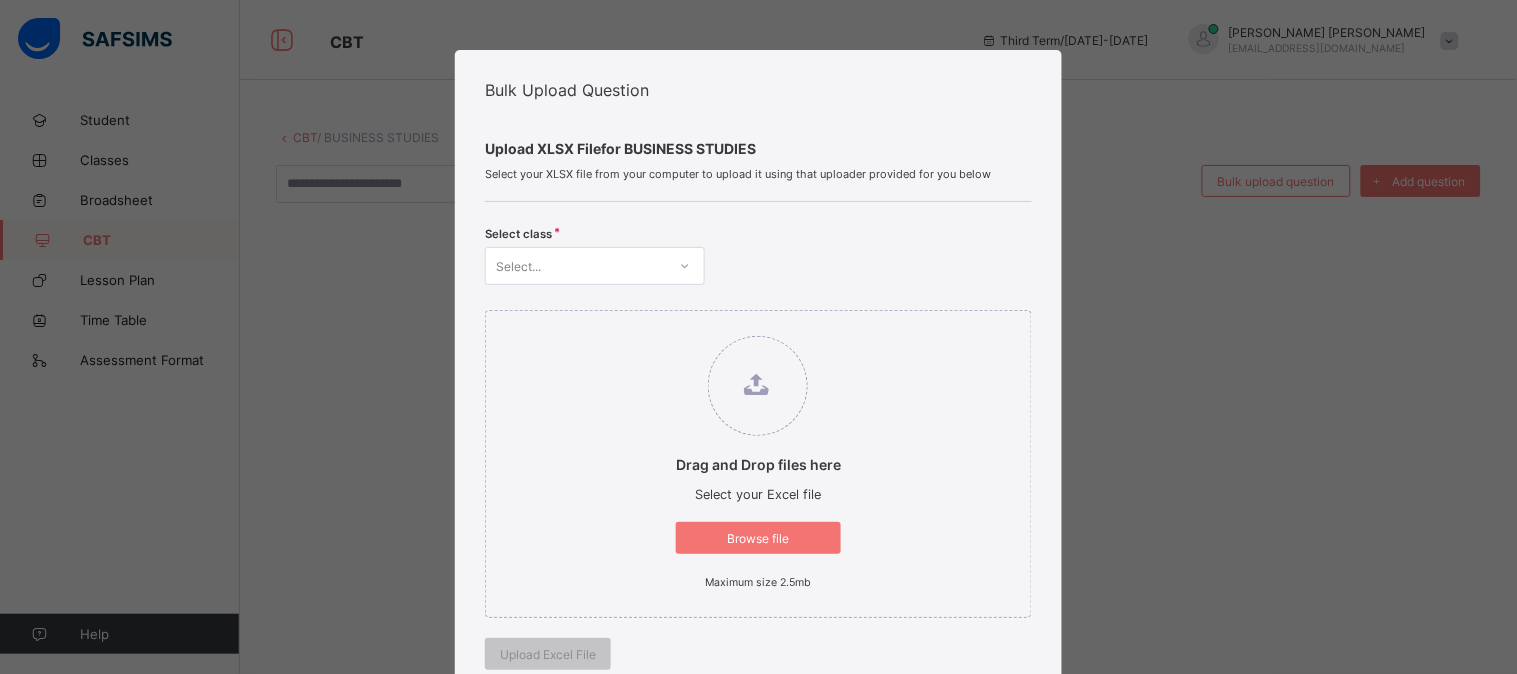 click 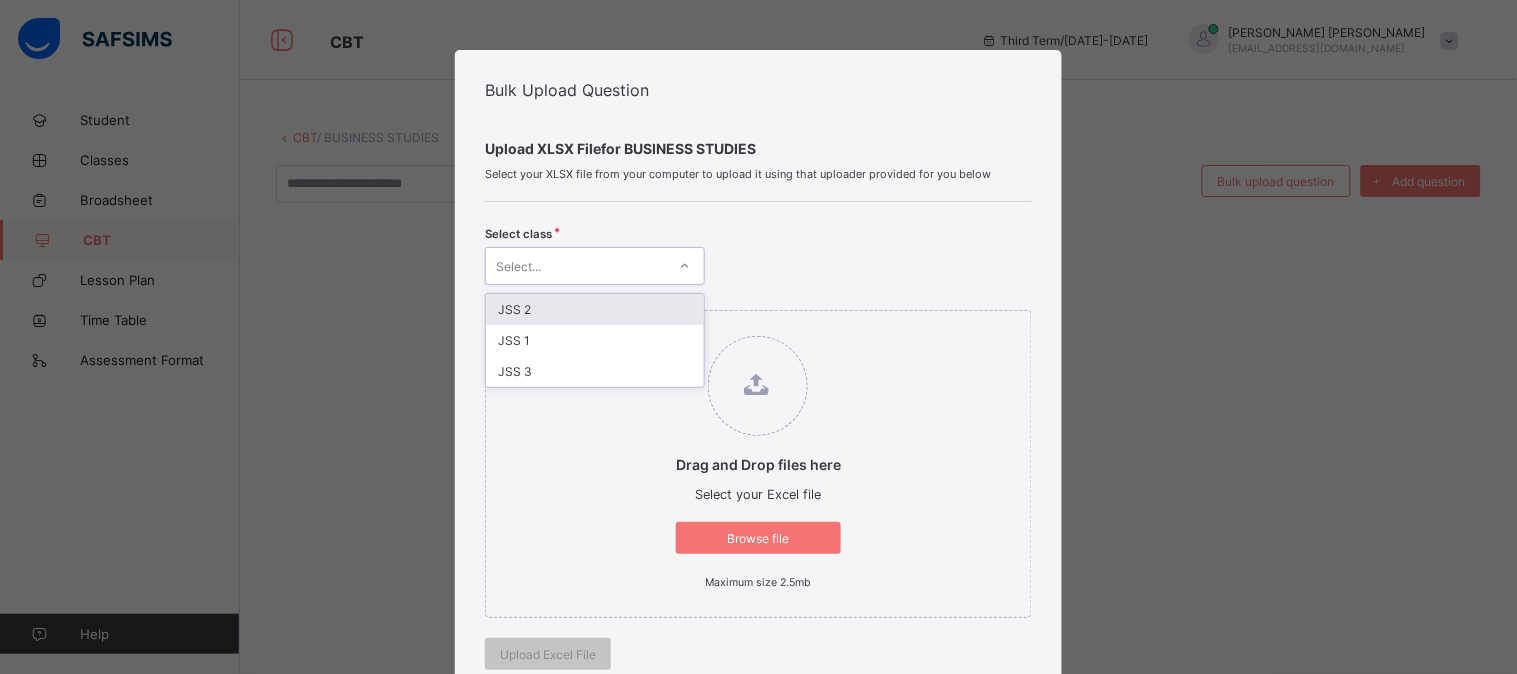 click on "JSS 2" at bounding box center [595, 309] 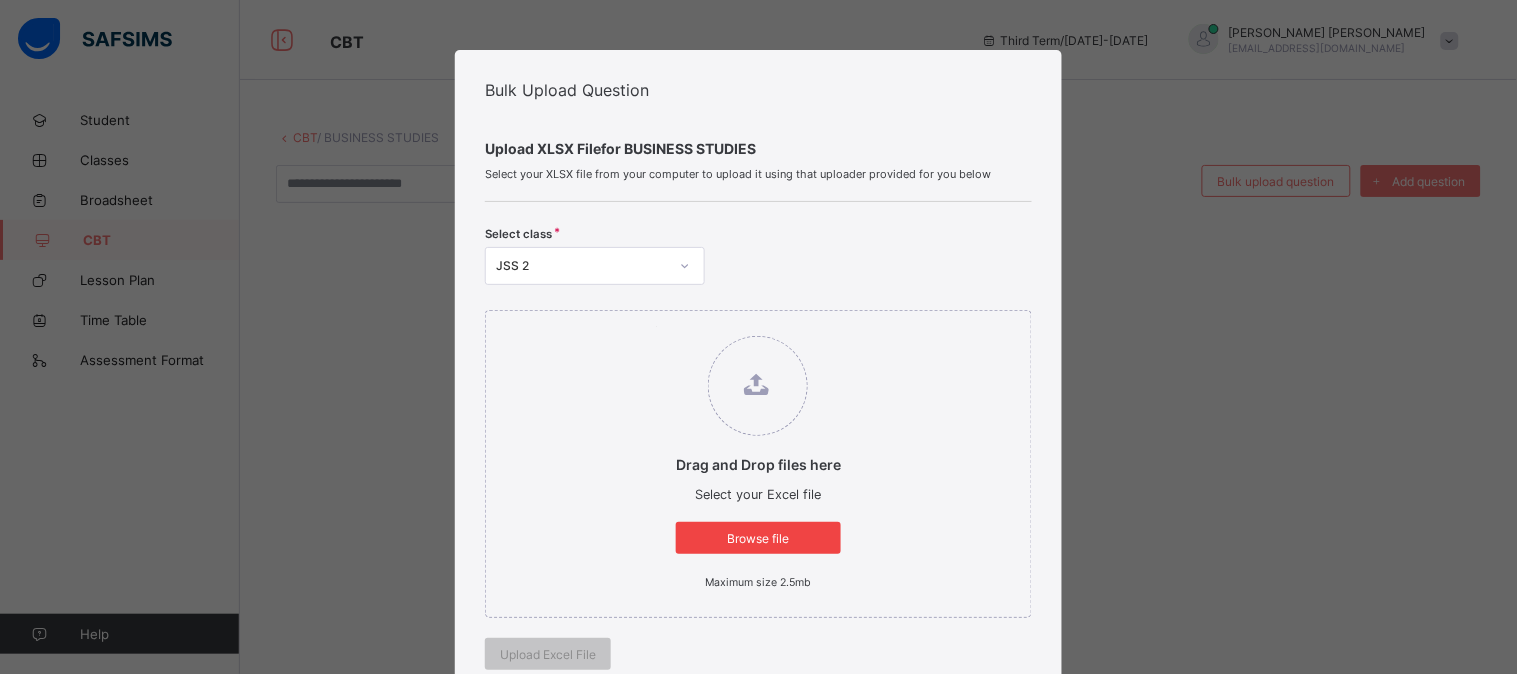 click on "Browse file" at bounding box center (758, 538) 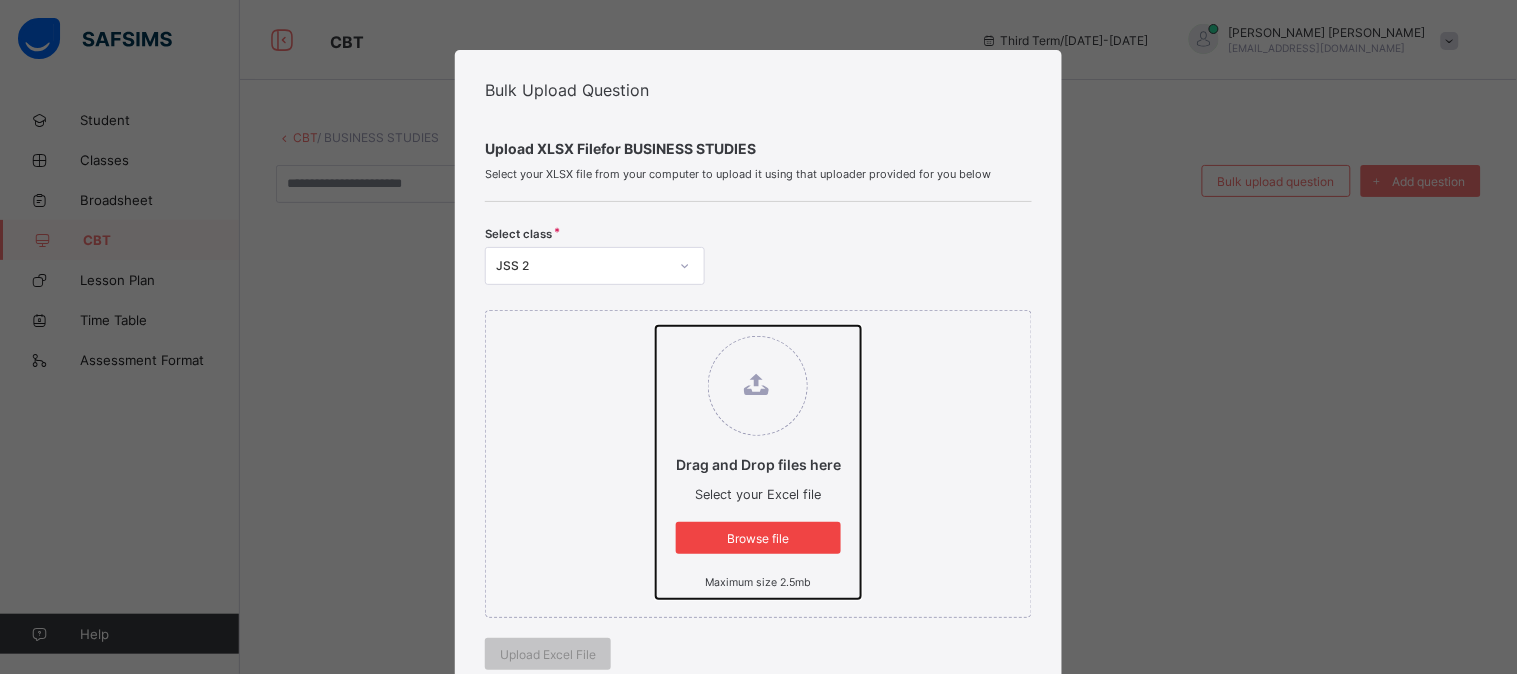 click on "Drag and Drop files here Select your Excel file Browse file Maximum size 2.5mb" at bounding box center (656, 326) 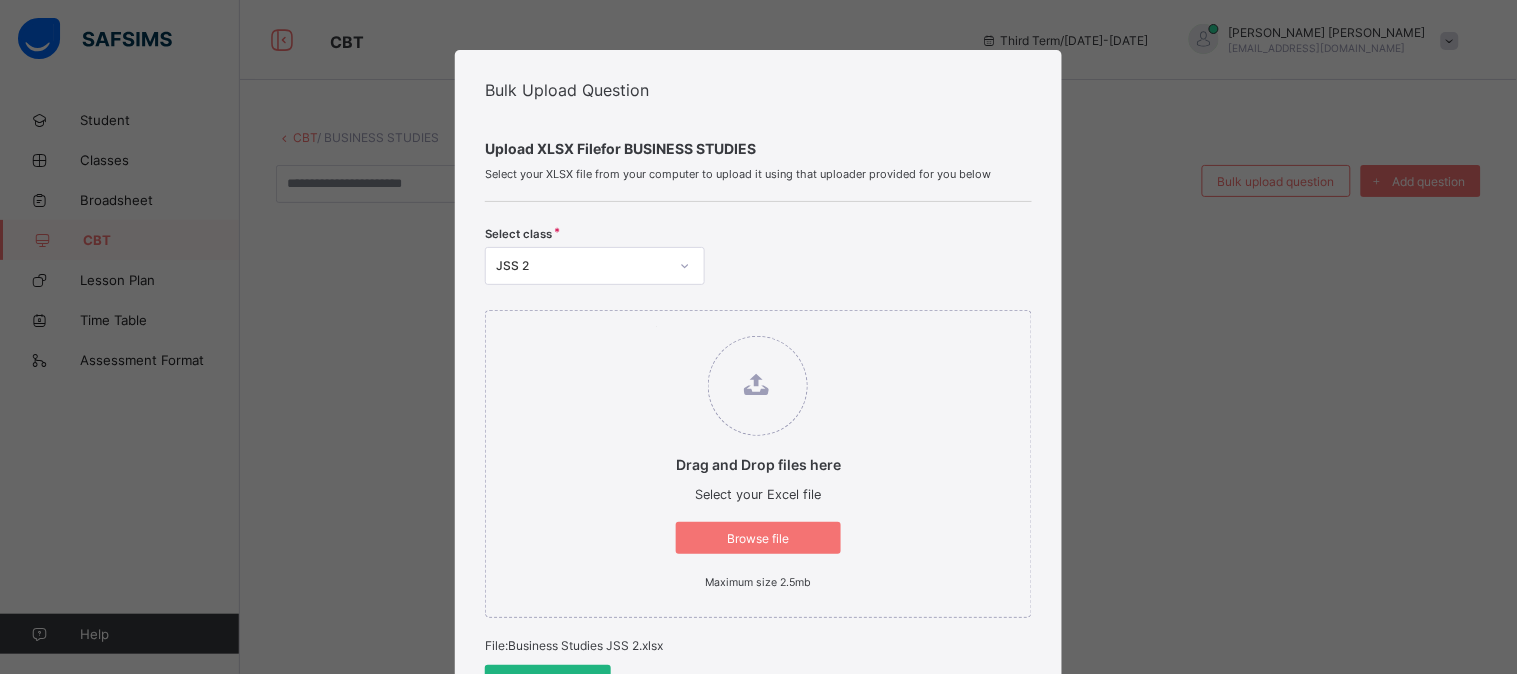 click on "Upload Excel File" at bounding box center [548, 681] 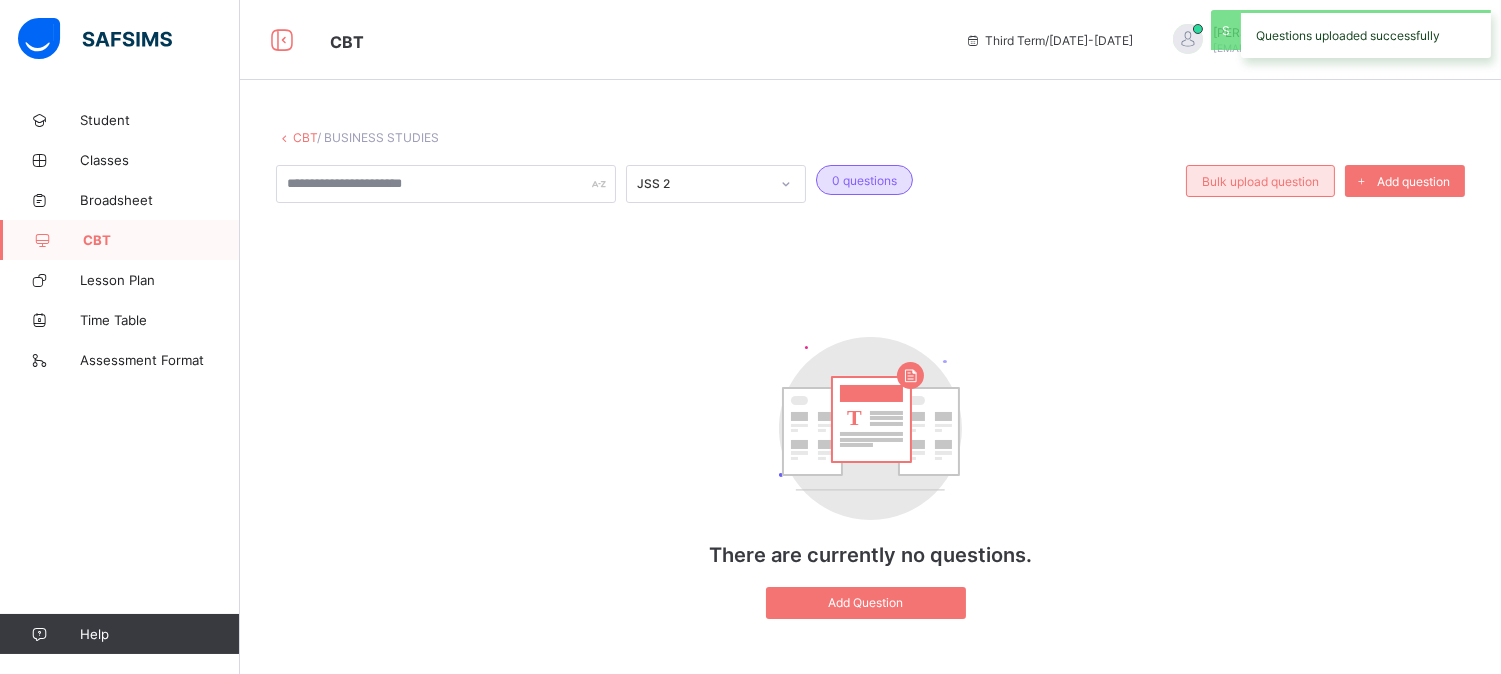 click on "Bulk upload question" at bounding box center (1260, 181) 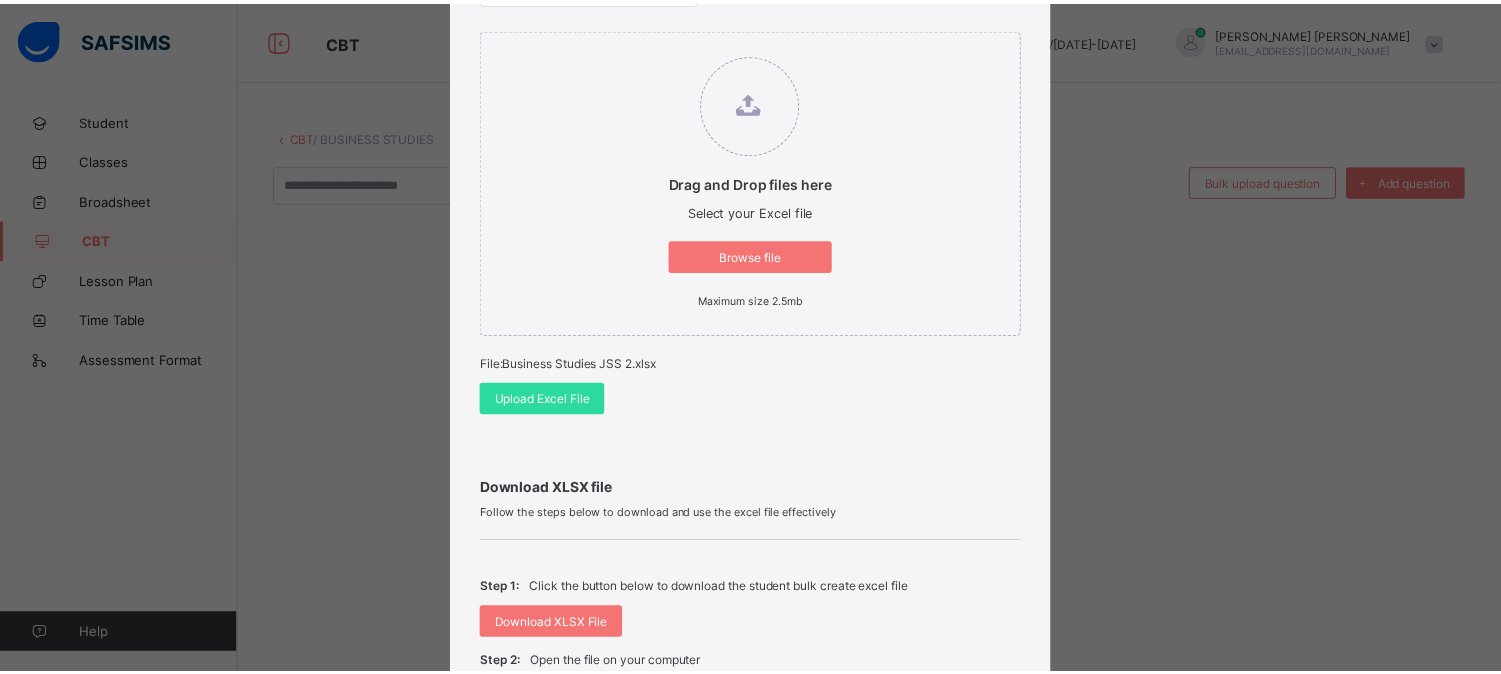 scroll, scrollTop: 330, scrollLeft: 0, axis: vertical 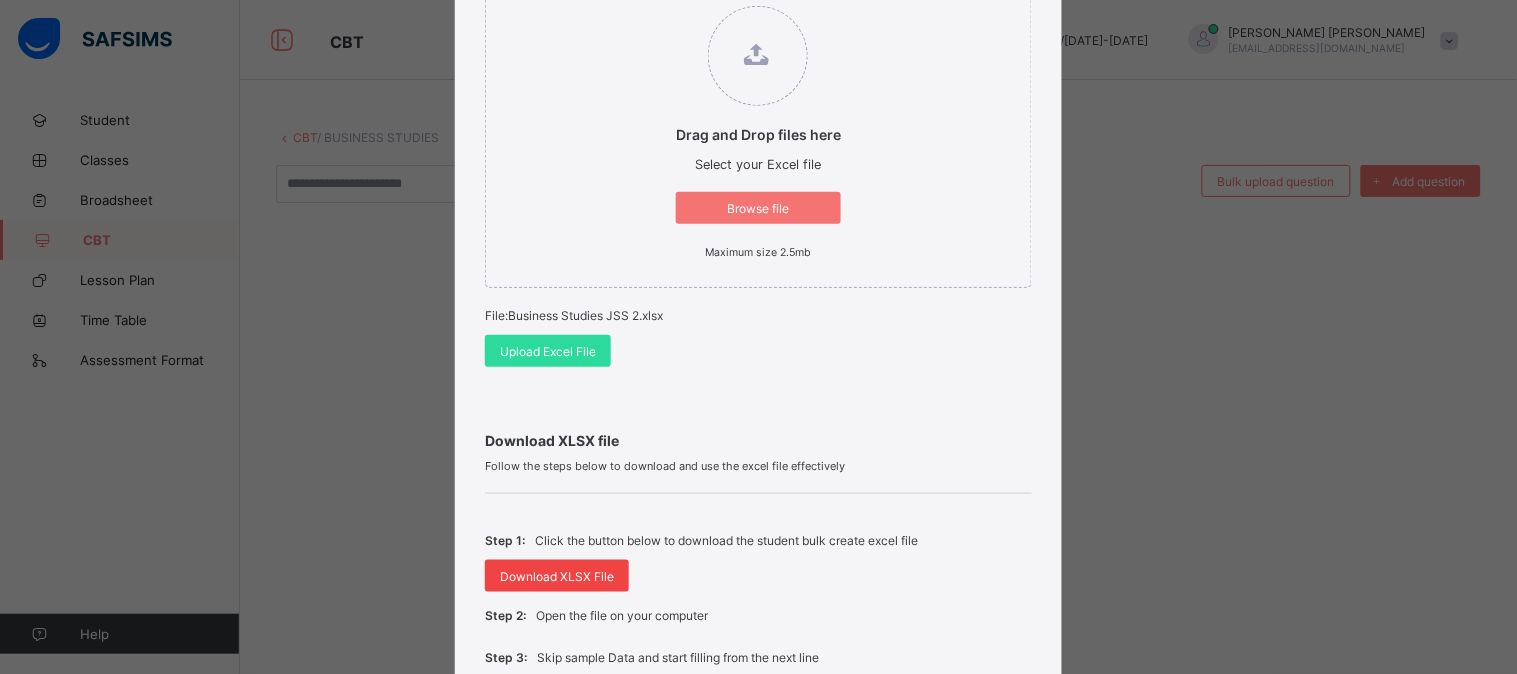 click on "Download XLSX File" at bounding box center (557, 576) 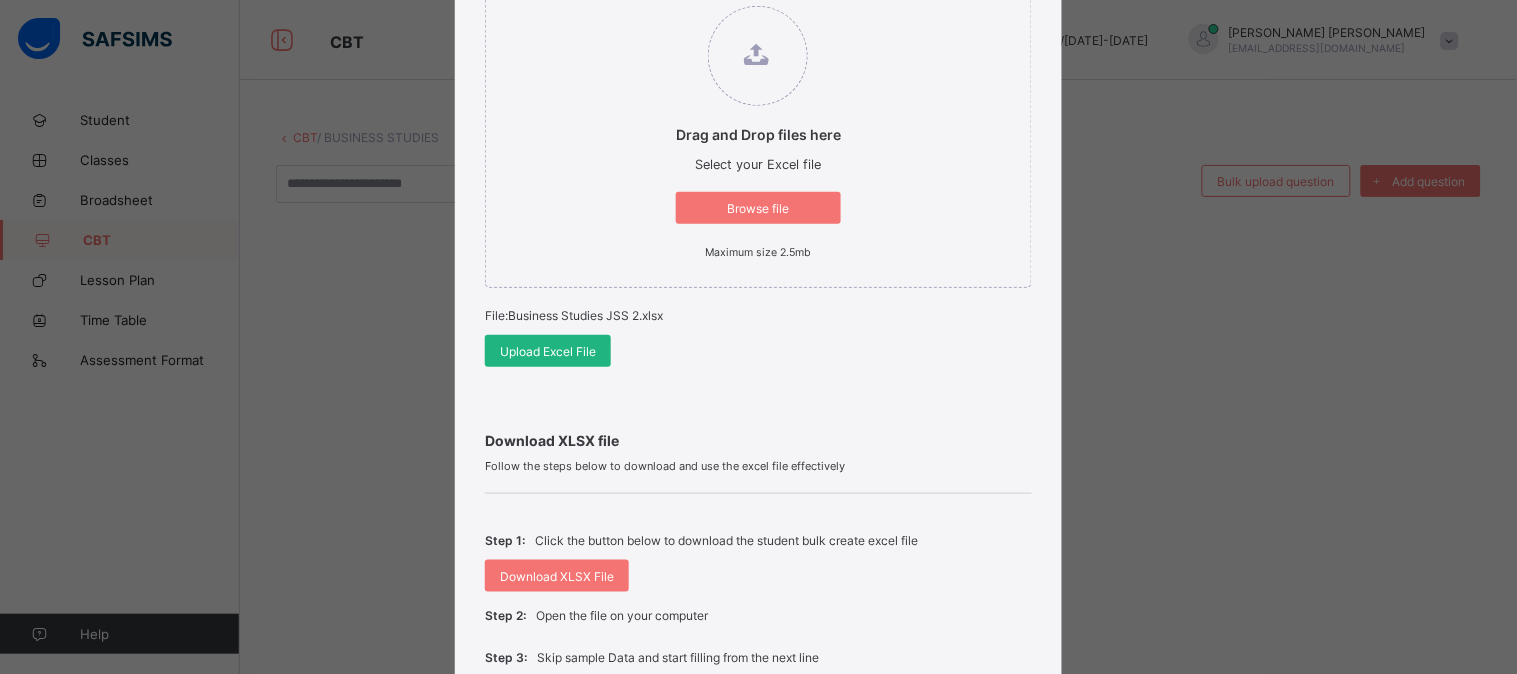 click on "Upload Excel File" at bounding box center [548, 351] 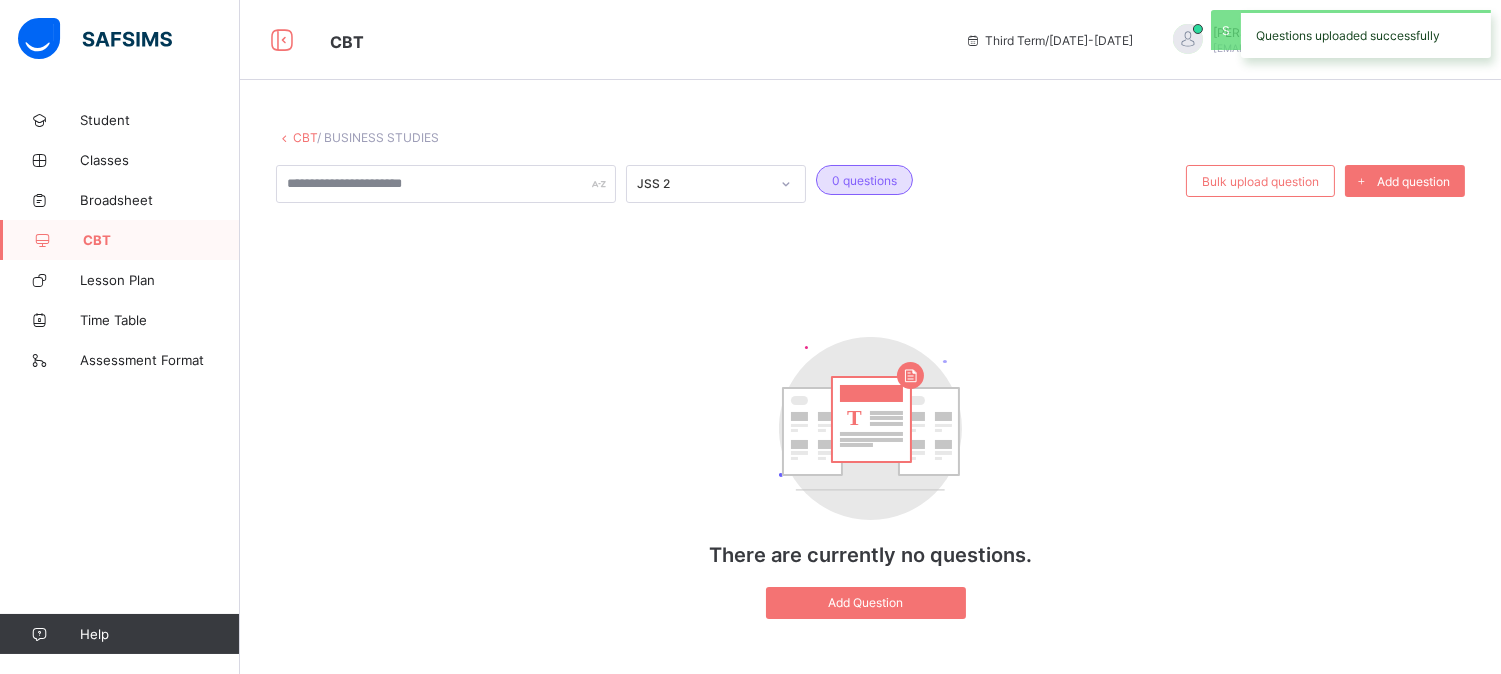 click on "JSS 2 0 questions Bulk upload question Add question T There are currently no questions. Add Question" at bounding box center (870, 402) 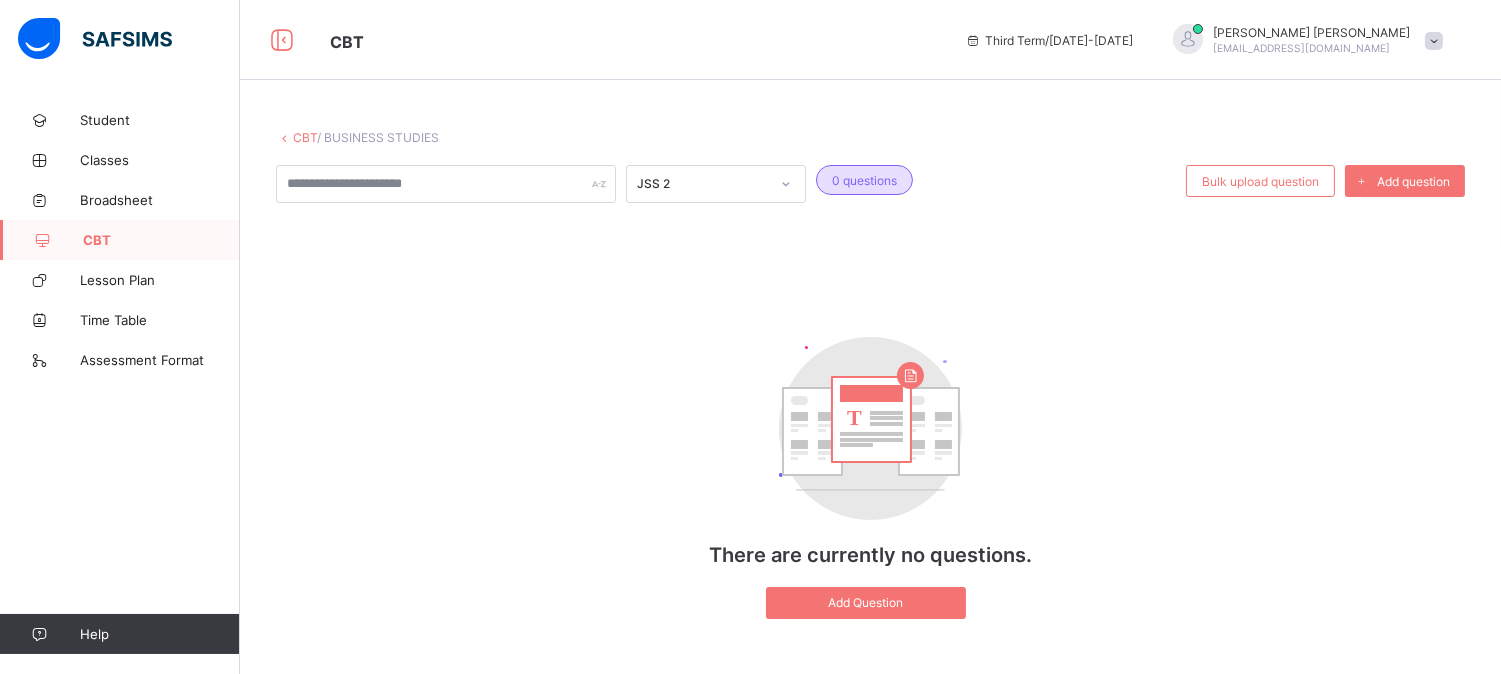 click on "JSS 2 0 questions Bulk upload question Add question T There are currently no questions. Add Question" at bounding box center (870, 402) 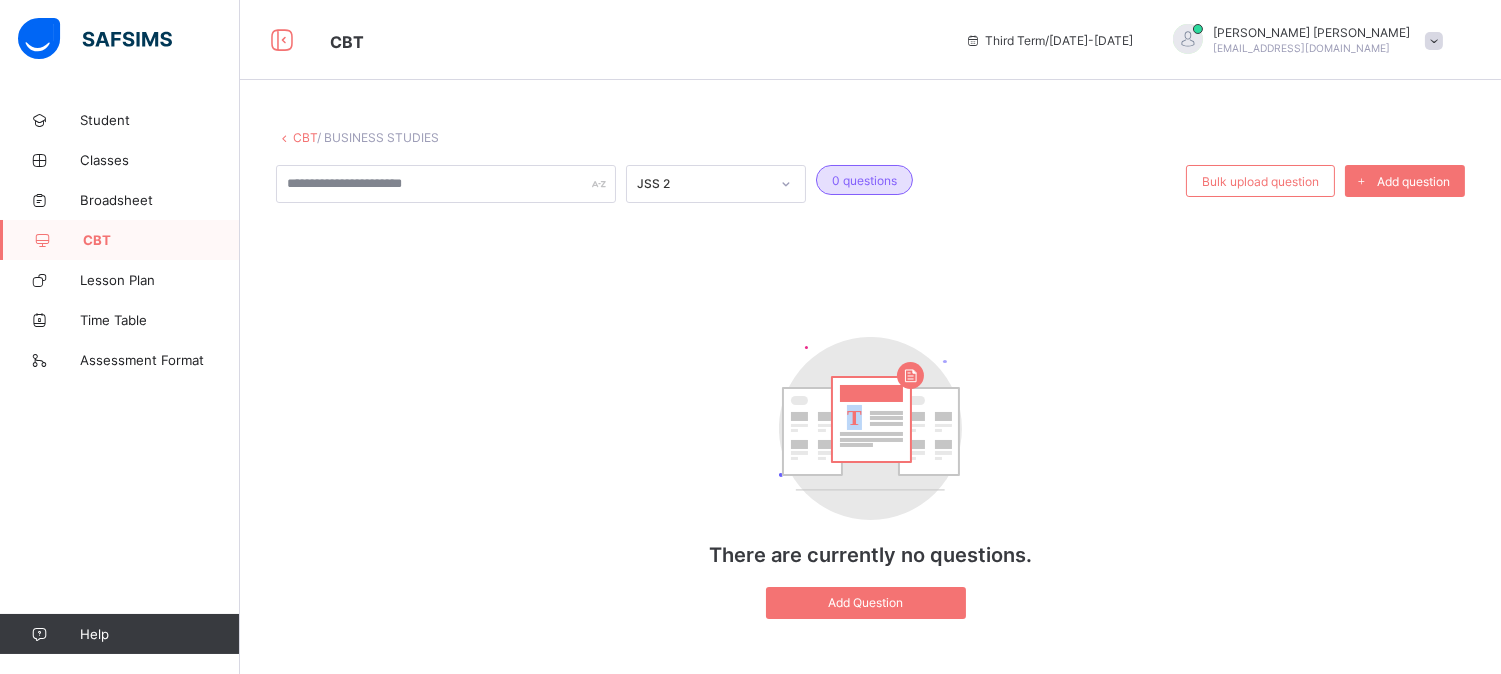 click on "JSS 2 0 questions Bulk upload question Add question T There are currently no questions. Add Question" at bounding box center (870, 402) 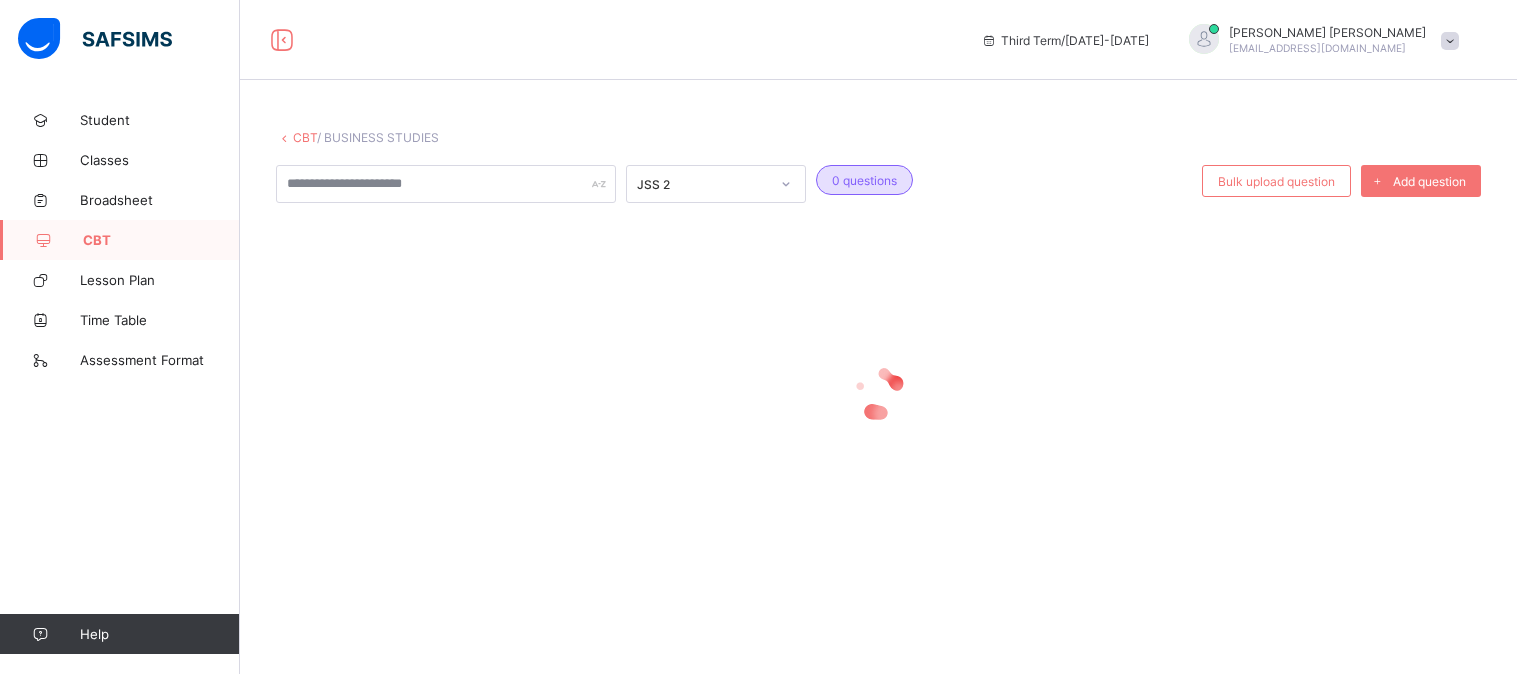 scroll, scrollTop: 0, scrollLeft: 0, axis: both 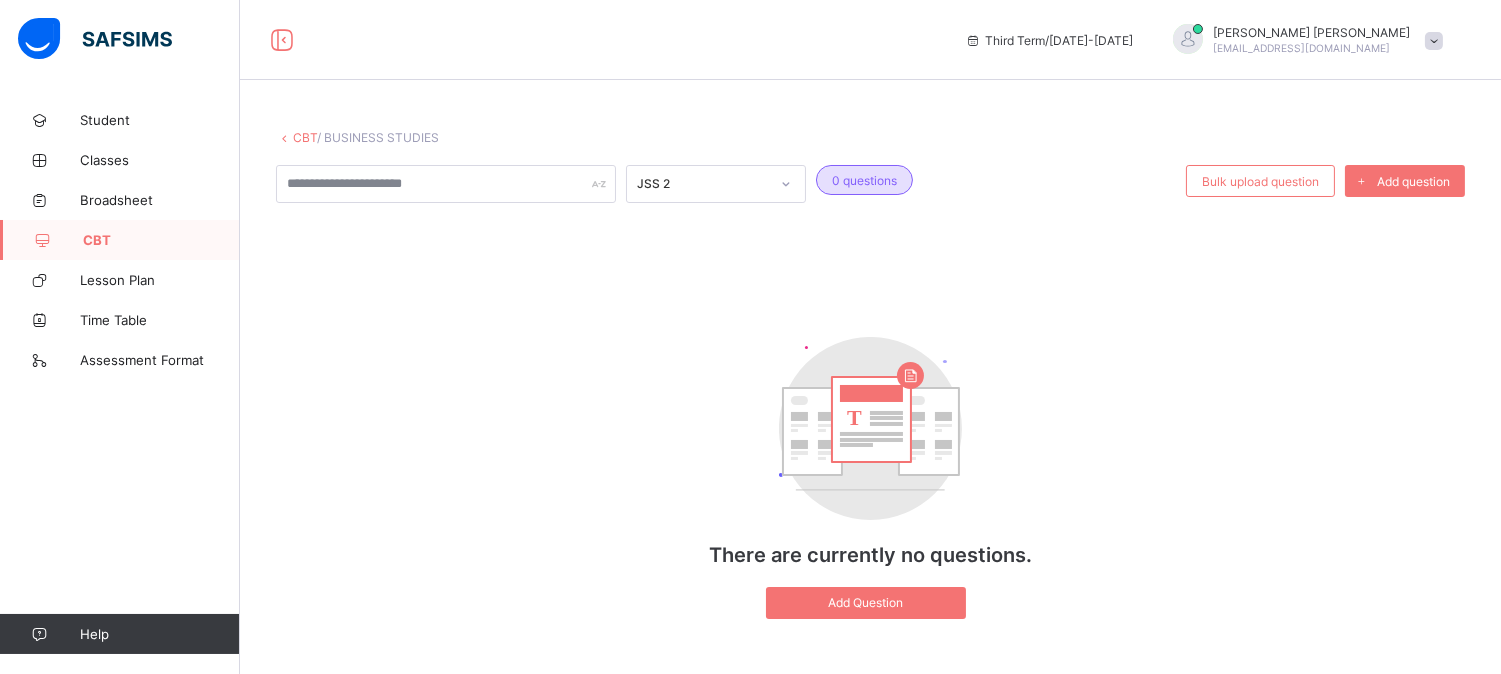 click on "T There are currently no questions. Add Question" at bounding box center [870, 478] 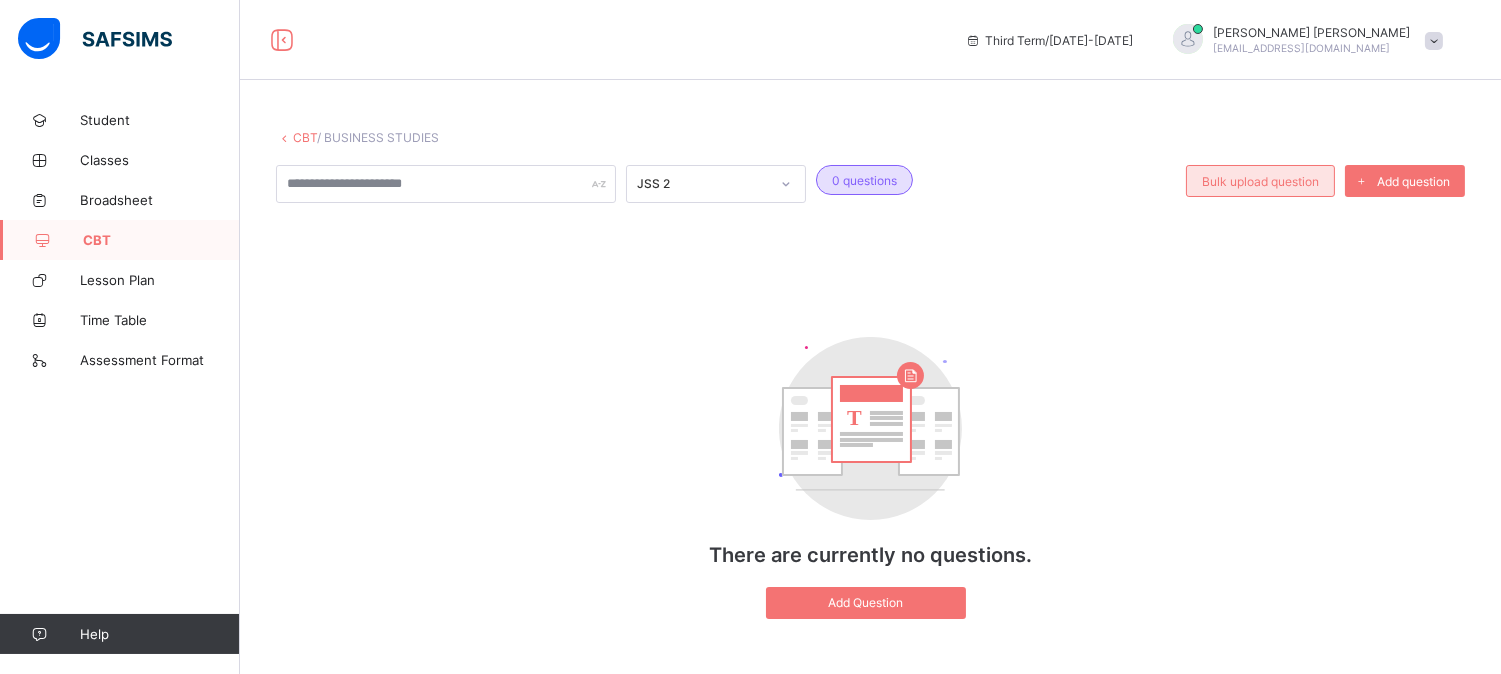 click on "Bulk upload question" at bounding box center [1260, 181] 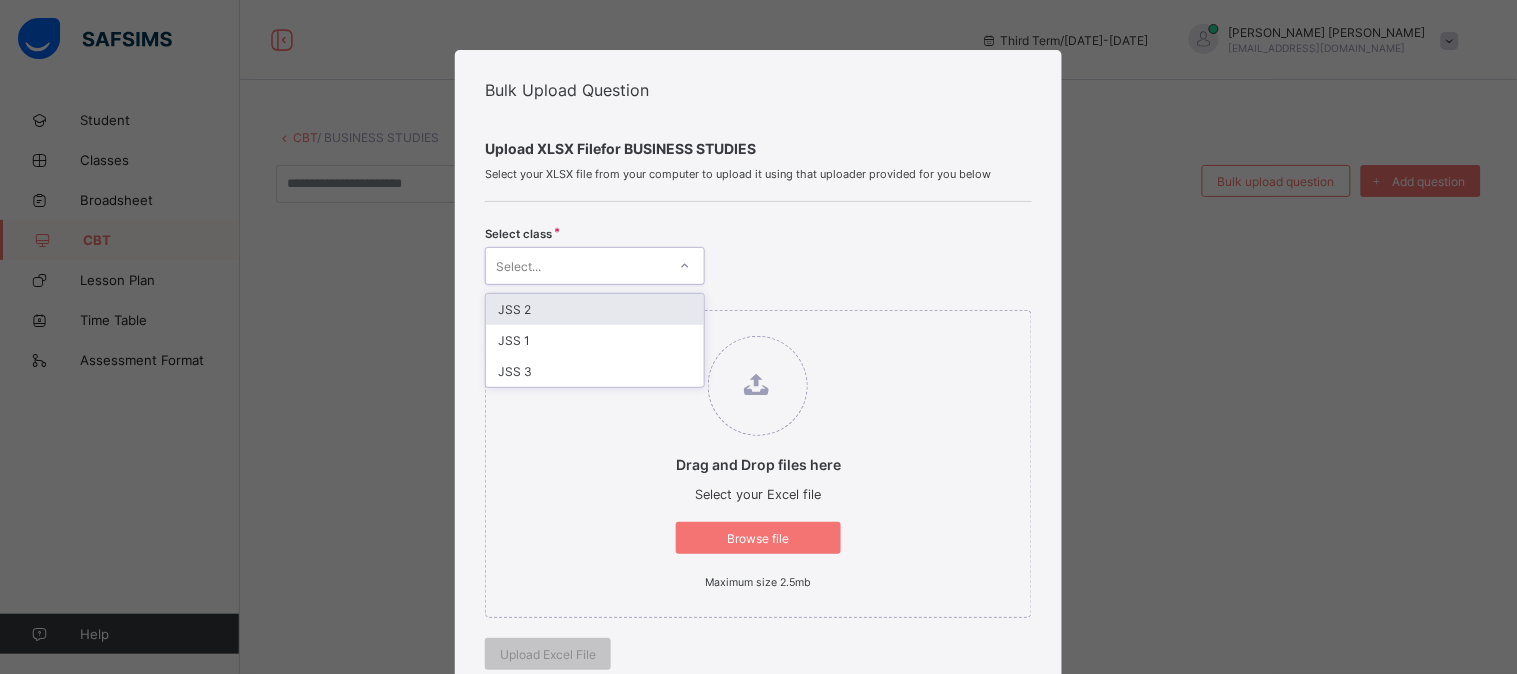 click 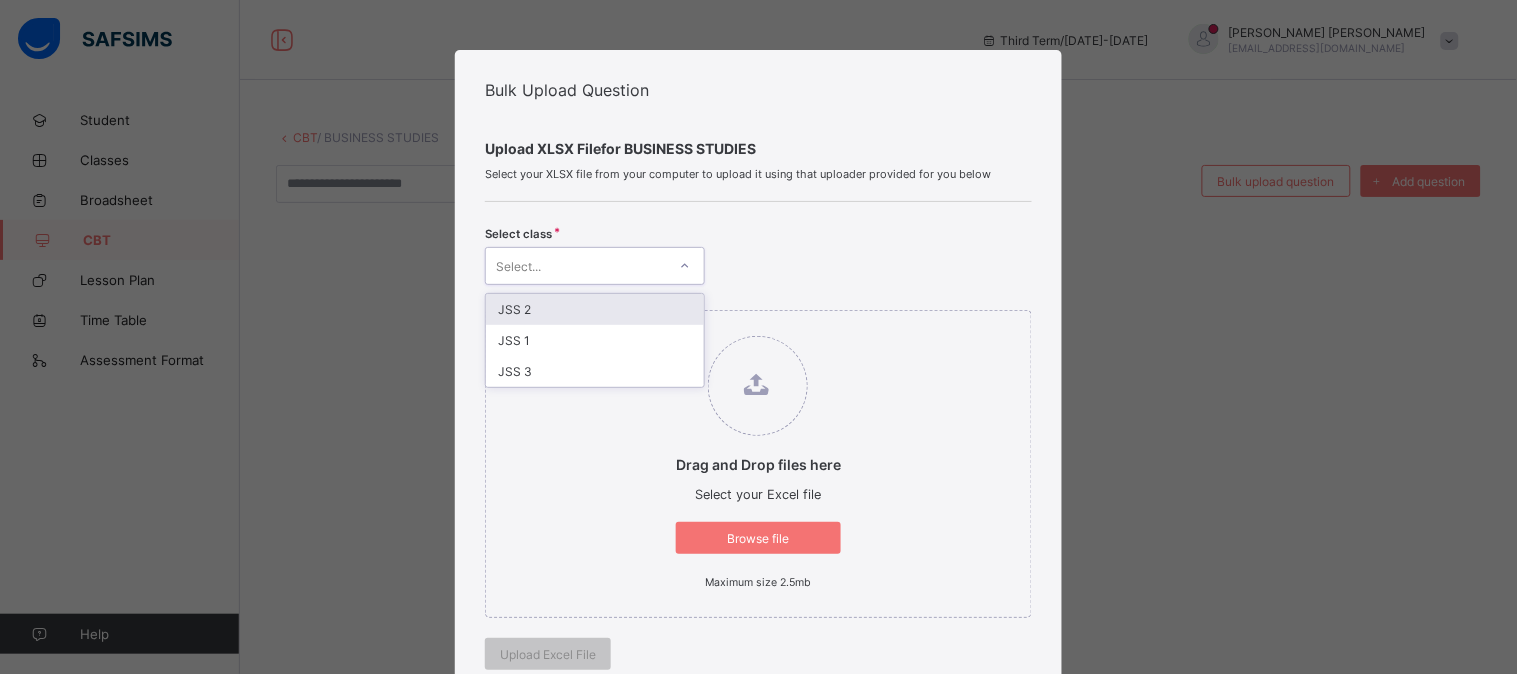 click on "JSS 2" at bounding box center (595, 309) 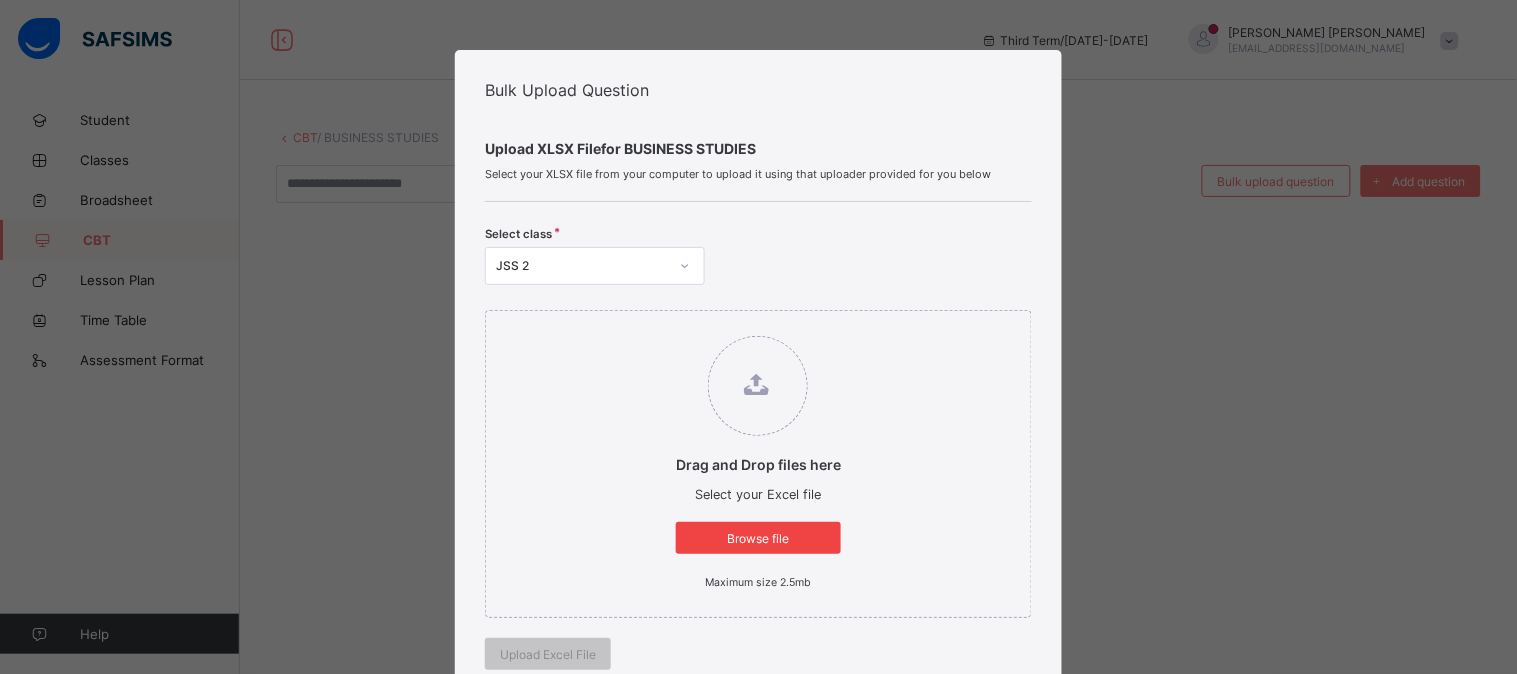click on "Browse file" at bounding box center [758, 538] 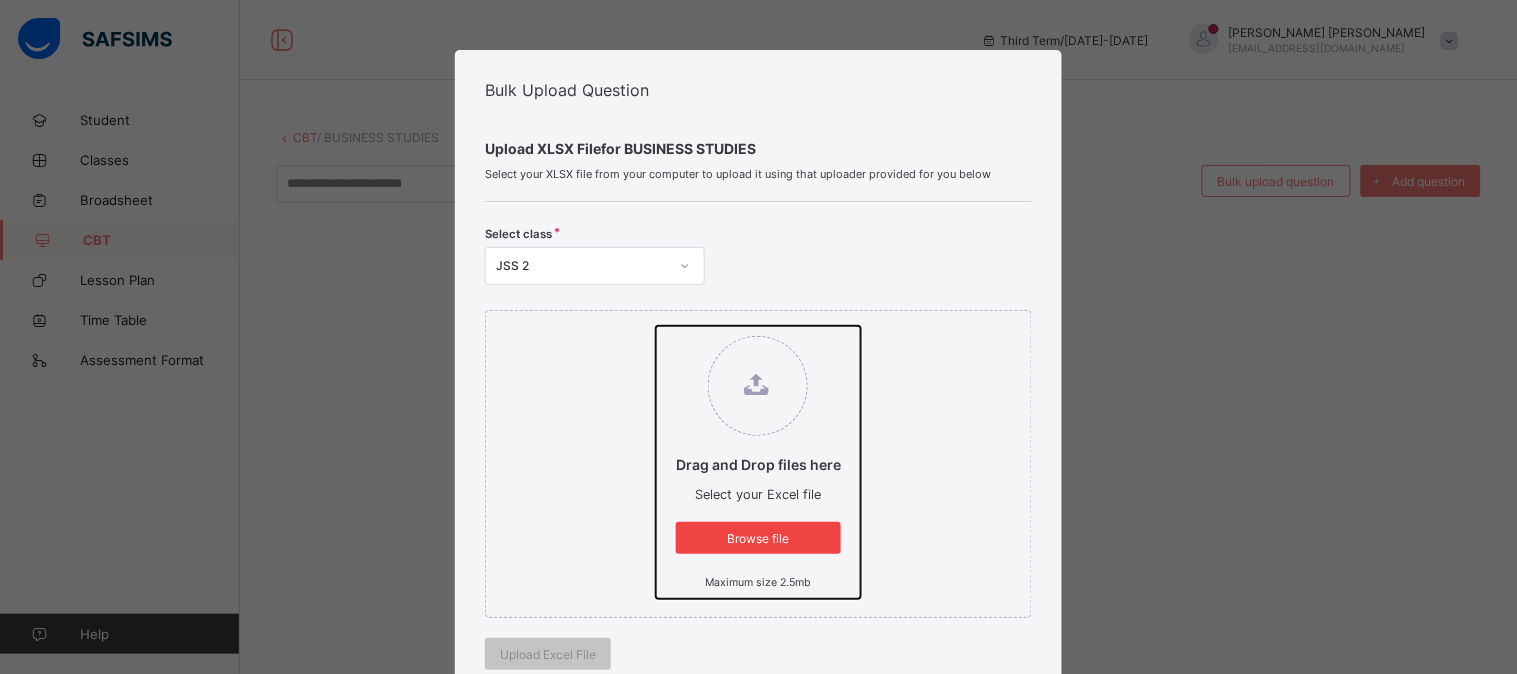 click on "Drag and Drop files here Select your Excel file Browse file Maximum size 2.5mb" at bounding box center [656, 326] 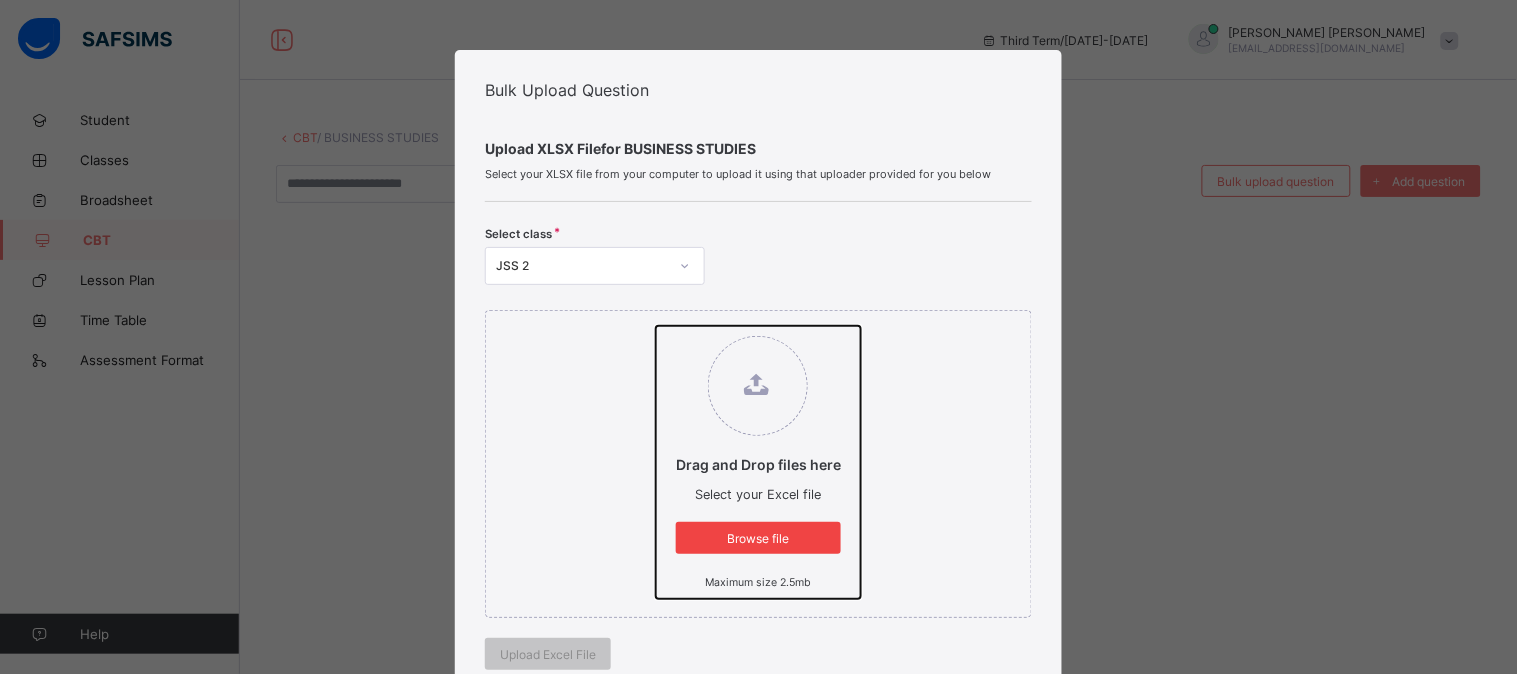 type on "**********" 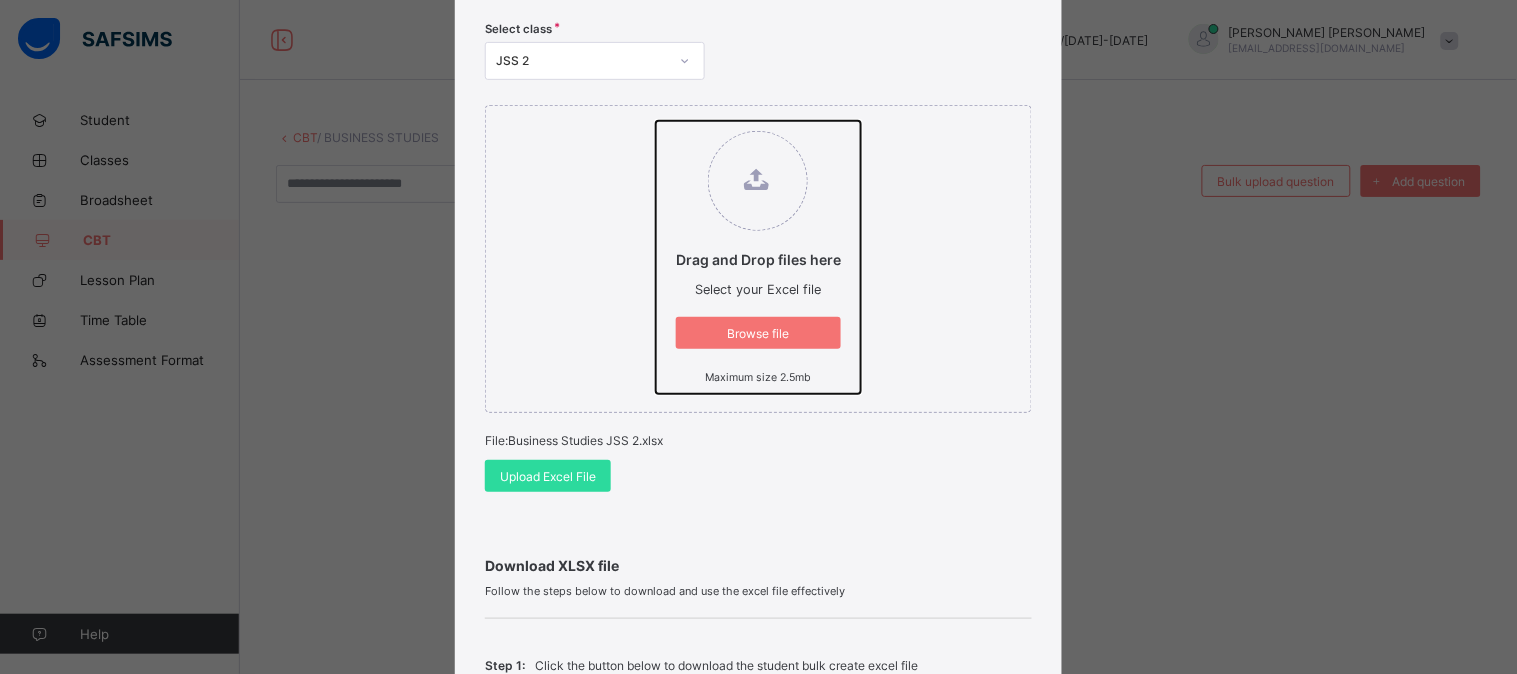 scroll, scrollTop: 223, scrollLeft: 0, axis: vertical 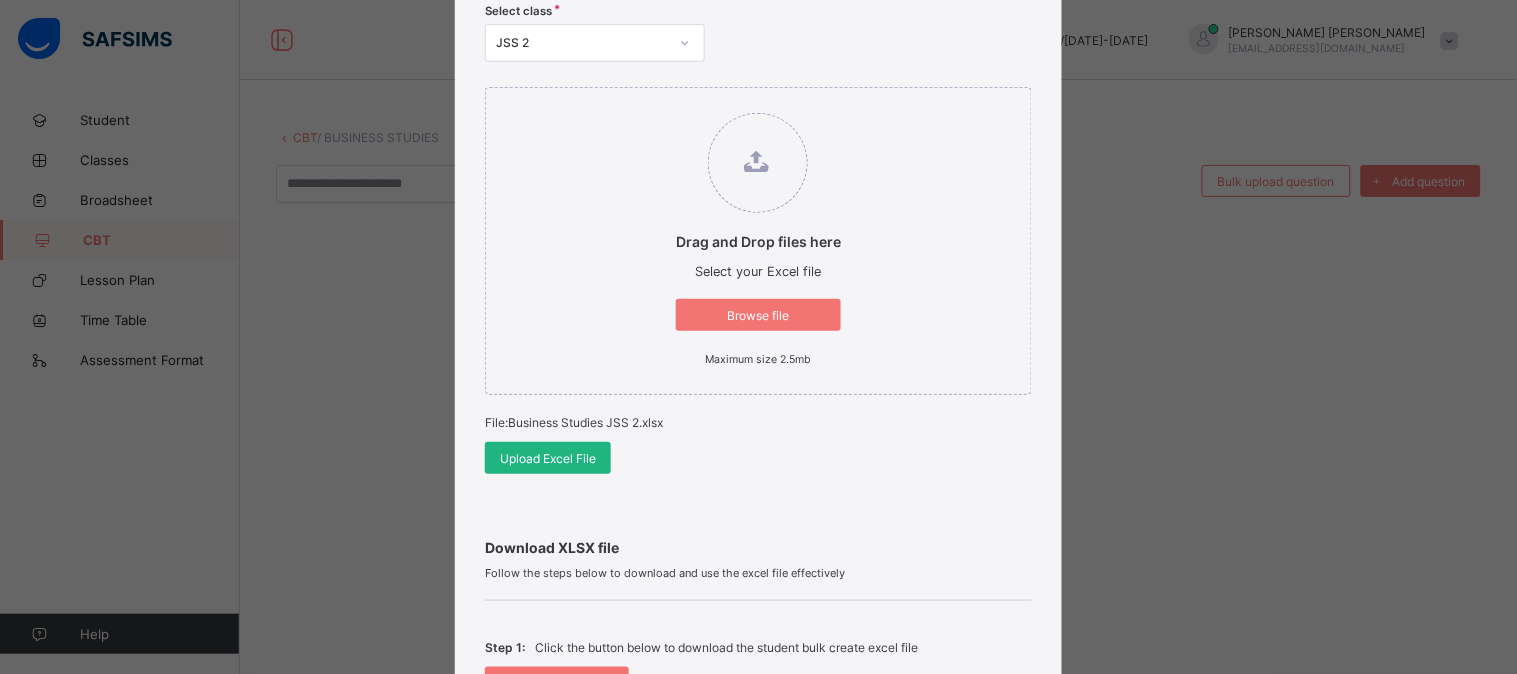 click on "Upload Excel File" at bounding box center [548, 458] 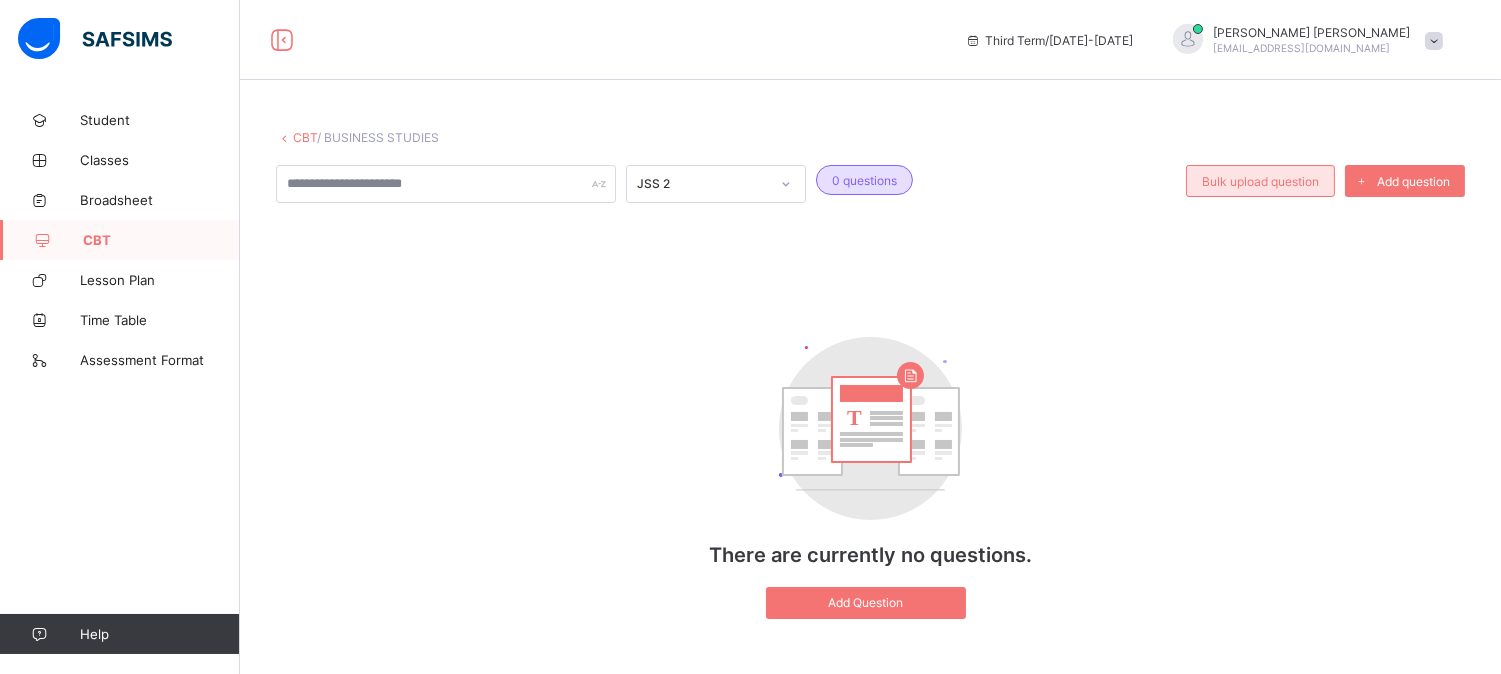 click on "Bulk upload question" at bounding box center (1260, 181) 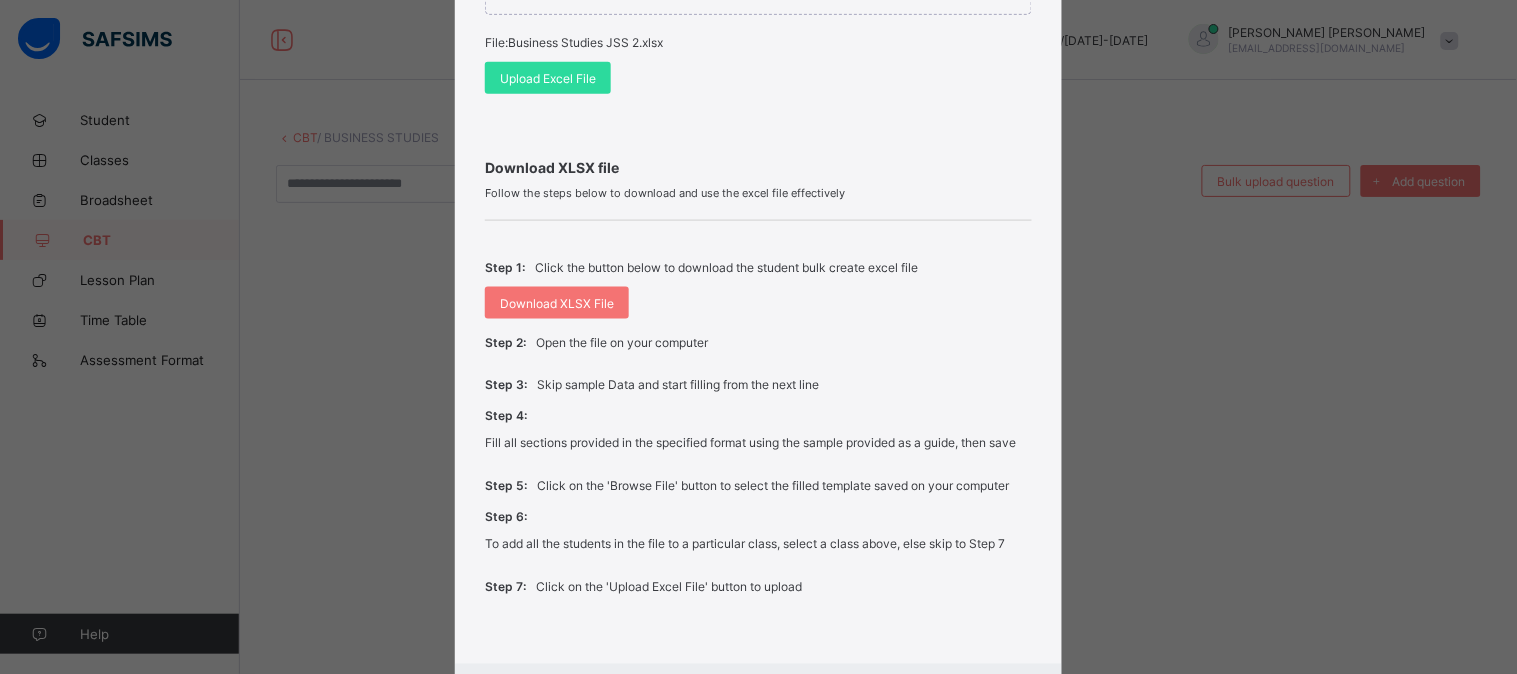 scroll, scrollTop: 640, scrollLeft: 0, axis: vertical 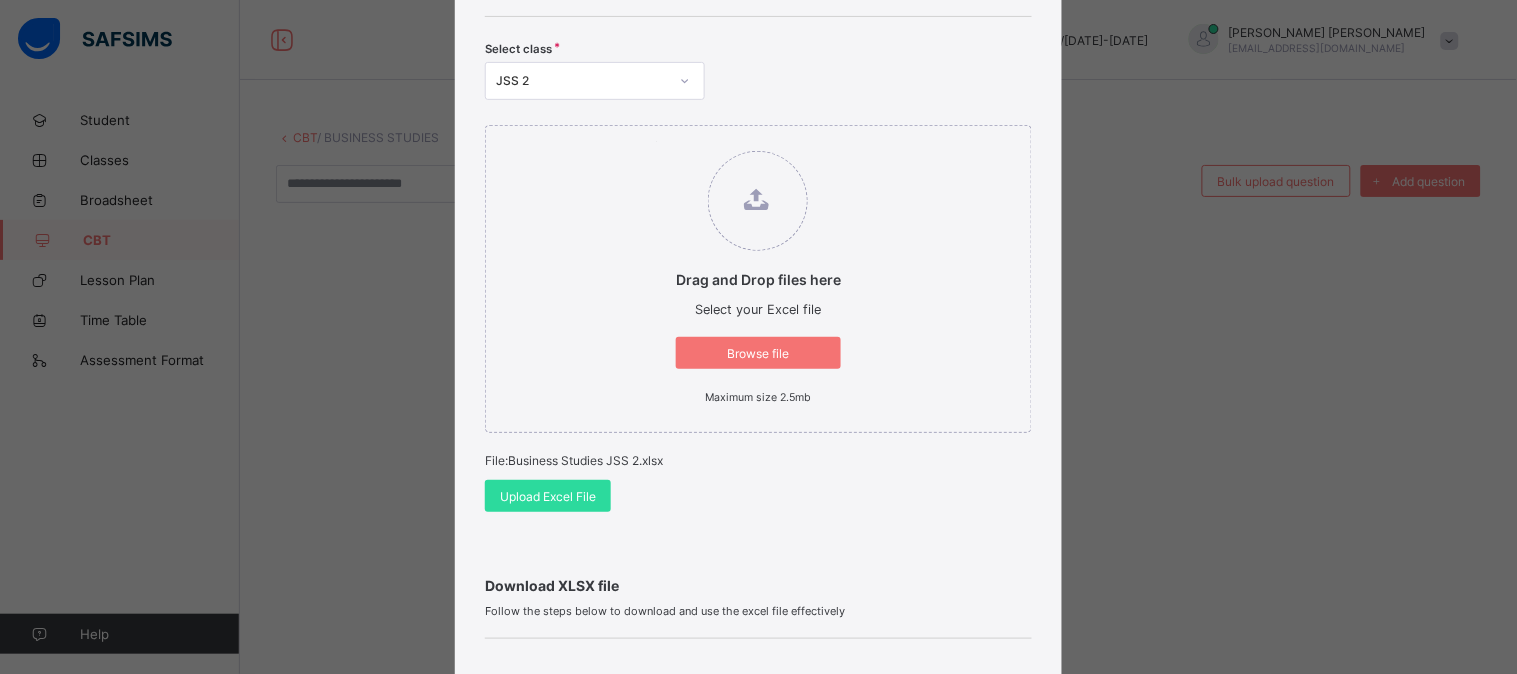 click on "File:  Business Studies JSS 2.xlsx" at bounding box center [758, 460] 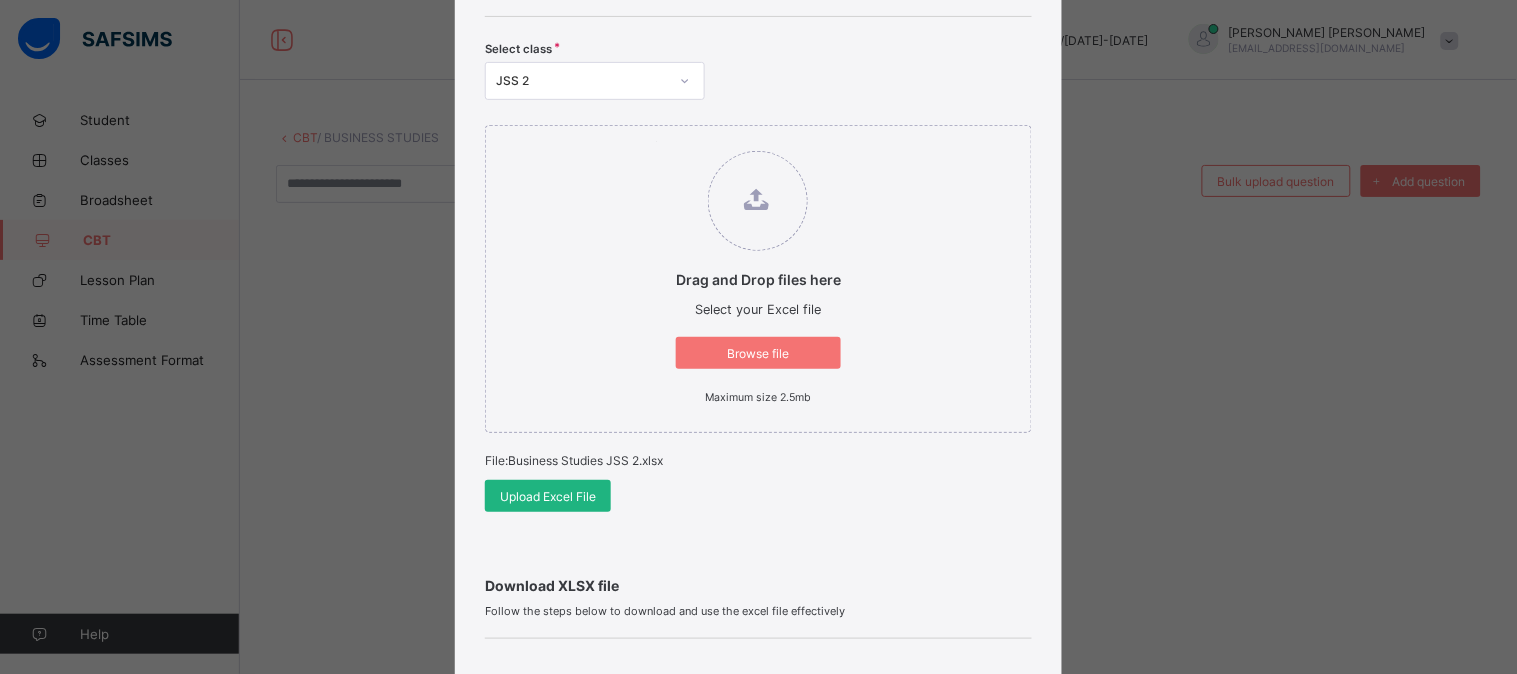 click on "Upload Excel File" at bounding box center (548, 496) 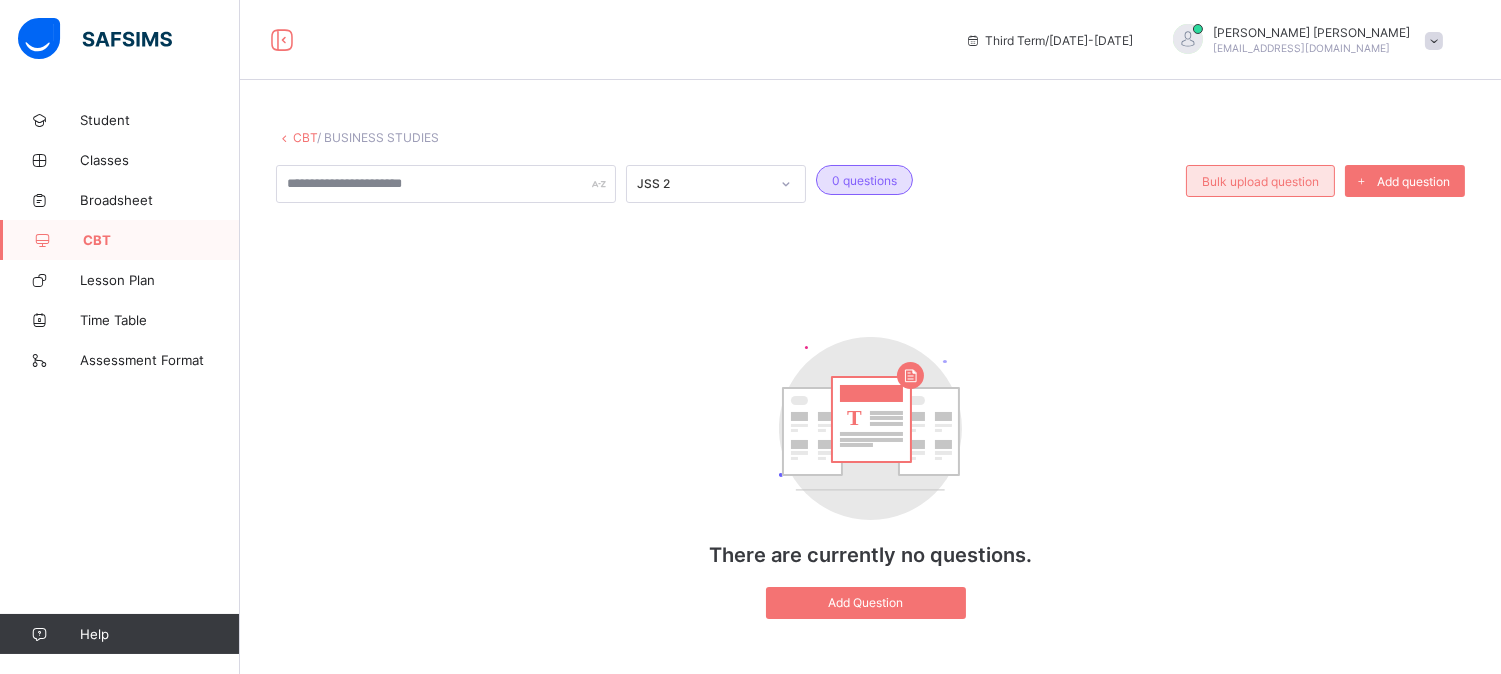 click on "Bulk upload question" at bounding box center (1260, 181) 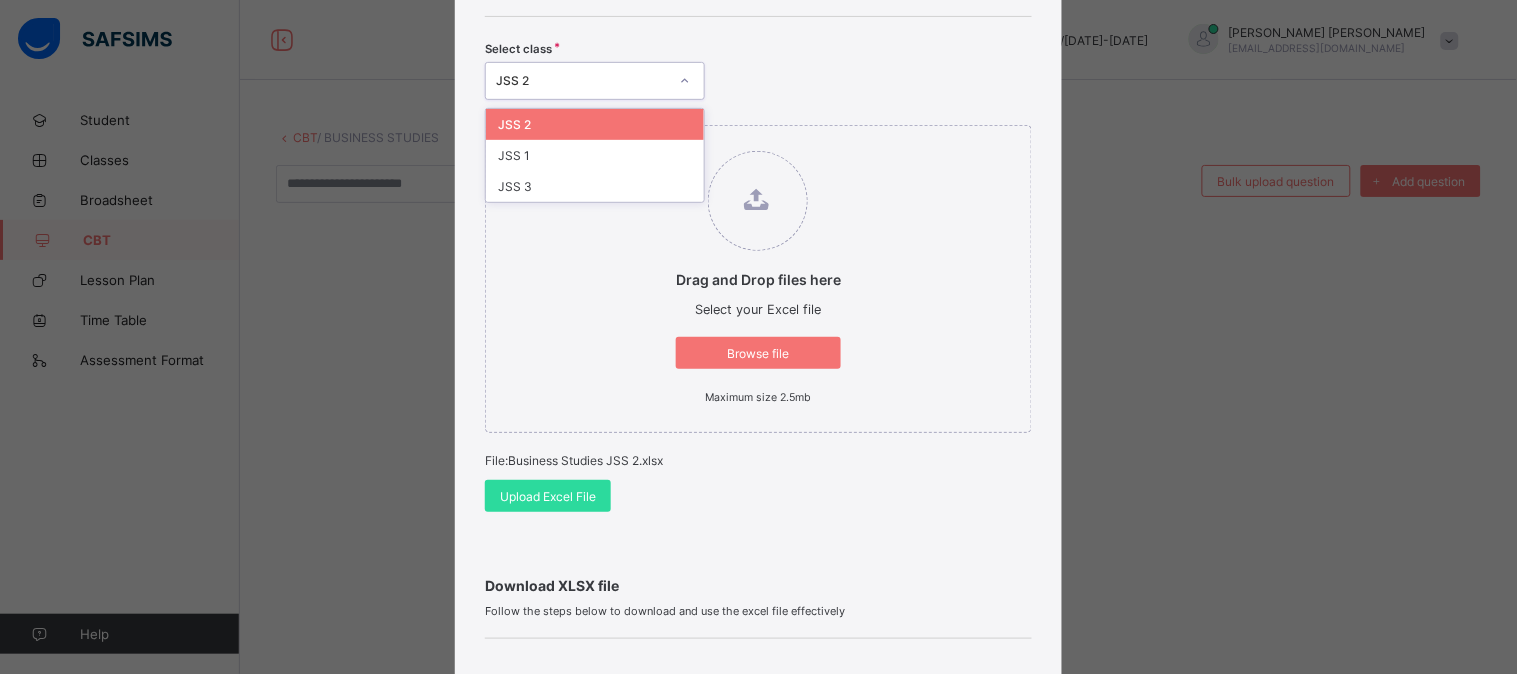 click at bounding box center [685, 81] 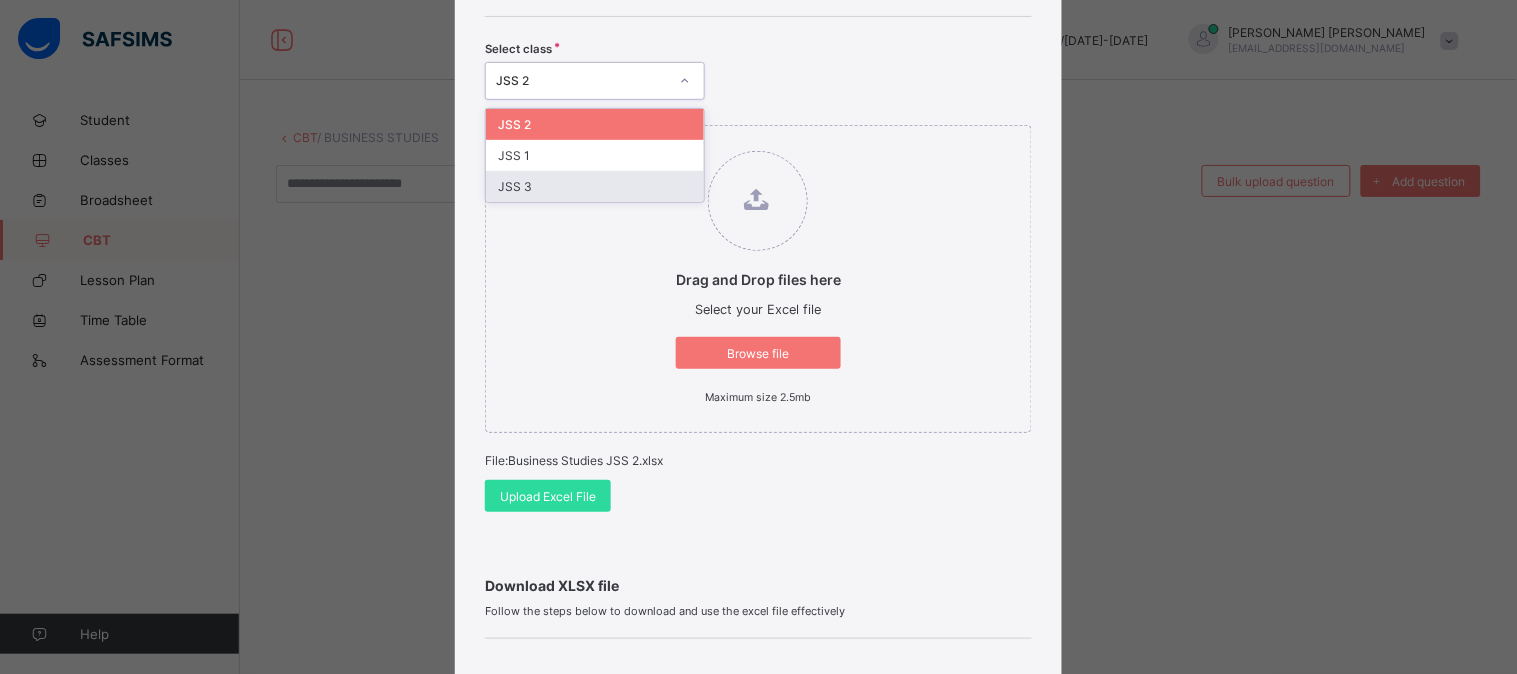 click on "JSS 3" at bounding box center [595, 186] 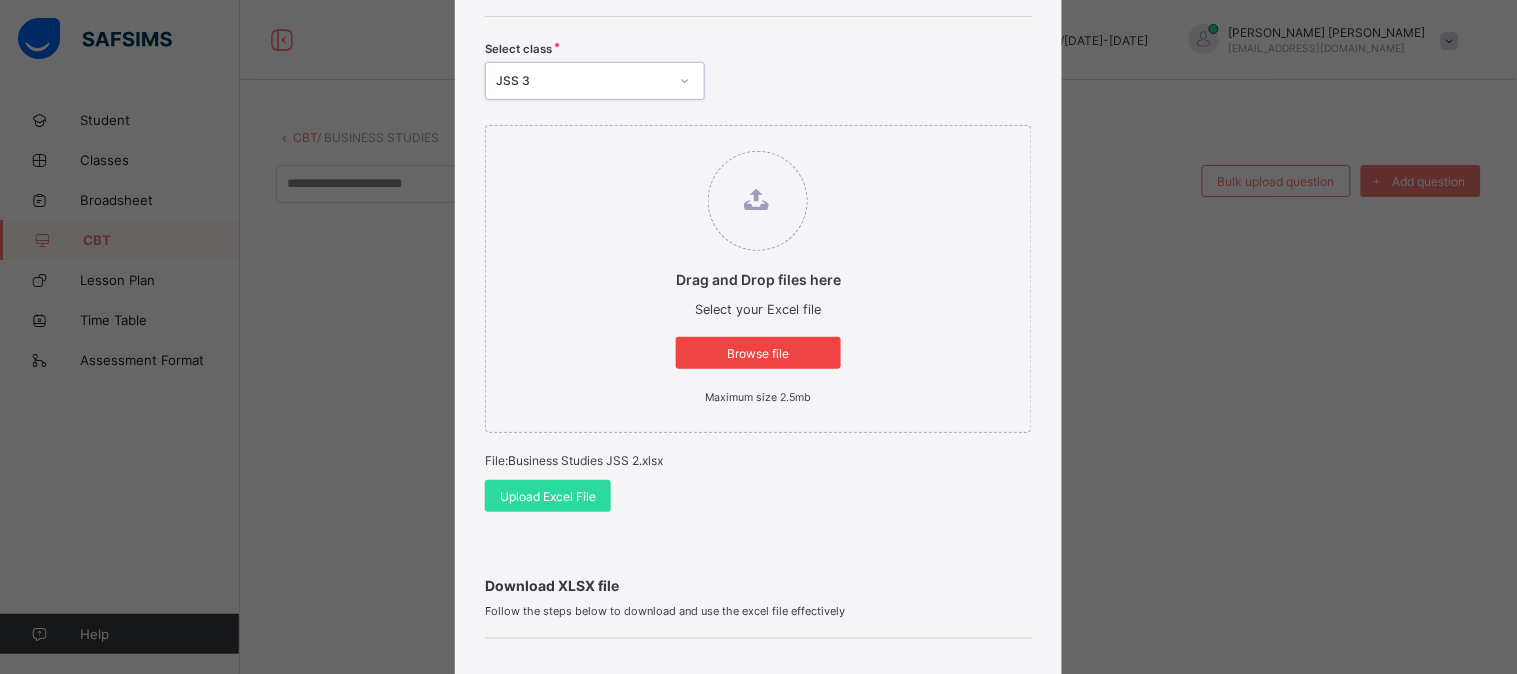 click on "Browse file" at bounding box center (758, 353) 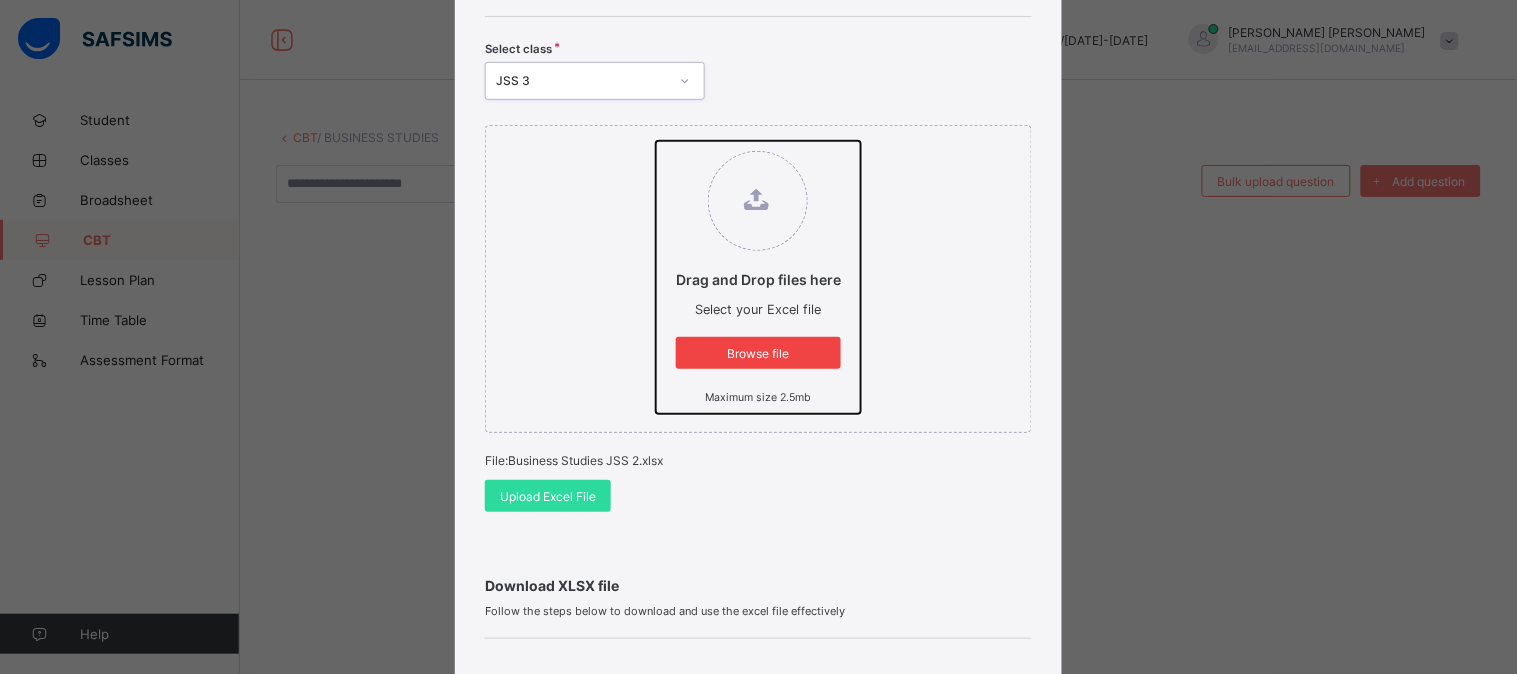 click on "Drag and Drop files here Select your Excel file Browse file Maximum size 2.5mb" at bounding box center [656, 141] 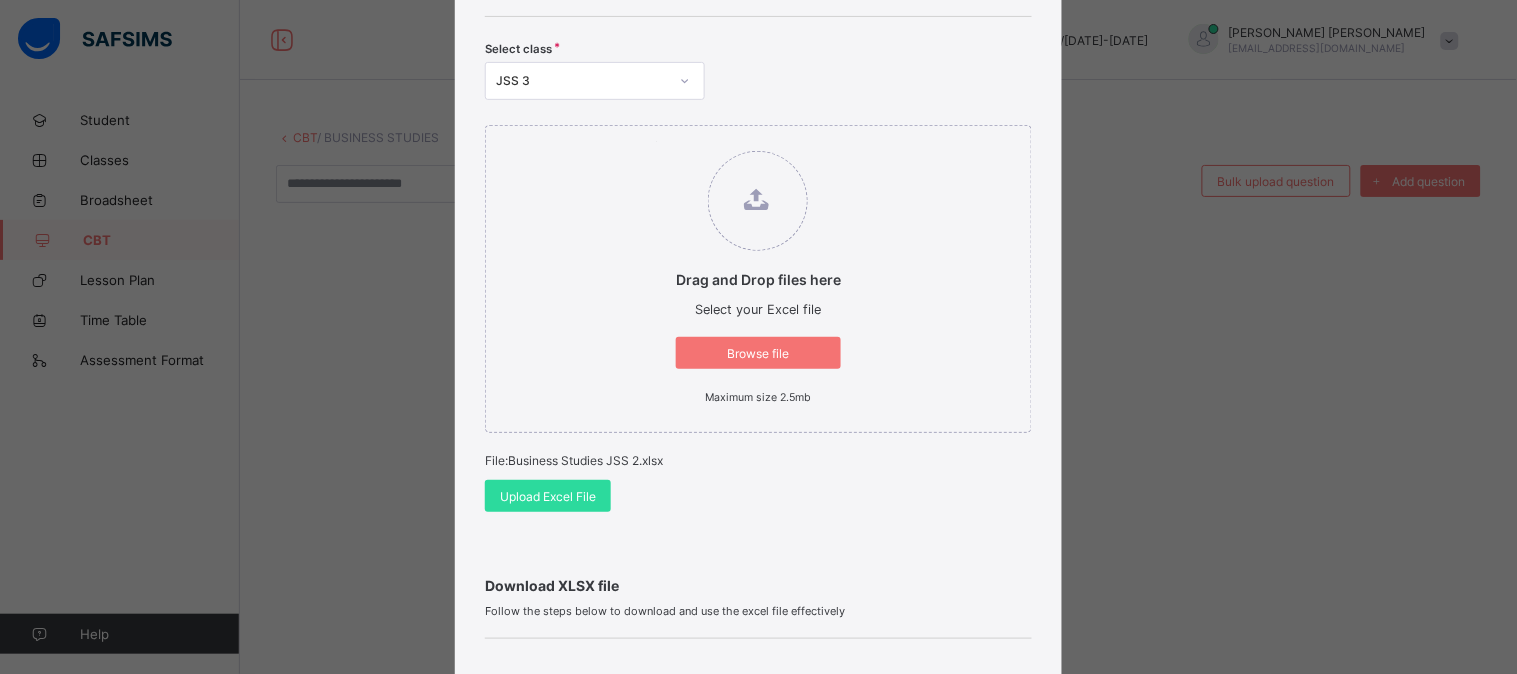 click at bounding box center [685, 81] 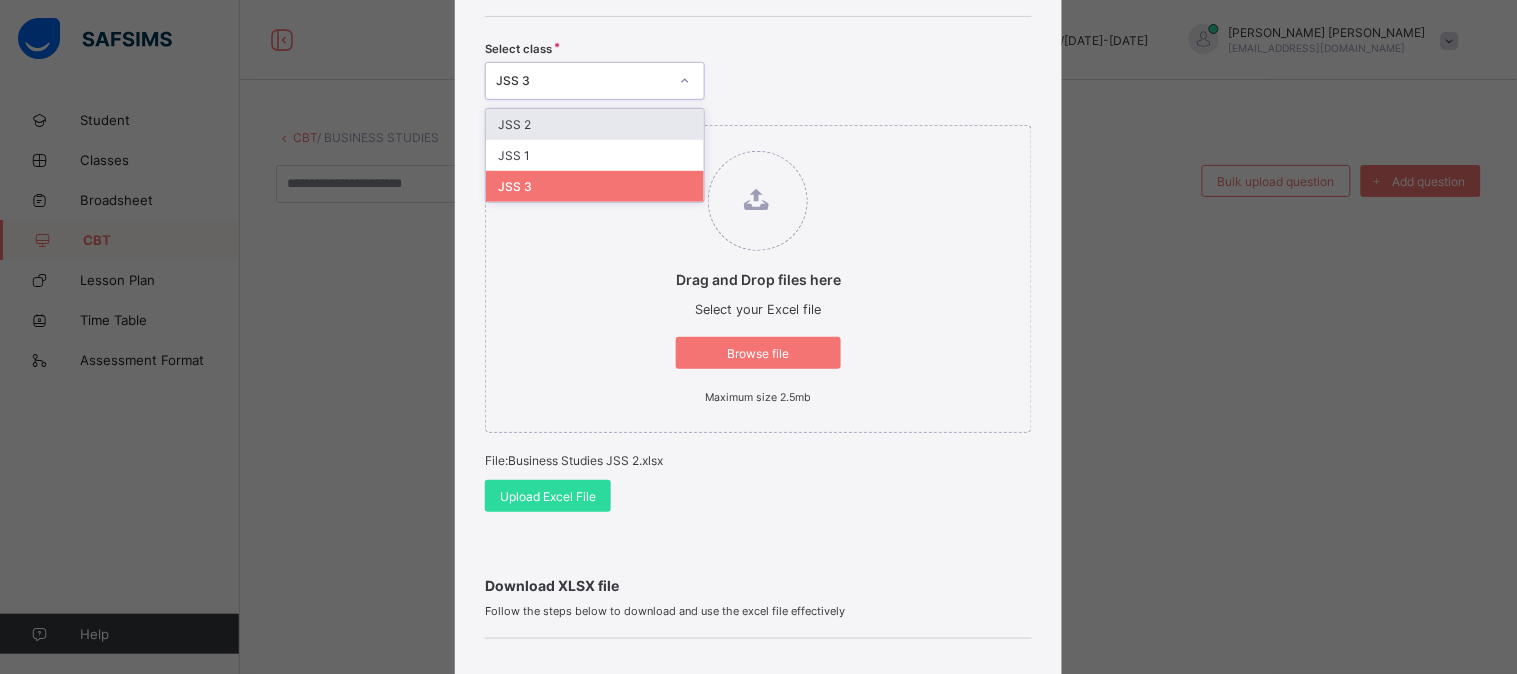 click on "JSS 2" at bounding box center [595, 124] 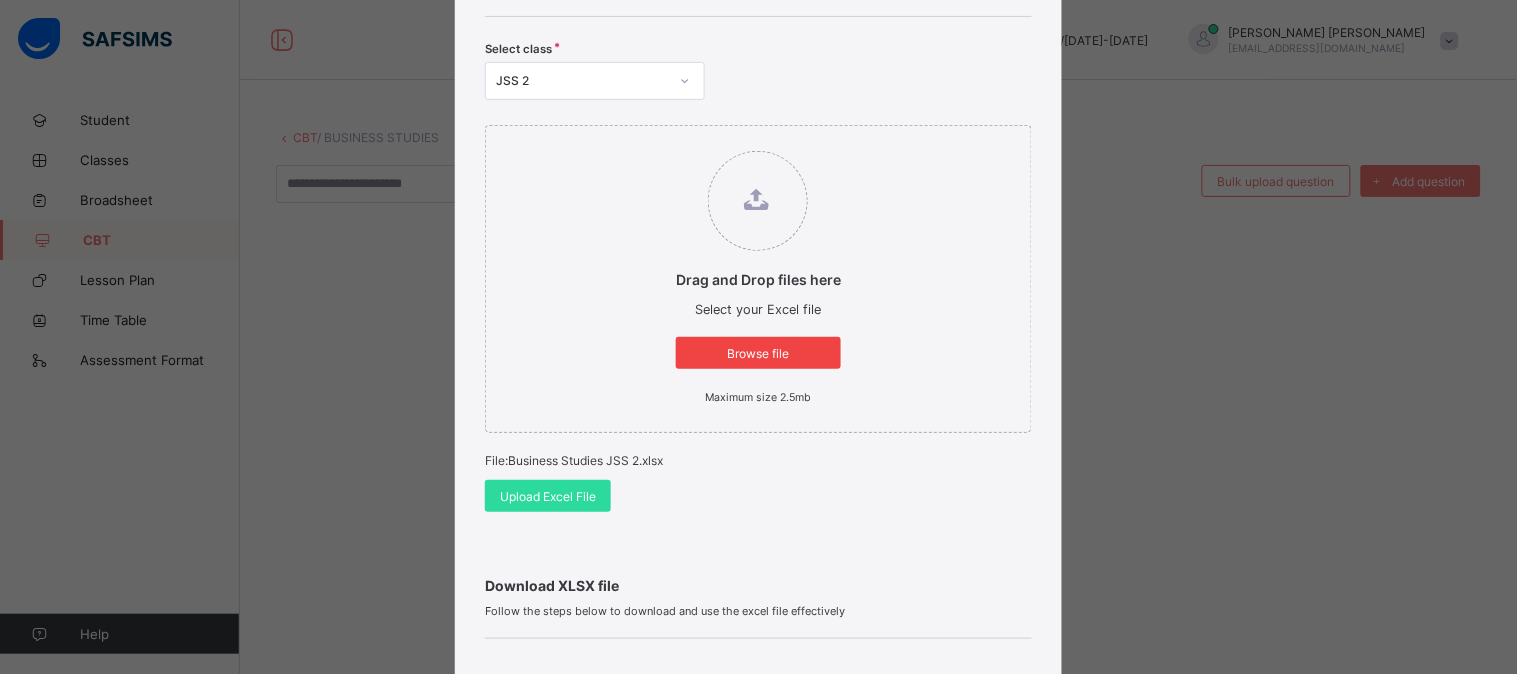 click on "Browse file" at bounding box center (758, 353) 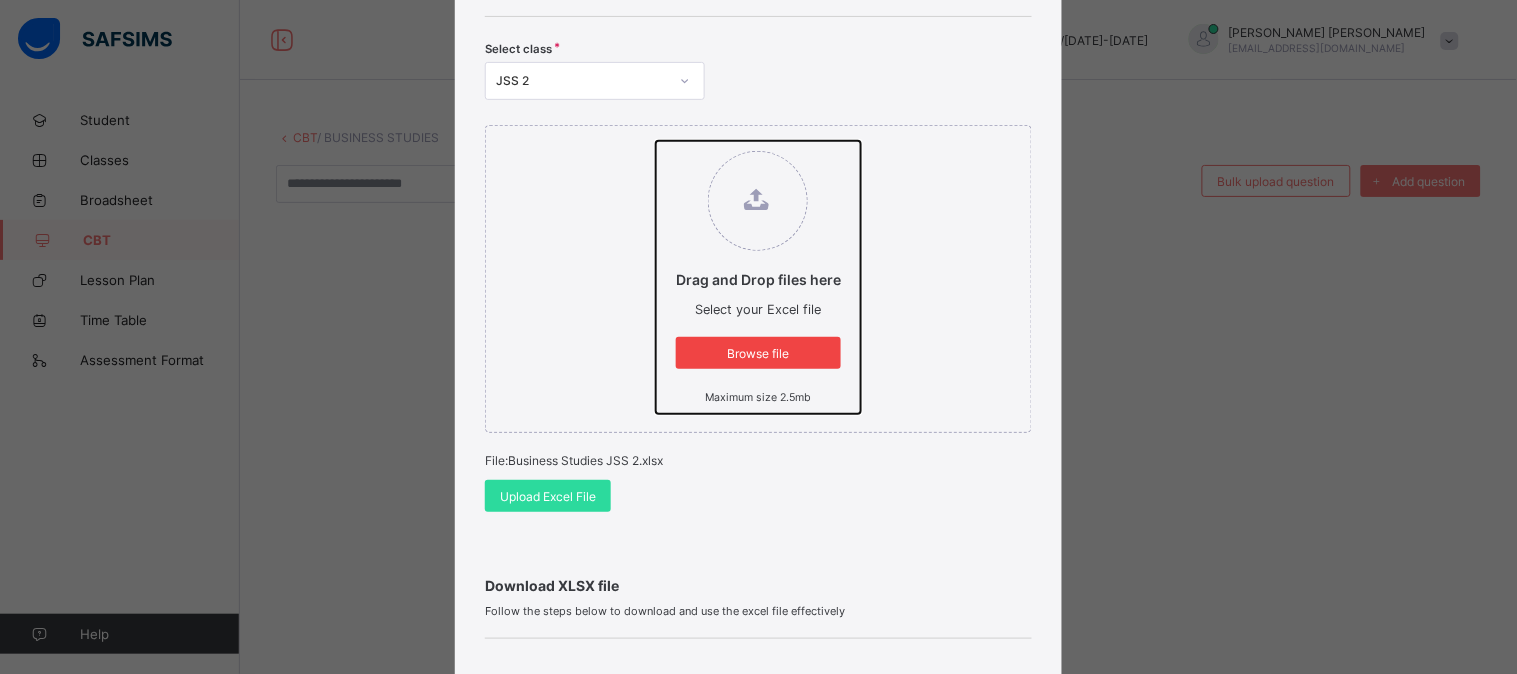 click on "Drag and Drop files here Select your Excel file Browse file Maximum size 2.5mb" at bounding box center (656, 141) 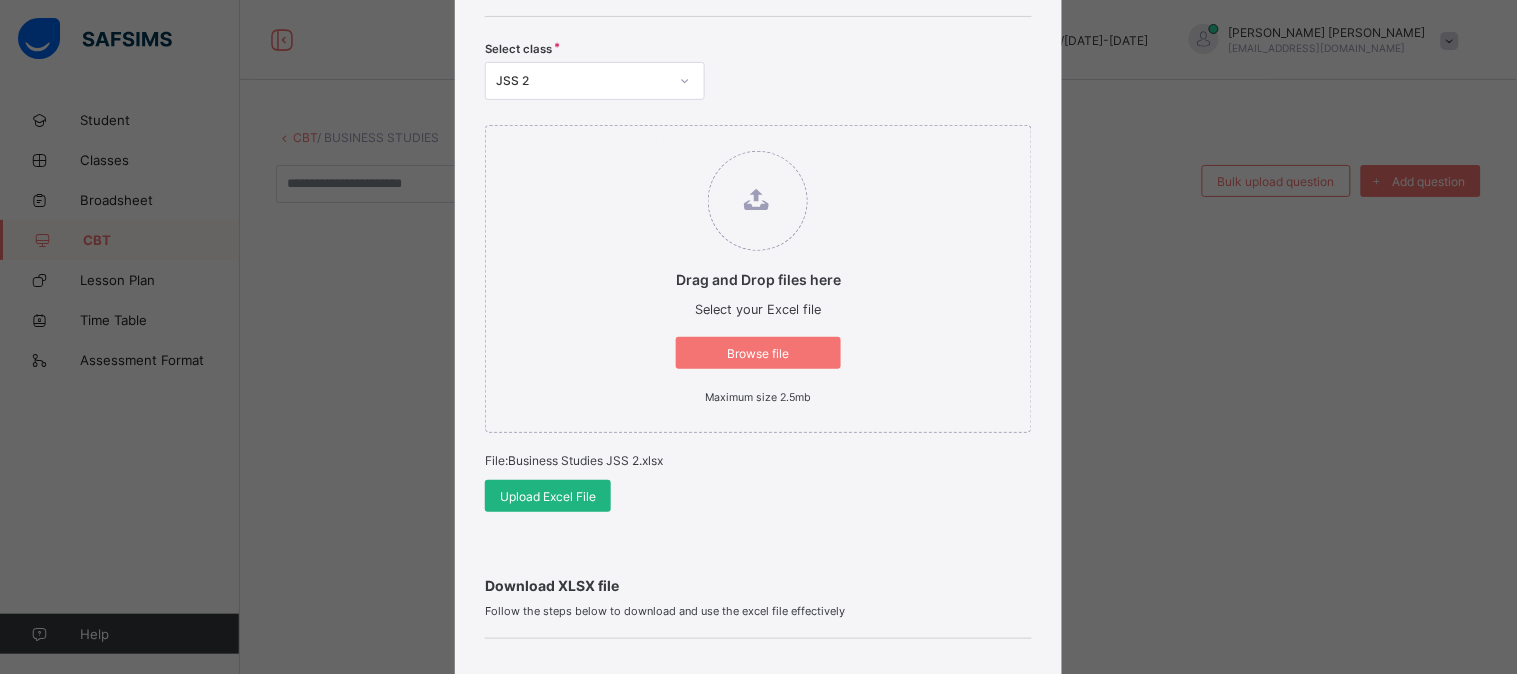 click on "Upload Excel File" at bounding box center [548, 496] 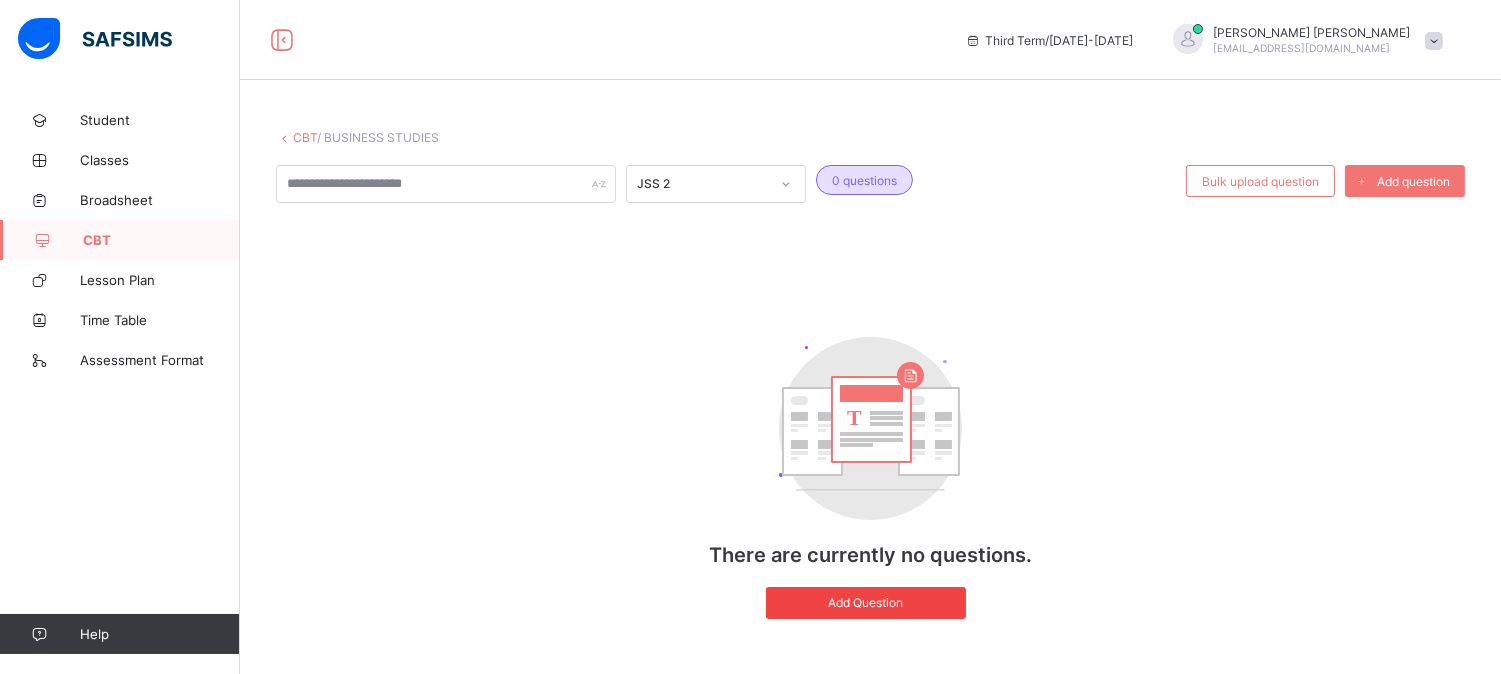 click on "Add Question" at bounding box center [866, 603] 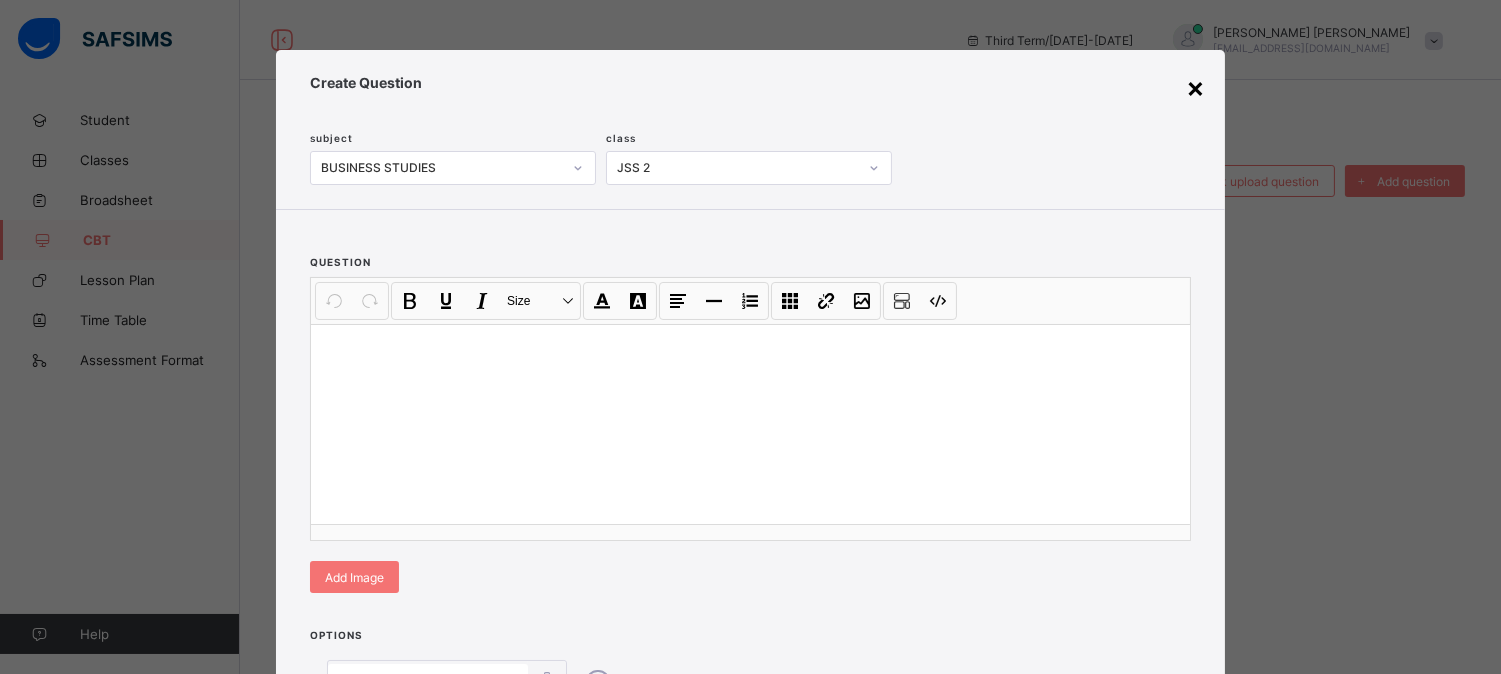 click on "×" at bounding box center (1195, 87) 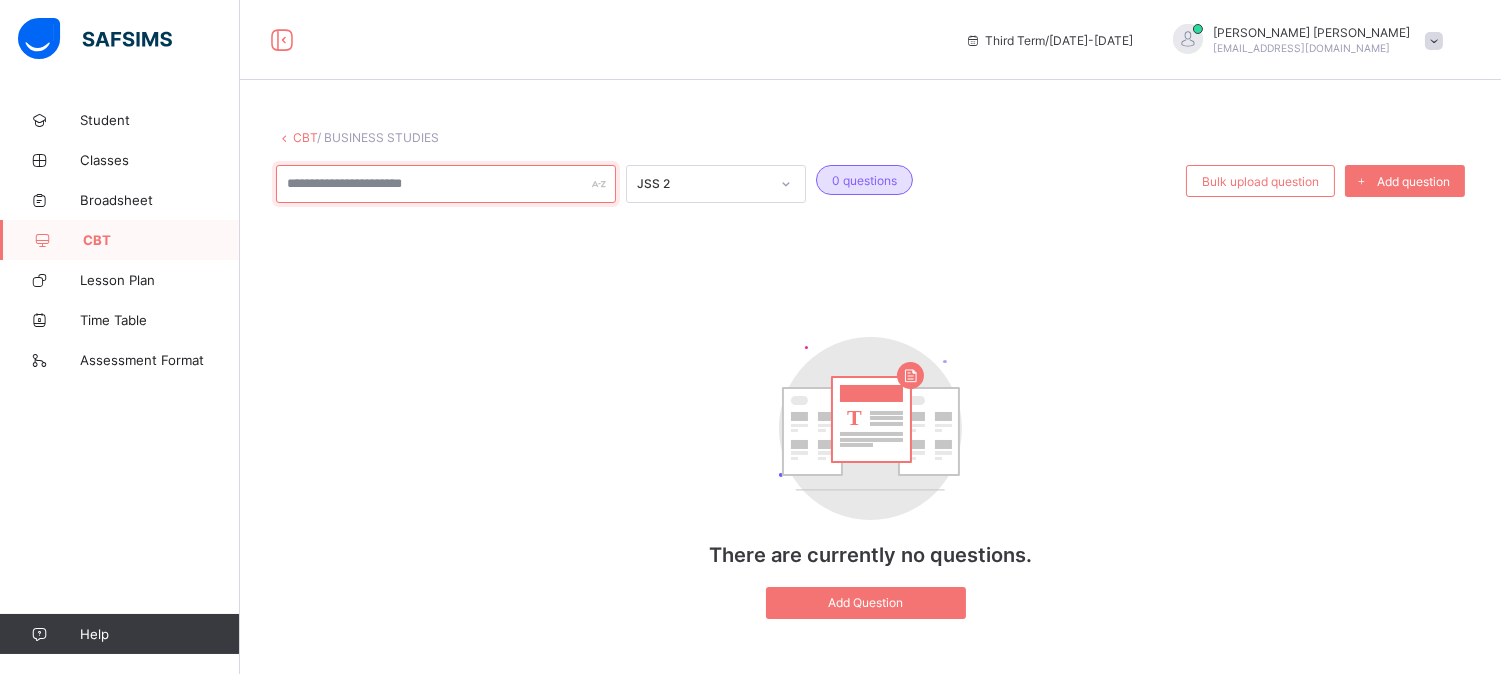 click at bounding box center [446, 184] 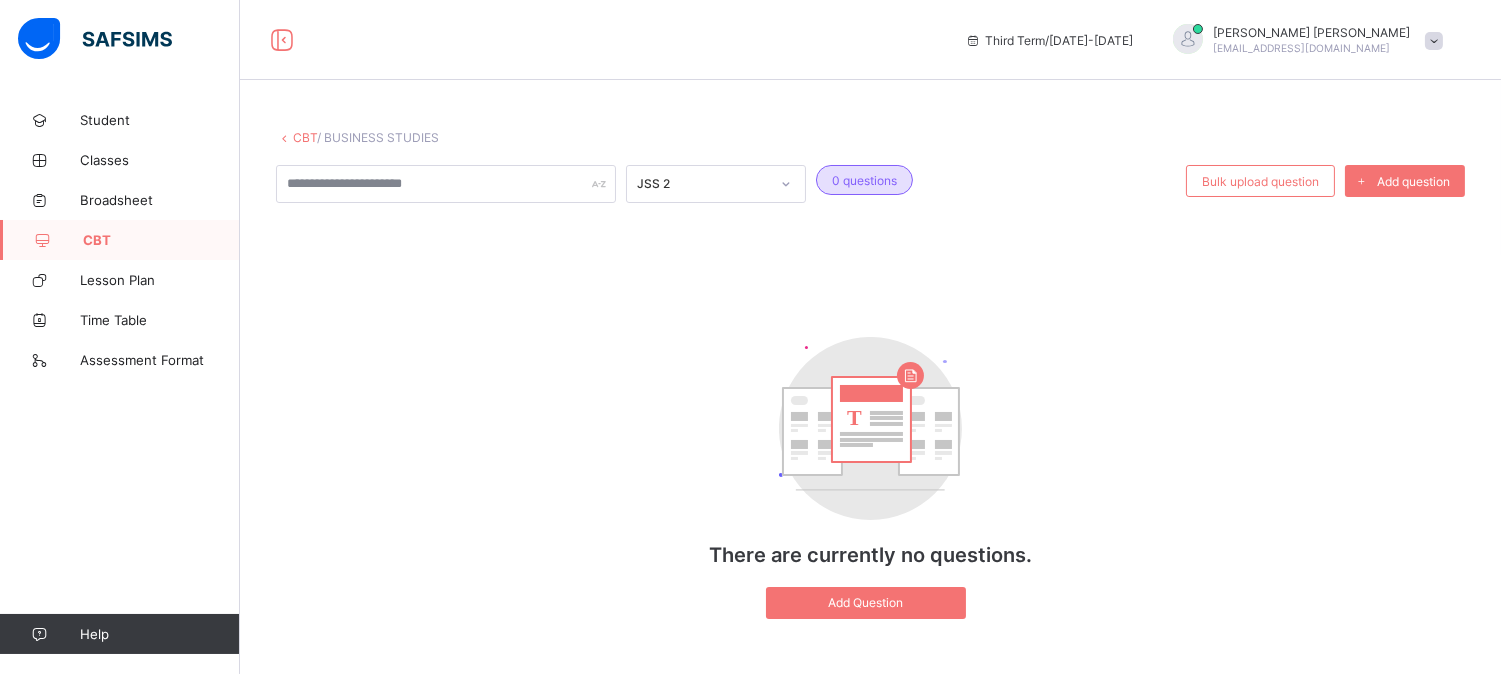 click at bounding box center [446, 184] 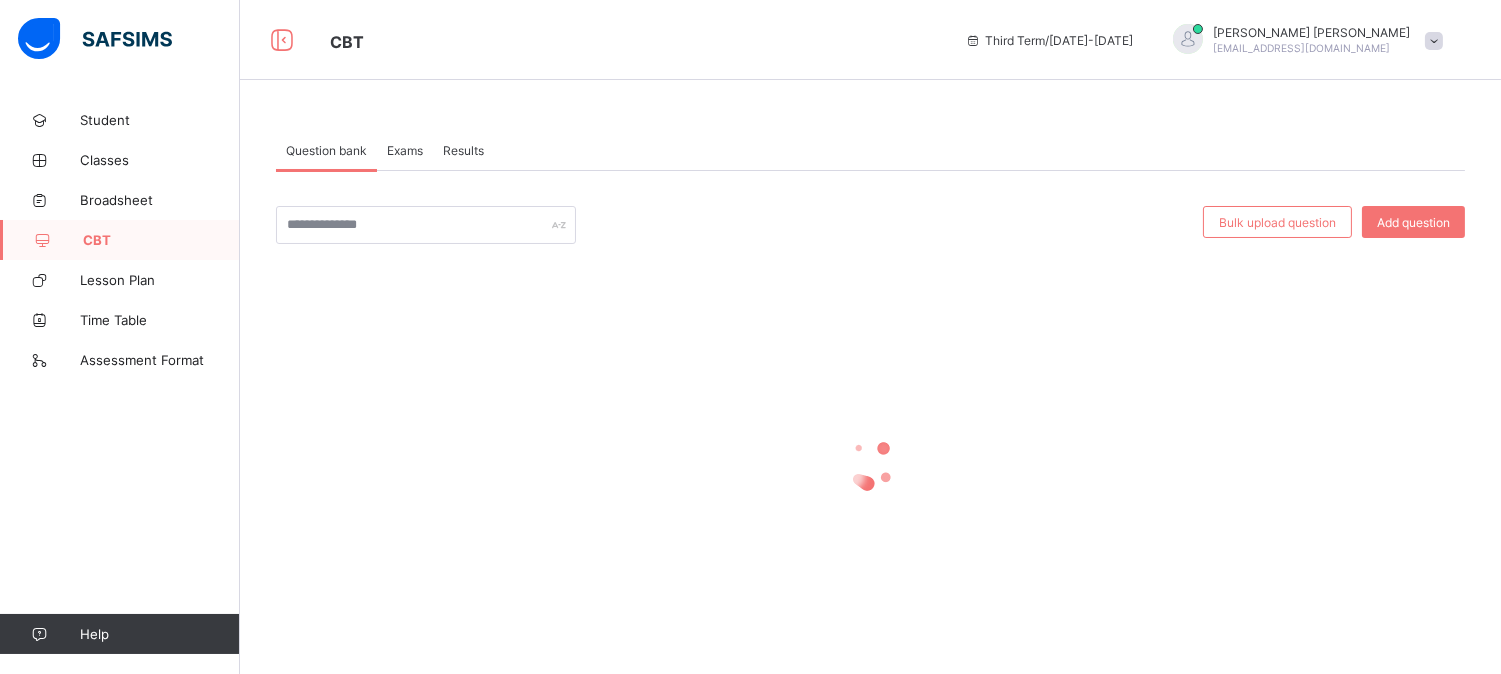 click on "Exams" at bounding box center (405, 150) 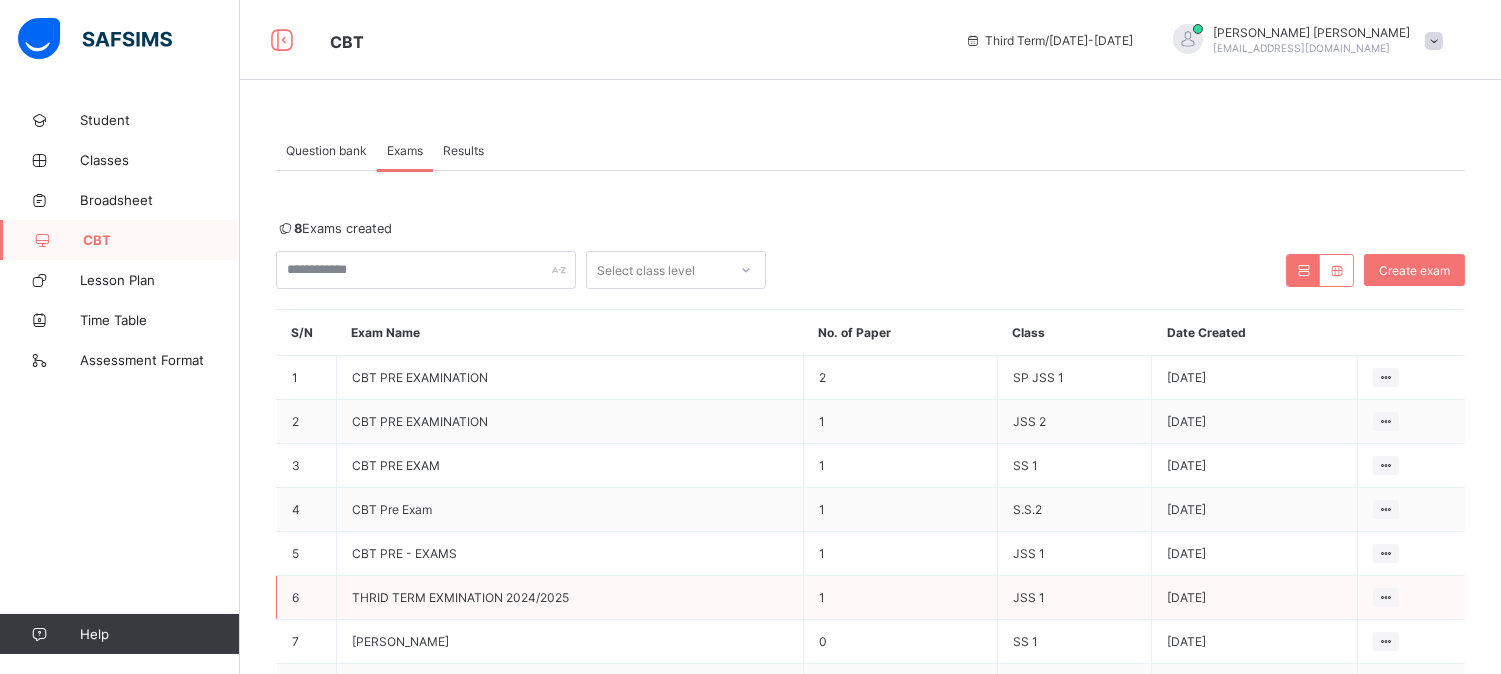 click on "THRID TERM EXMINATION 2024/2025" at bounding box center [570, 598] 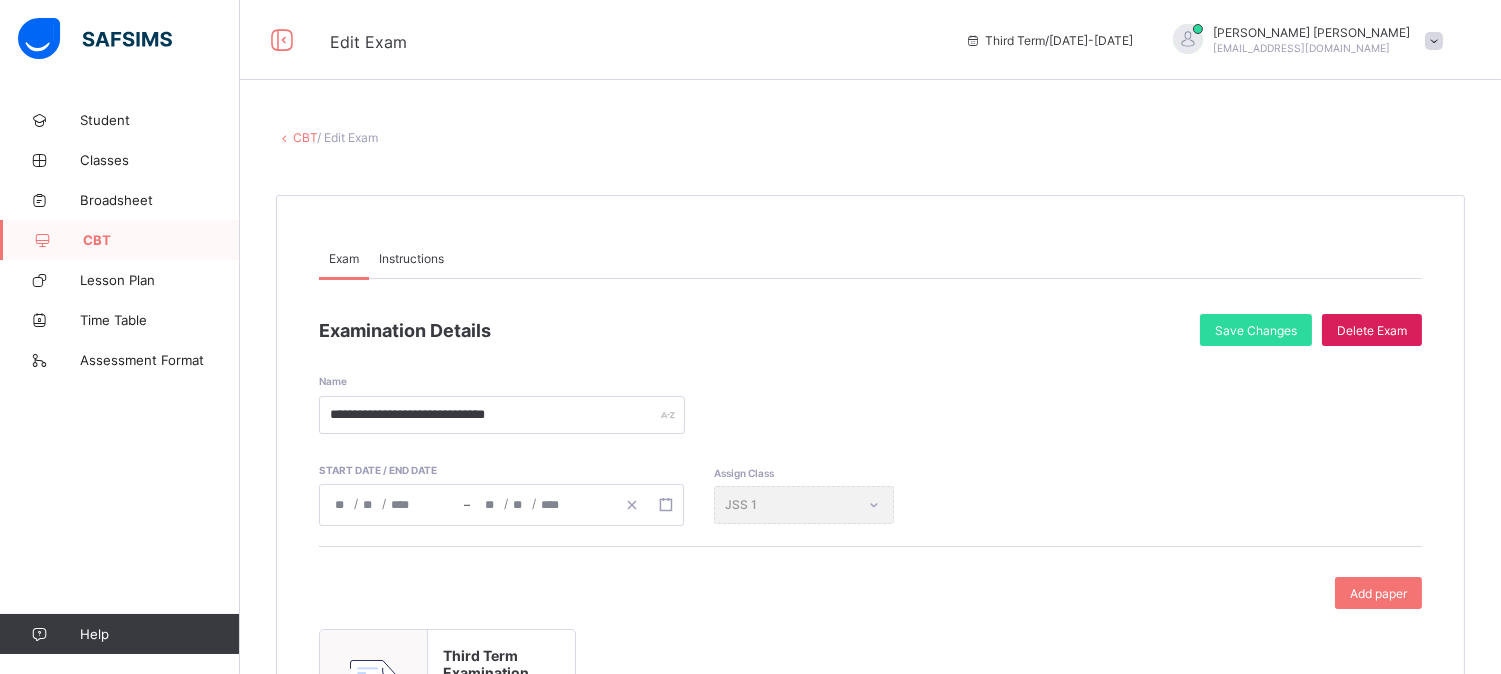 click on "Assign Class JSS 1" at bounding box center (804, 505) 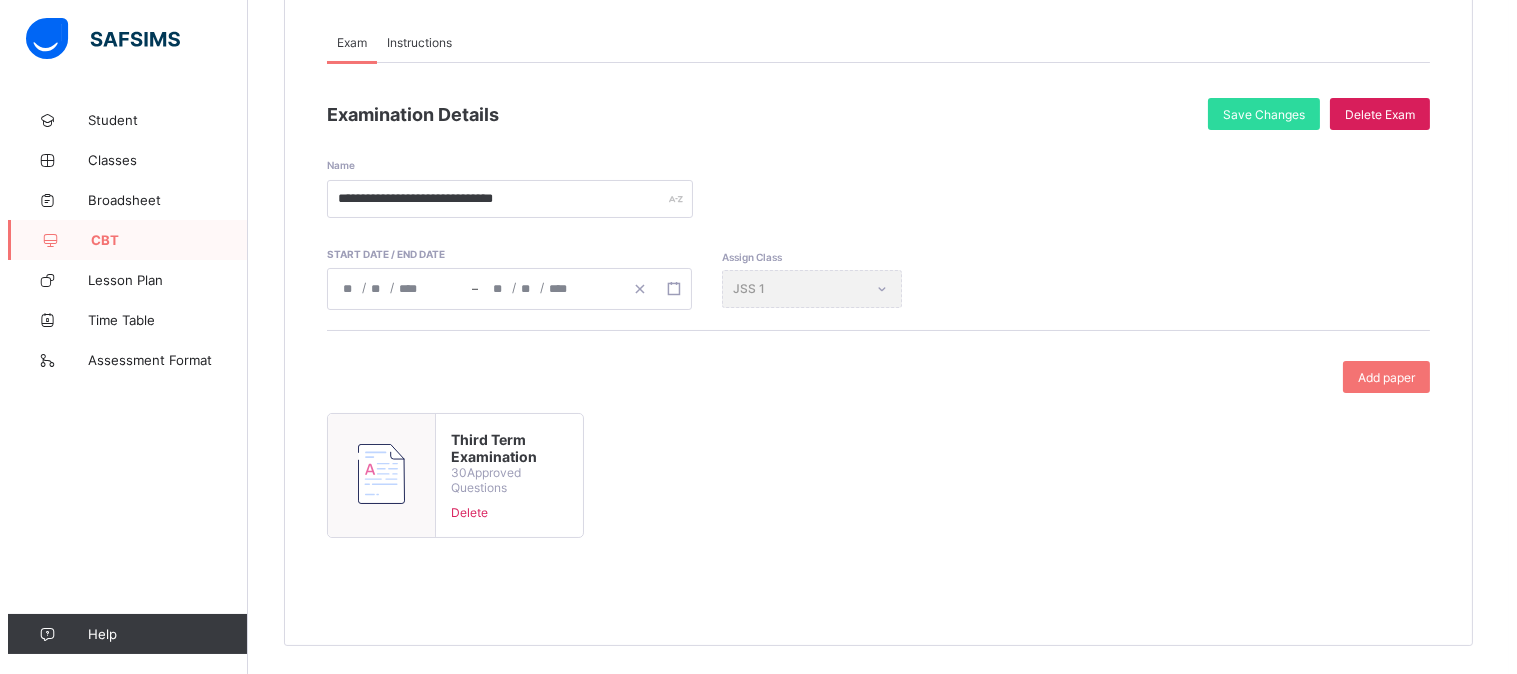 scroll, scrollTop: 217, scrollLeft: 0, axis: vertical 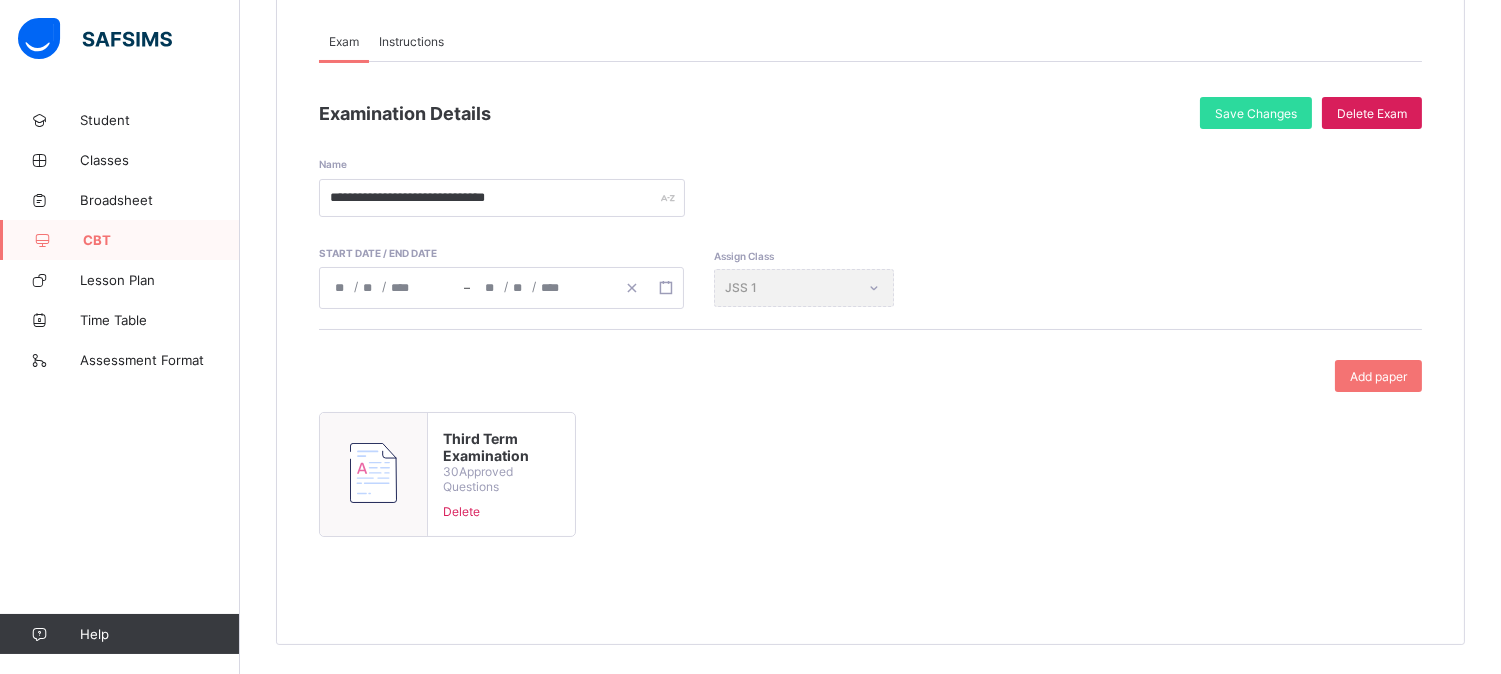 drag, startPoint x: 478, startPoint y: 436, endPoint x: 406, endPoint y: 365, distance: 101.118744 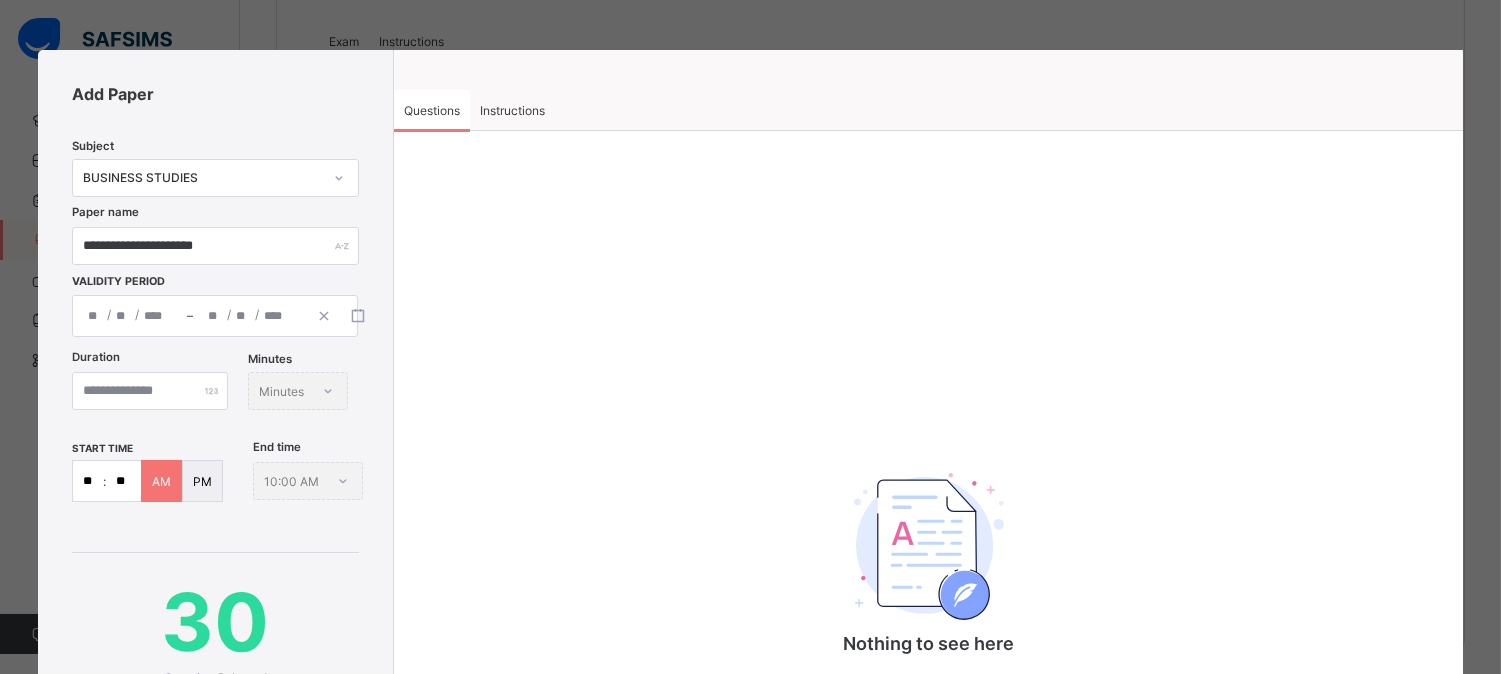 type on "**********" 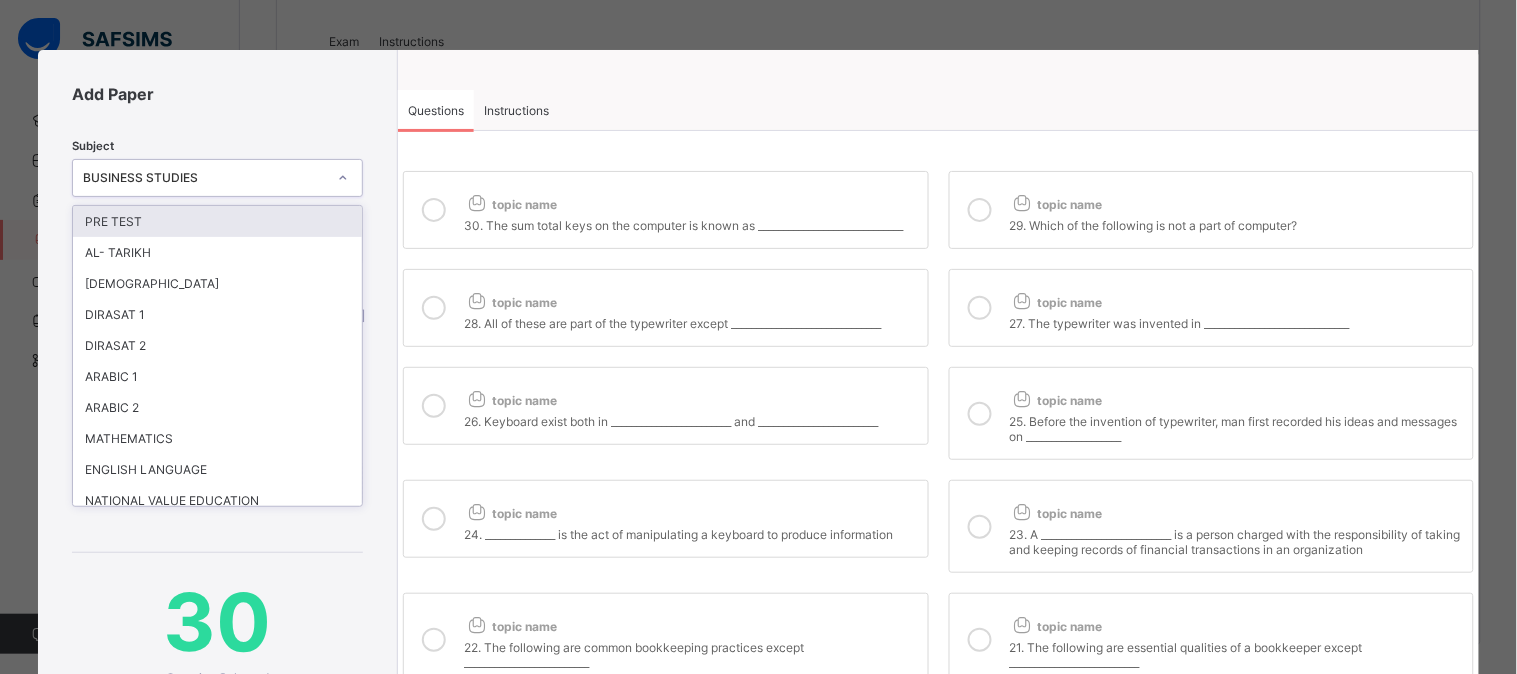 click on "BUSINESS STUDIES" at bounding box center (204, 178) 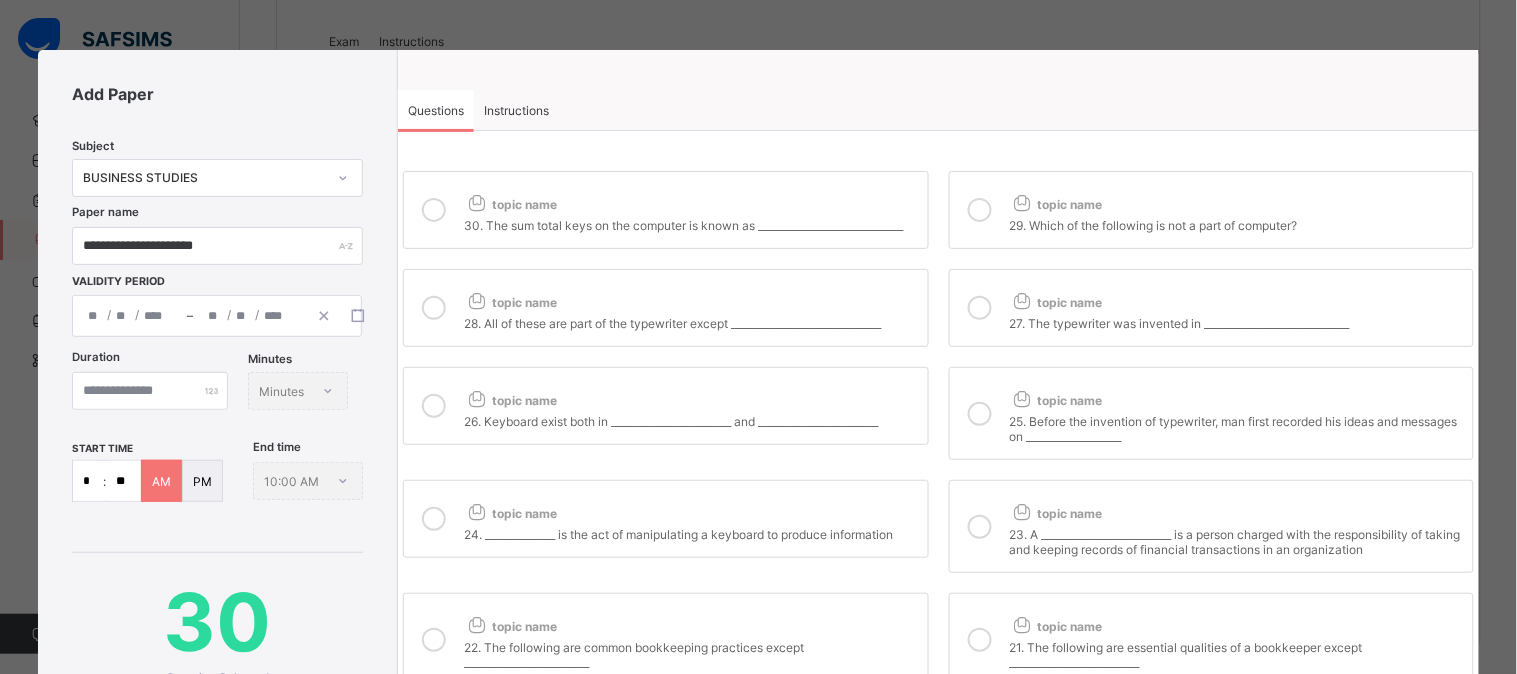 click on "**********" at bounding box center [217, 228] 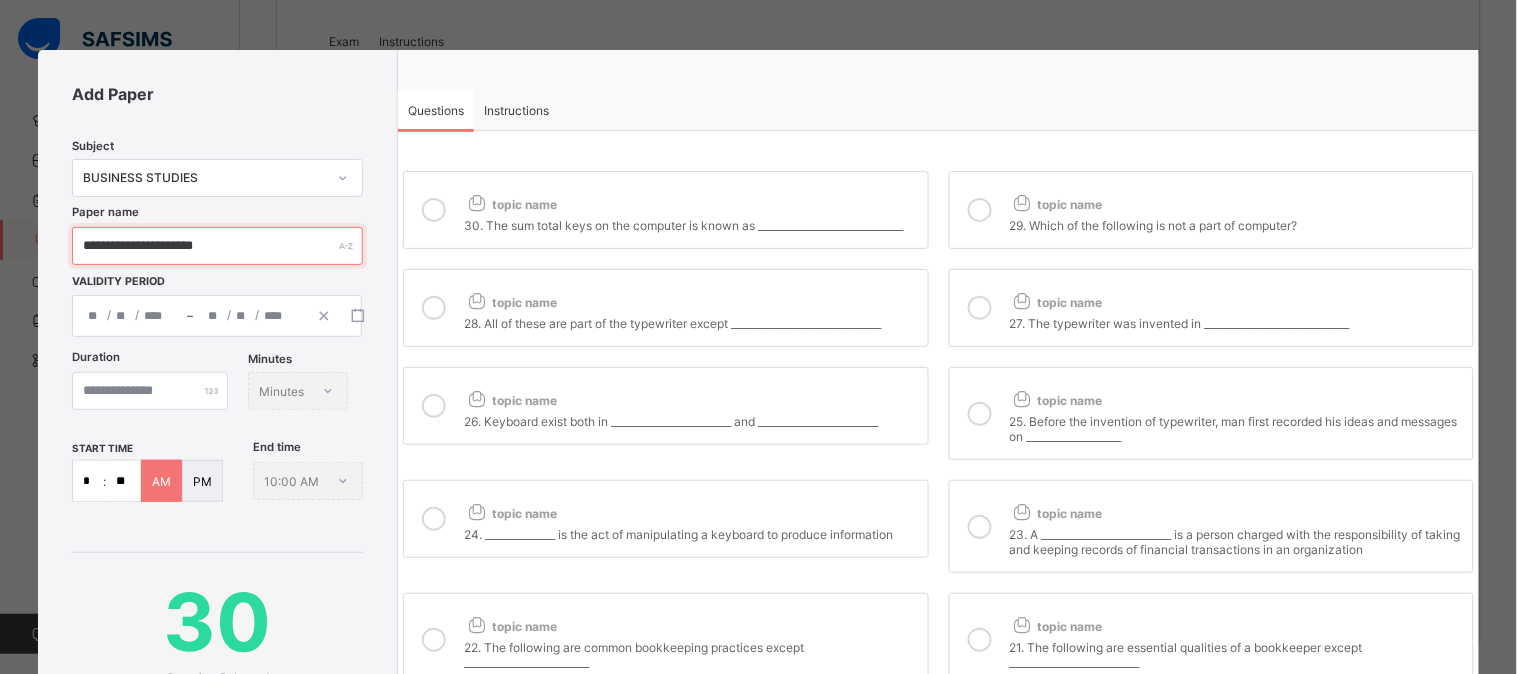 click on "**********" at bounding box center [217, 246] 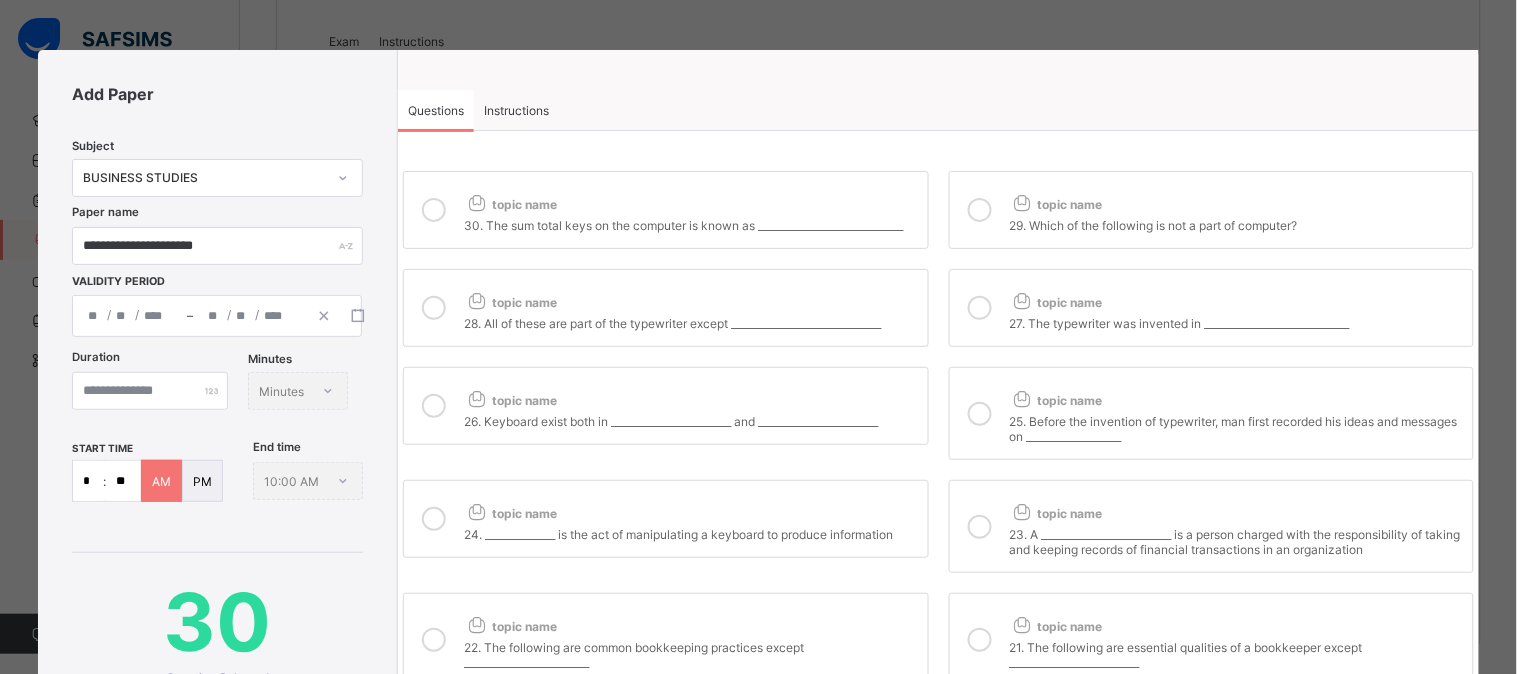 click on "**********" at bounding box center (758, 337) 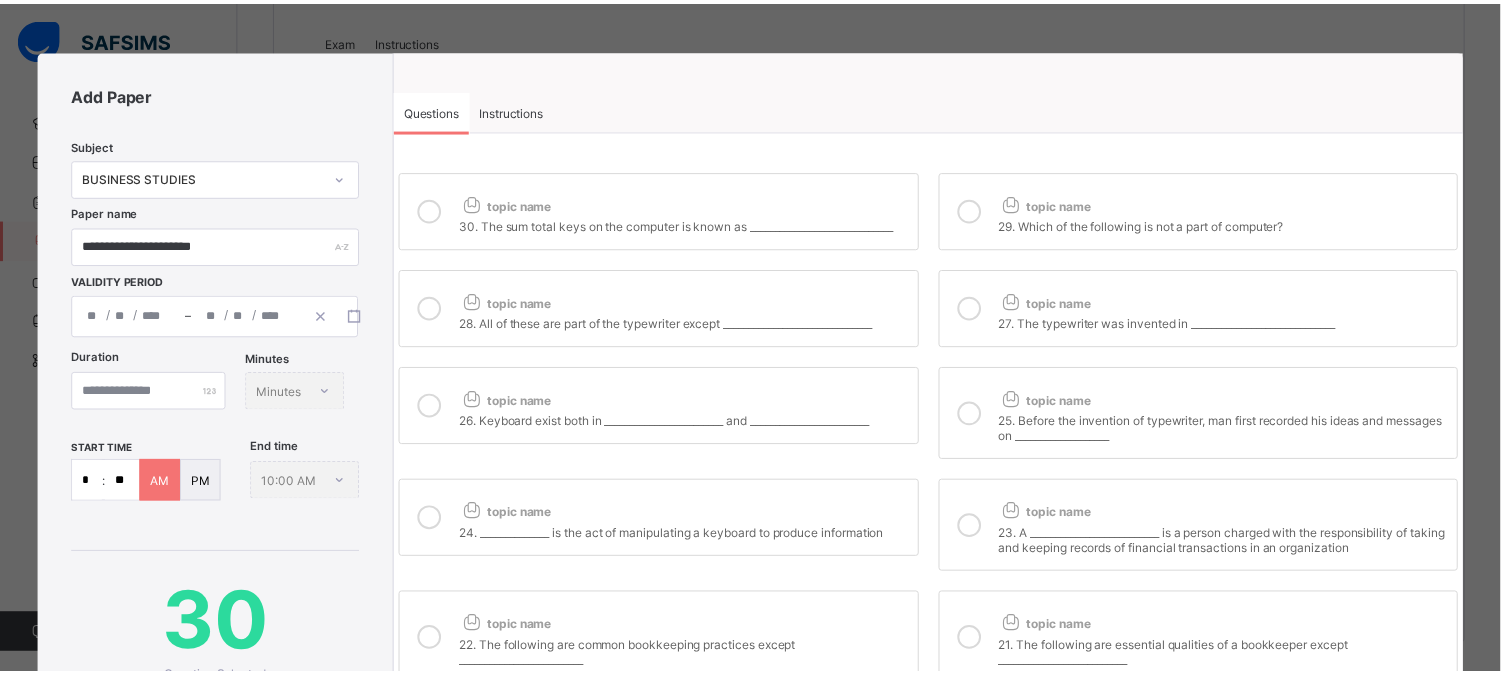scroll, scrollTop: 362, scrollLeft: 0, axis: vertical 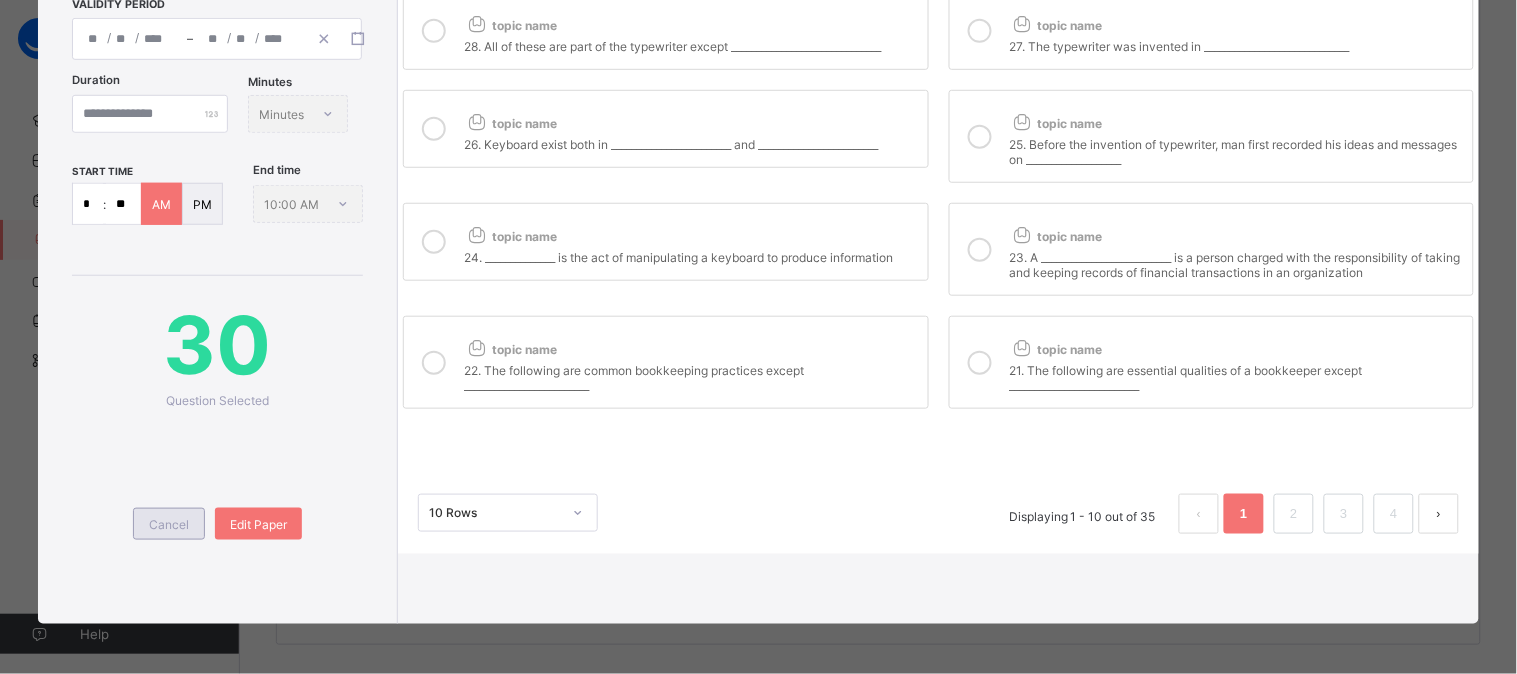 click on "Cancel" at bounding box center [169, 524] 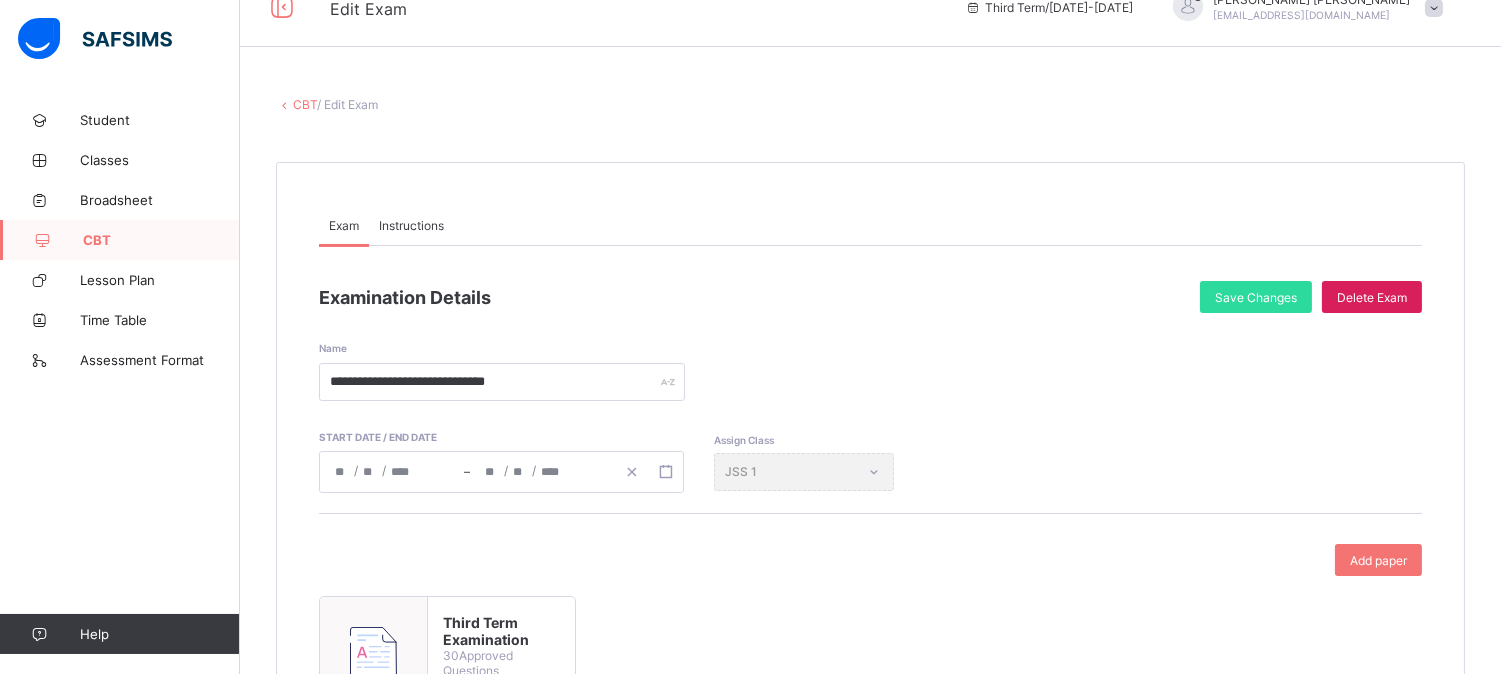 scroll, scrollTop: 27, scrollLeft: 0, axis: vertical 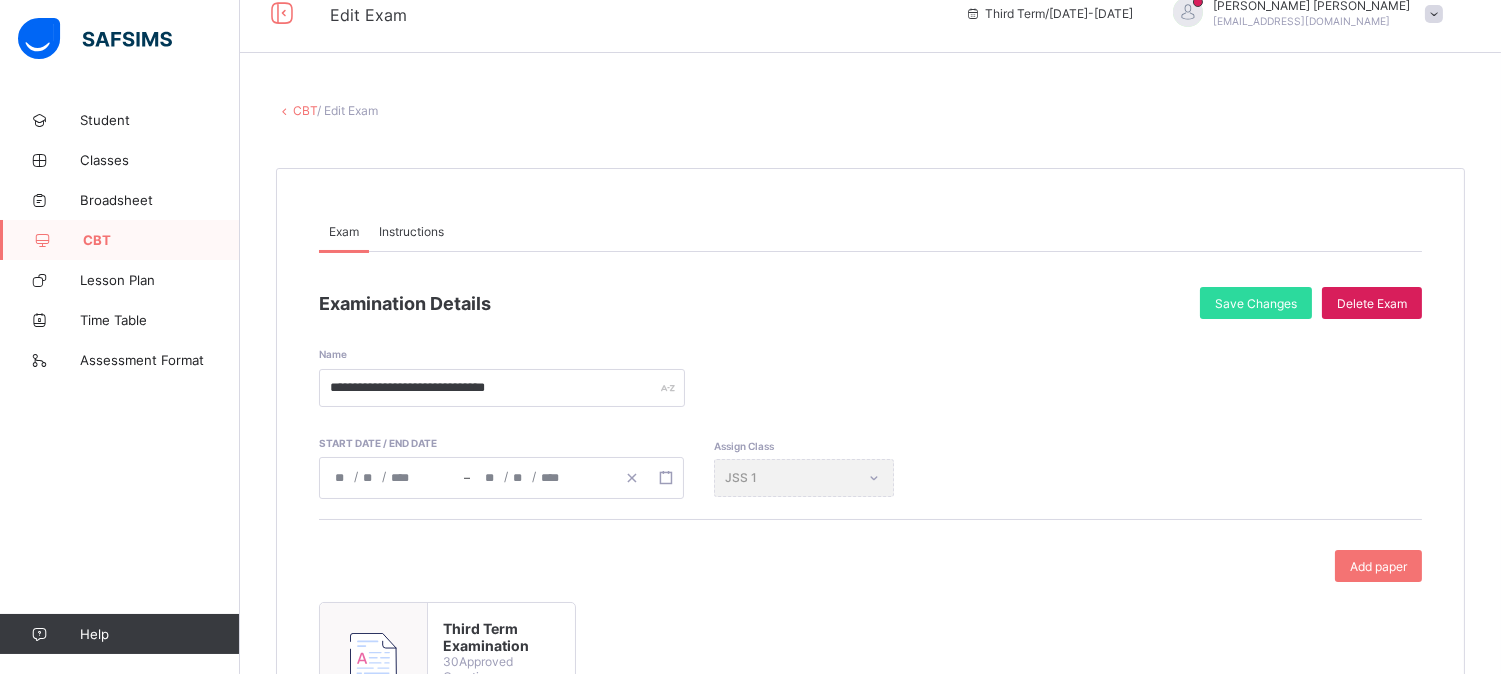 click on "Assign Class JSS 1" at bounding box center [804, 478] 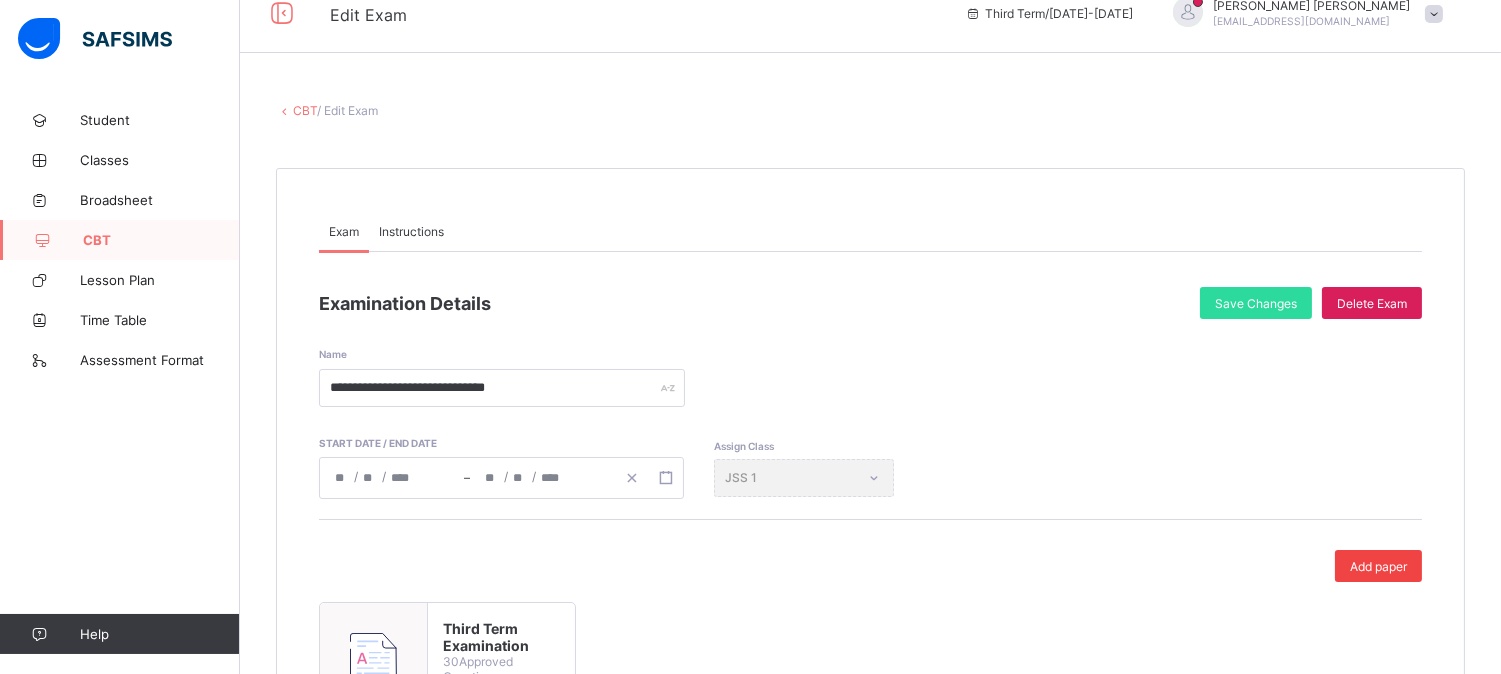 click on "Add paper" at bounding box center [1378, 566] 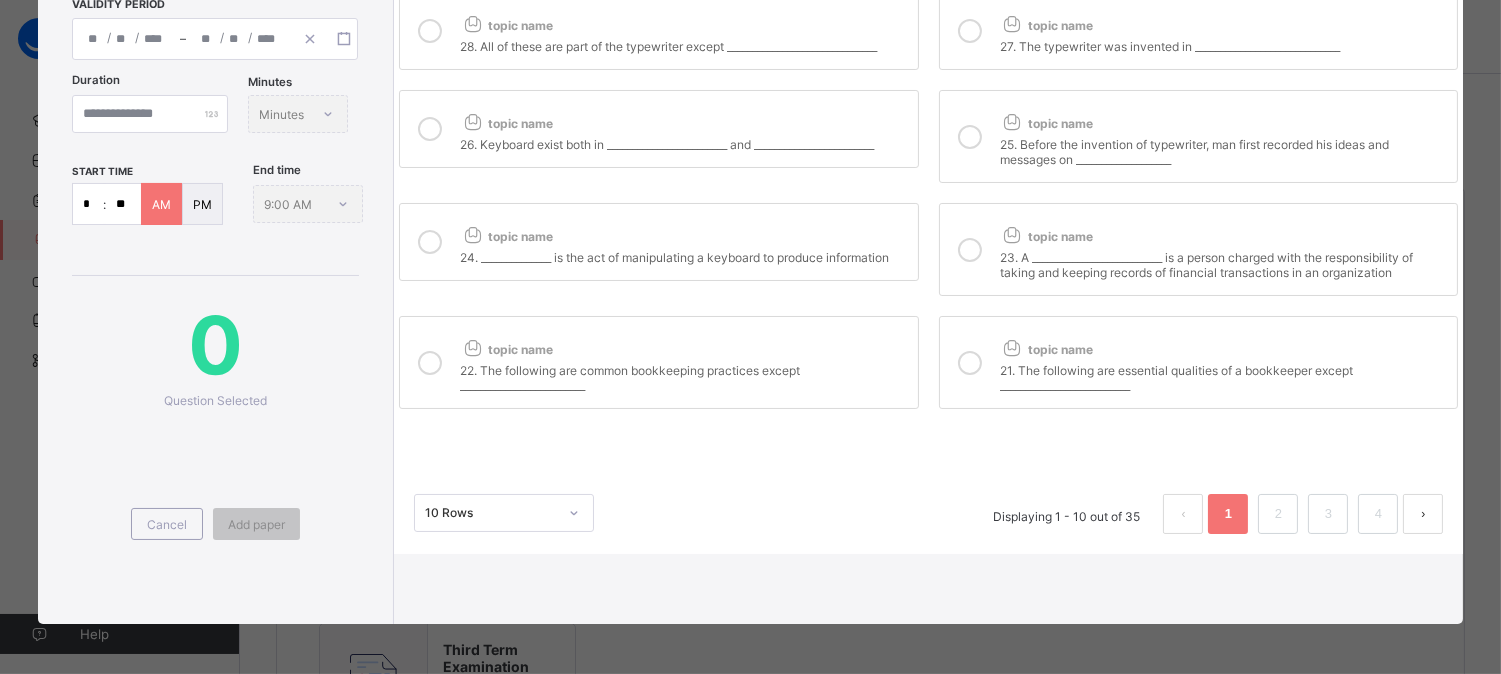 scroll, scrollTop: 0, scrollLeft: 0, axis: both 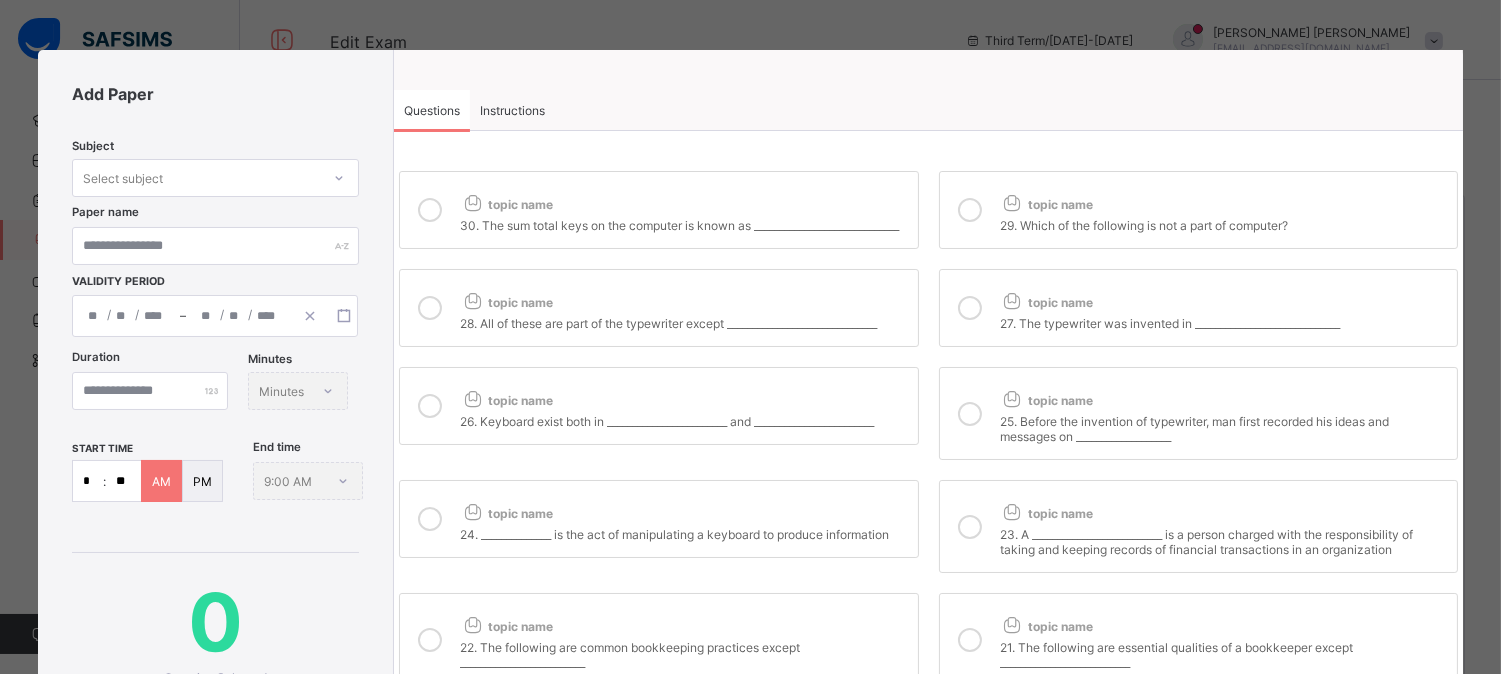 click on "Select subject" at bounding box center (196, 178) 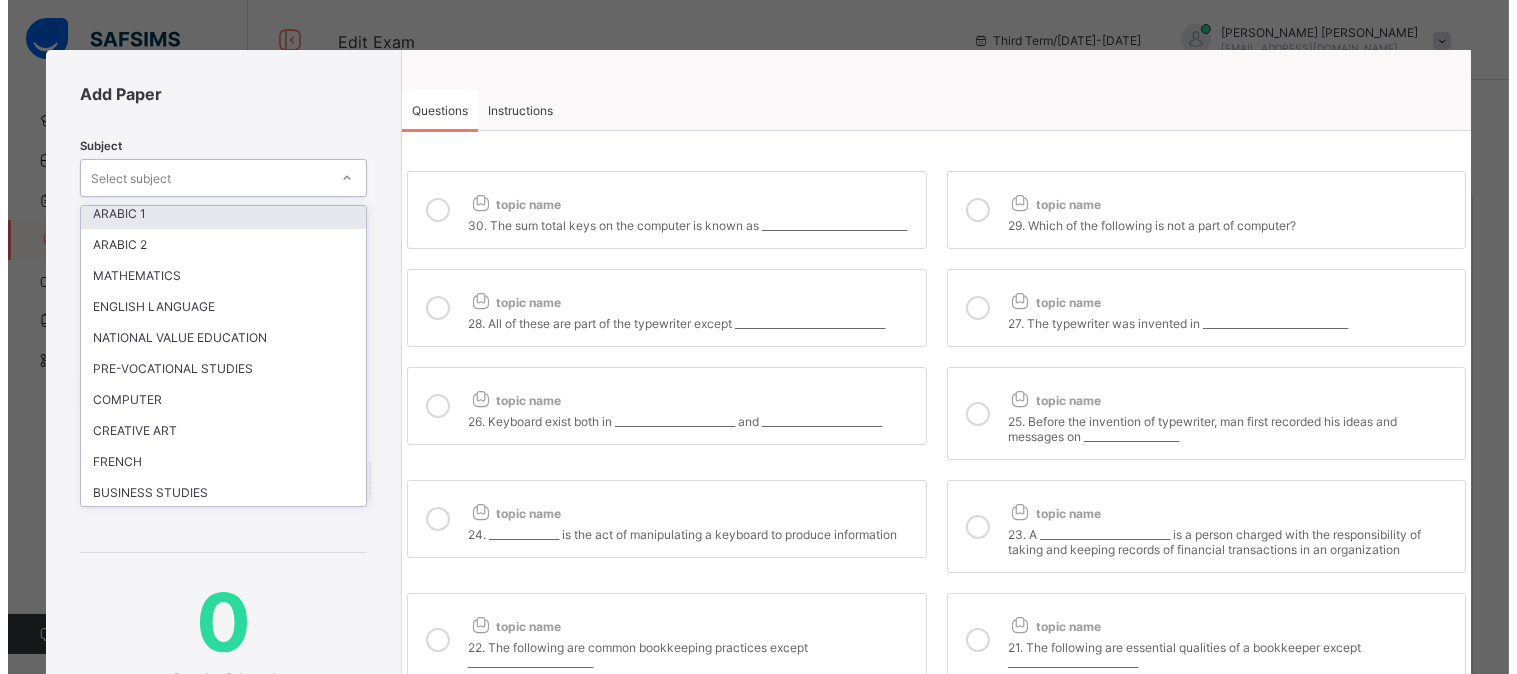 scroll, scrollTop: 247, scrollLeft: 0, axis: vertical 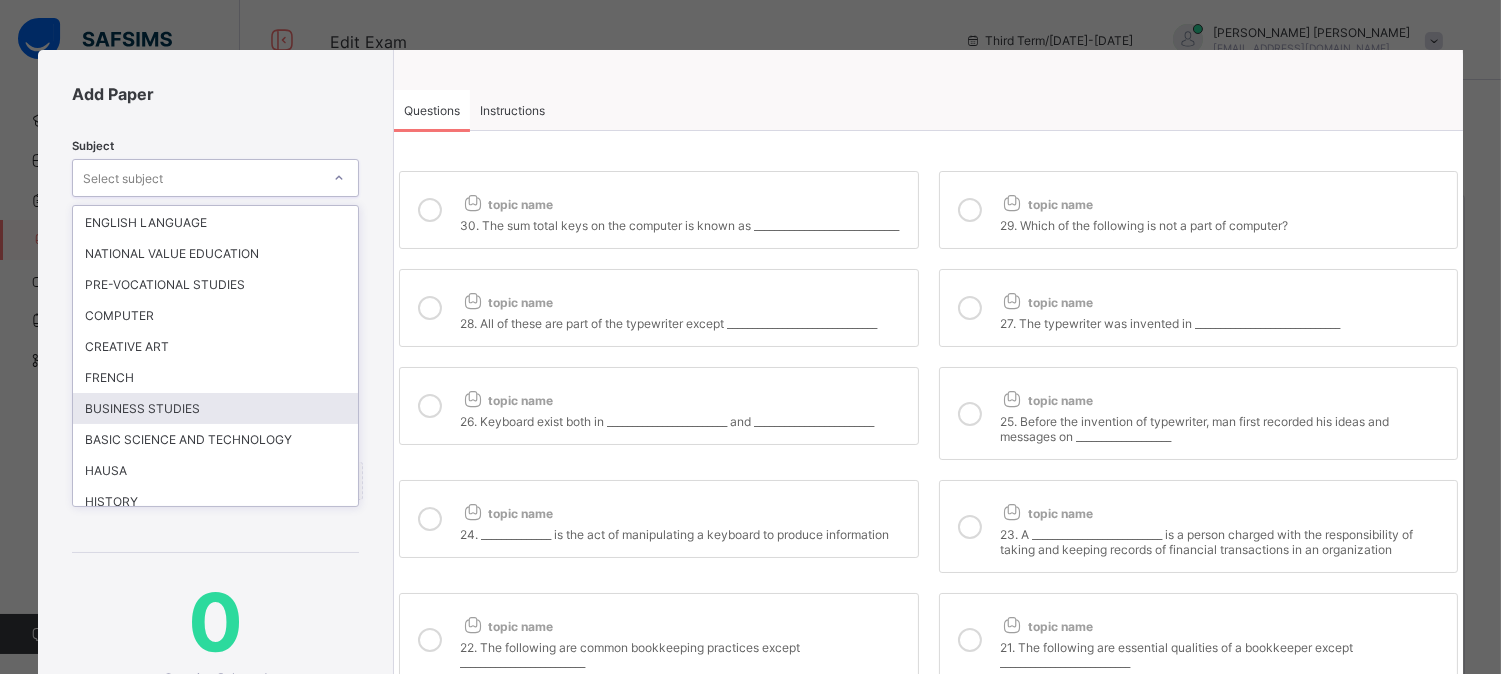 click on "BUSINESS STUDIES" at bounding box center [215, 408] 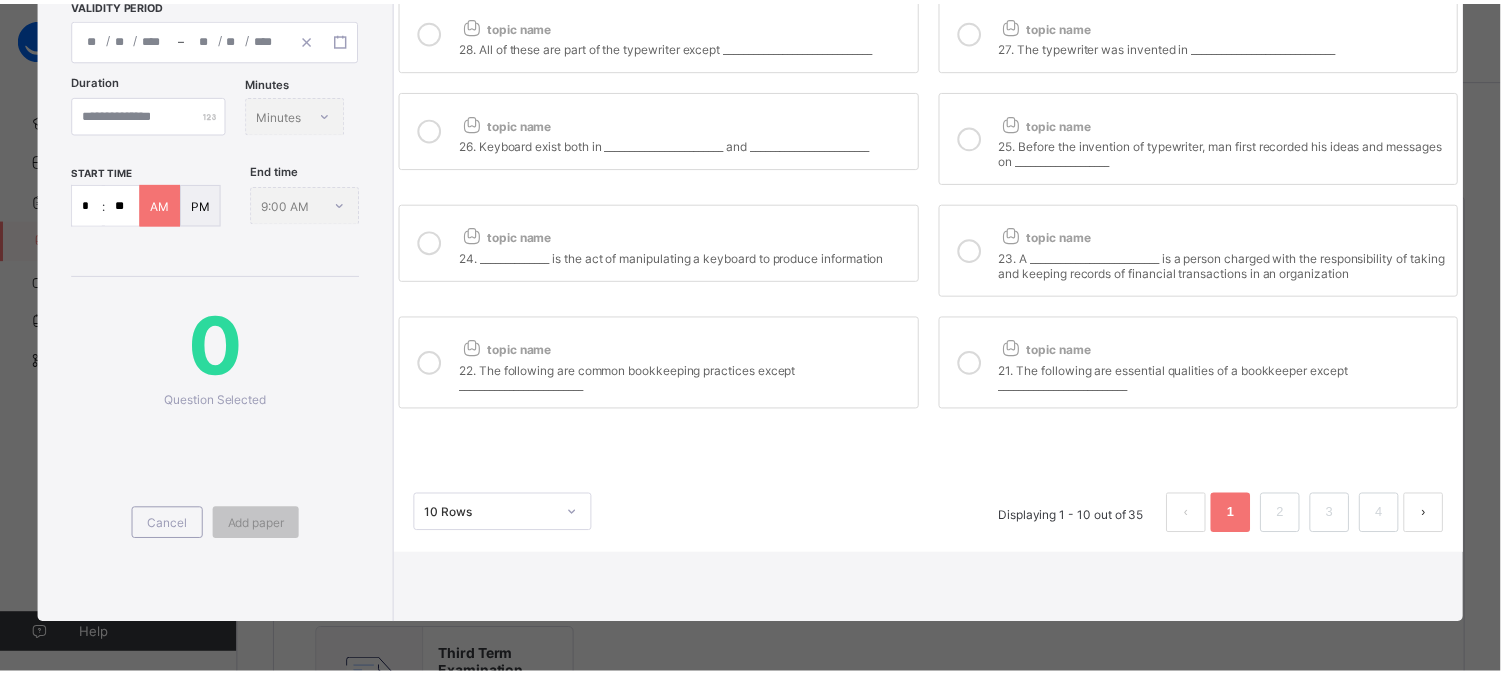 scroll, scrollTop: 362, scrollLeft: 0, axis: vertical 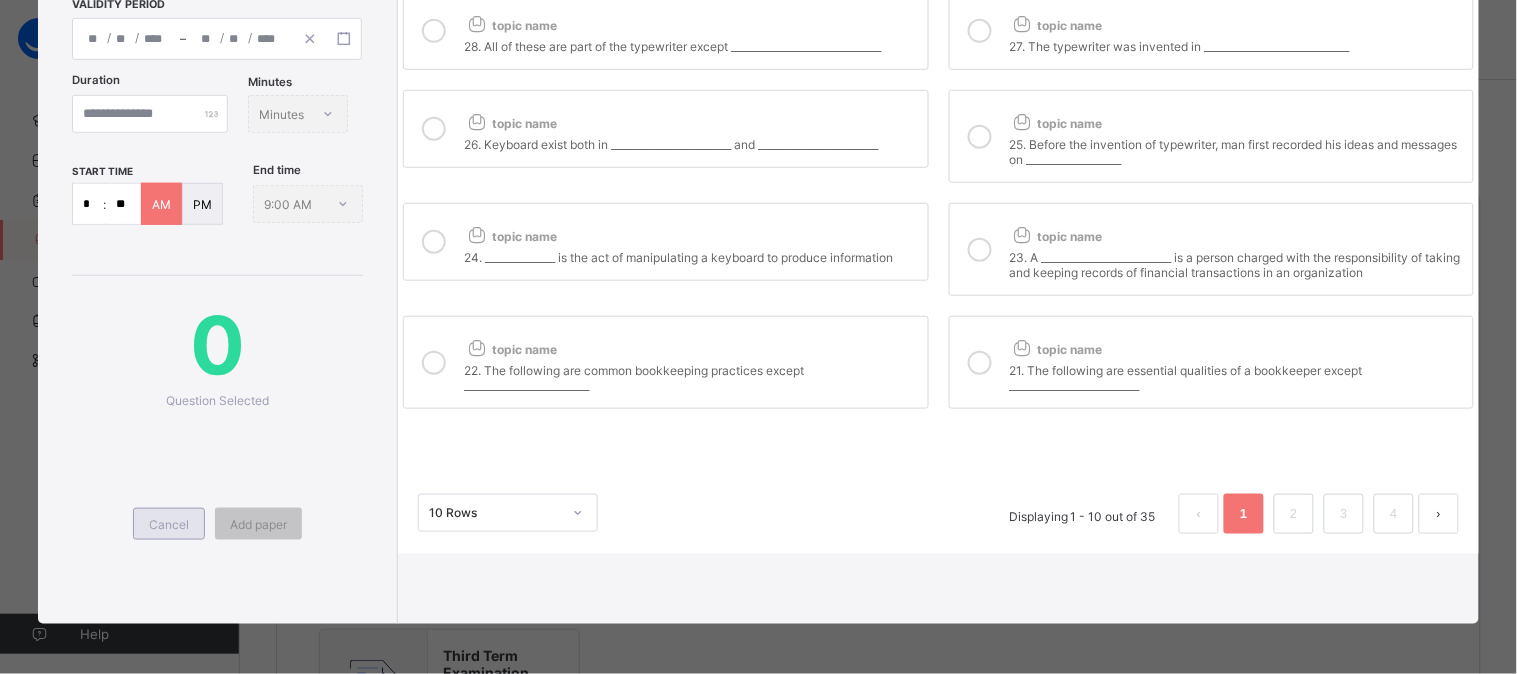 click on "Cancel" at bounding box center [169, 524] 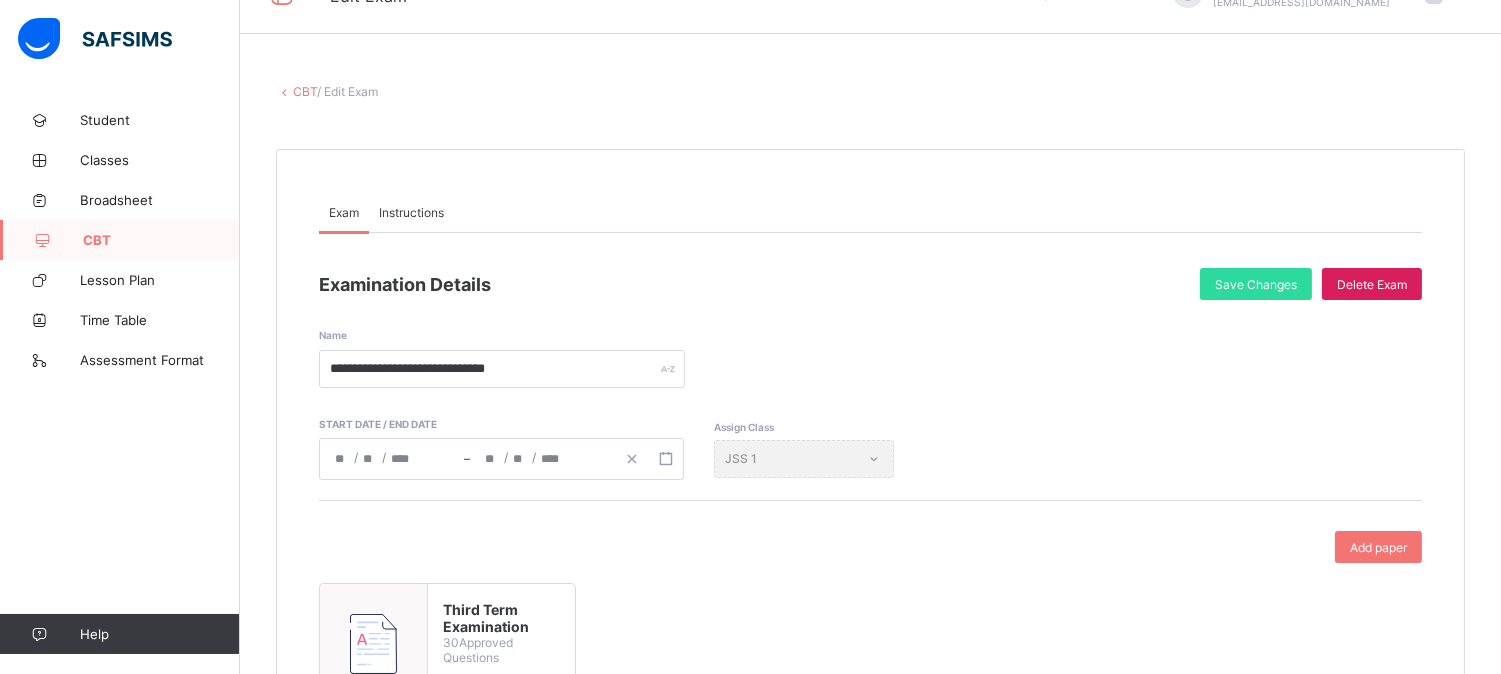 scroll, scrollTop: 33, scrollLeft: 0, axis: vertical 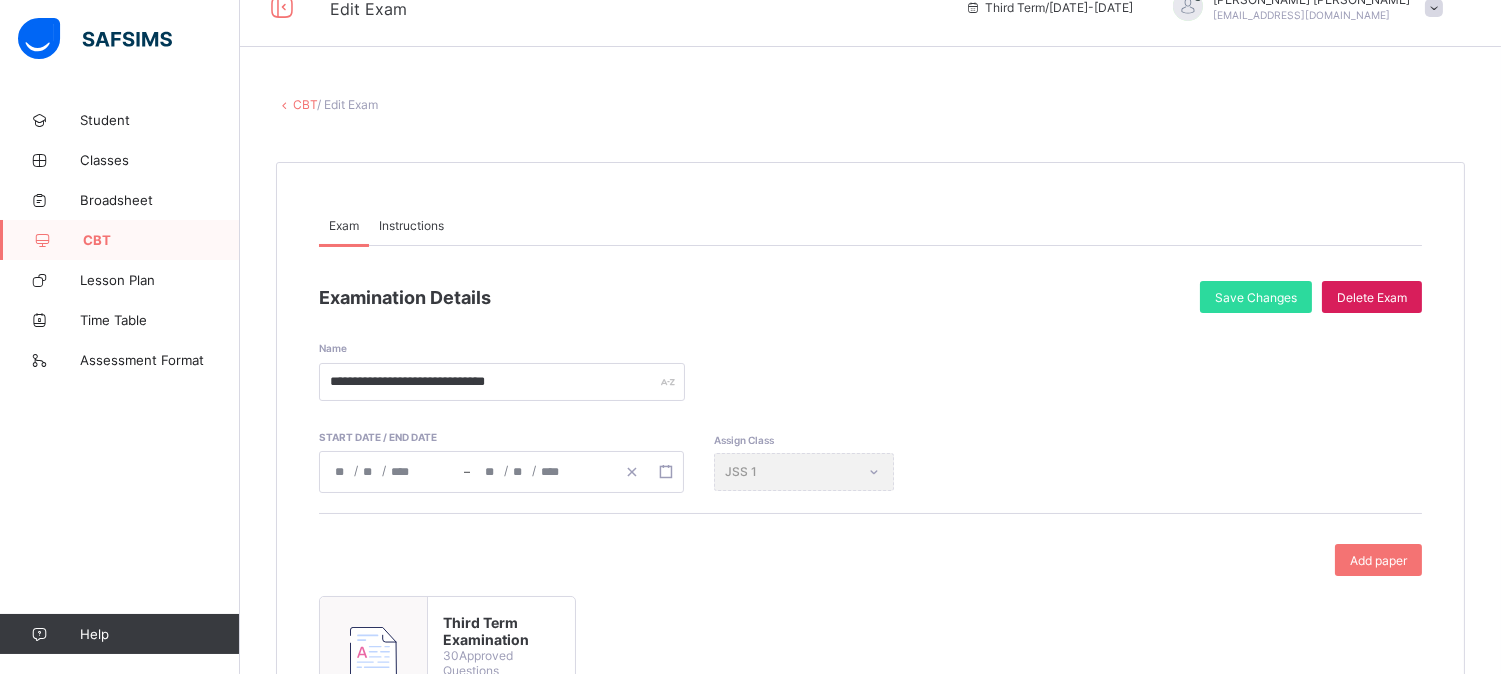 click on "**********" at bounding box center (543, 472) 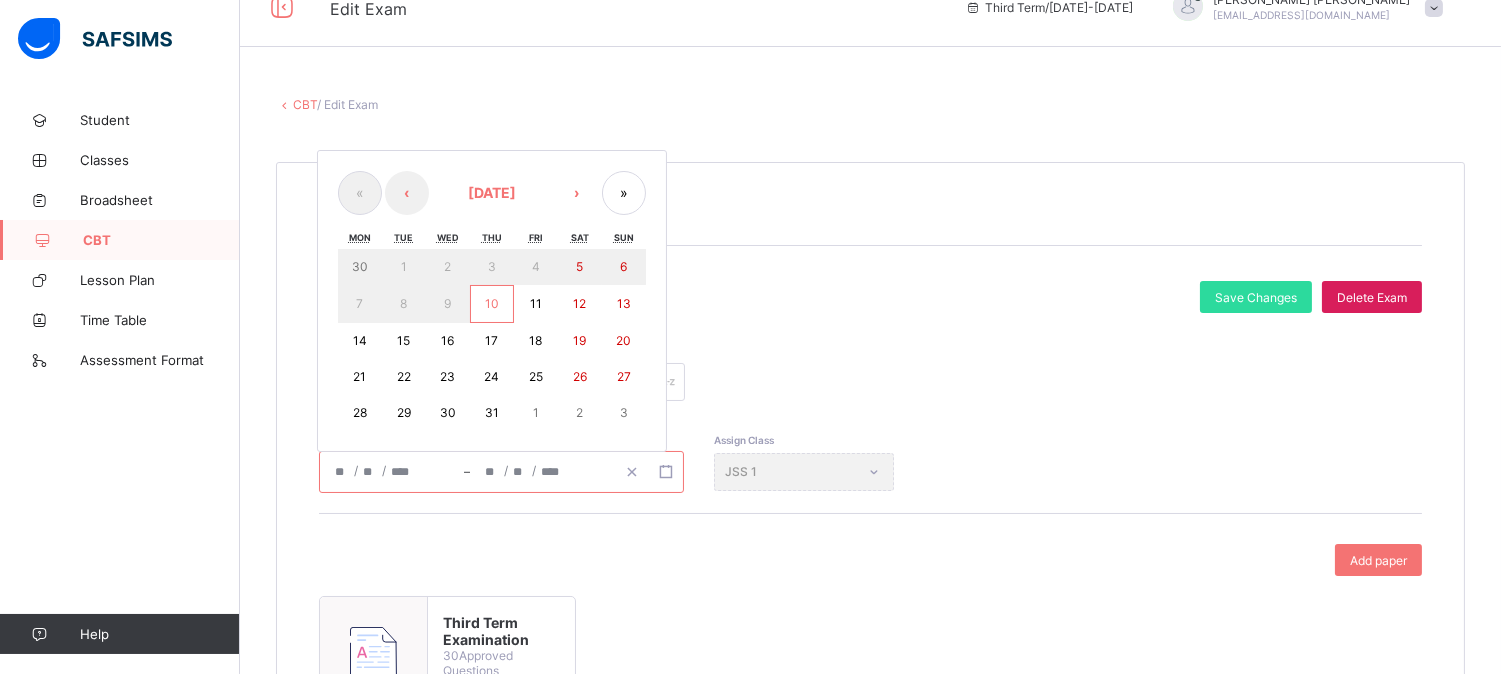 click on "**" 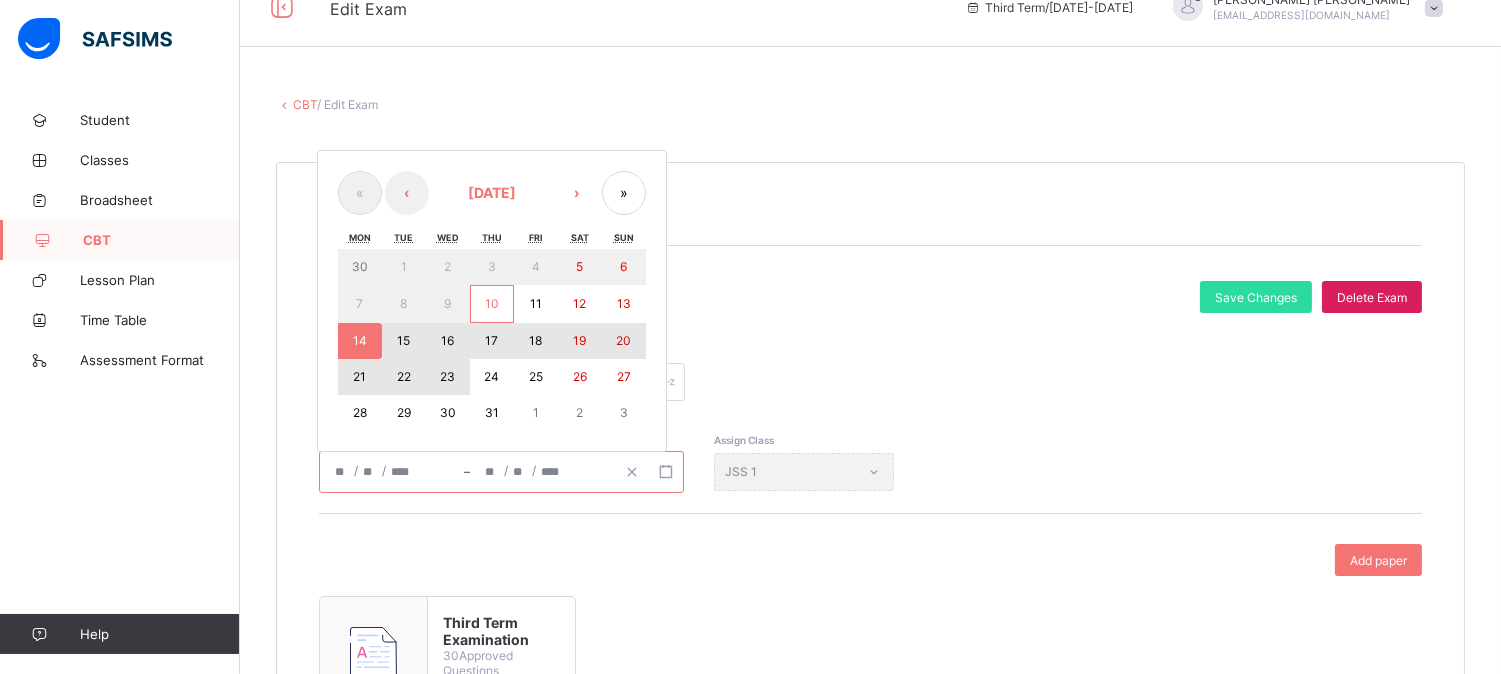 click on "23" at bounding box center [447, 376] 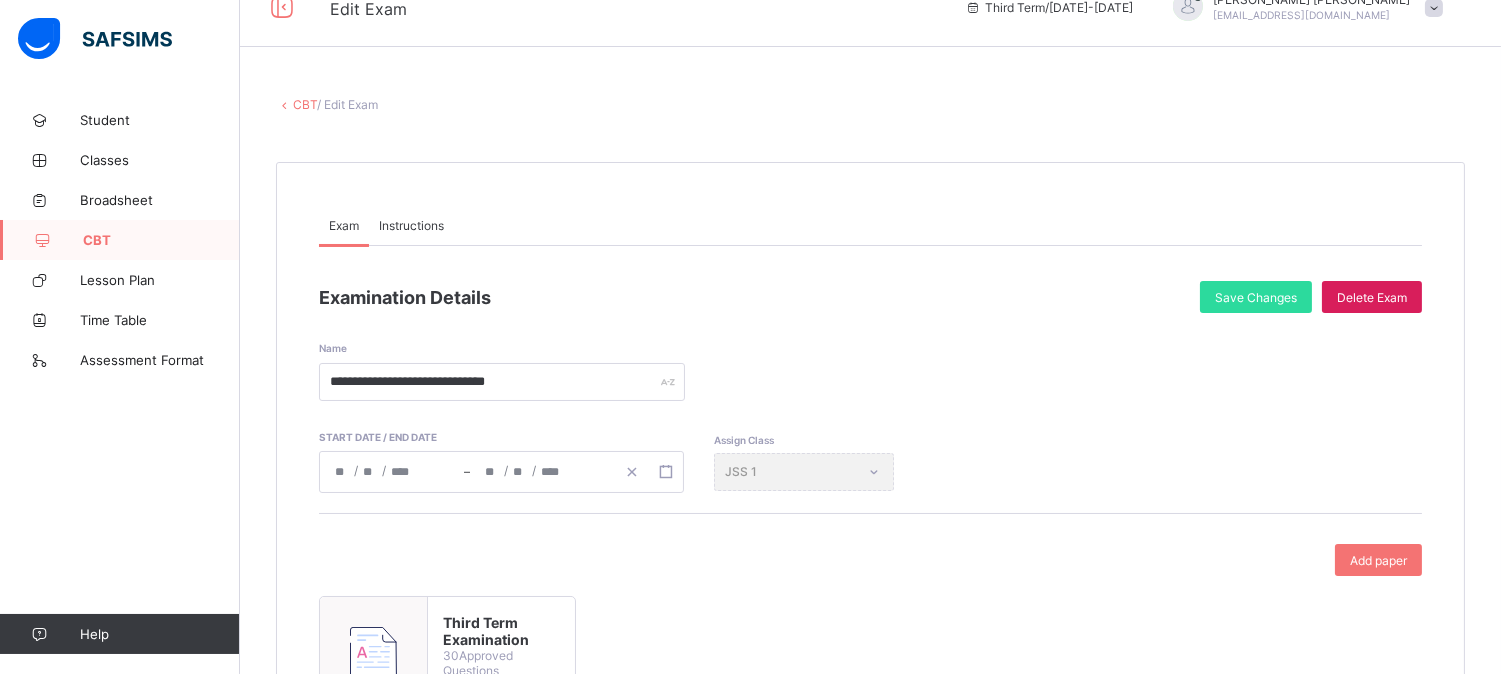 click on "Assign Class JSS 1" at bounding box center [804, 472] 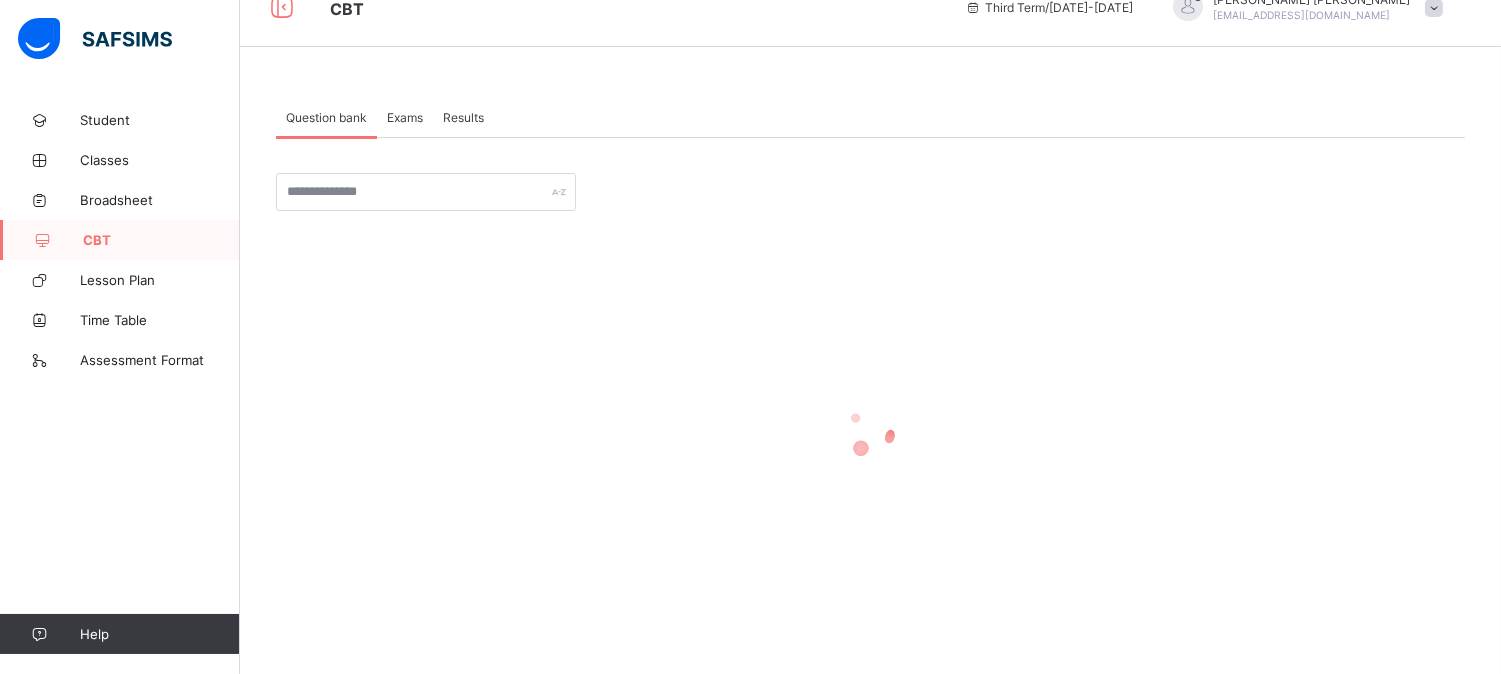 scroll, scrollTop: 0, scrollLeft: 0, axis: both 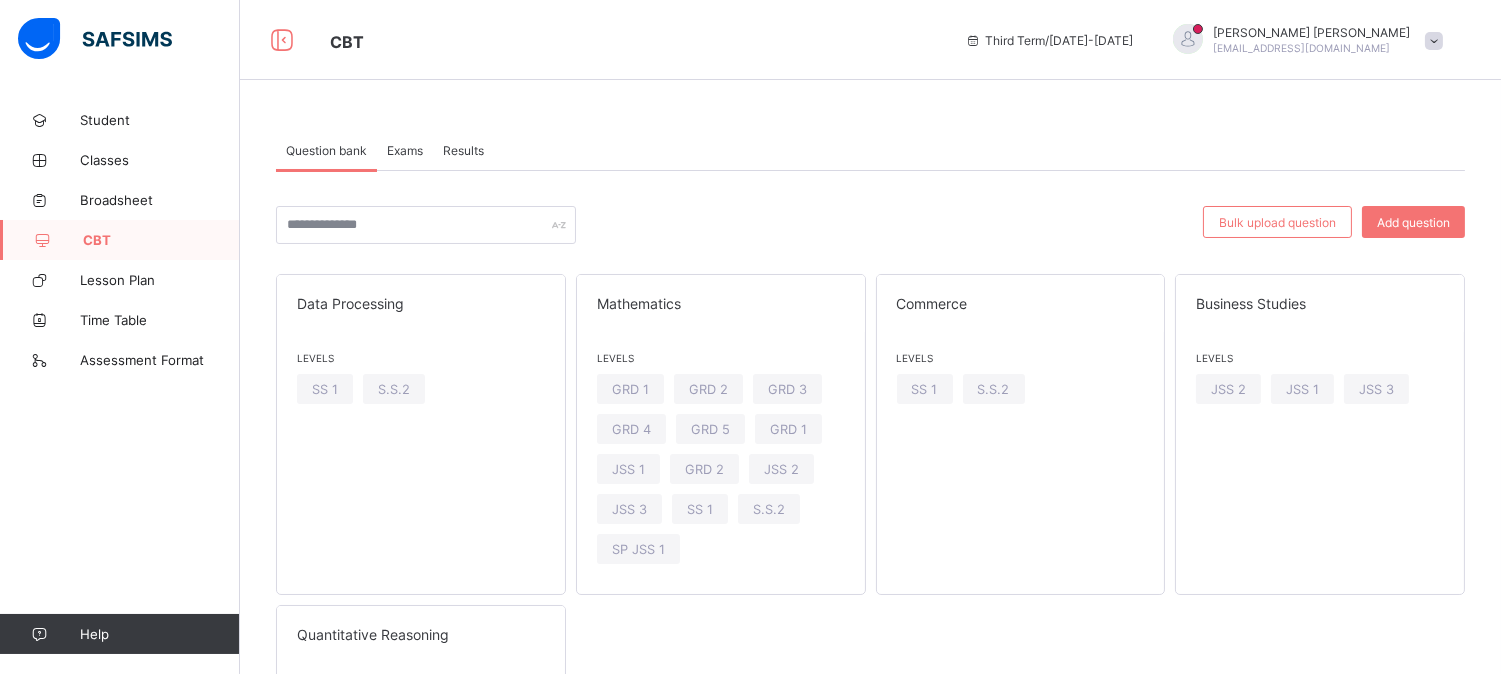 click on "Exams" at bounding box center [405, 150] 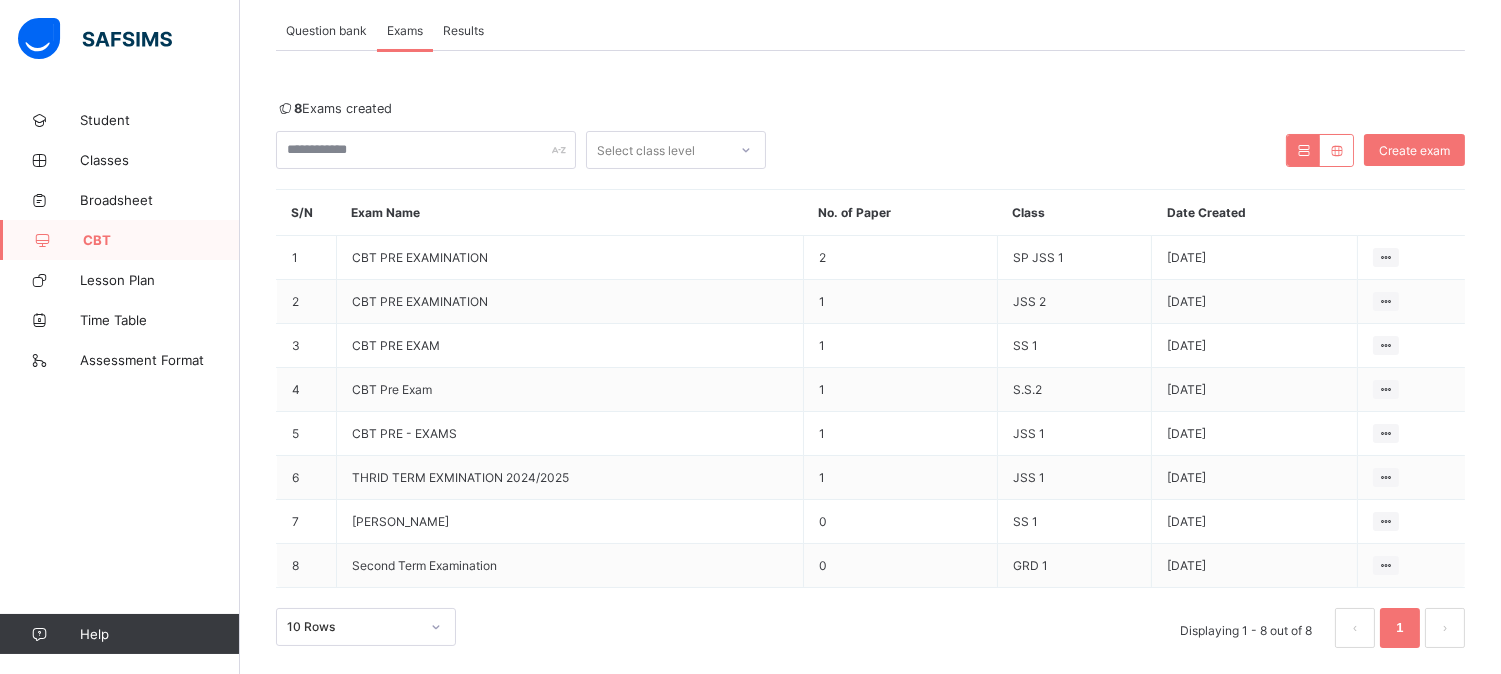 scroll, scrollTop: 135, scrollLeft: 0, axis: vertical 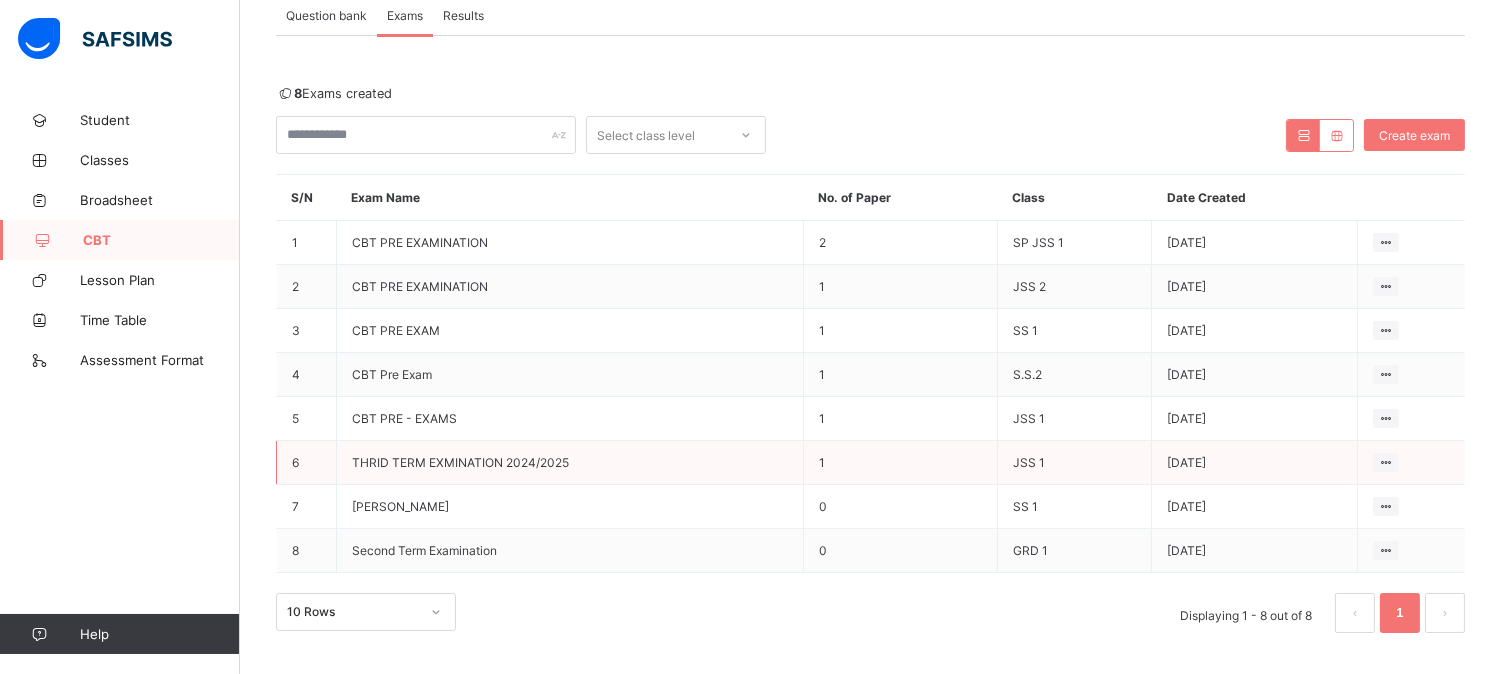 click on "THRID TERM EXMINATION 2024/2025" at bounding box center (460, 462) 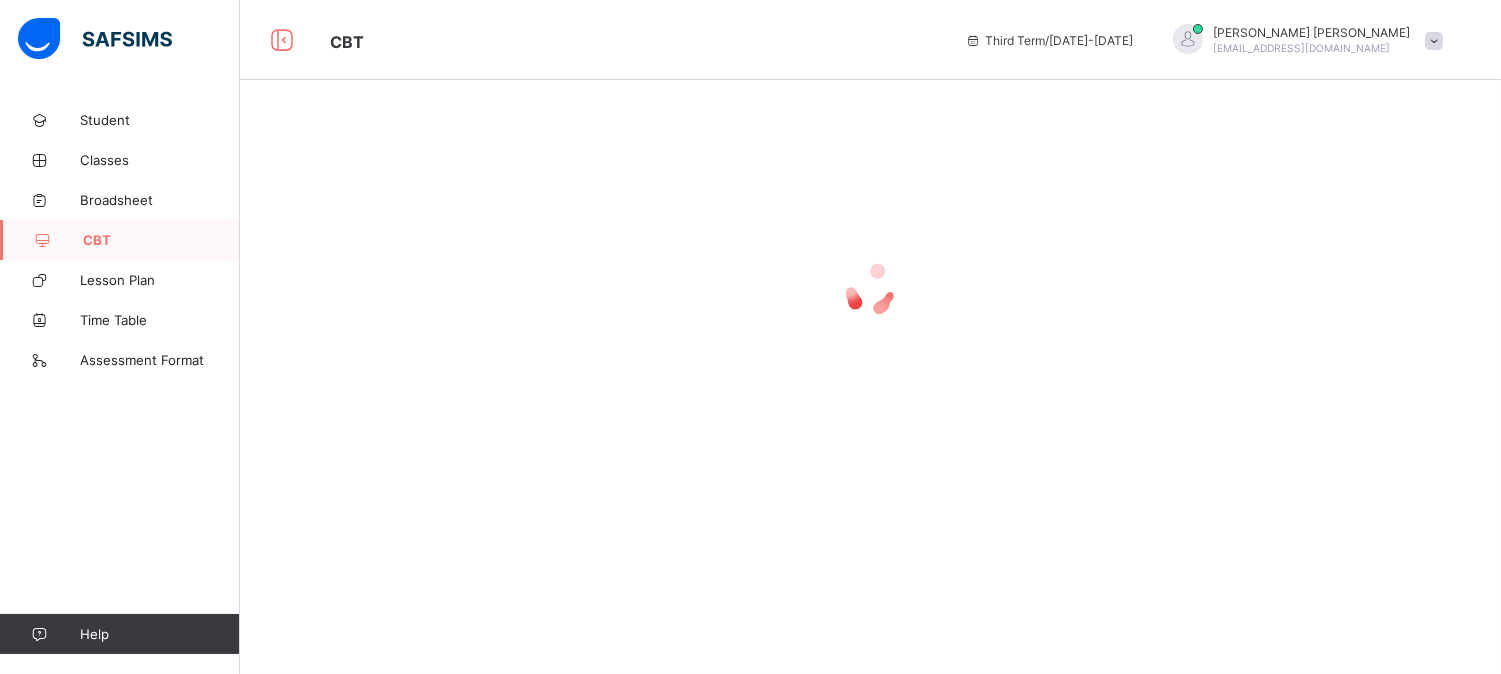 scroll, scrollTop: 0, scrollLeft: 0, axis: both 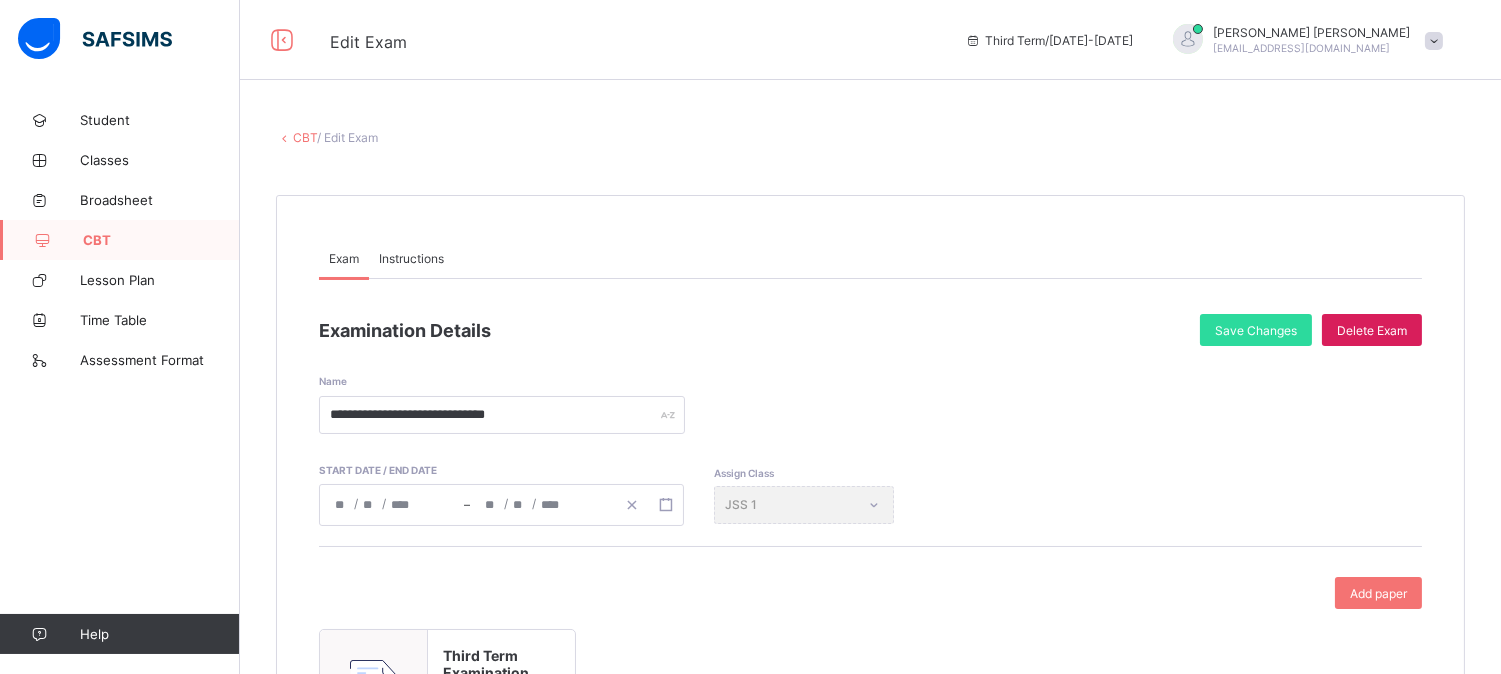 click on "Assign Class JSS 1" at bounding box center [804, 505] 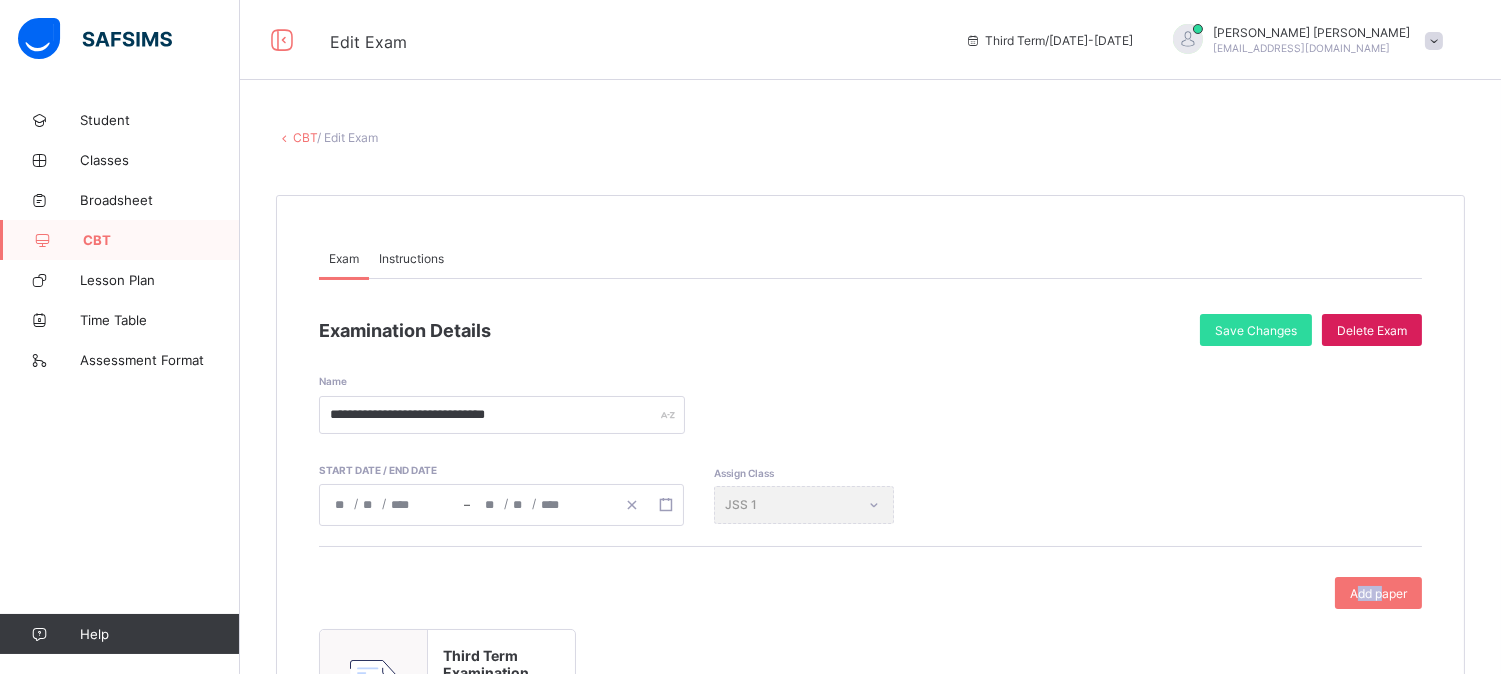 click on "Assign Class JSS 1" at bounding box center [804, 505] 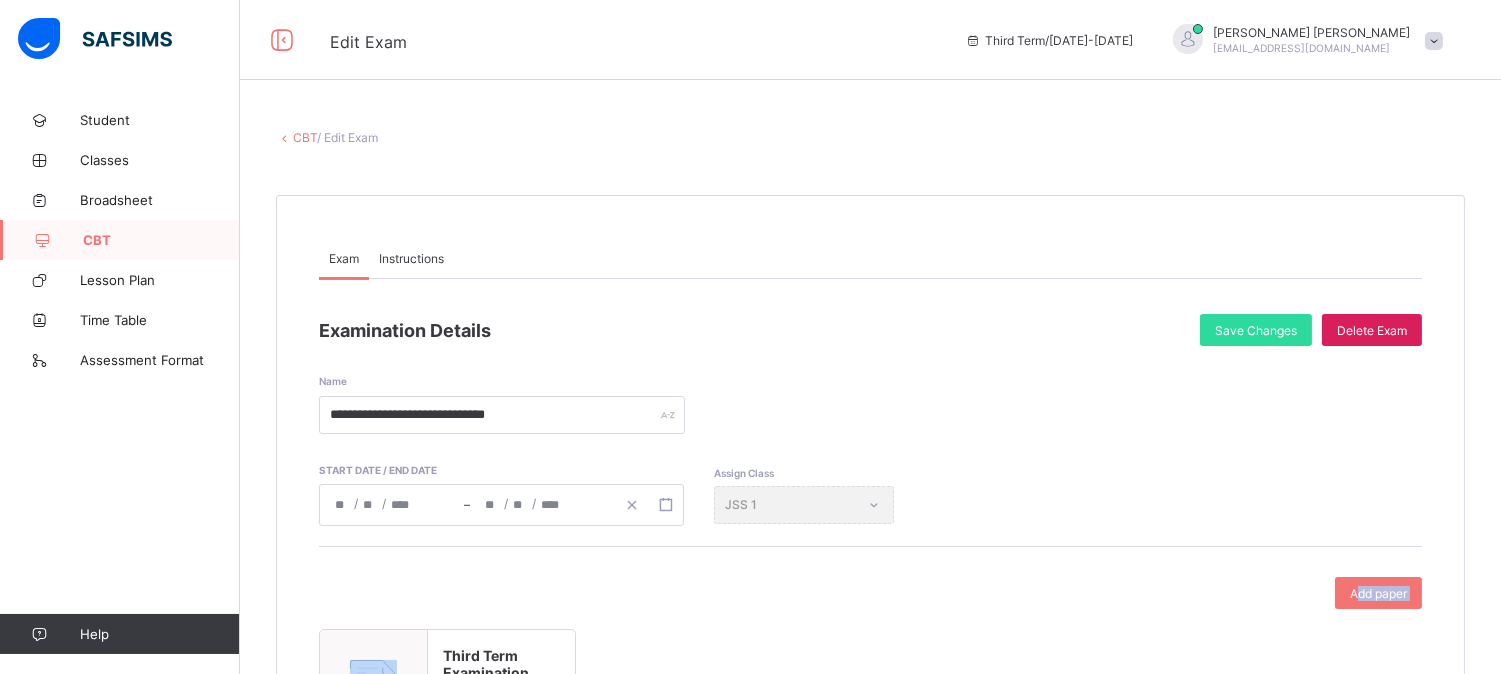 click on "Assign Class JSS 1" at bounding box center (804, 505) 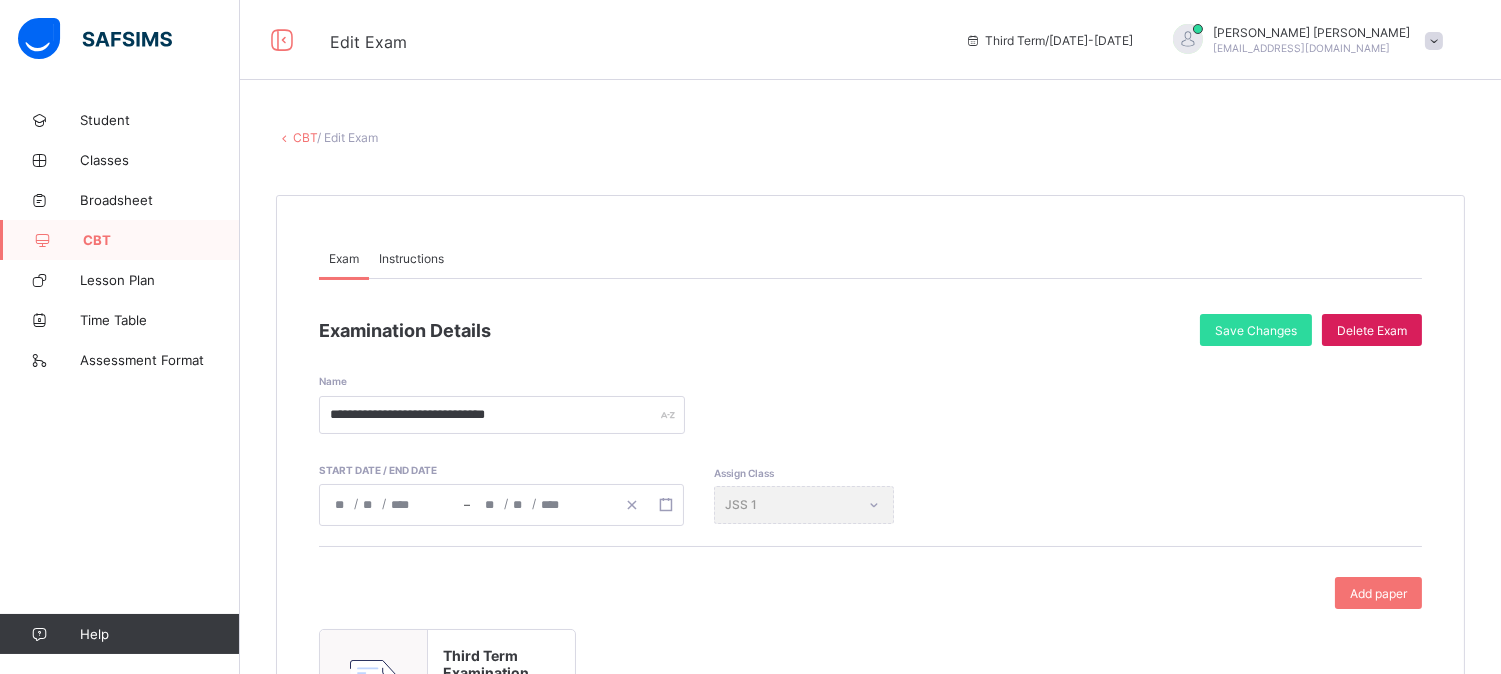 click on "Assign Class JSS 1" at bounding box center (804, 505) 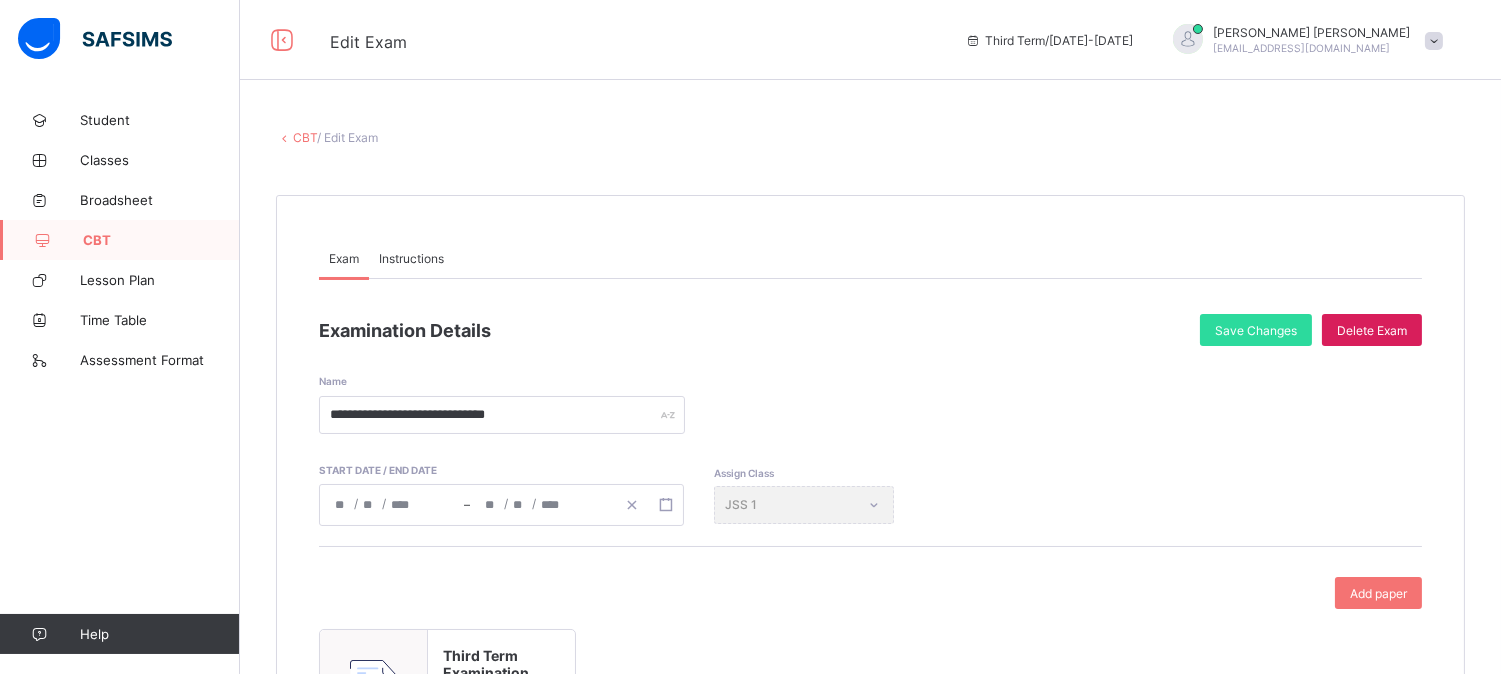 click on "CBT" at bounding box center [161, 240] 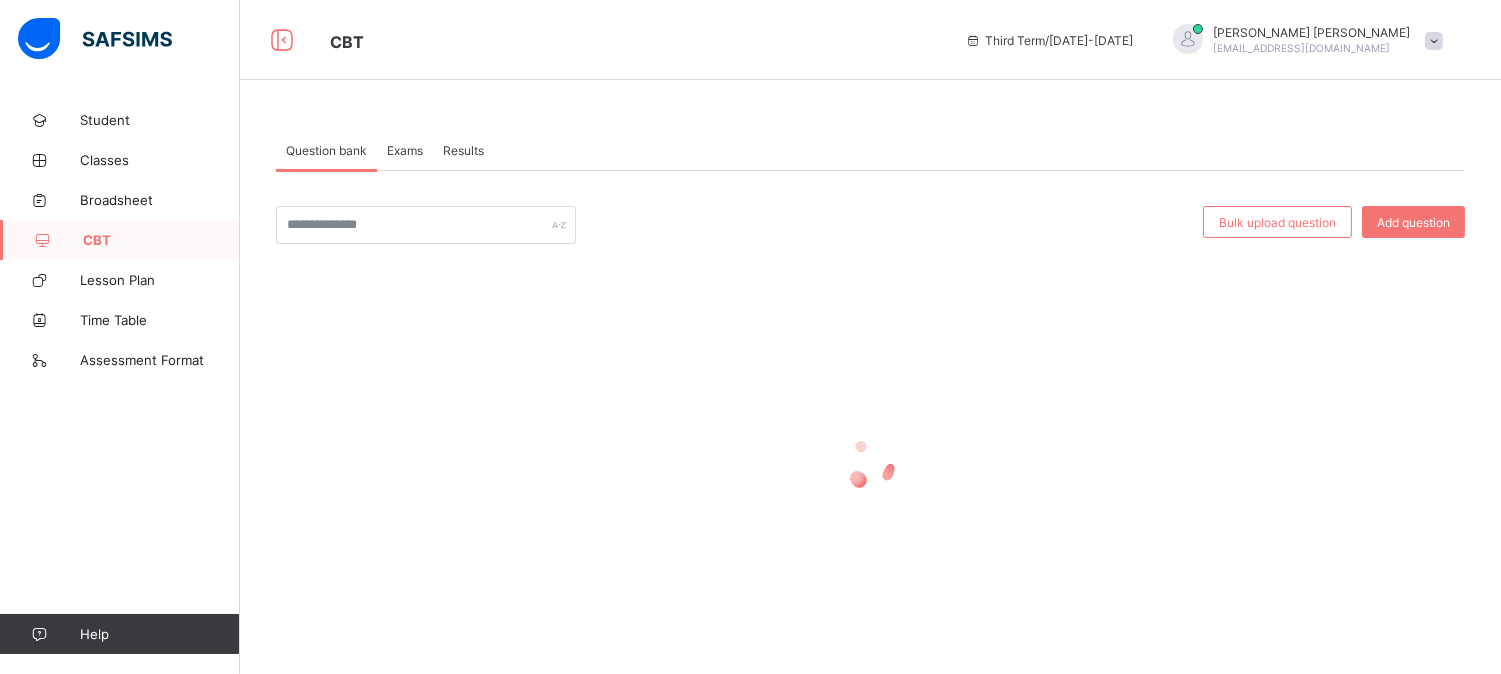 click on "Exams" at bounding box center (405, 150) 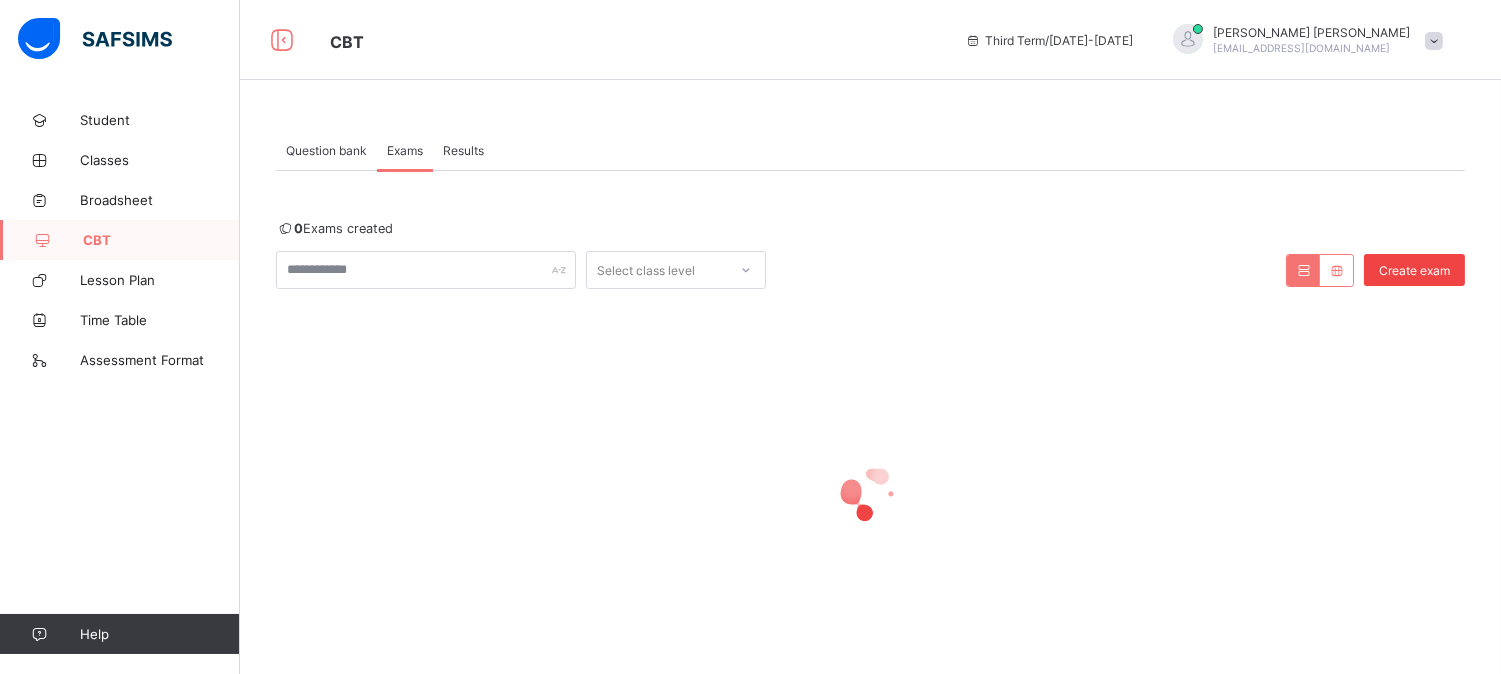 click on "Create exam" at bounding box center [1414, 270] 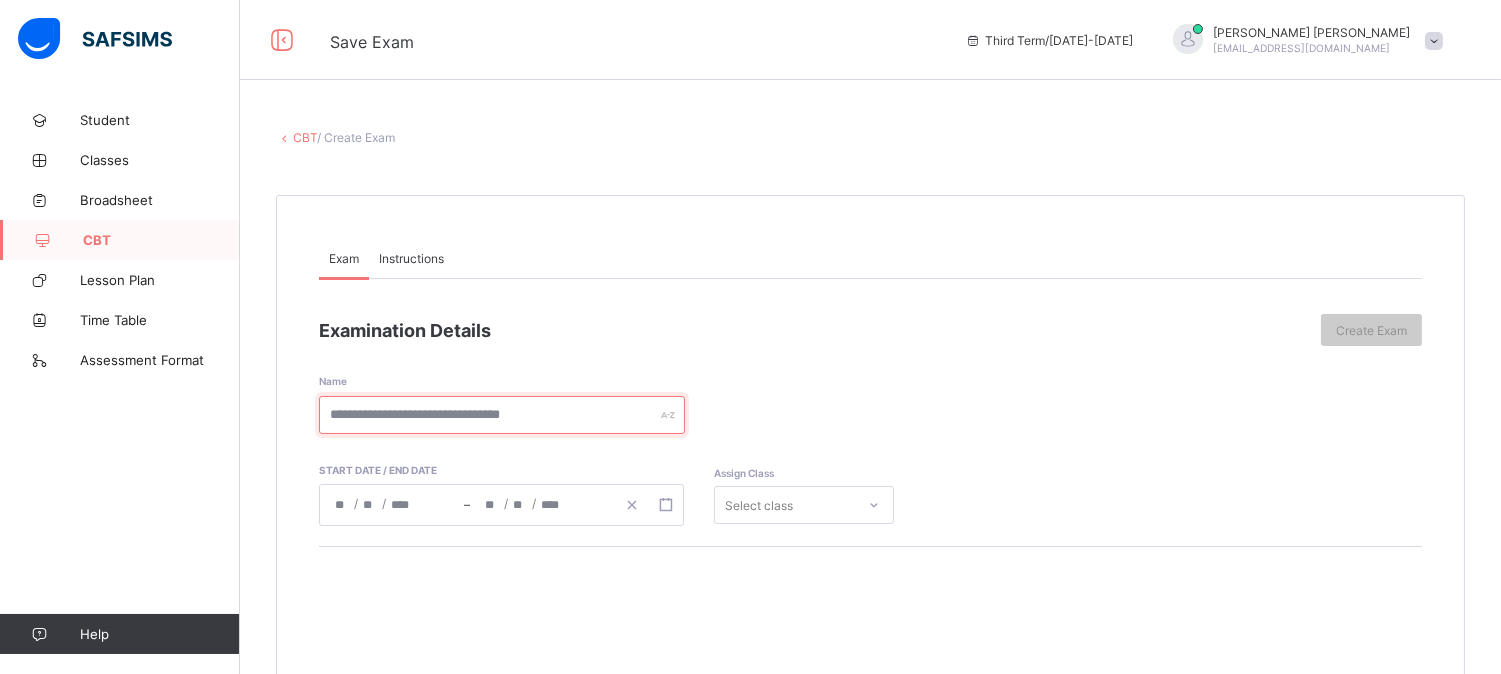 click at bounding box center (502, 415) 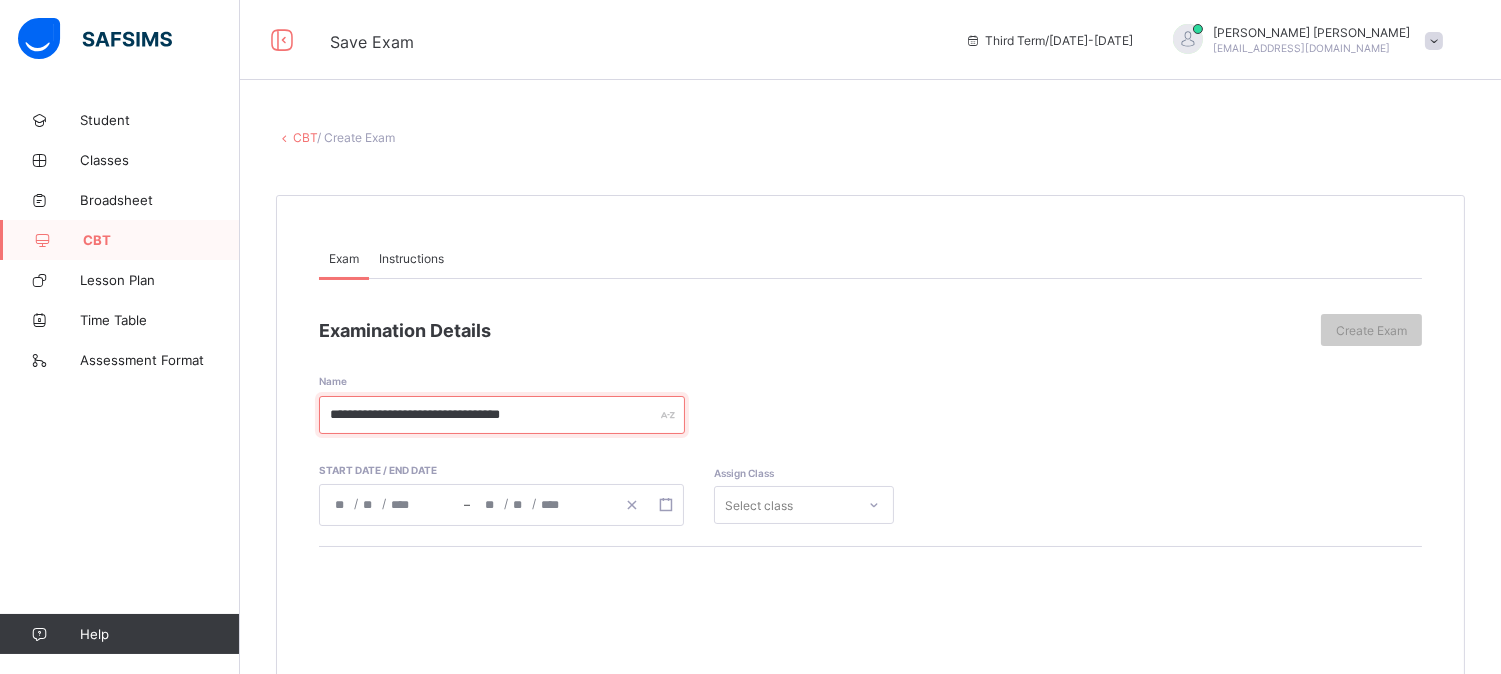 type on "**********" 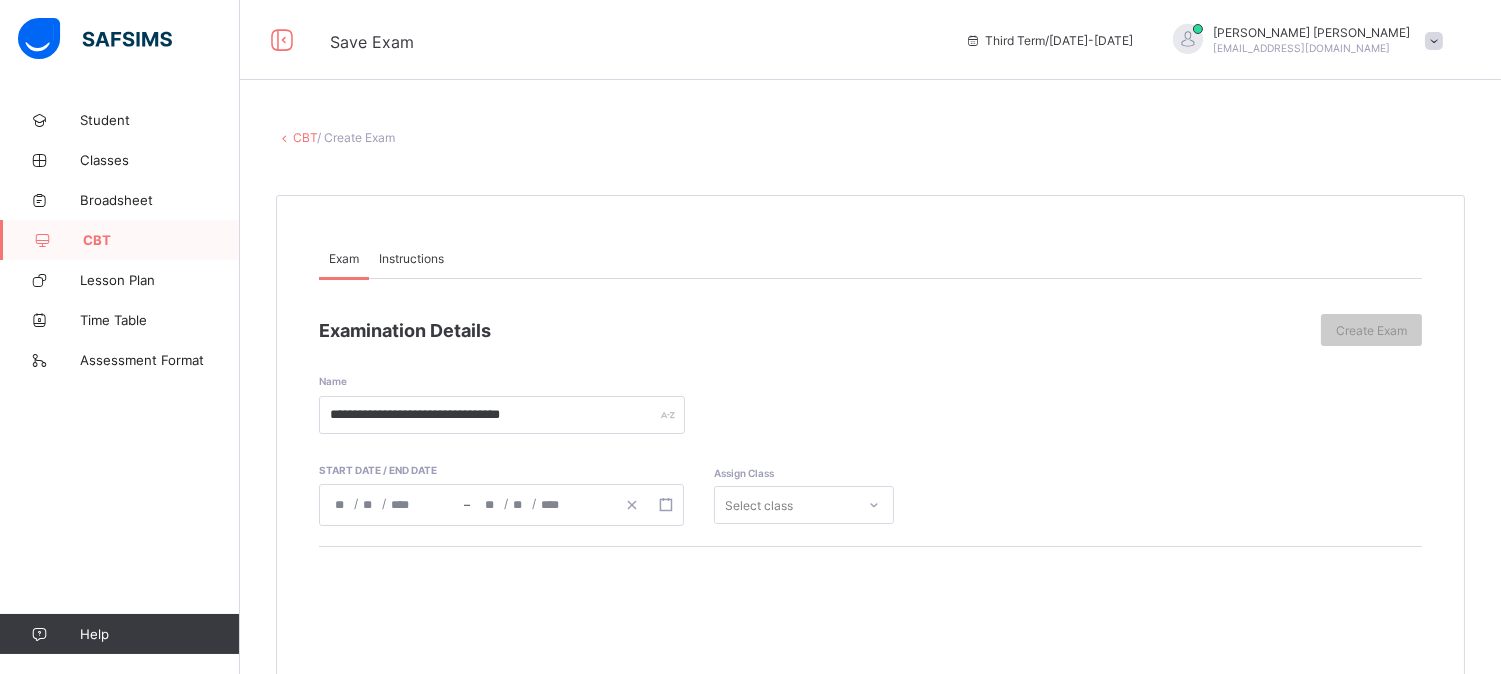 click on "/ /" at bounding box center (392, 505) 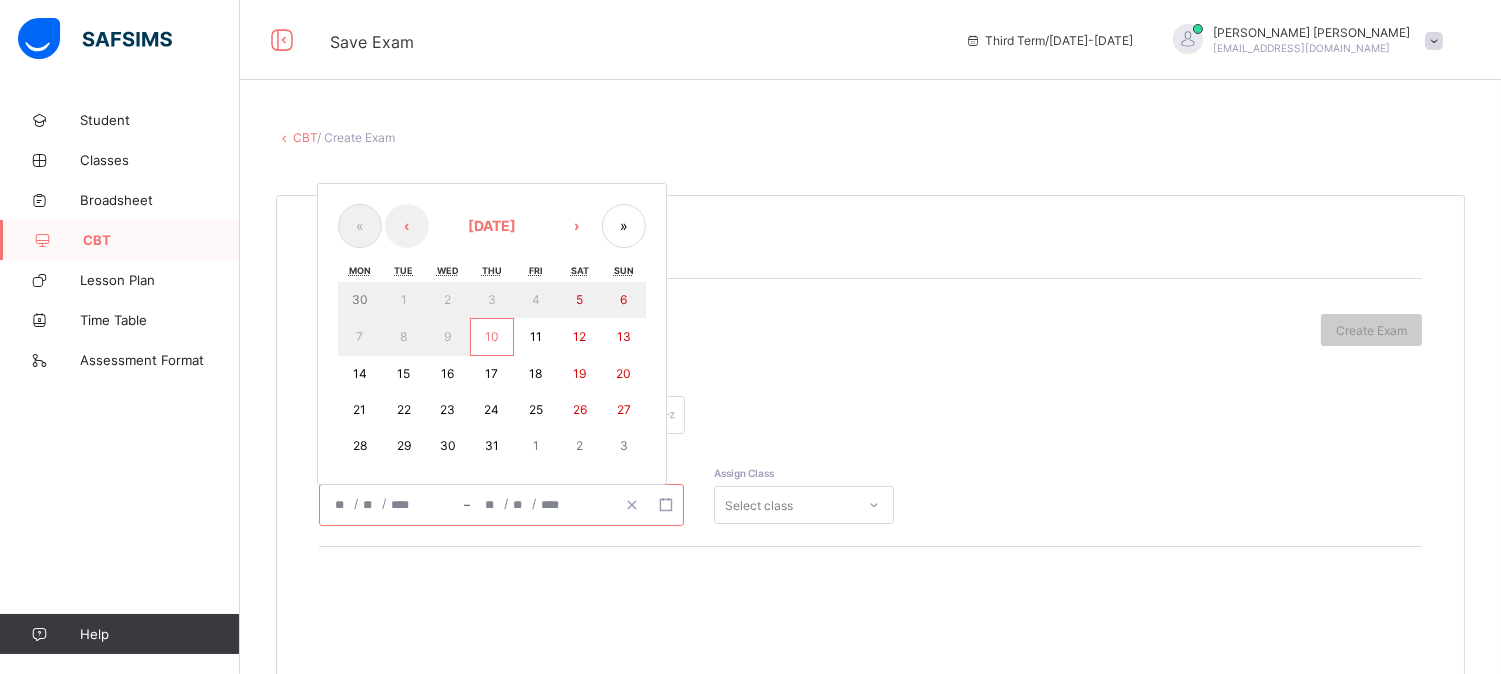 click on "14" at bounding box center (360, 373) 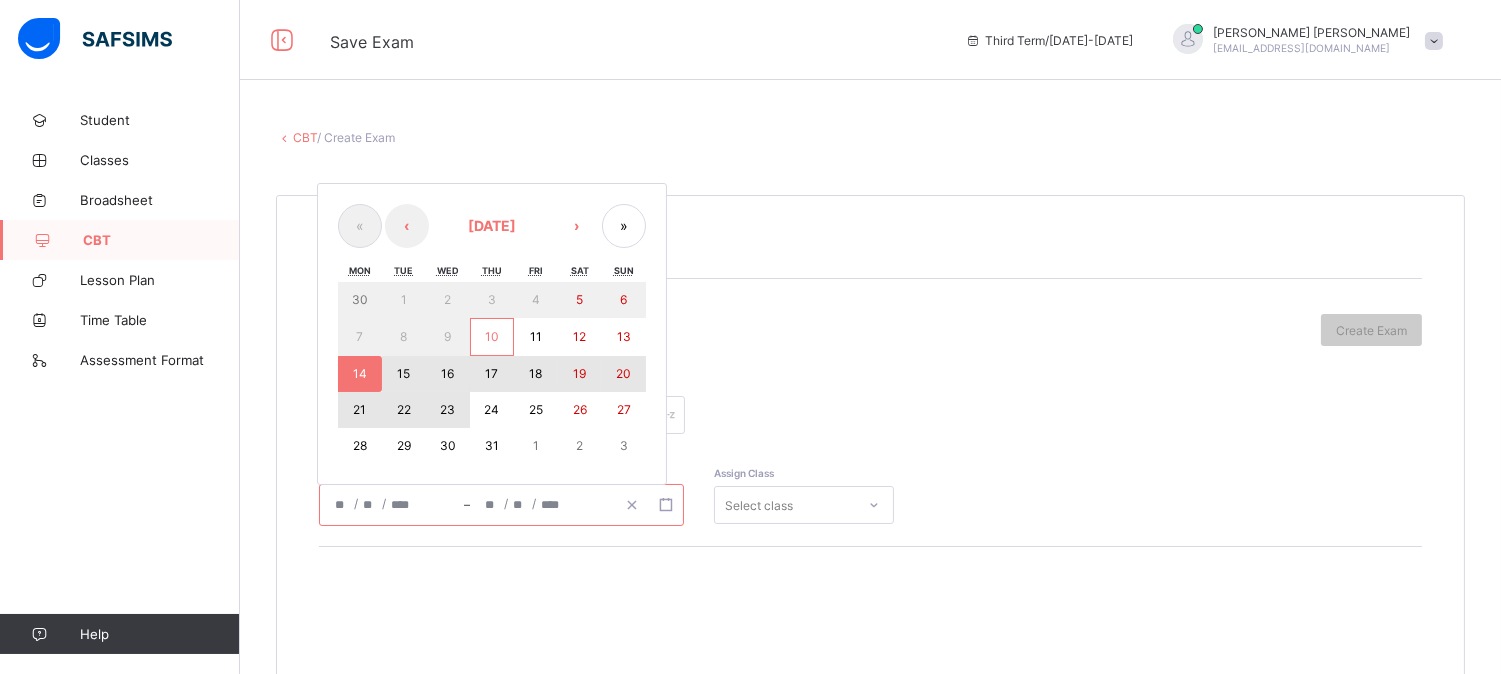 click on "23" at bounding box center [447, 409] 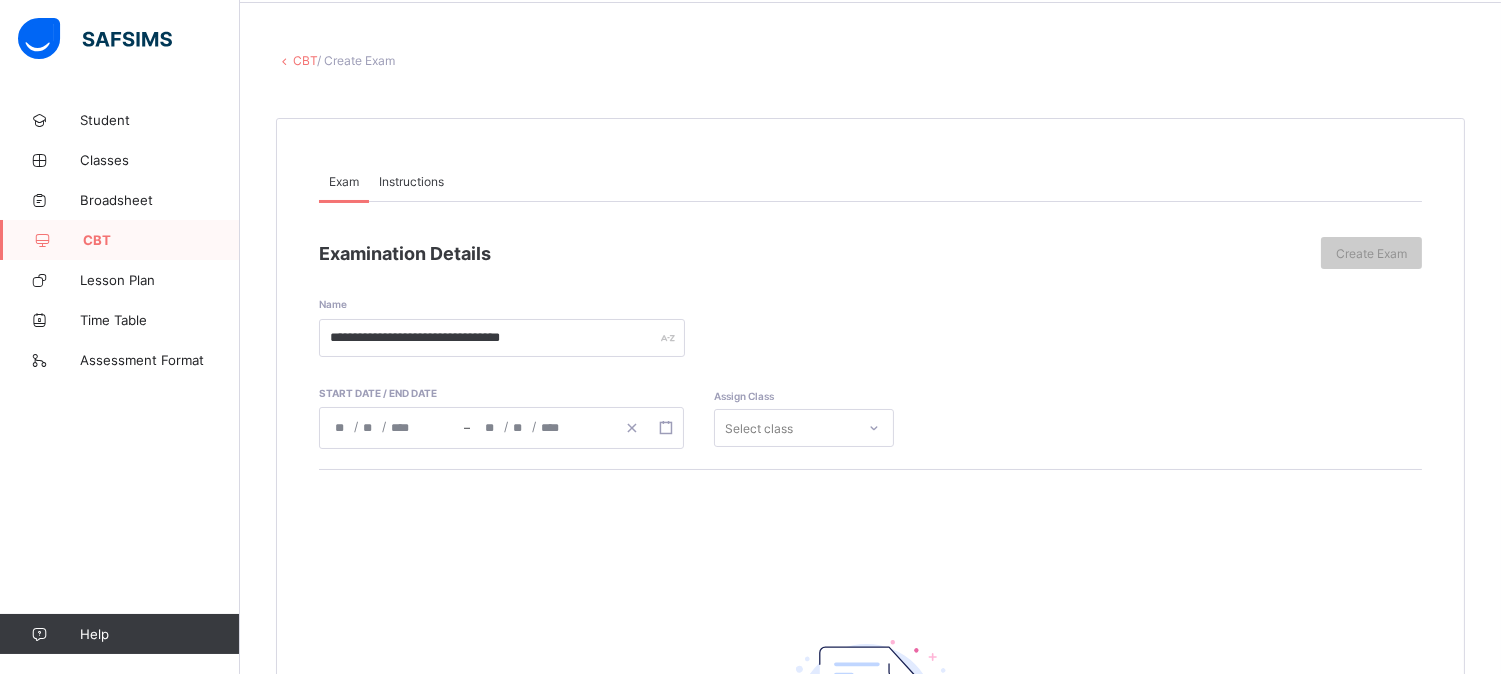 click on "Select class" at bounding box center (804, 428) 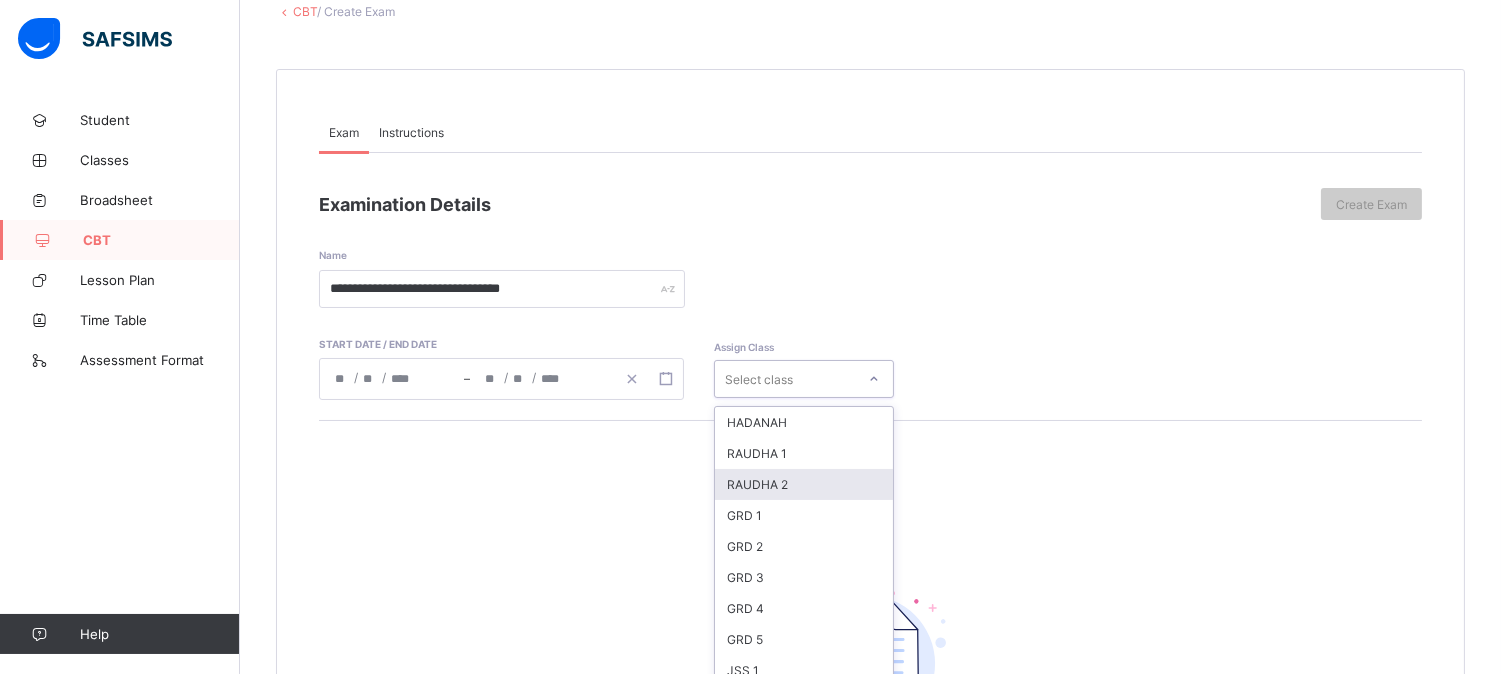 scroll, scrollTop: 167, scrollLeft: 0, axis: vertical 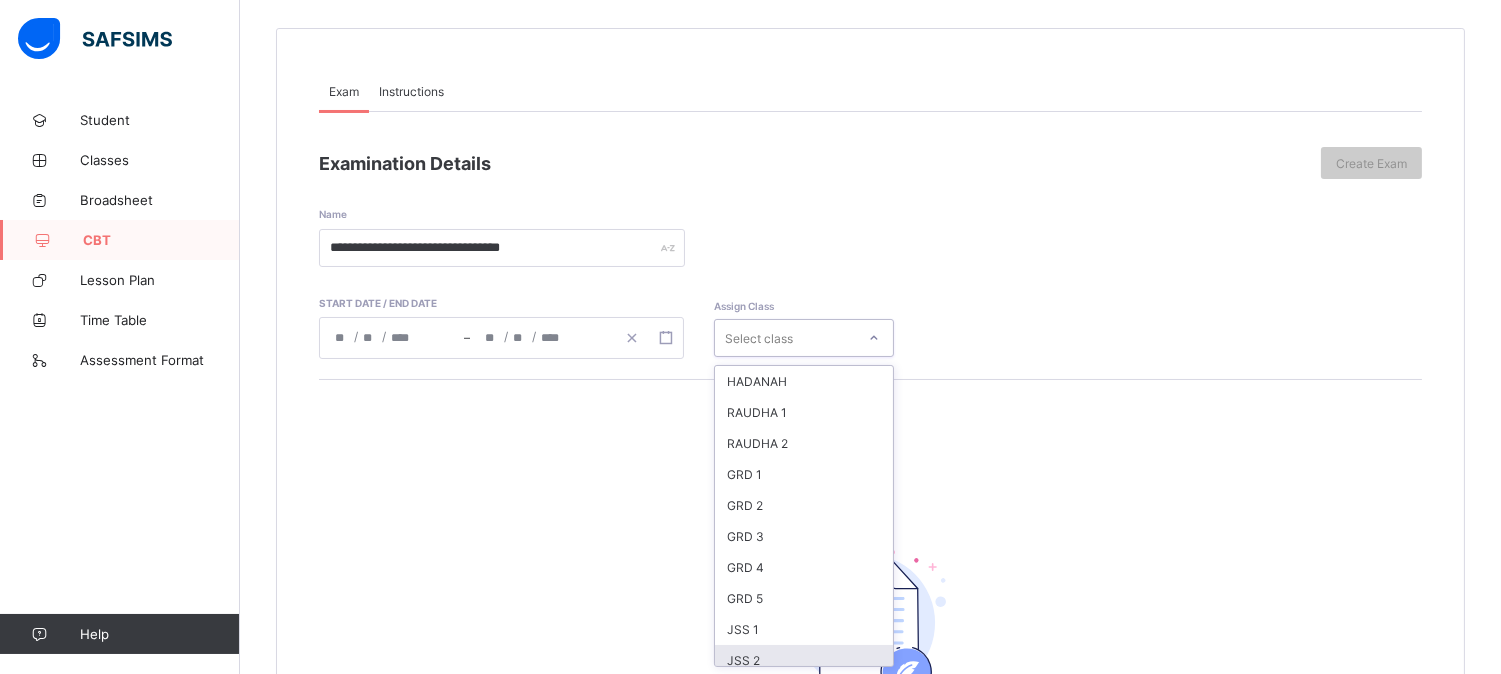 click on "JSS 2" at bounding box center (804, 660) 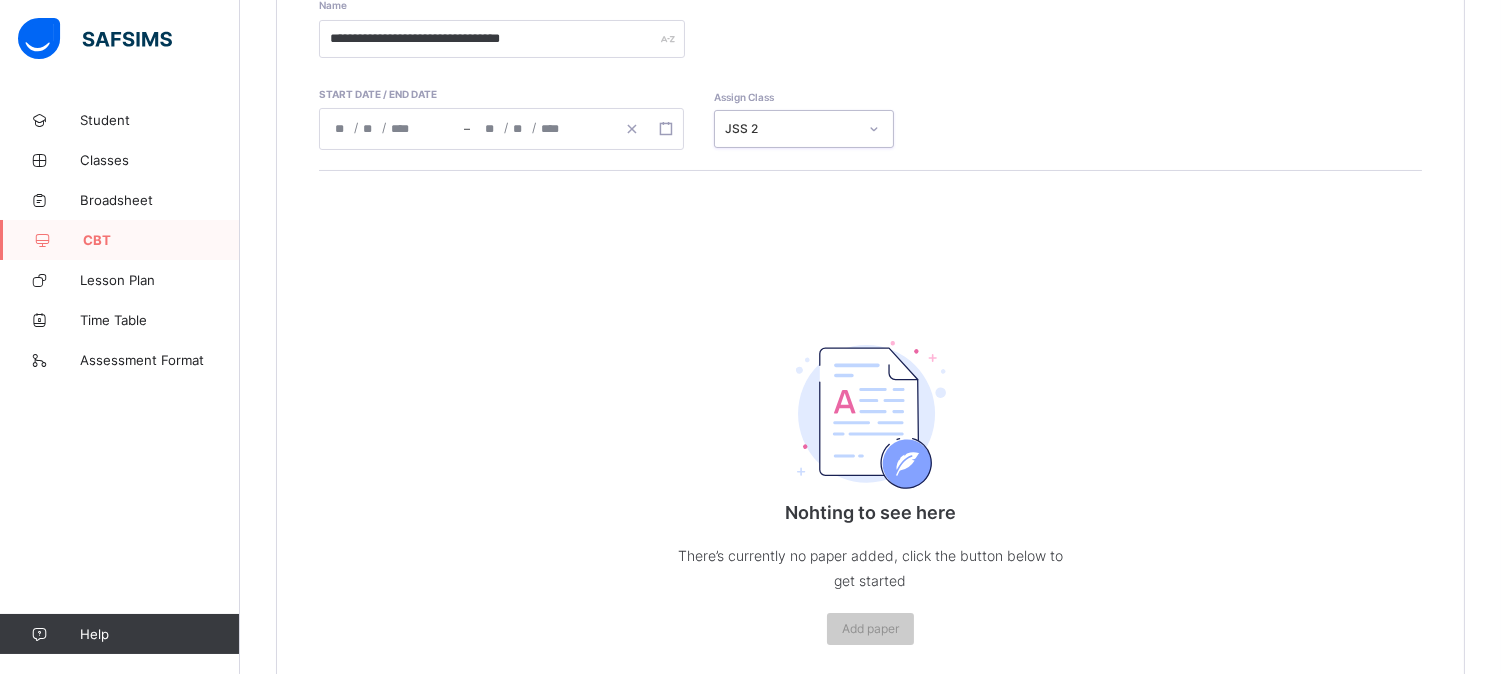 scroll, scrollTop: 472, scrollLeft: 0, axis: vertical 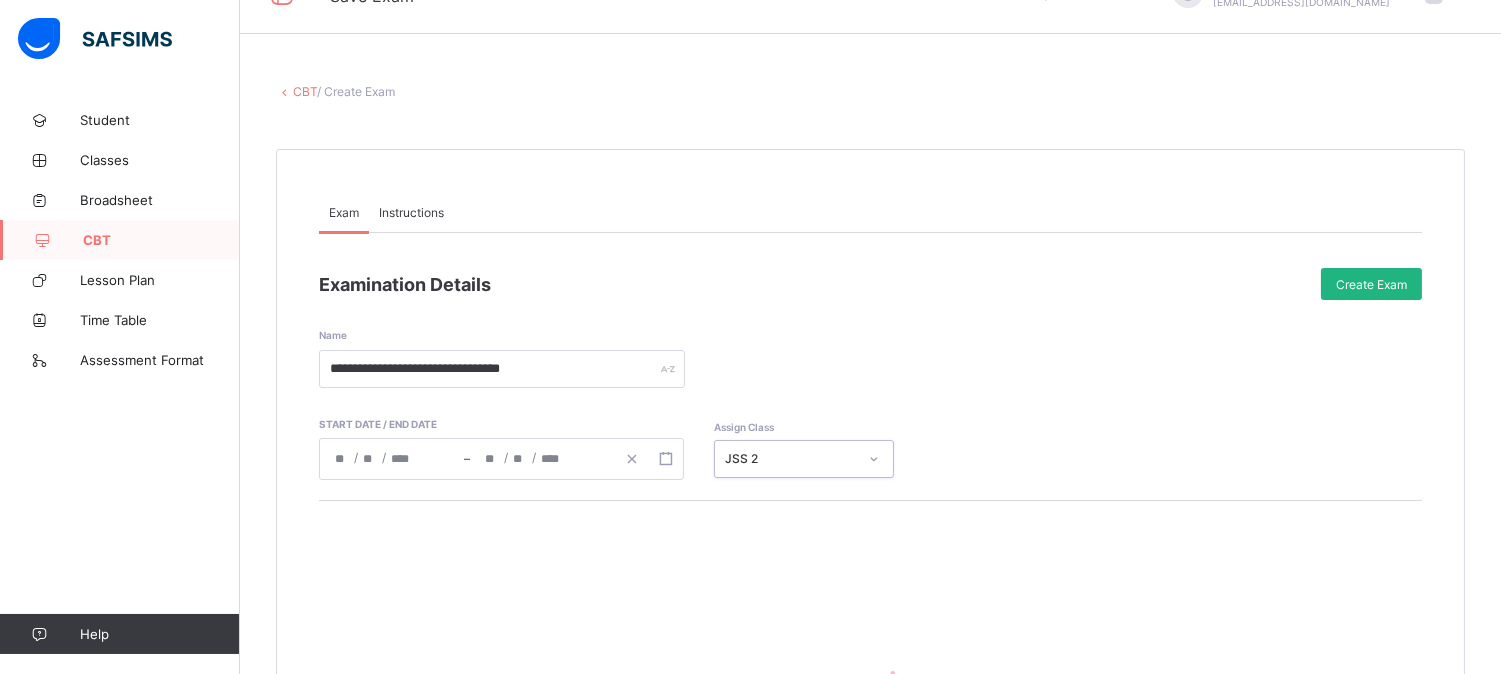 click on "Create Exam" at bounding box center (1371, 284) 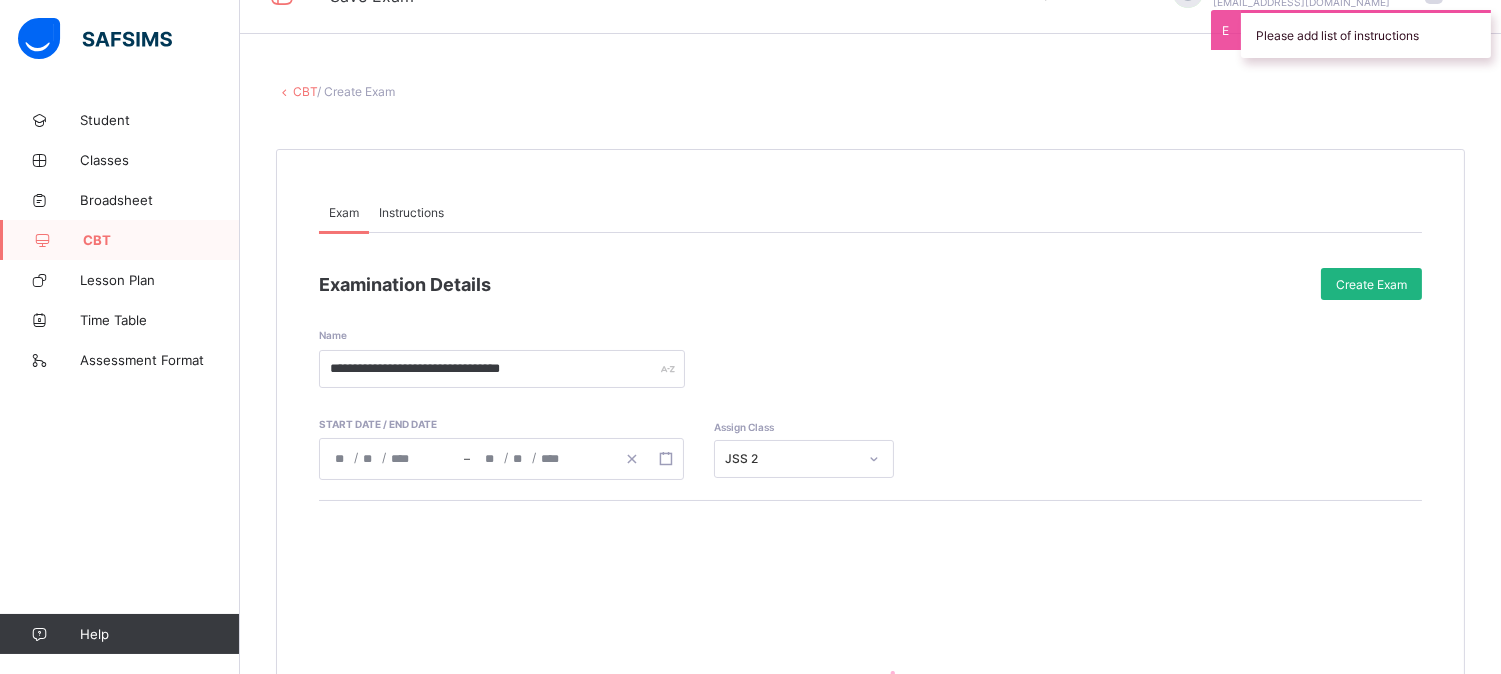 click on "Create Exam" at bounding box center (1371, 284) 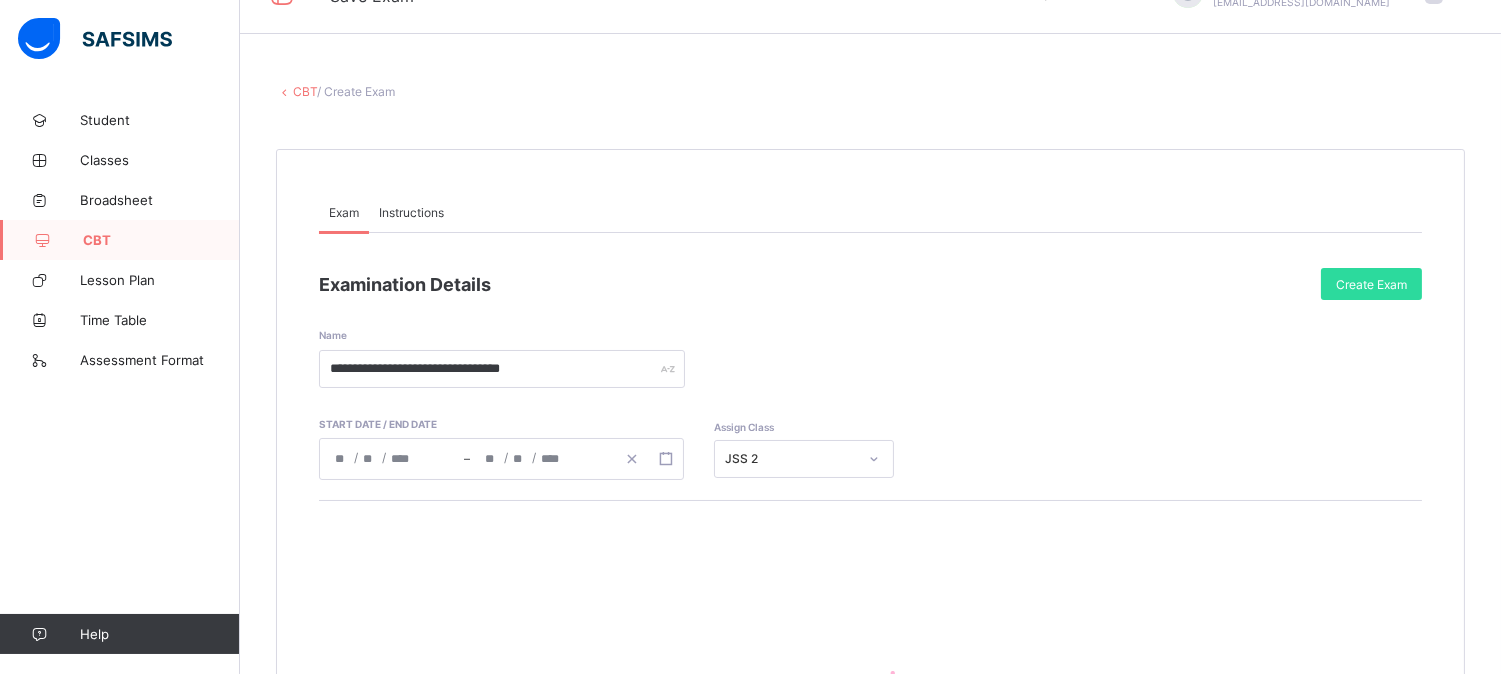 click on "Instructions" at bounding box center (411, 212) 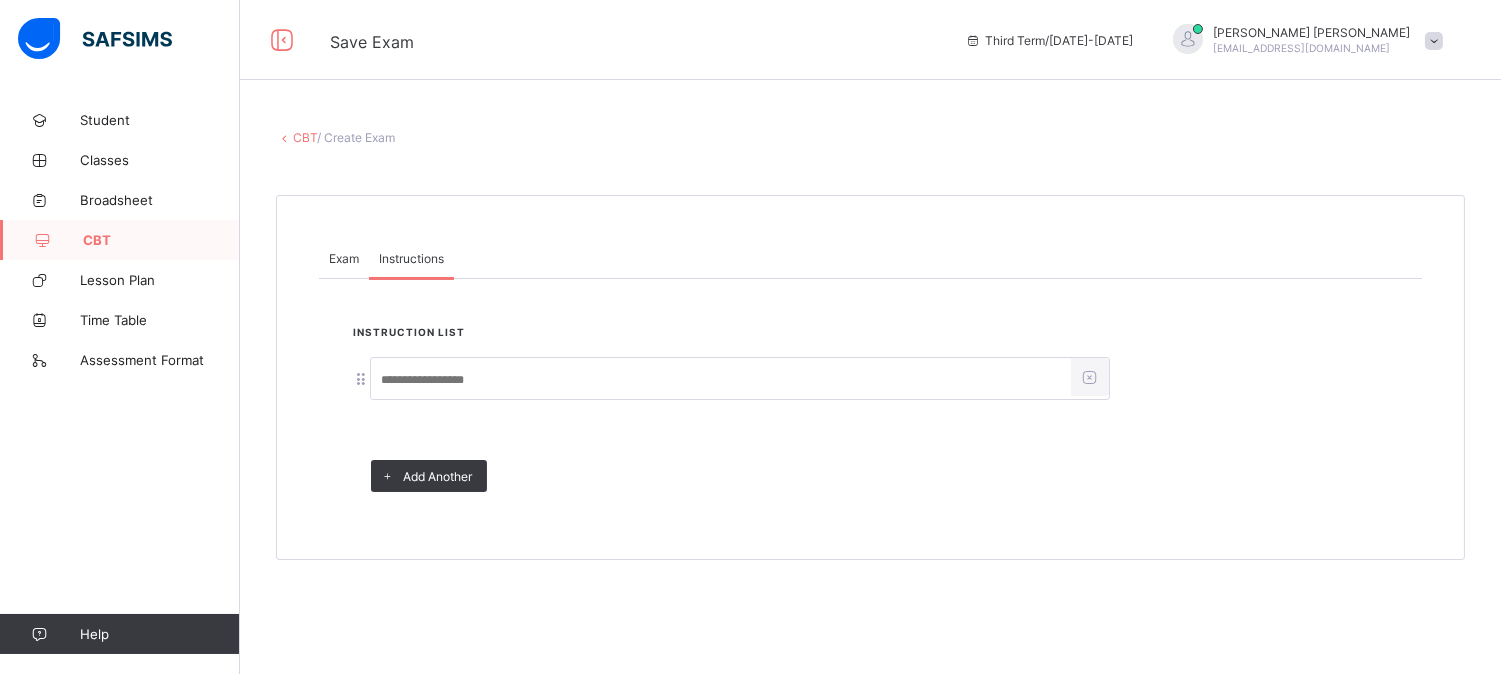 scroll, scrollTop: 0, scrollLeft: 0, axis: both 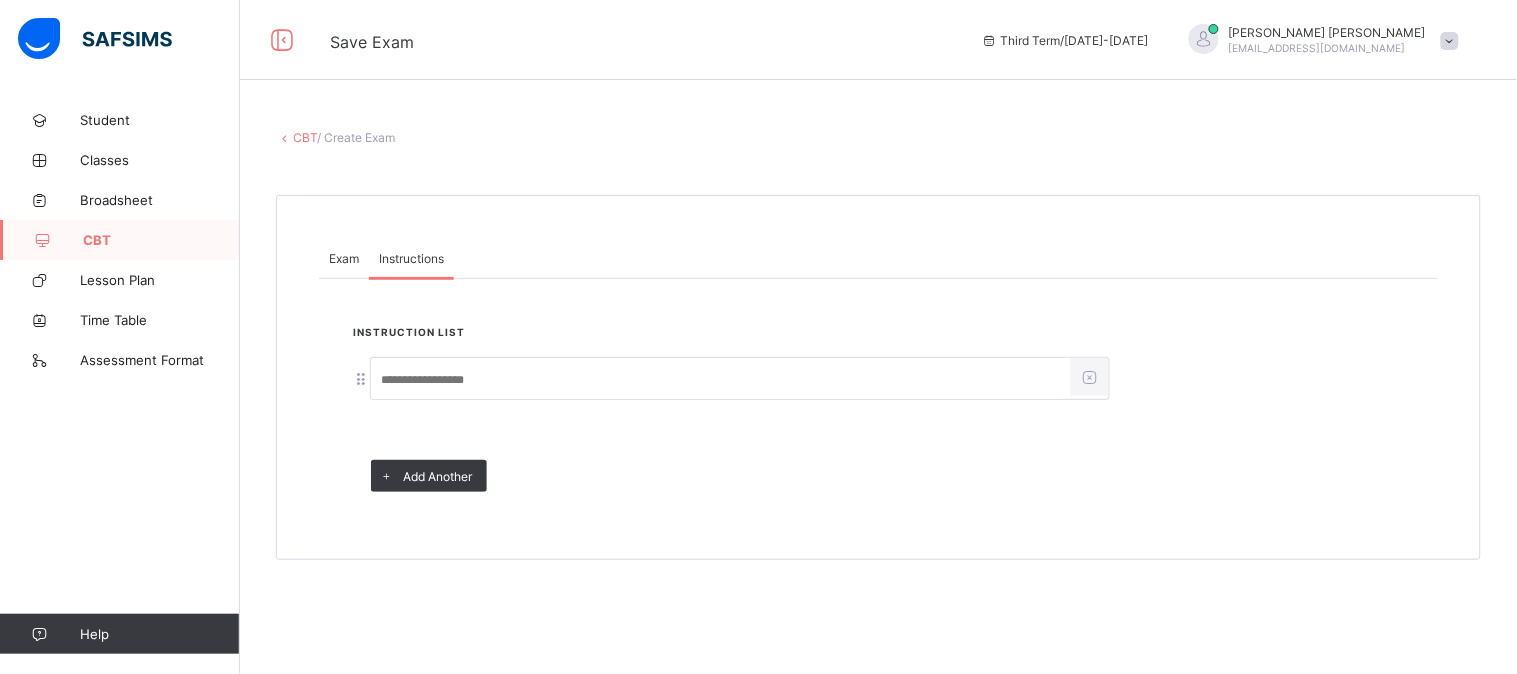 click at bounding box center [721, 380] 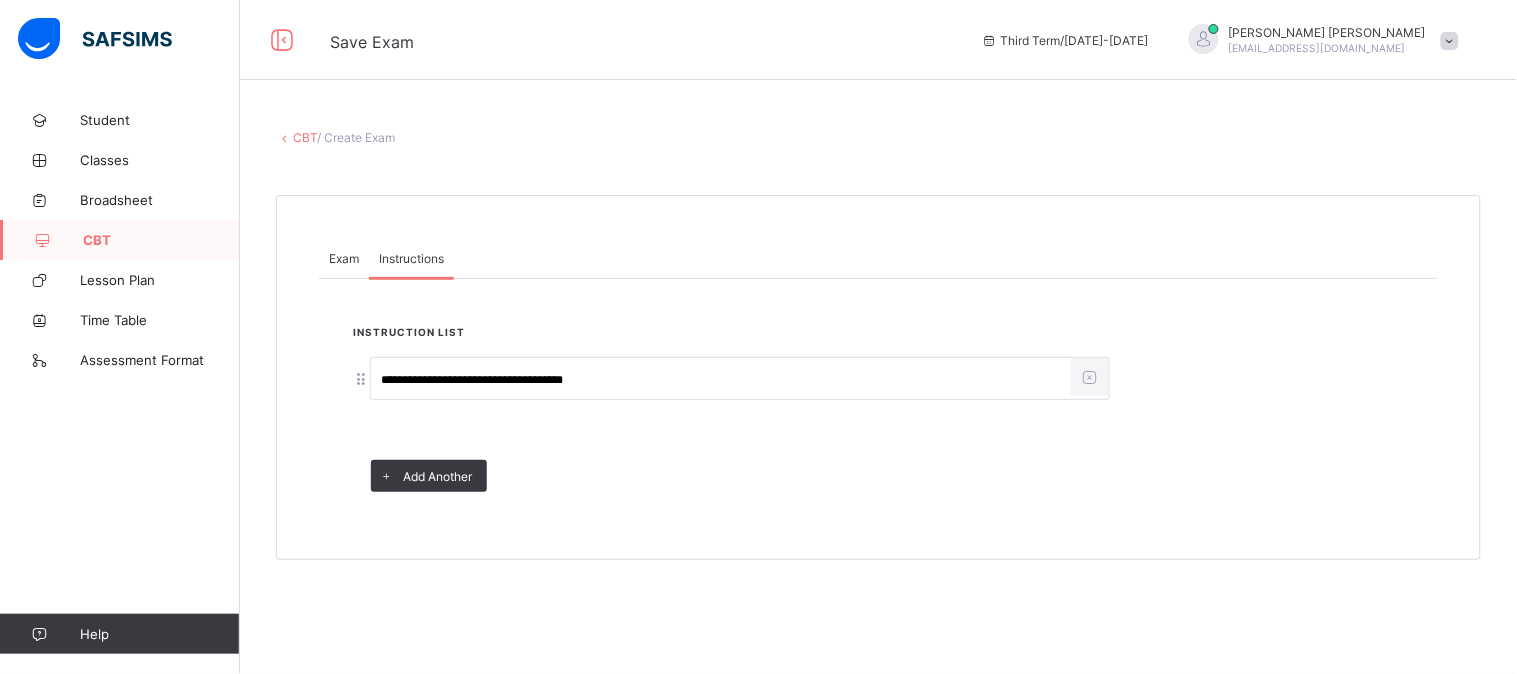 type on "**********" 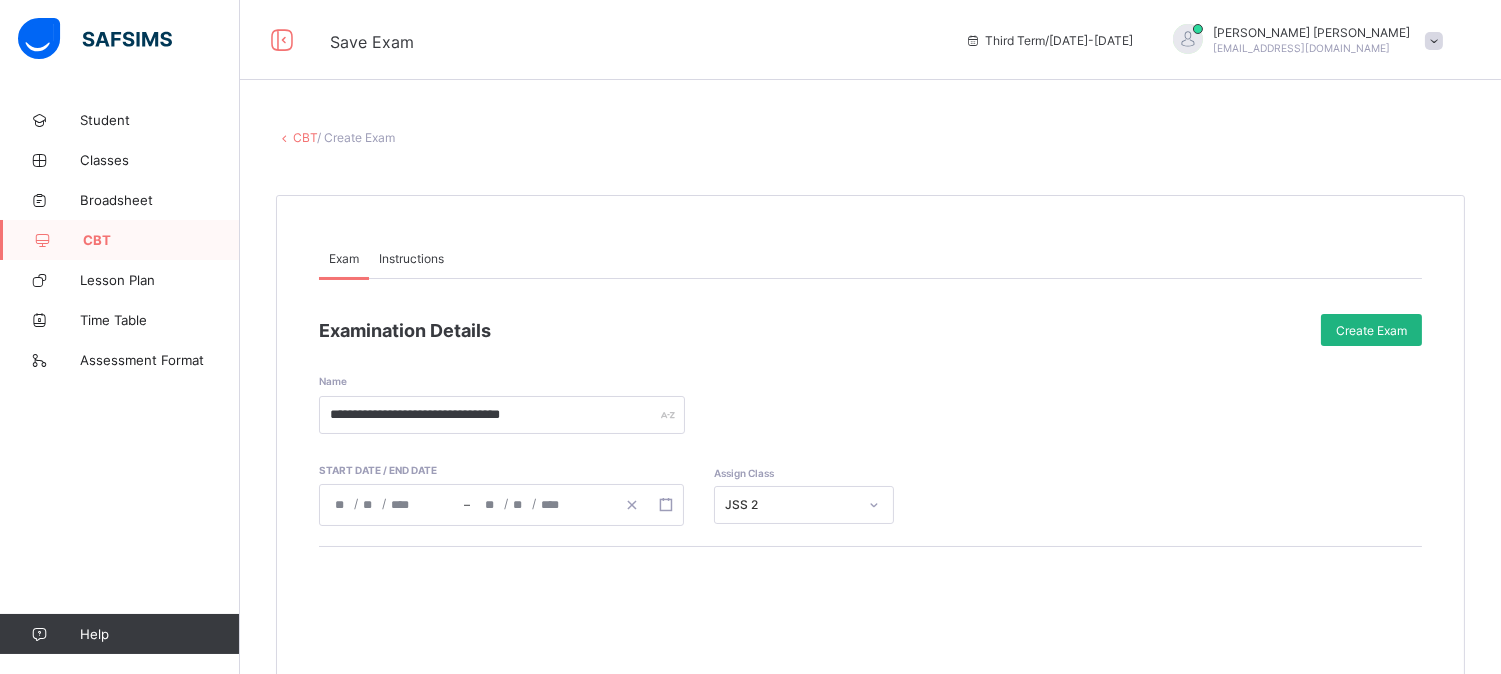 click on "Create Exam" at bounding box center [1371, 330] 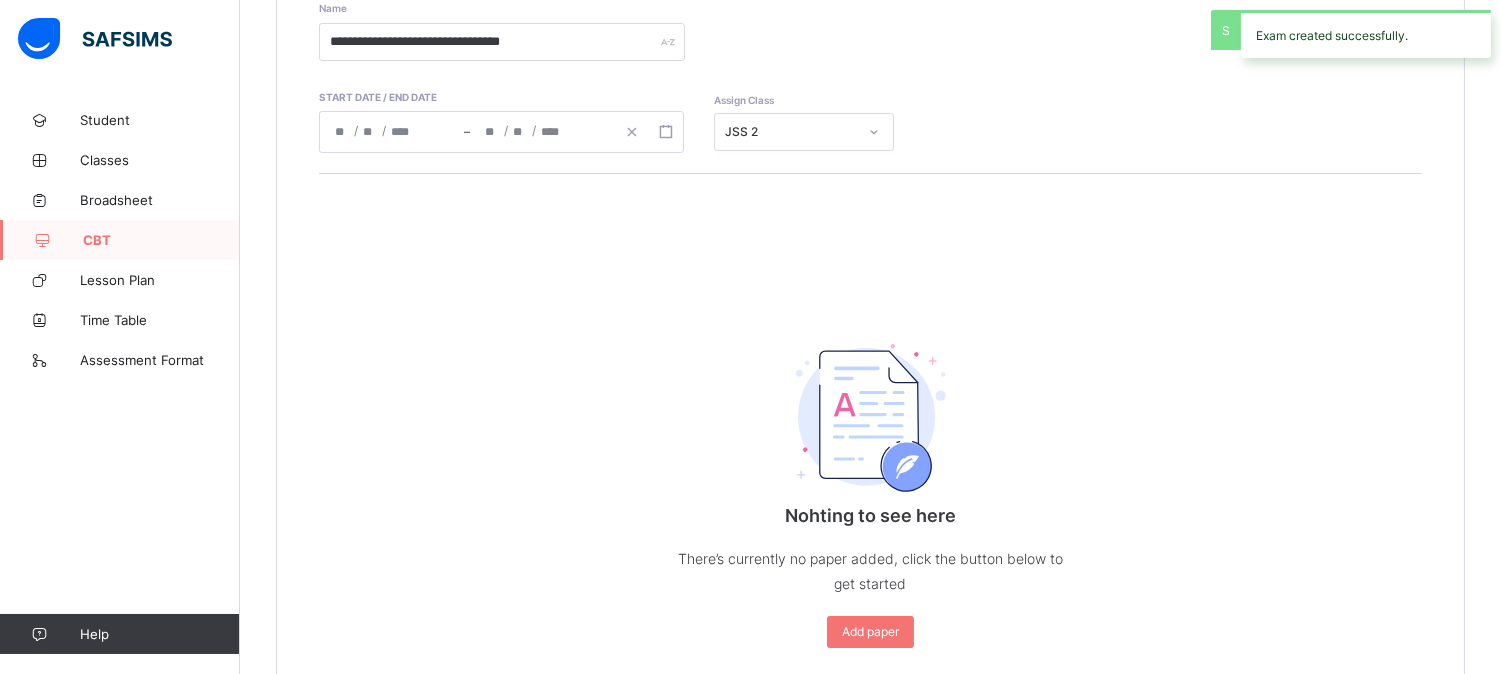 scroll, scrollTop: 472, scrollLeft: 0, axis: vertical 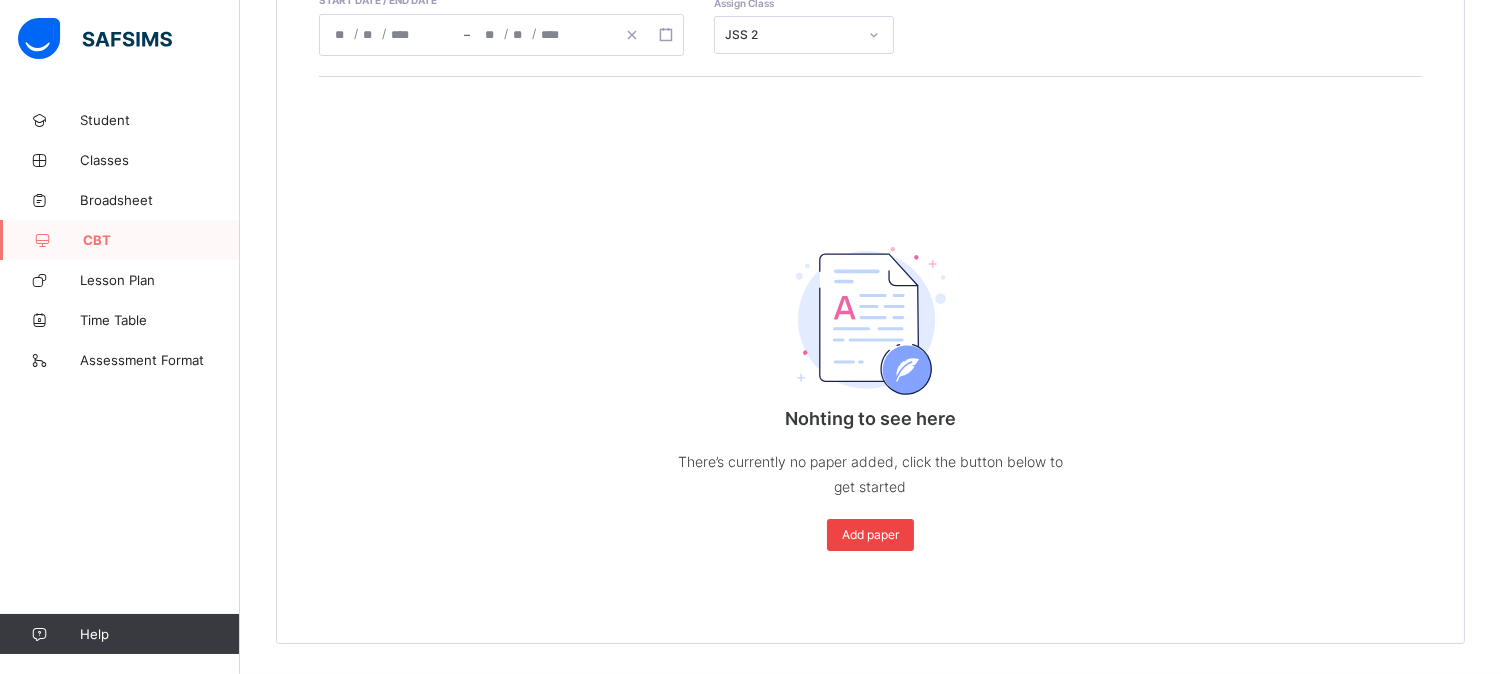 click on "Add paper" at bounding box center [870, 534] 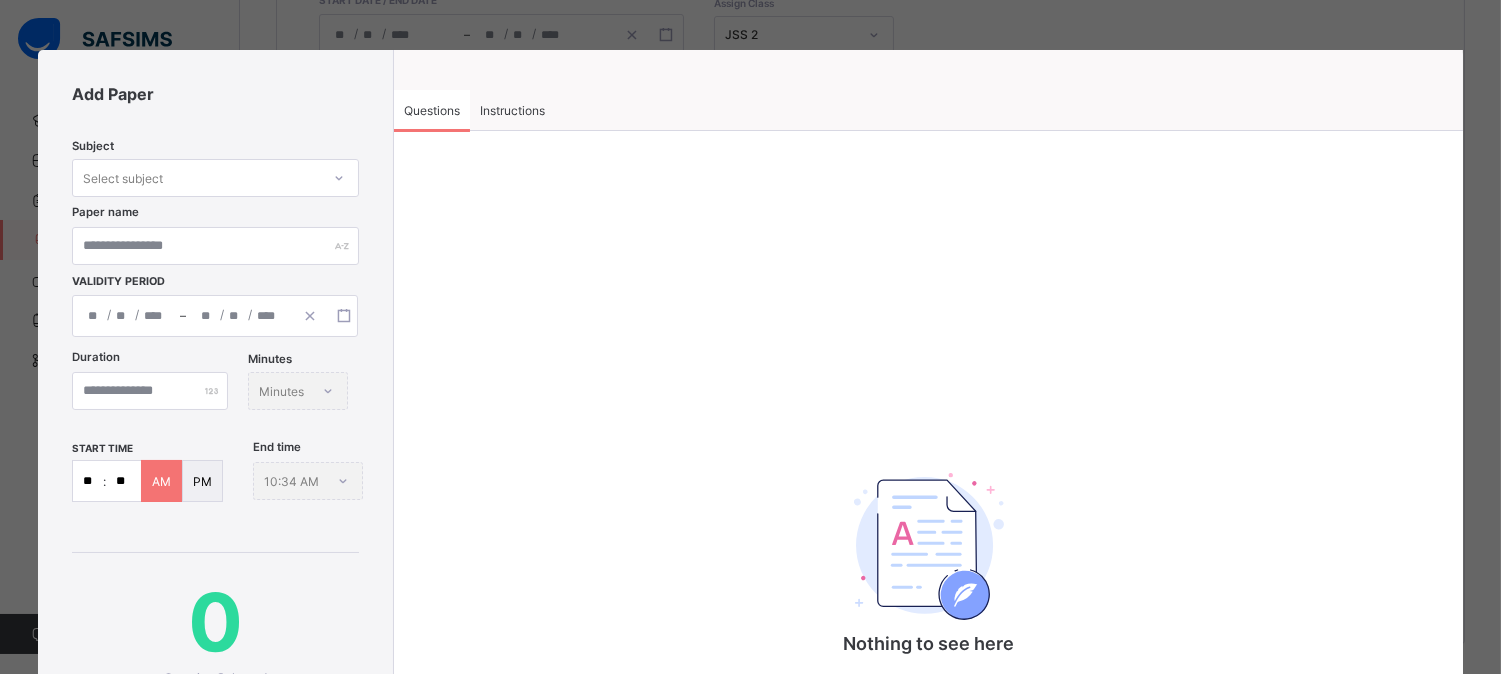 click 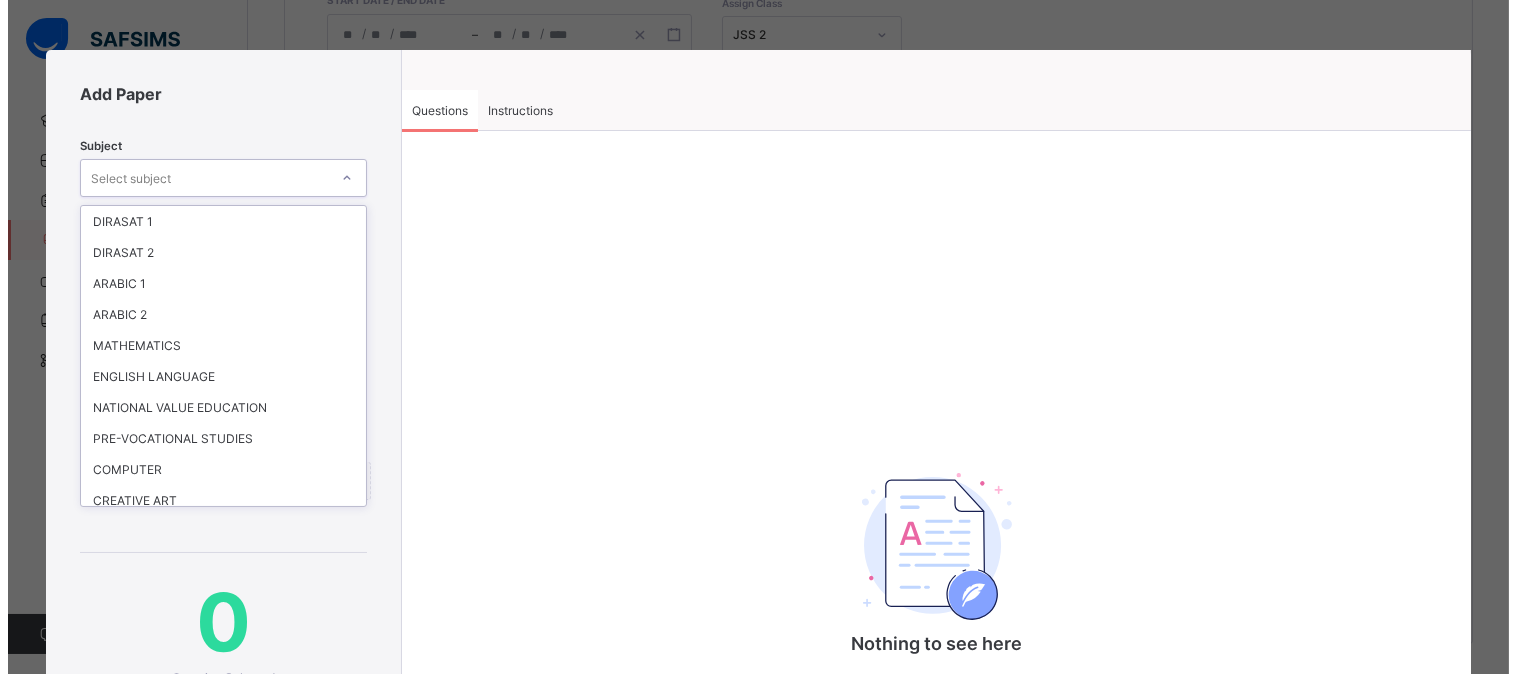 scroll, scrollTop: 247, scrollLeft: 0, axis: vertical 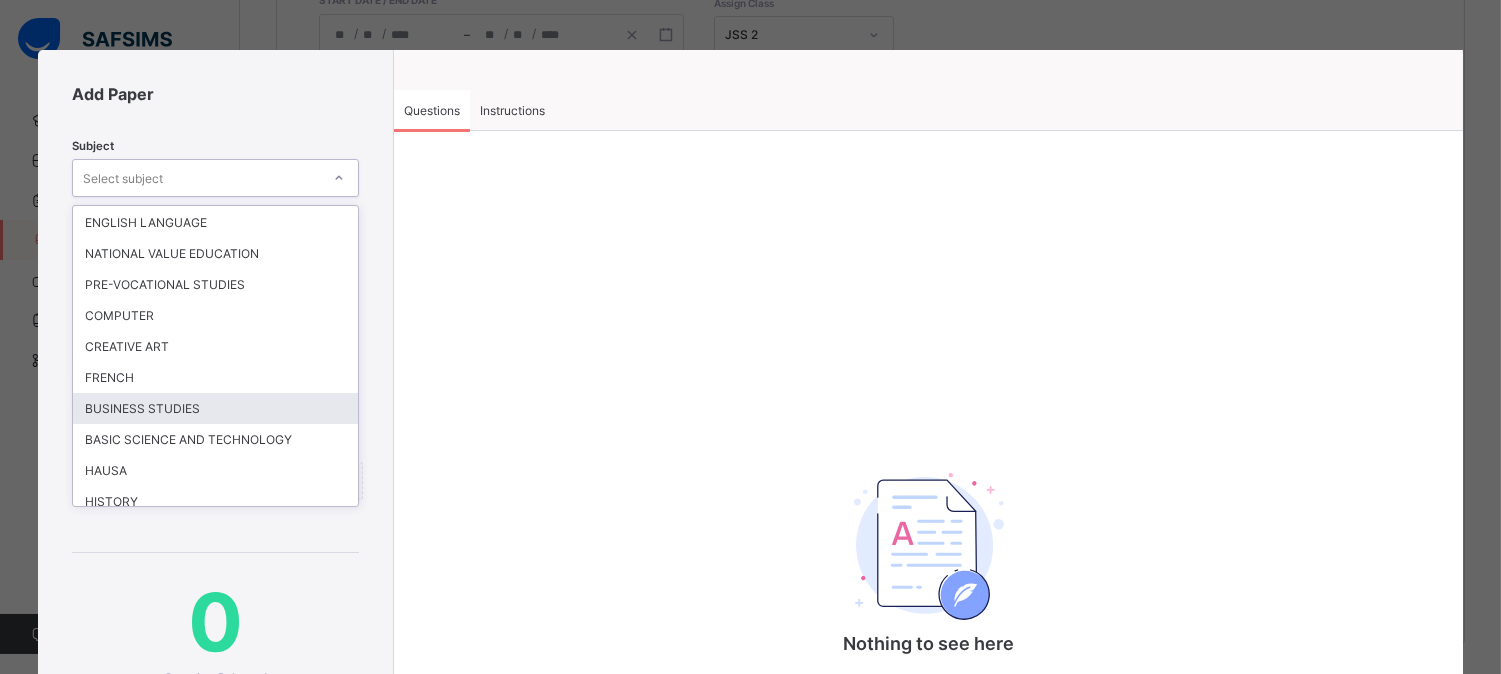 click on "BUSINESS STUDIES" at bounding box center (215, 408) 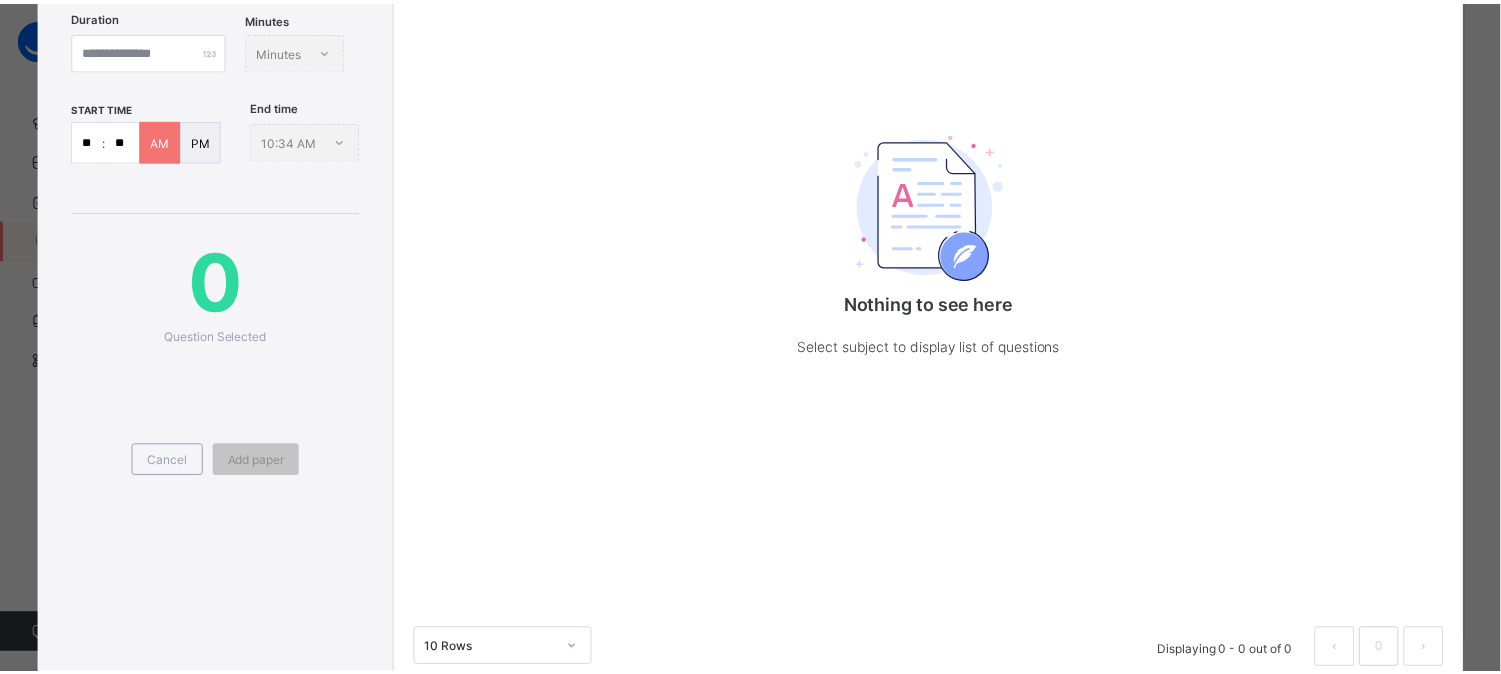 scroll, scrollTop: 406, scrollLeft: 0, axis: vertical 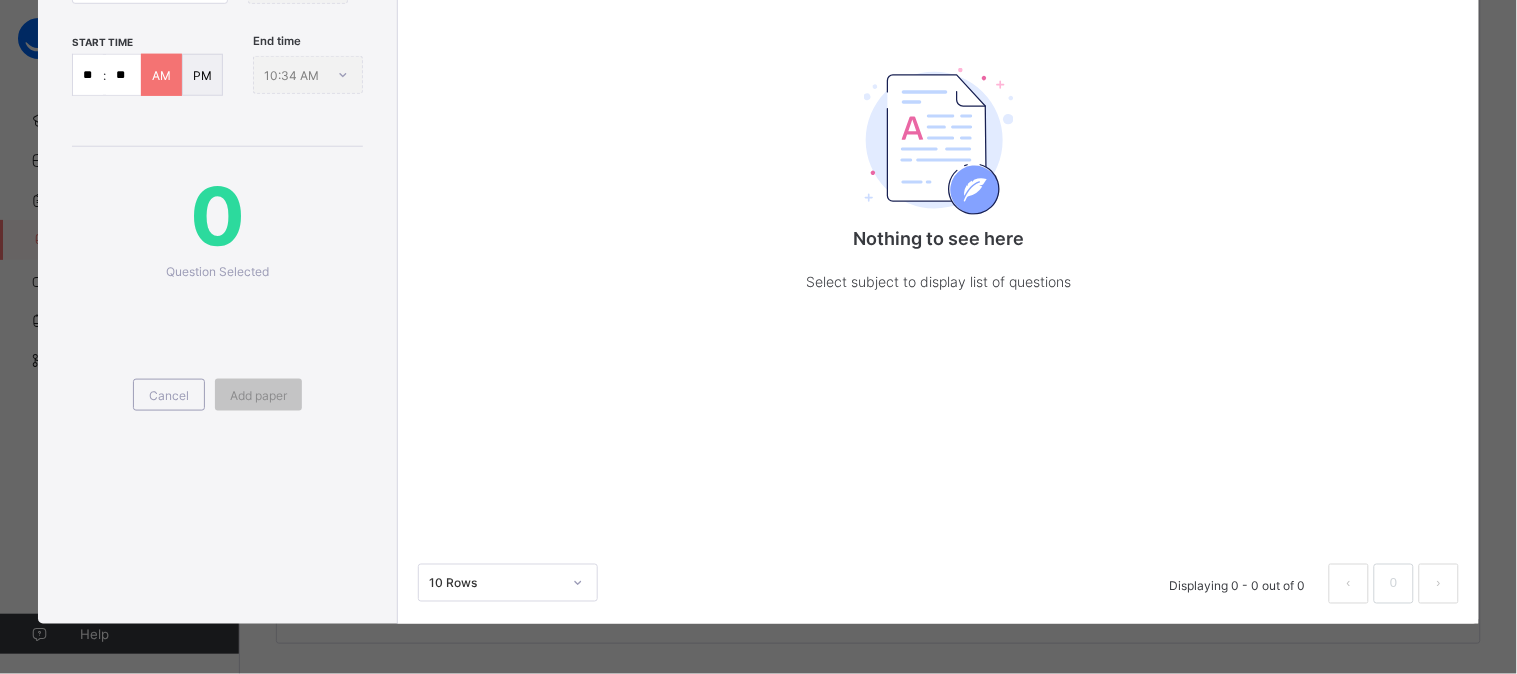 click on "Cancel Add paper" at bounding box center [217, 370] 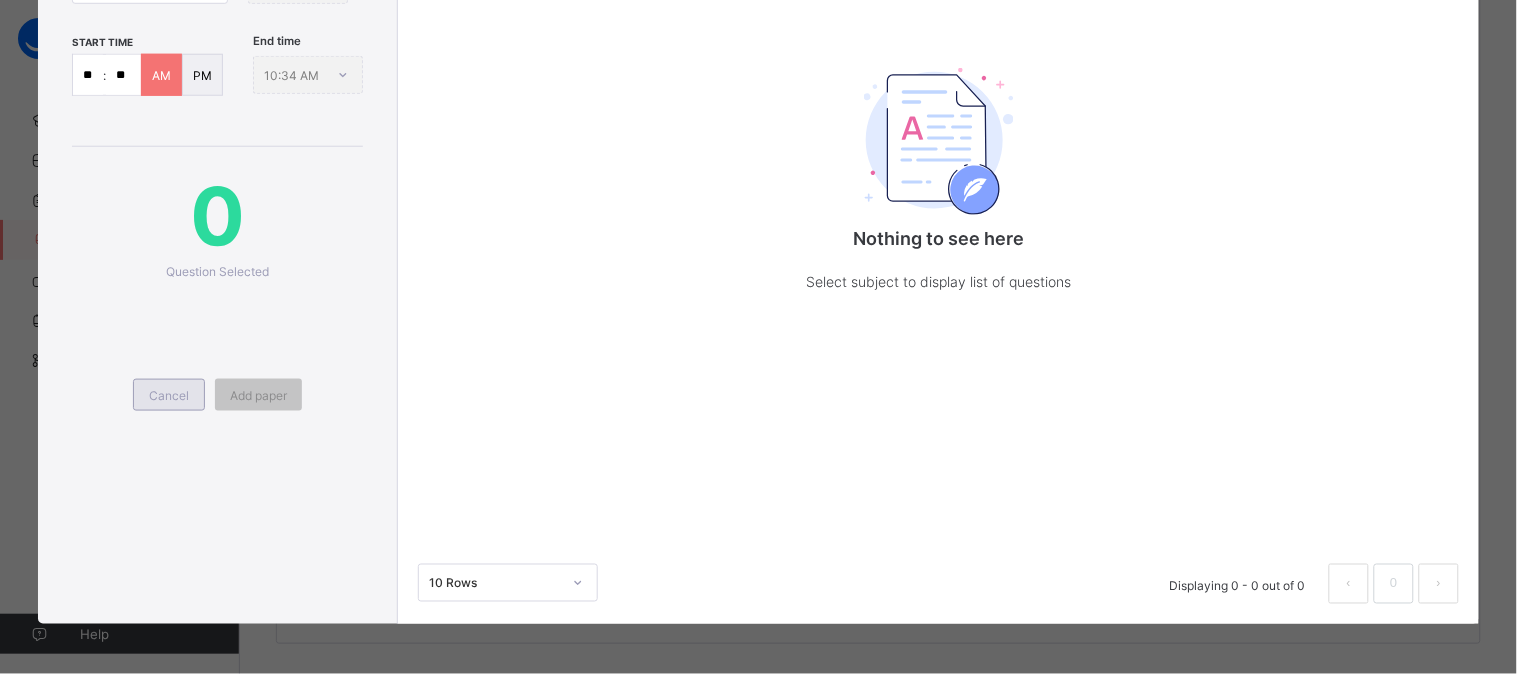 click on "Cancel" at bounding box center [169, 395] 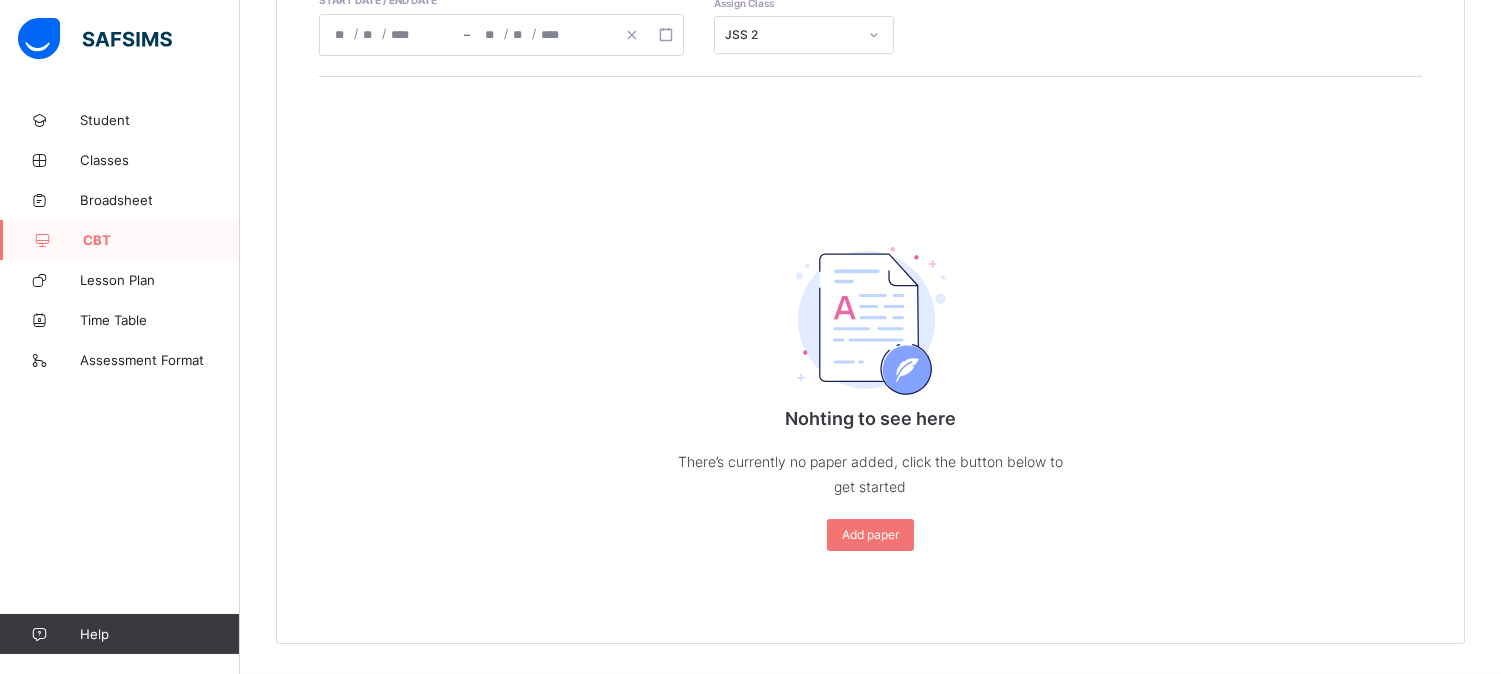 click on "CBT" at bounding box center (120, 240) 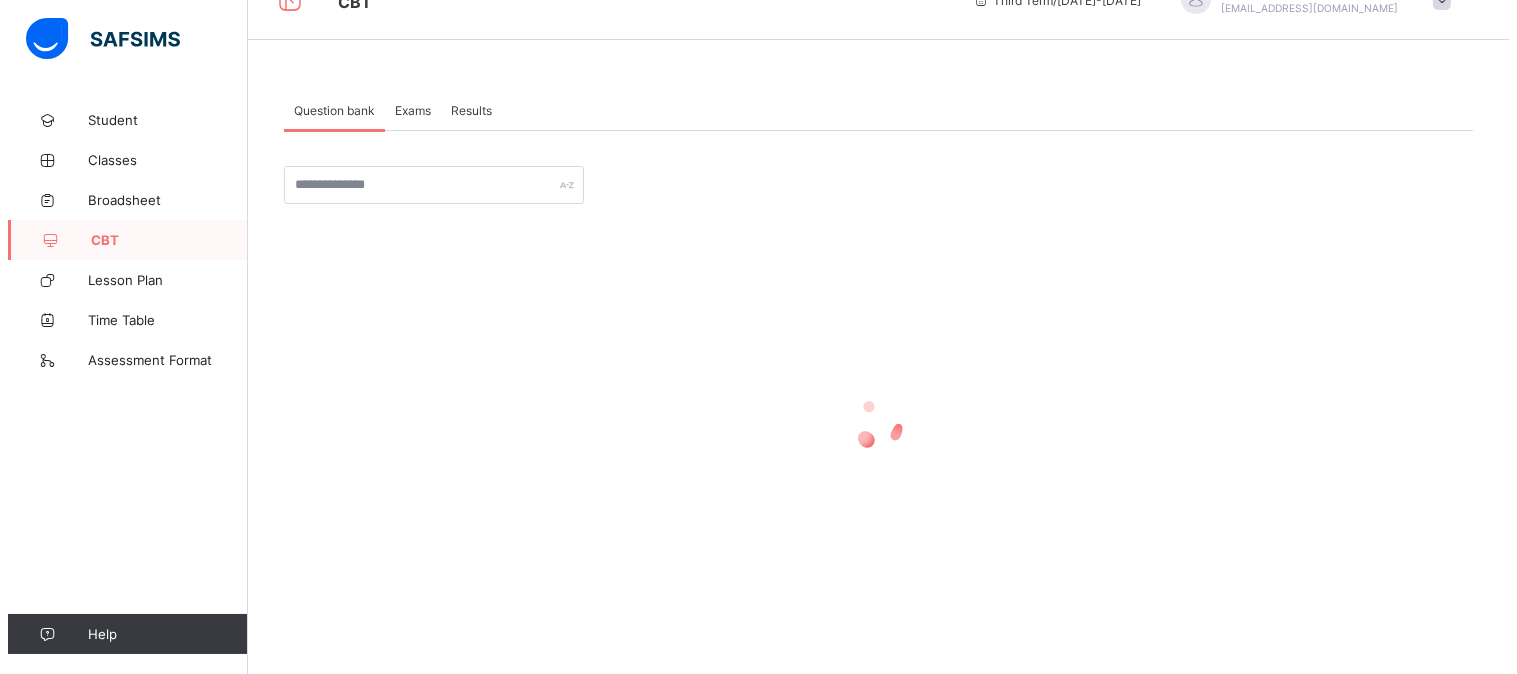 scroll, scrollTop: 0, scrollLeft: 0, axis: both 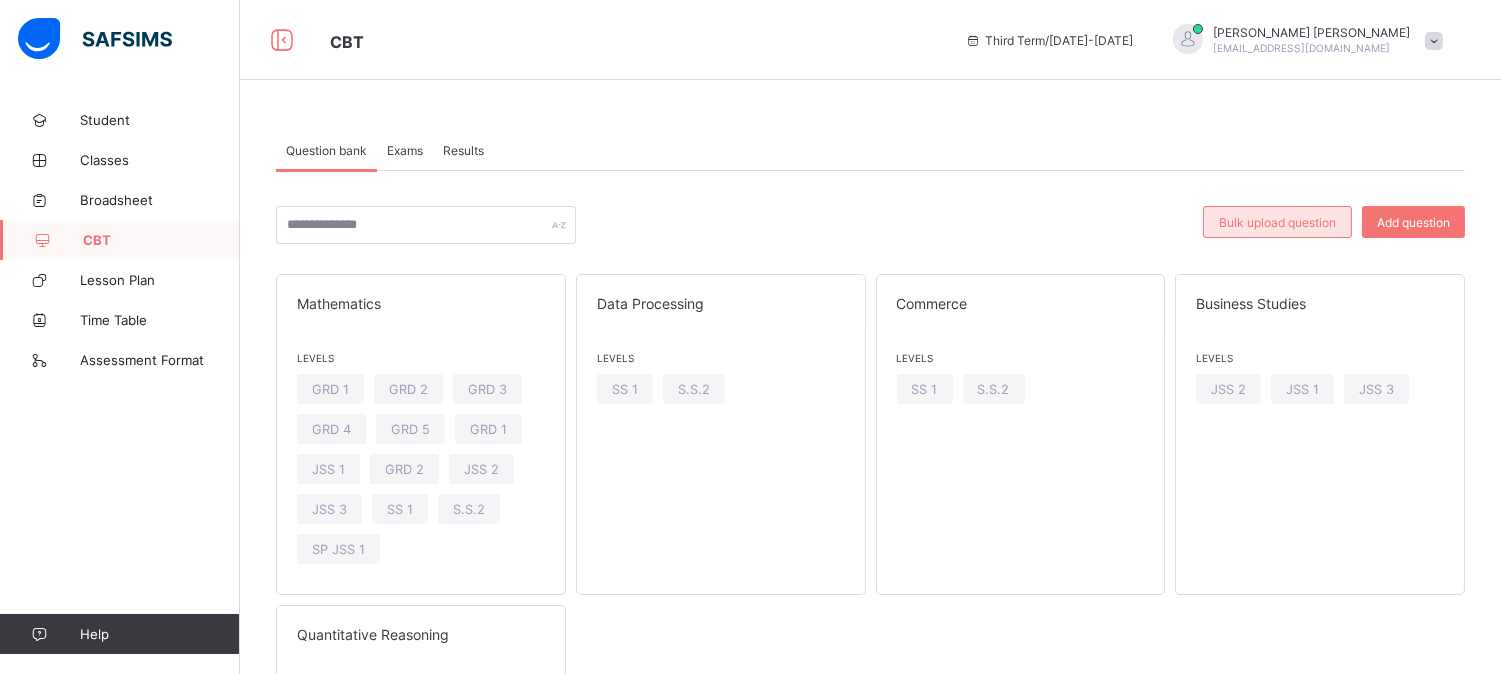 click on "Bulk upload question" at bounding box center [1277, 222] 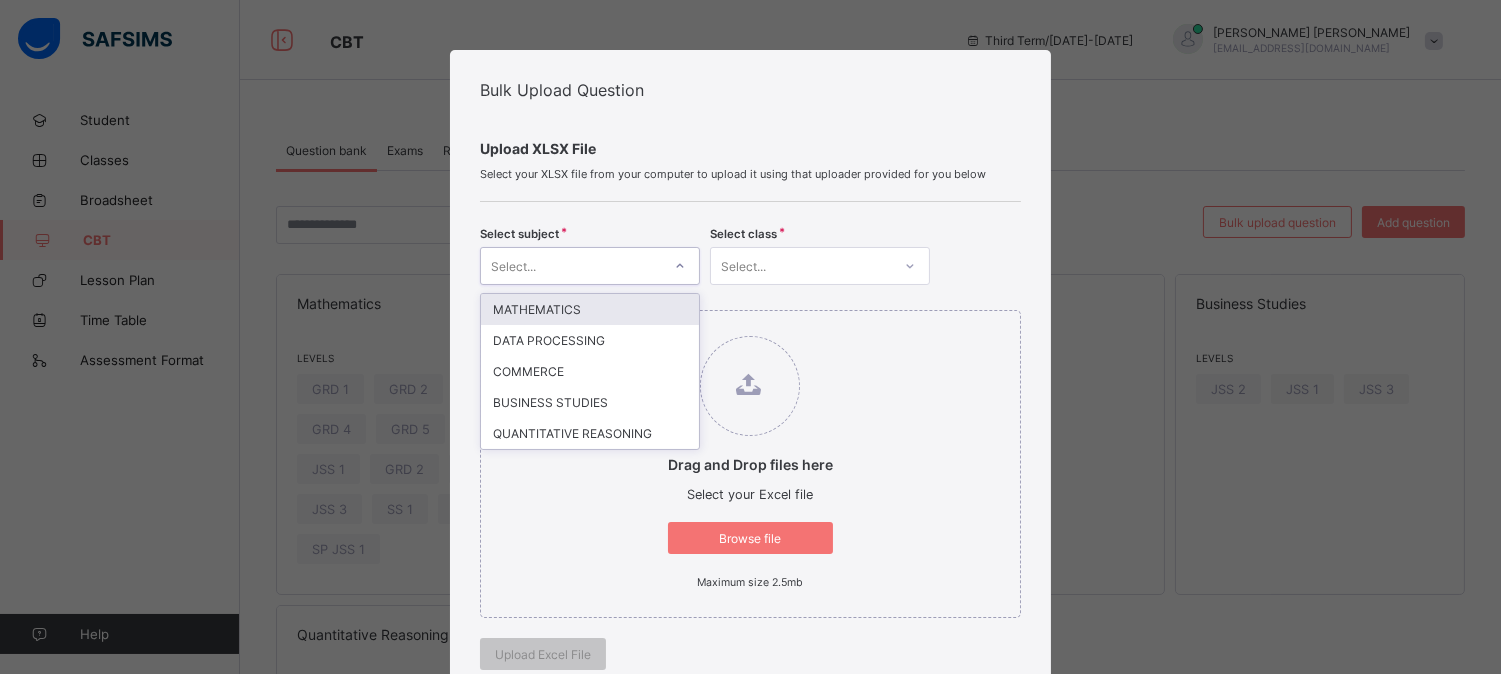 click at bounding box center [680, 266] 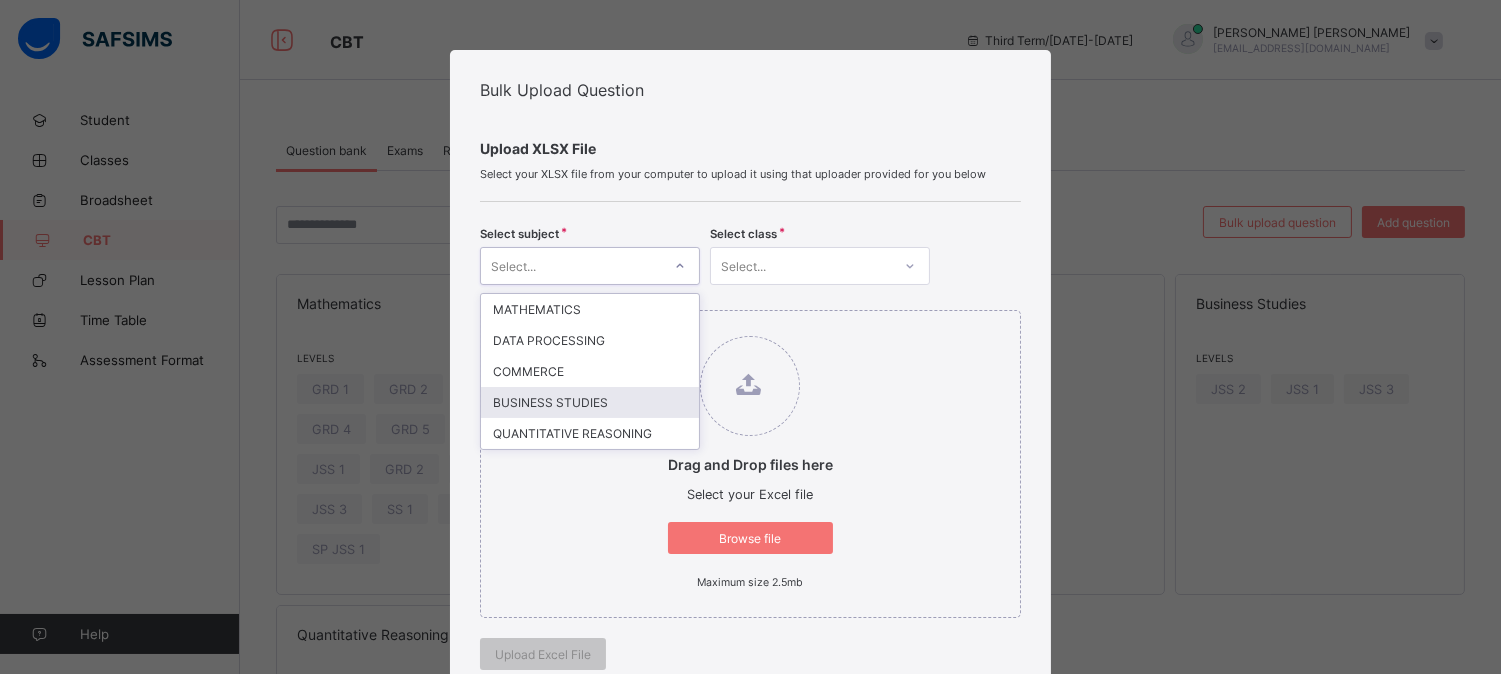 click on "BUSINESS STUDIES" at bounding box center (590, 402) 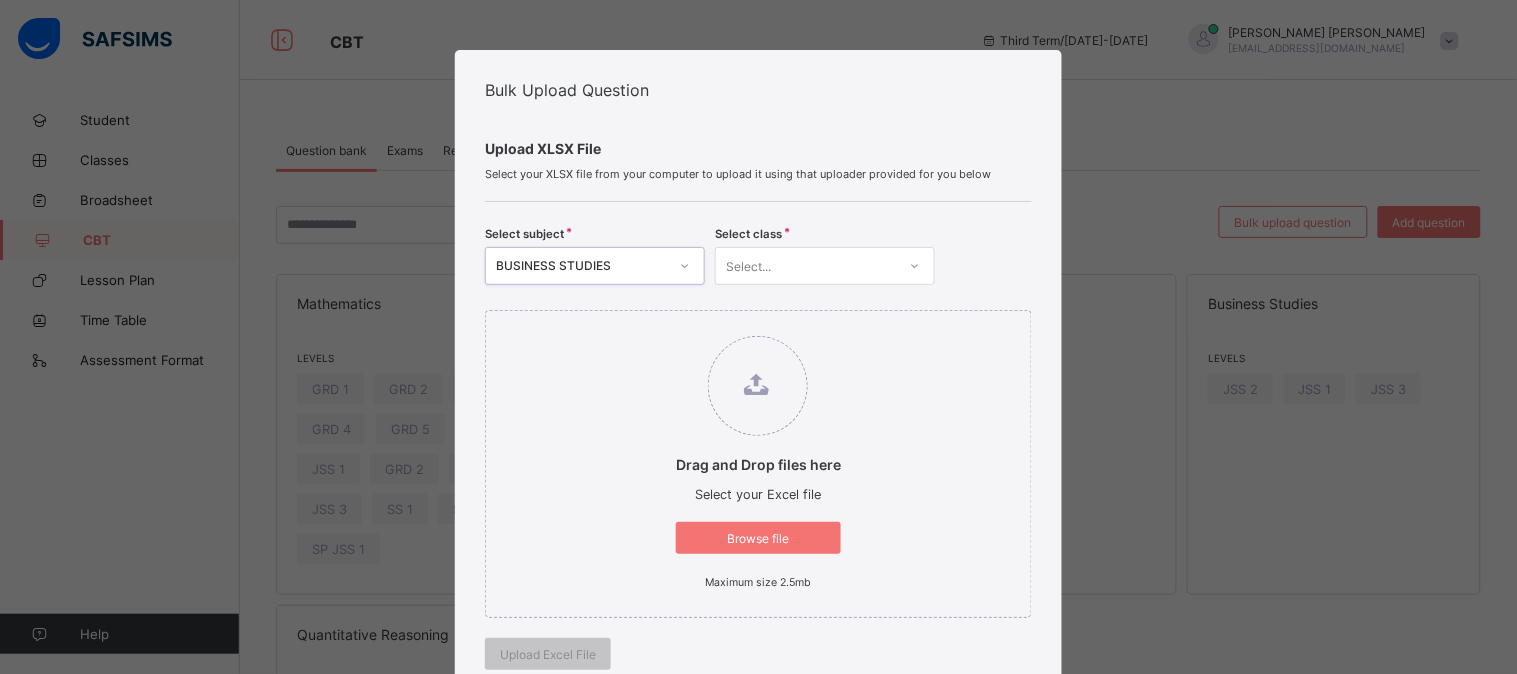 click on "Select..." at bounding box center (806, 266) 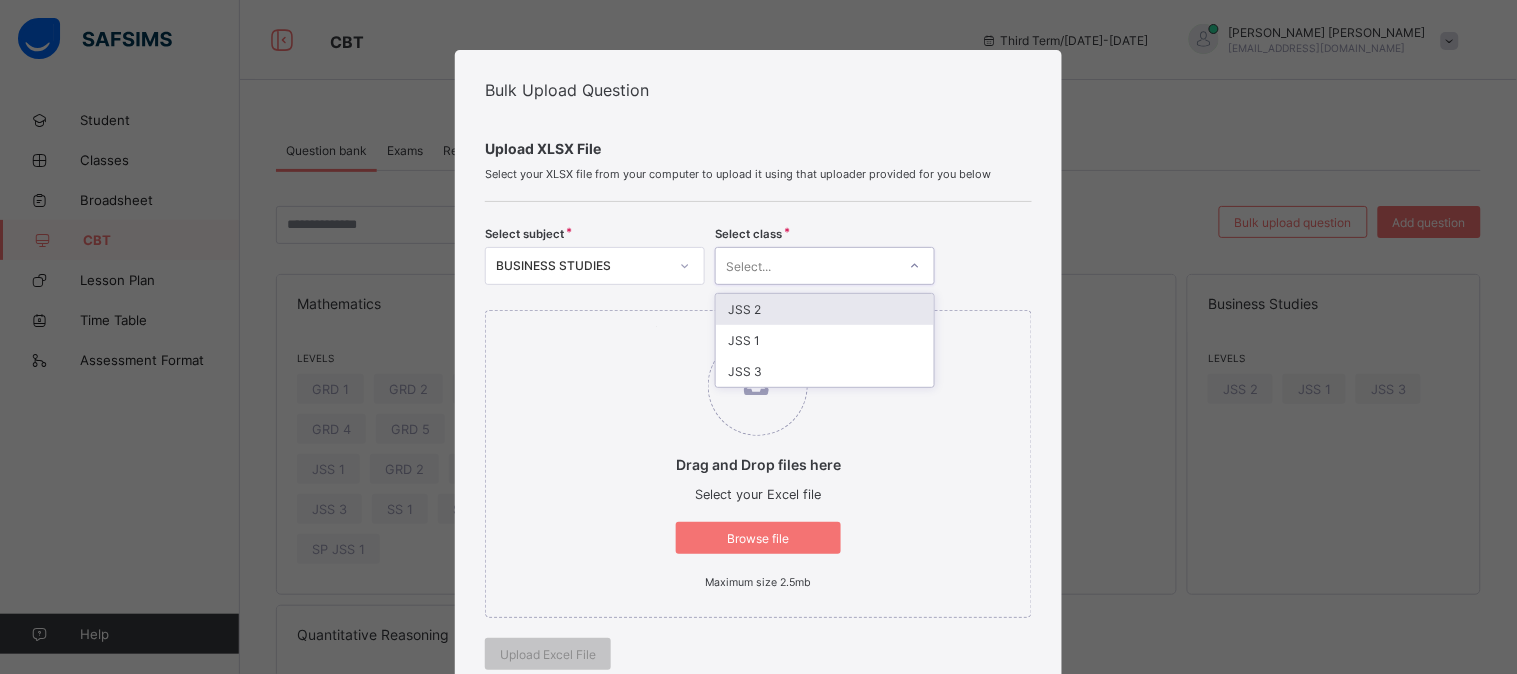 click on "JSS 2" at bounding box center (825, 309) 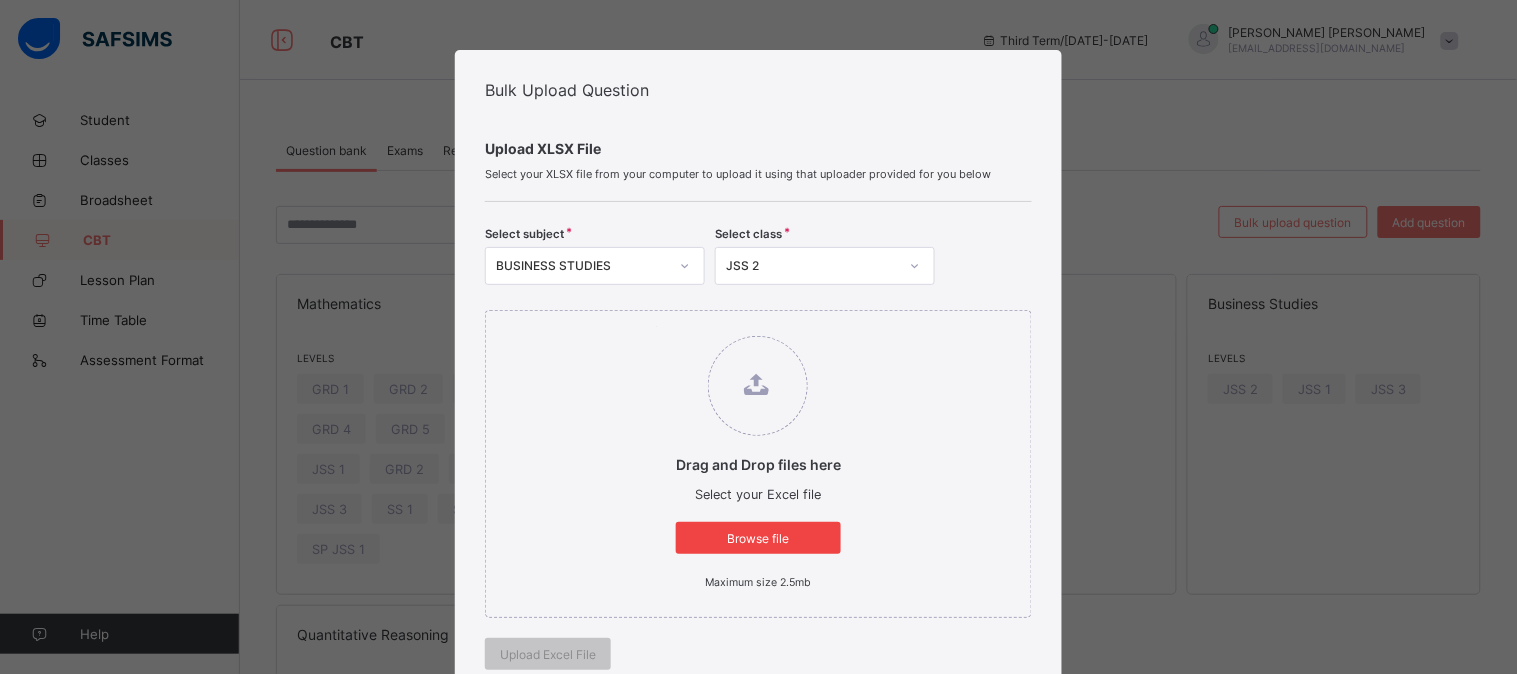 click on "Browse file" at bounding box center [758, 538] 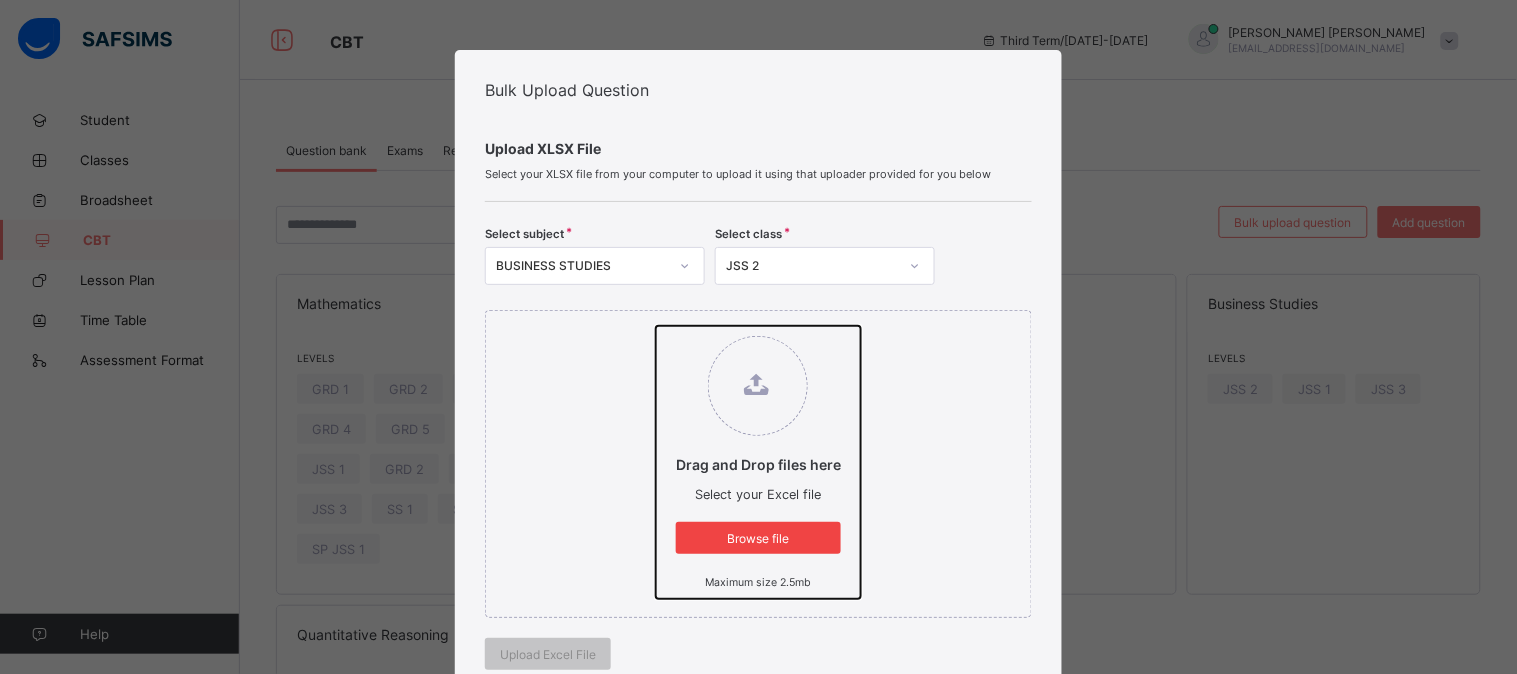 click on "Drag and Drop files here Select your Excel file Browse file Maximum size 2.5mb" at bounding box center [656, 326] 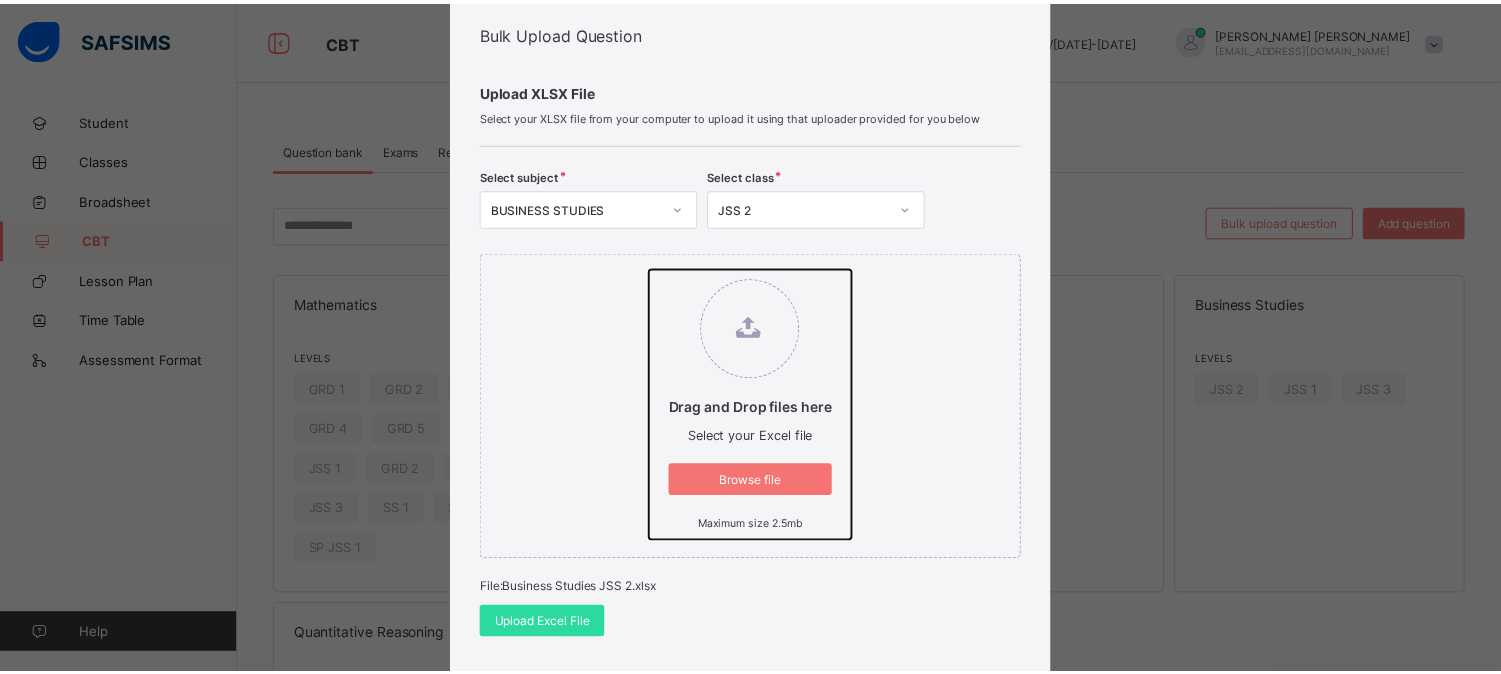 scroll, scrollTop: 65, scrollLeft: 0, axis: vertical 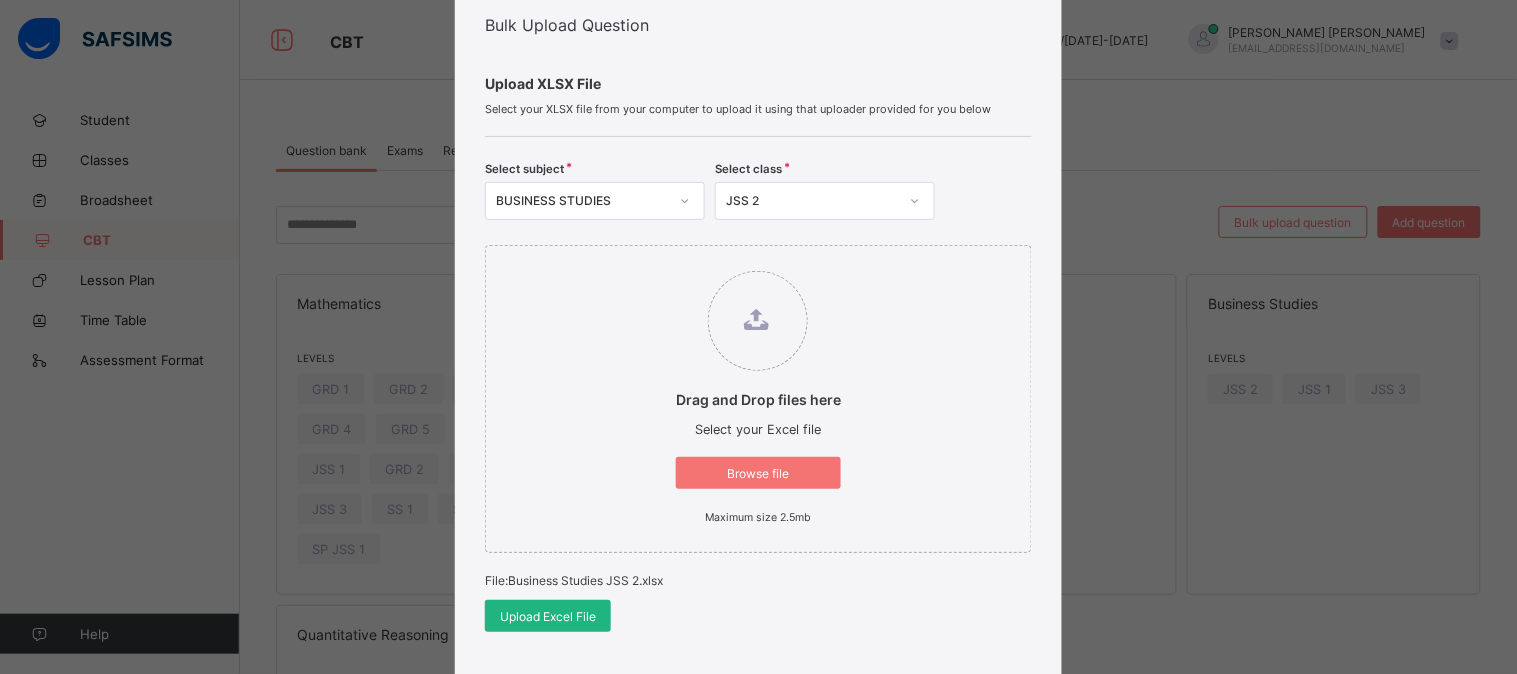 click on "Upload Excel File" at bounding box center [548, 616] 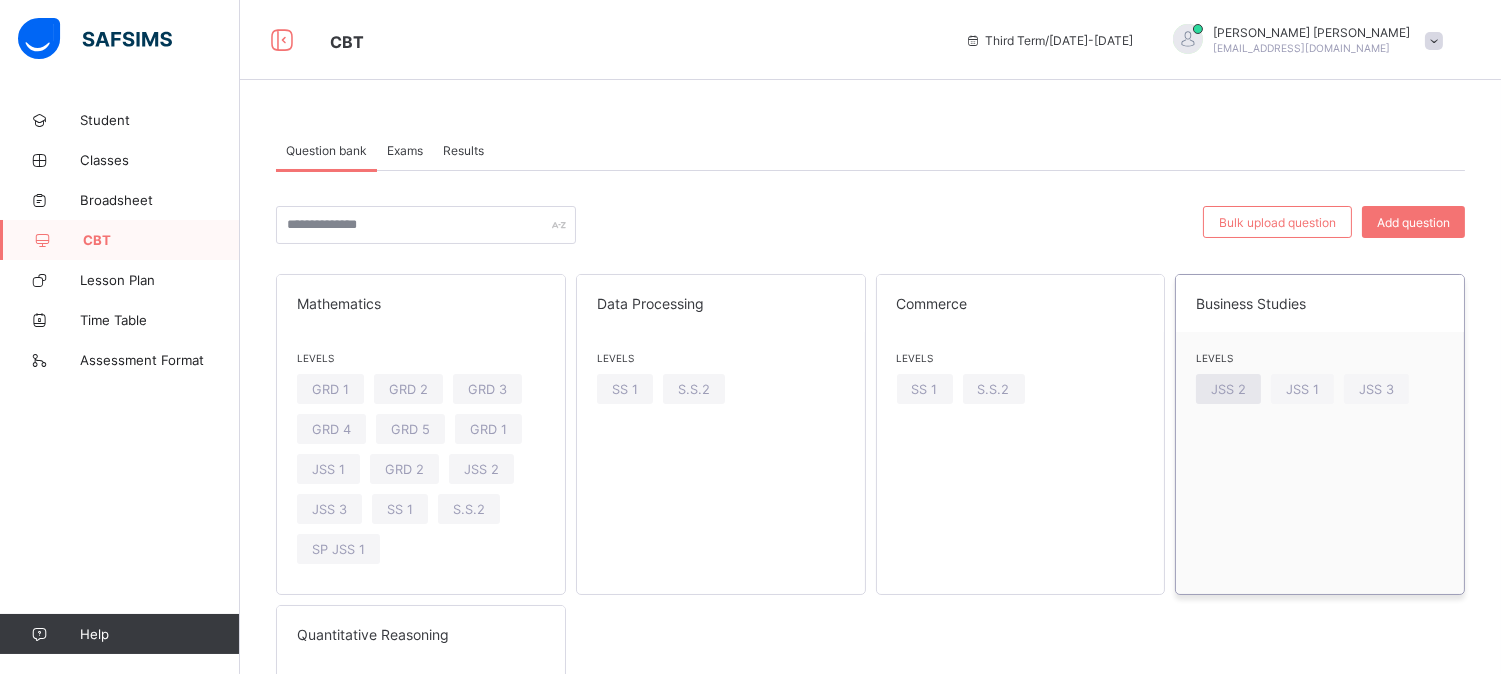 click on "JSS 2" at bounding box center [1228, 389] 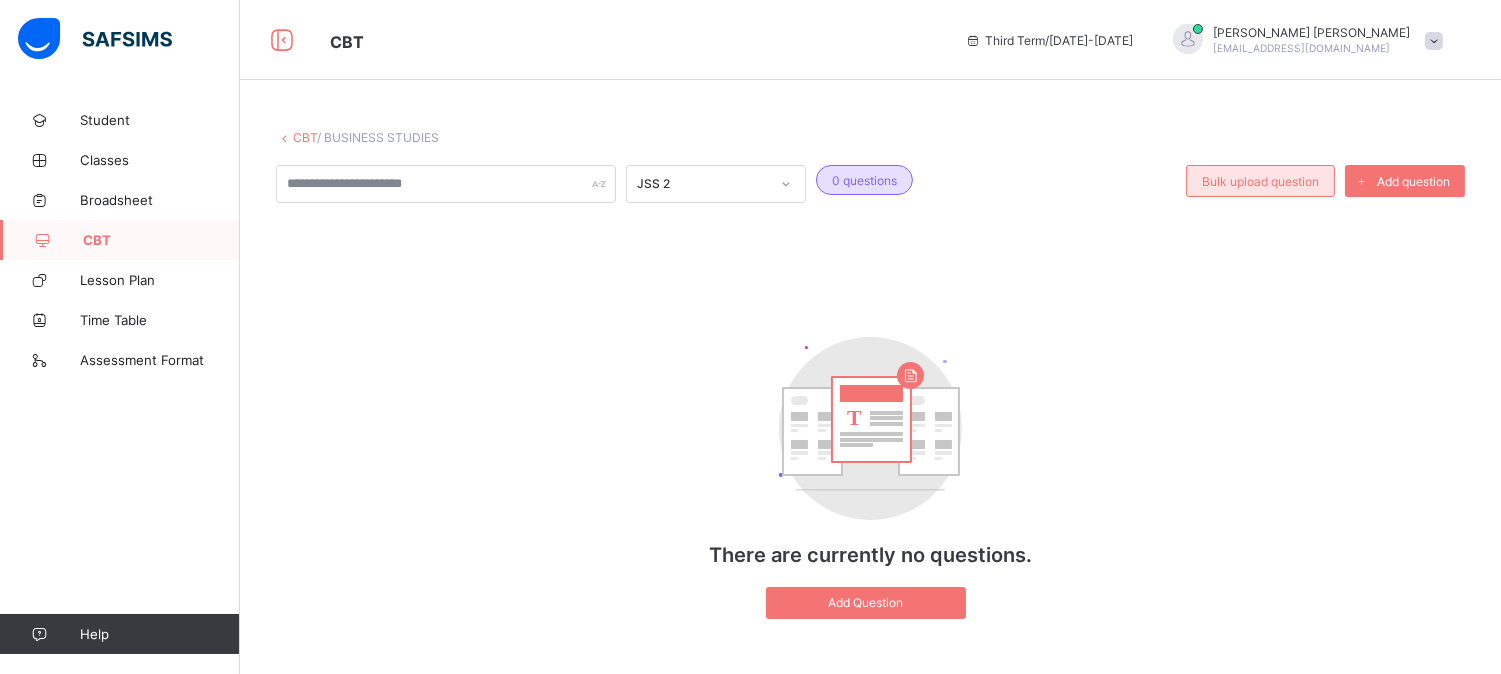 click on "Bulk upload question" at bounding box center [1260, 181] 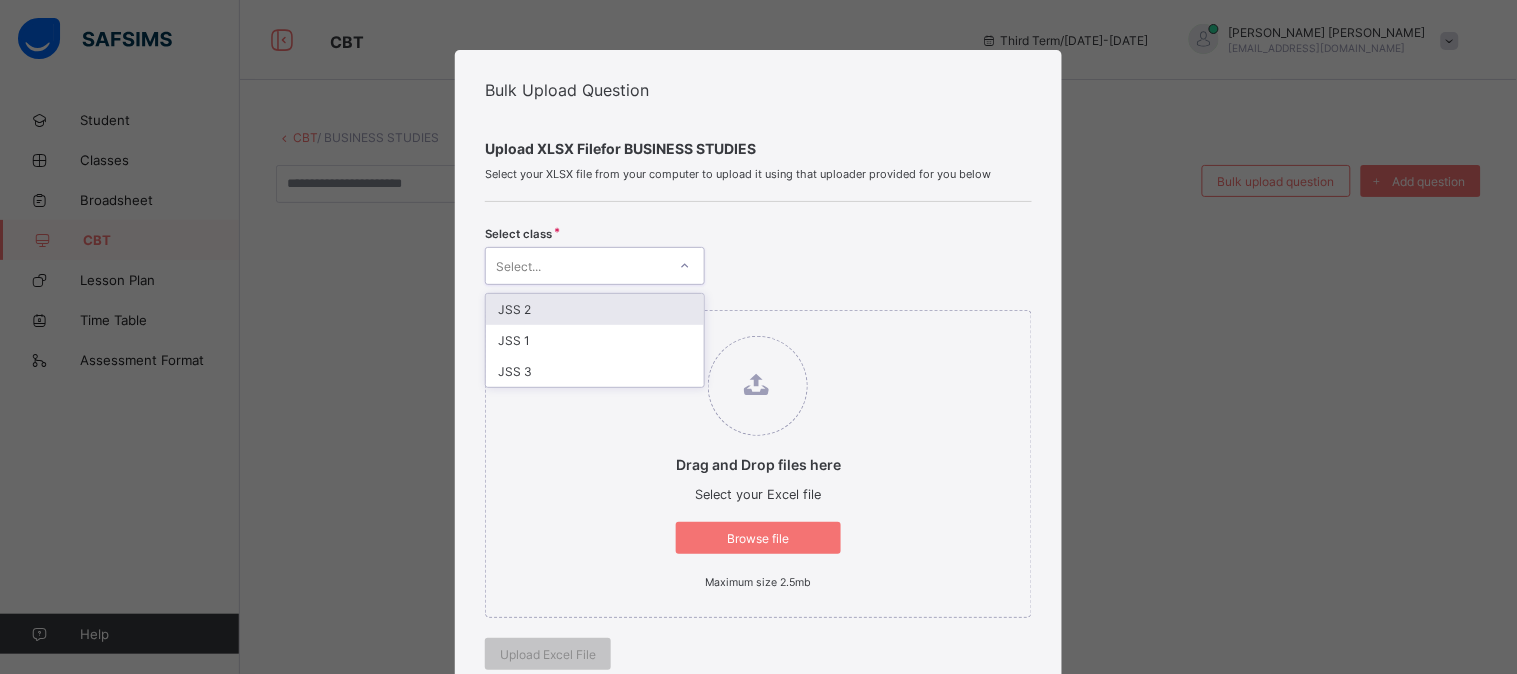 click on "Select..." at bounding box center (576, 266) 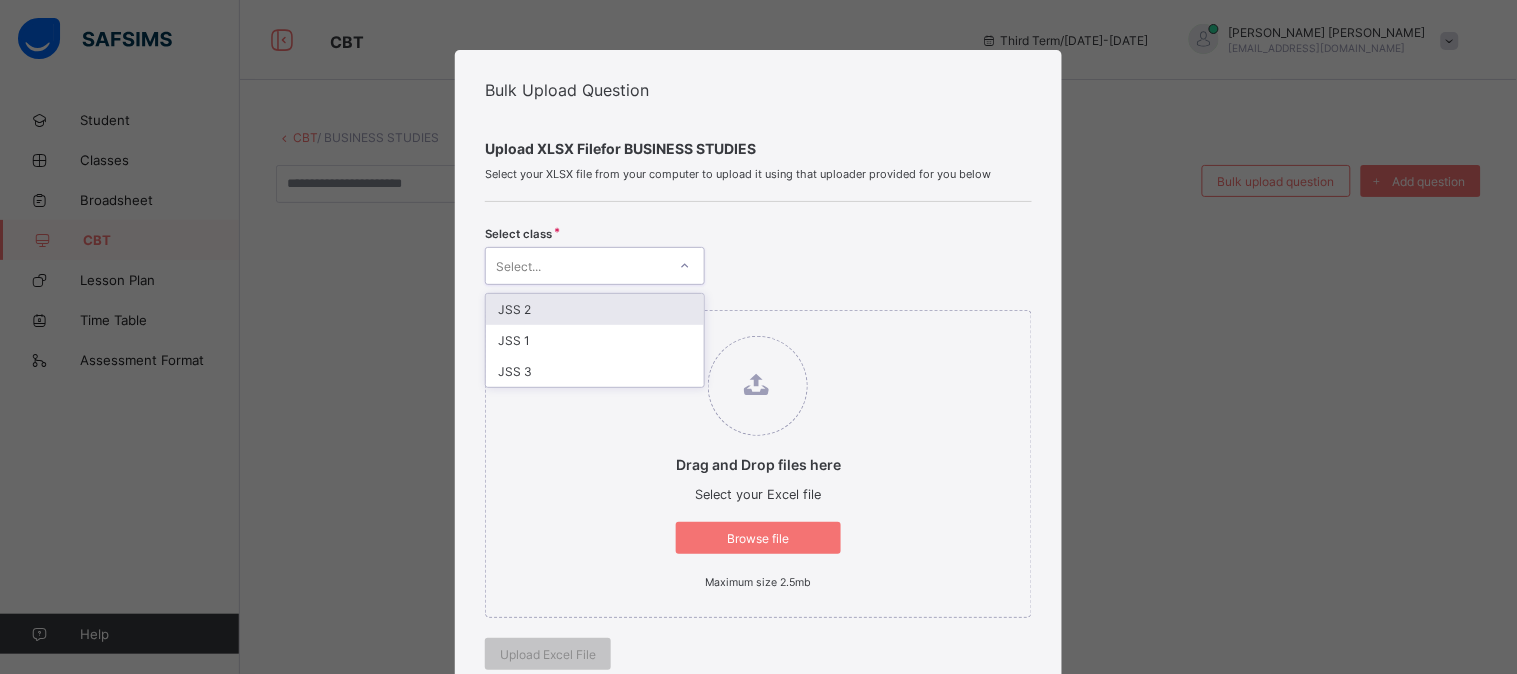 click on "JSS 2" at bounding box center (595, 309) 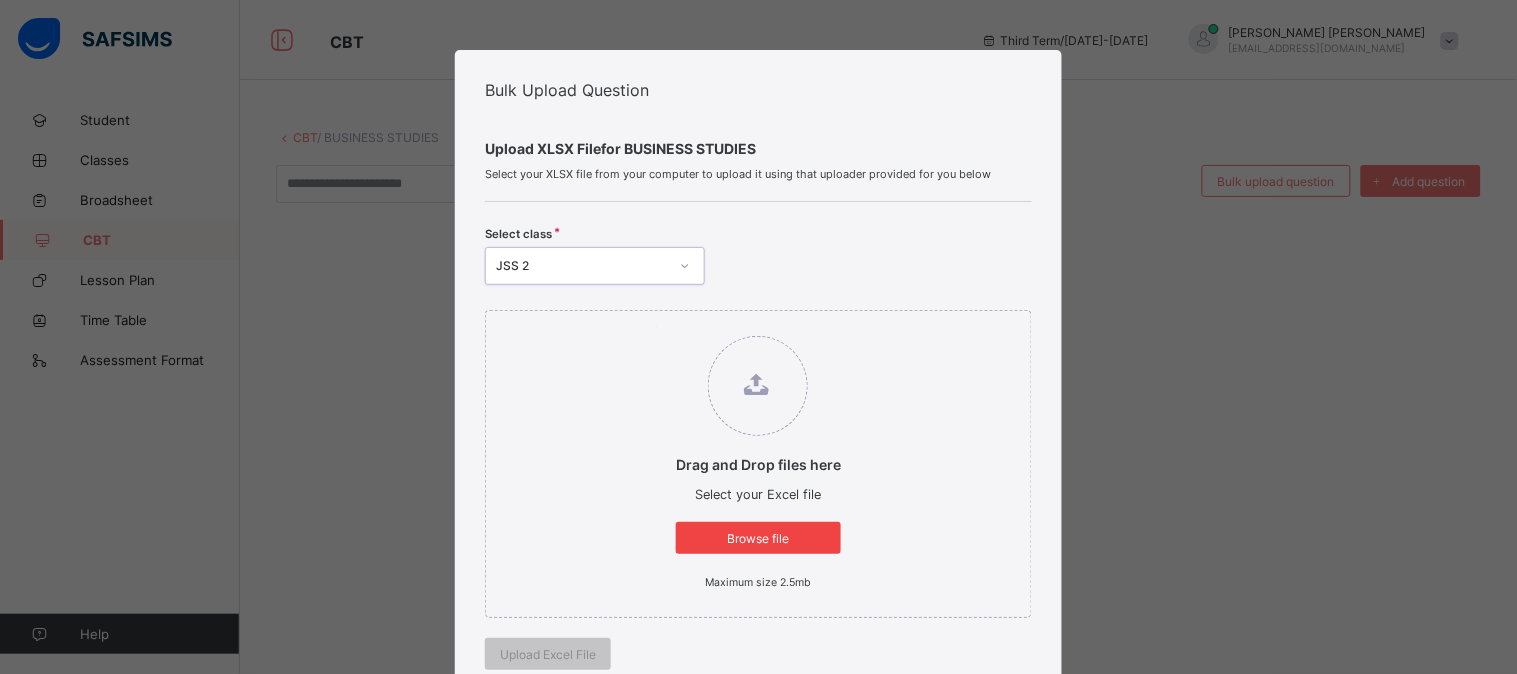 click on "Browse file" at bounding box center (758, 538) 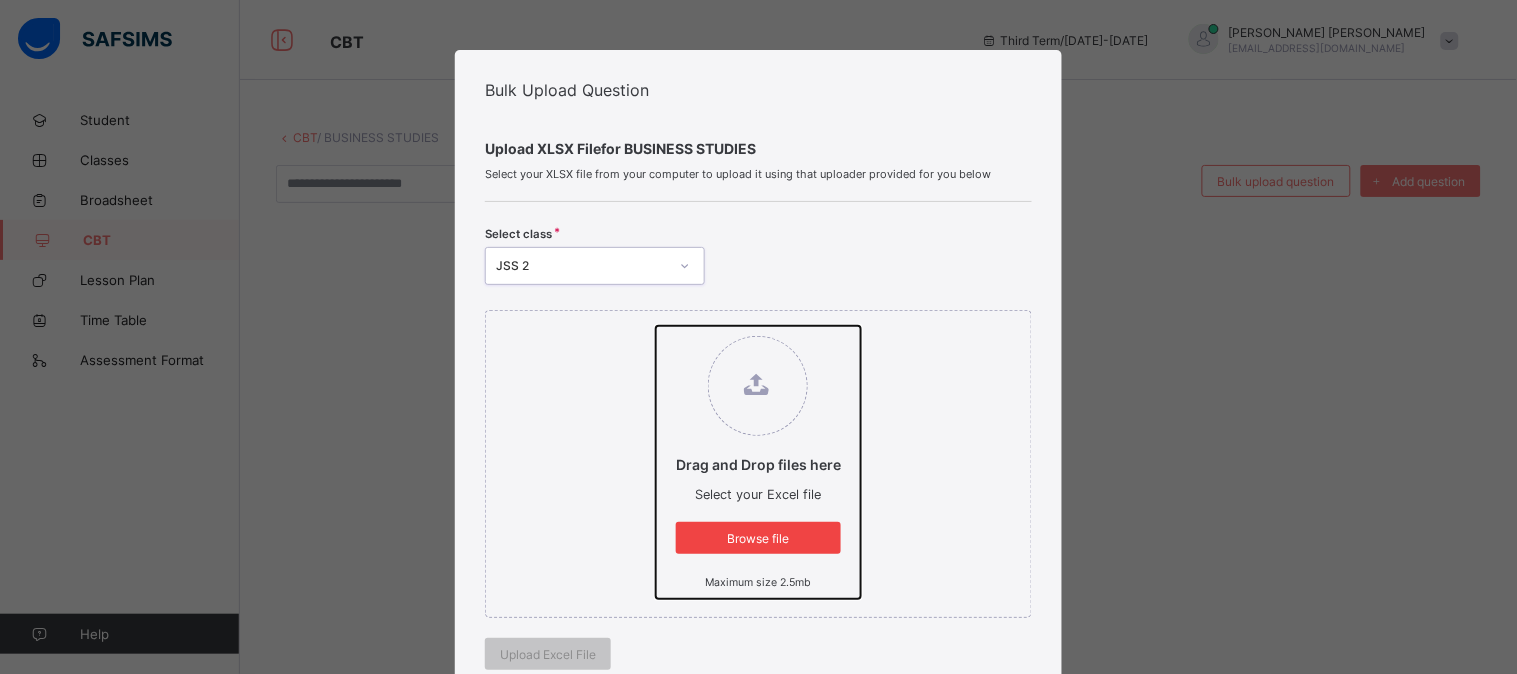 click on "Drag and Drop files here Select your Excel file Browse file Maximum size 2.5mb" at bounding box center [656, 326] 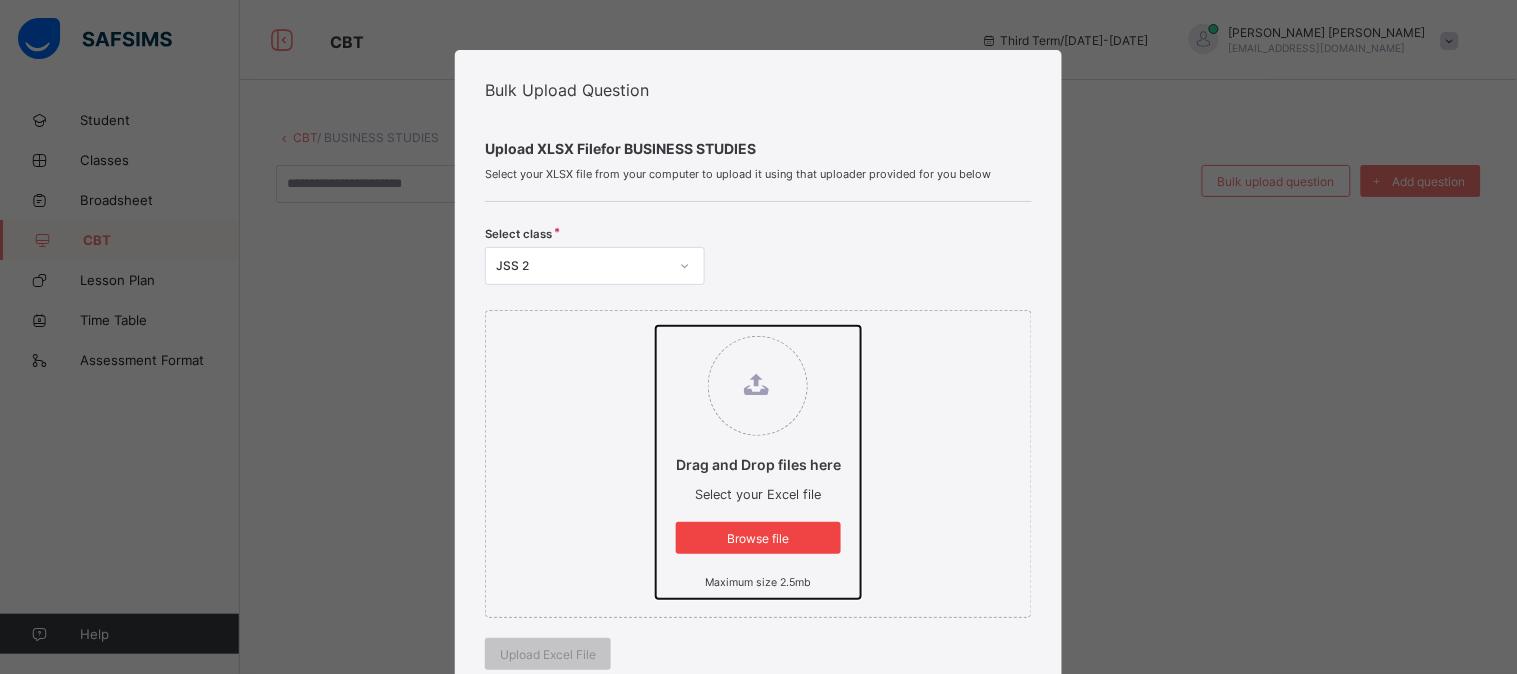 type on "**********" 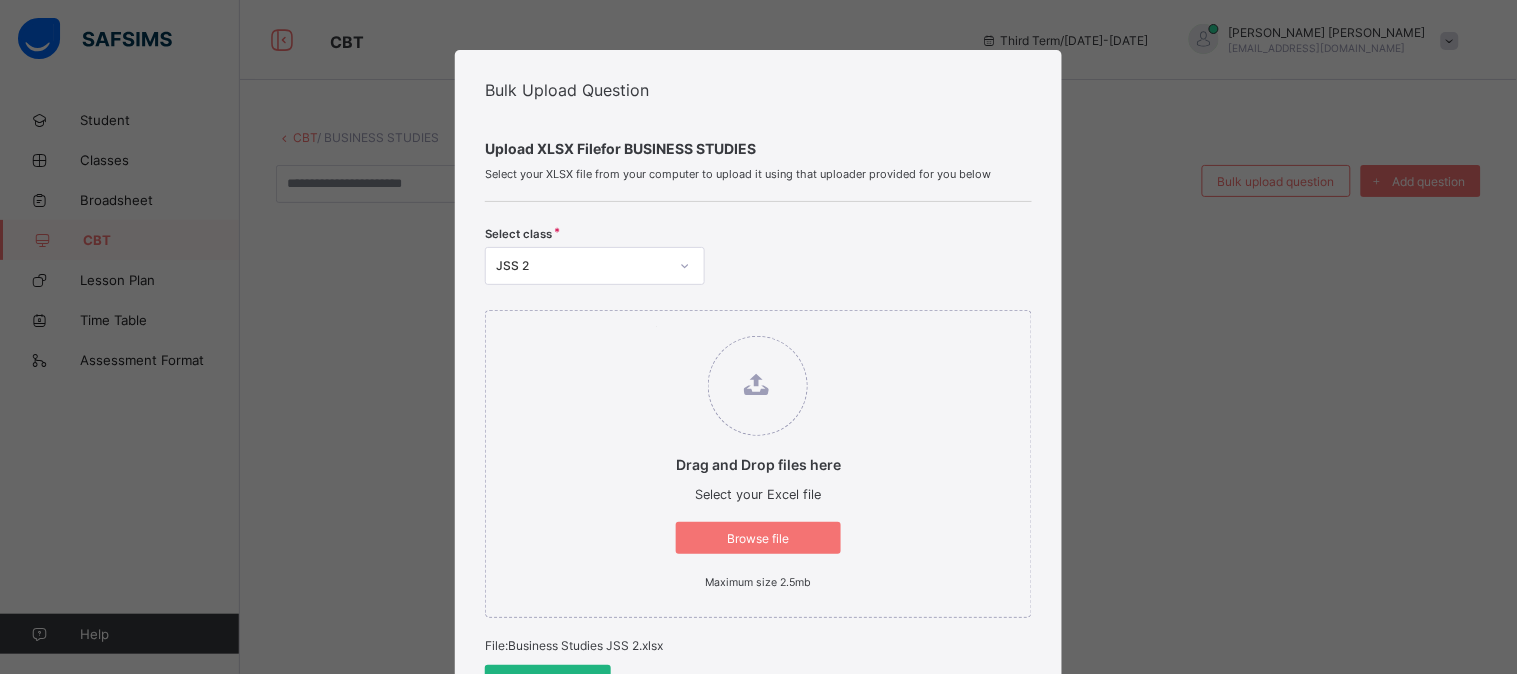 click on "Upload Excel File" at bounding box center [548, 681] 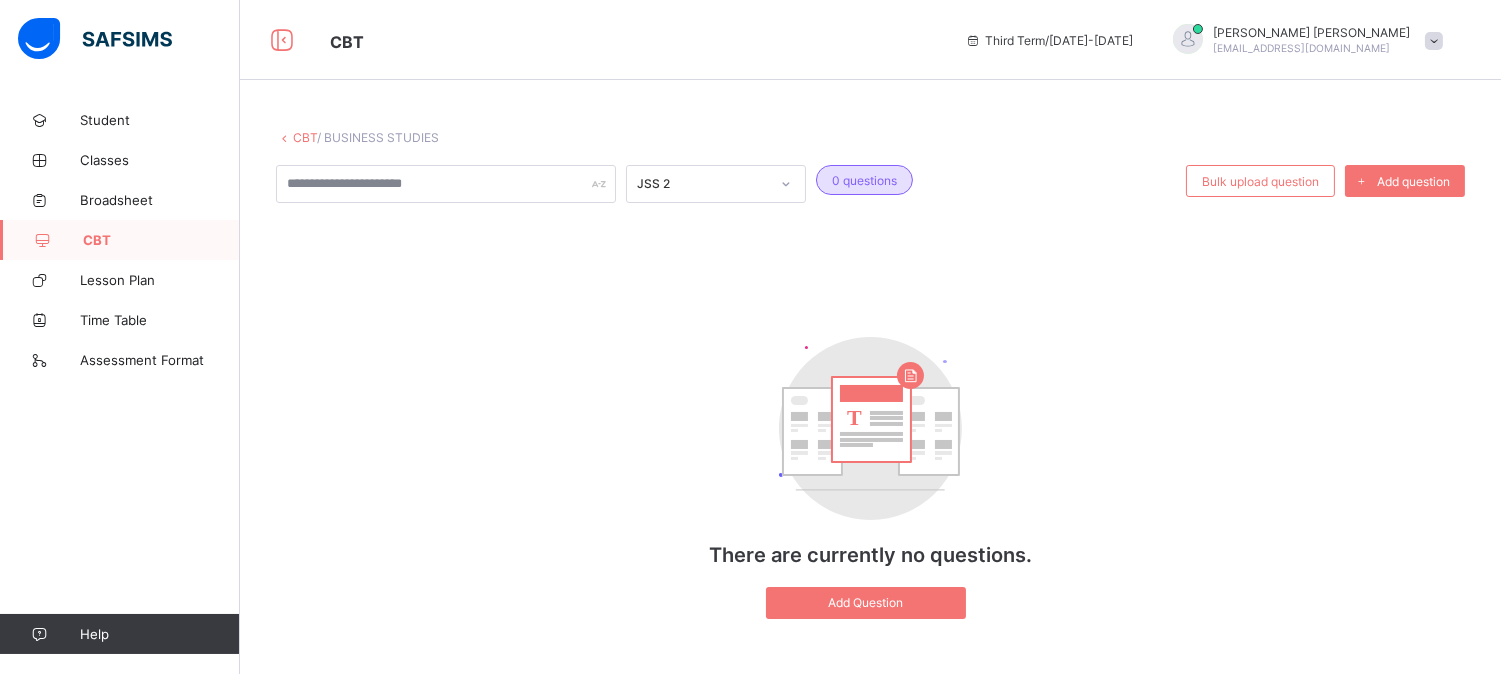click on "JSS 2 0 questions Bulk upload question Add question T There are currently no questions. Add Question" at bounding box center (870, 402) 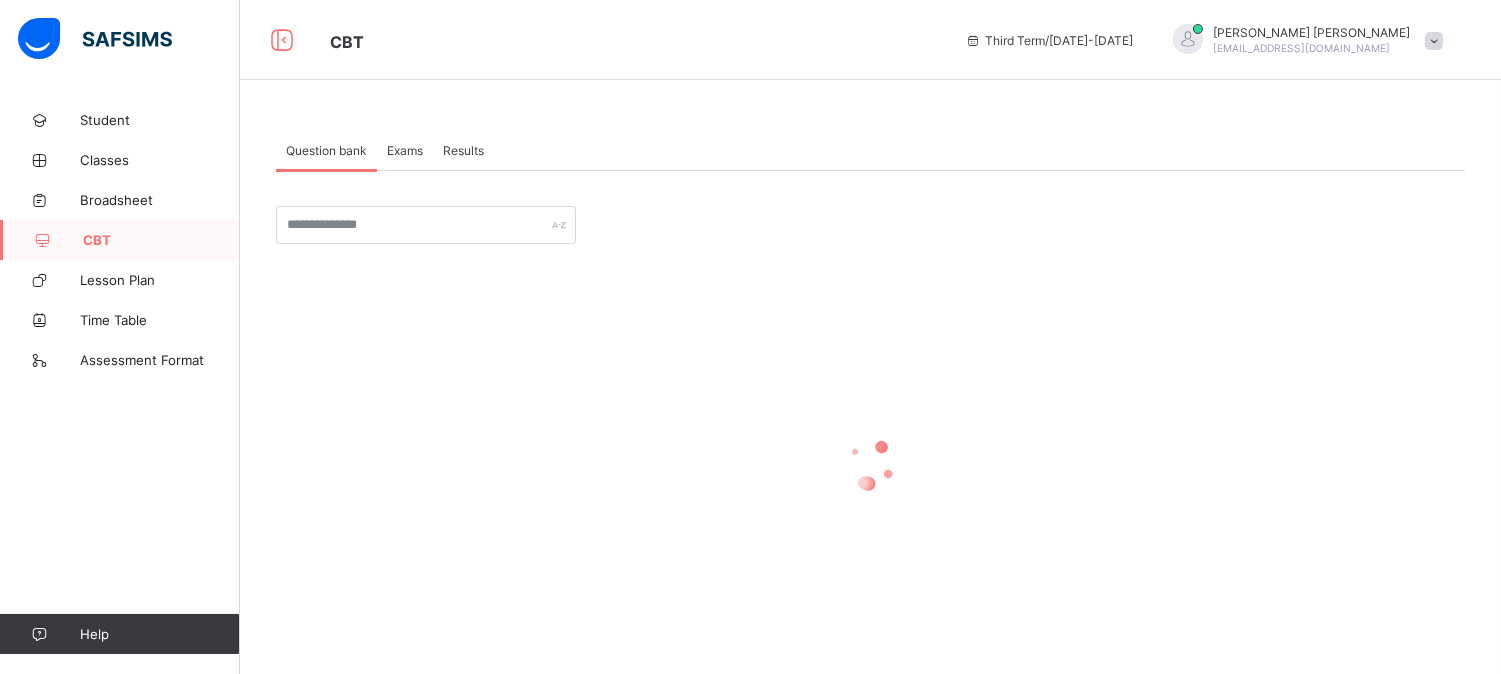 click on "Exams" at bounding box center (405, 150) 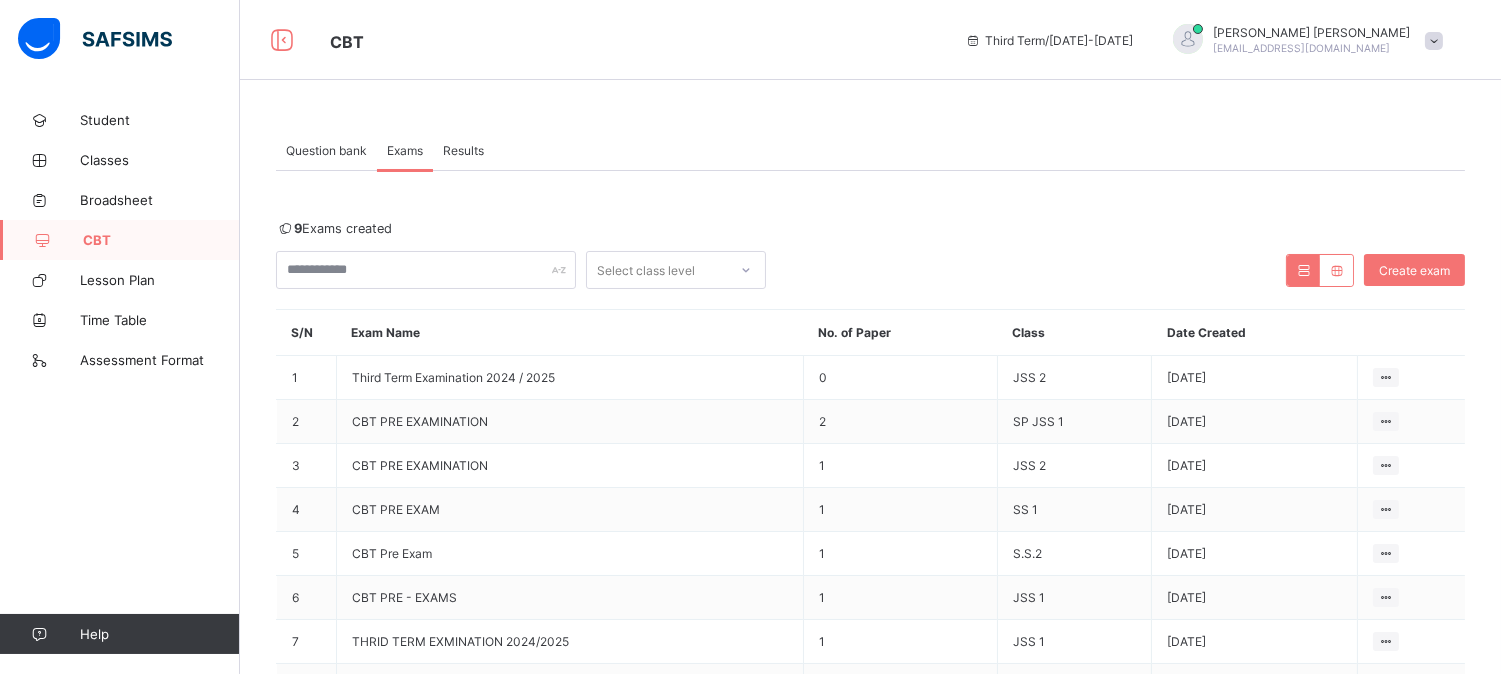 scroll, scrollTop: 178, scrollLeft: 0, axis: vertical 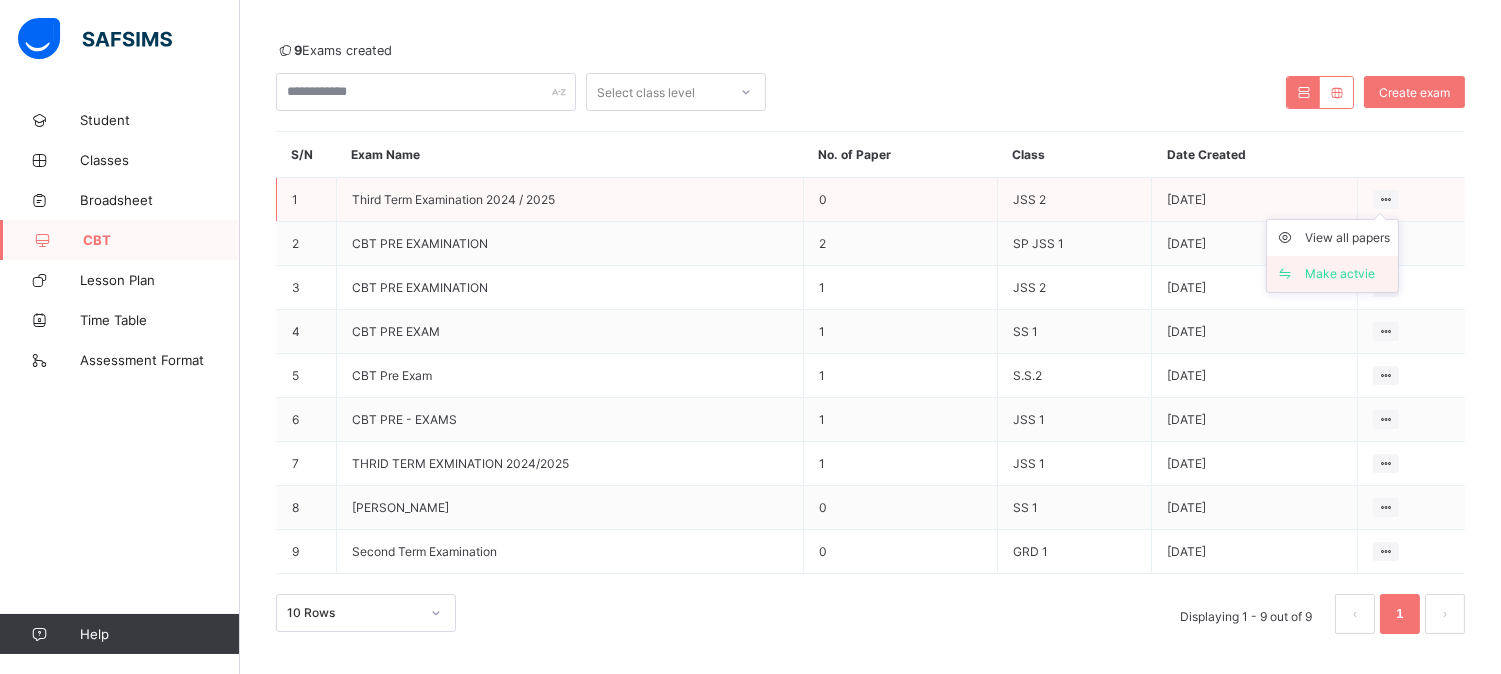 click on "Make actvie" at bounding box center (1347, 274) 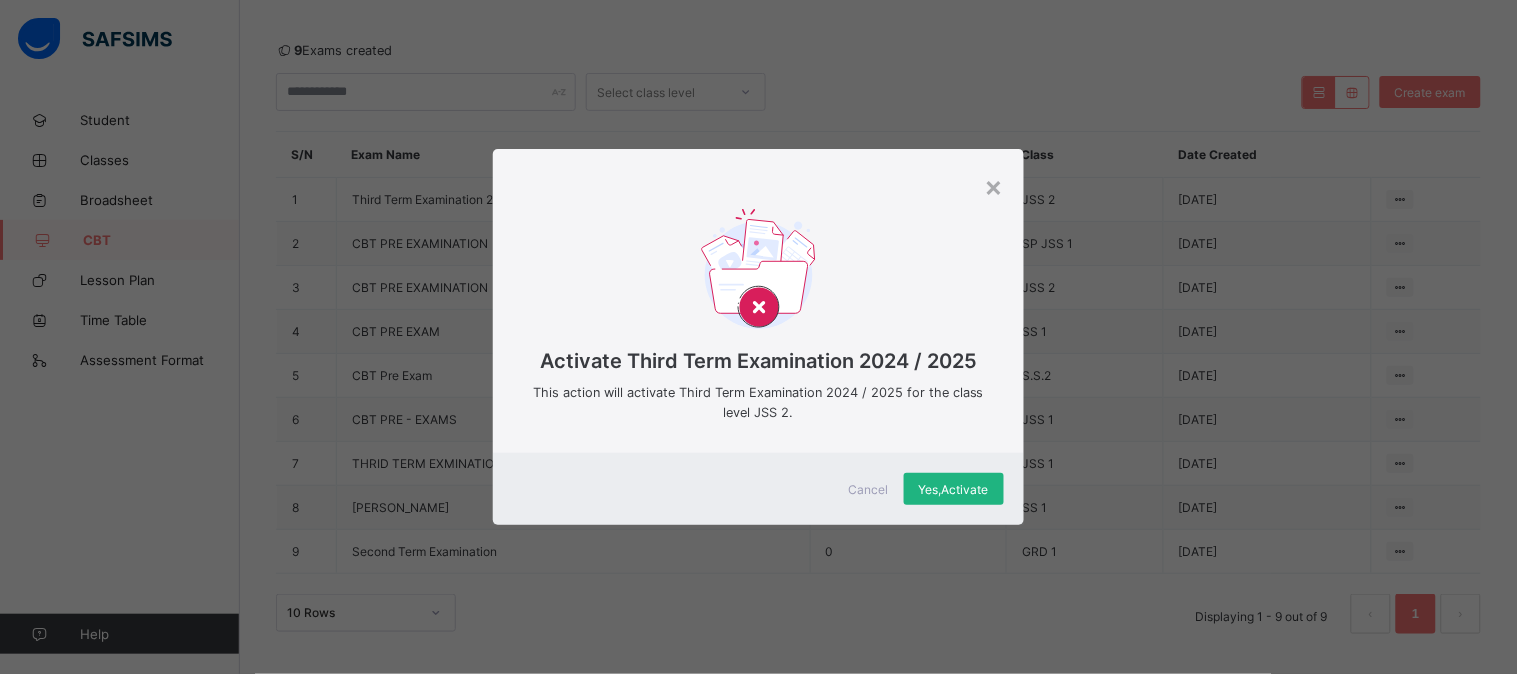 click on "Yes,  Activate" at bounding box center (954, 489) 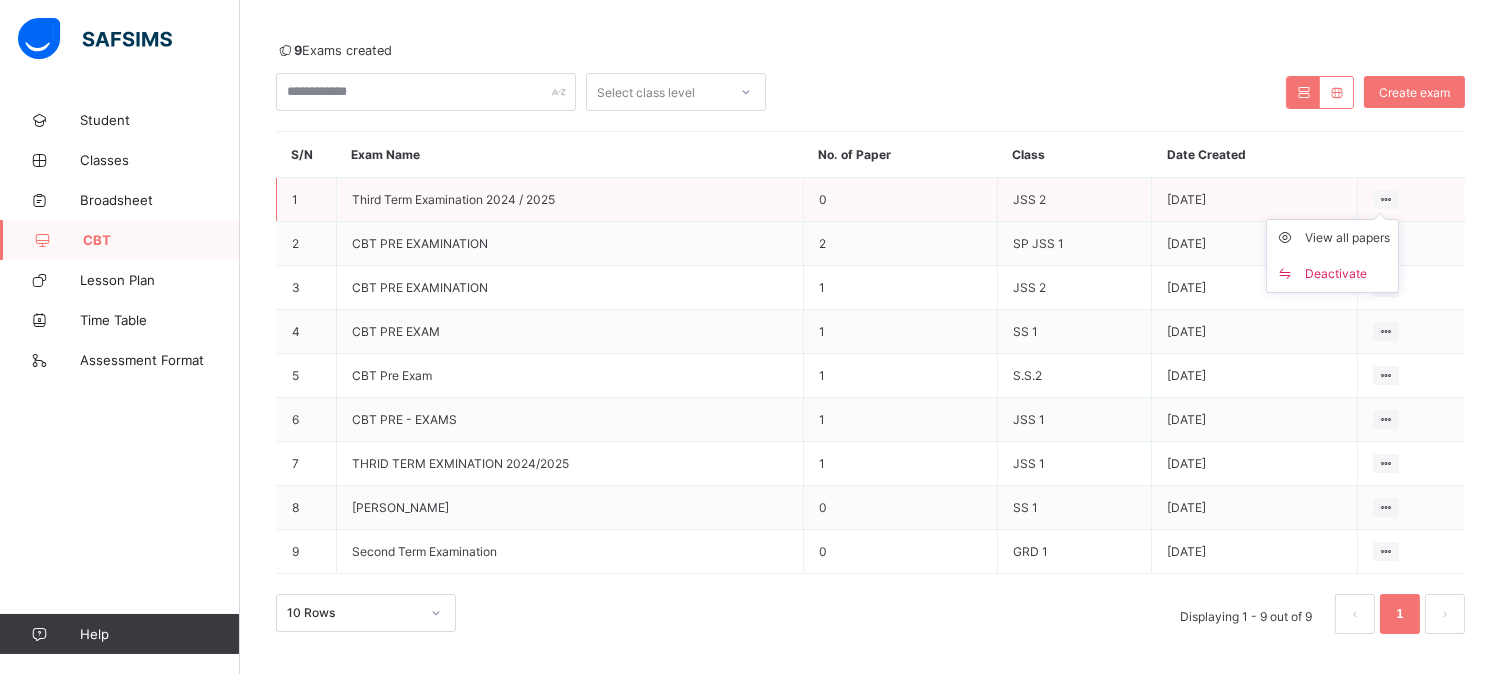 click on "View all papers Deactivate" at bounding box center [1332, 256] 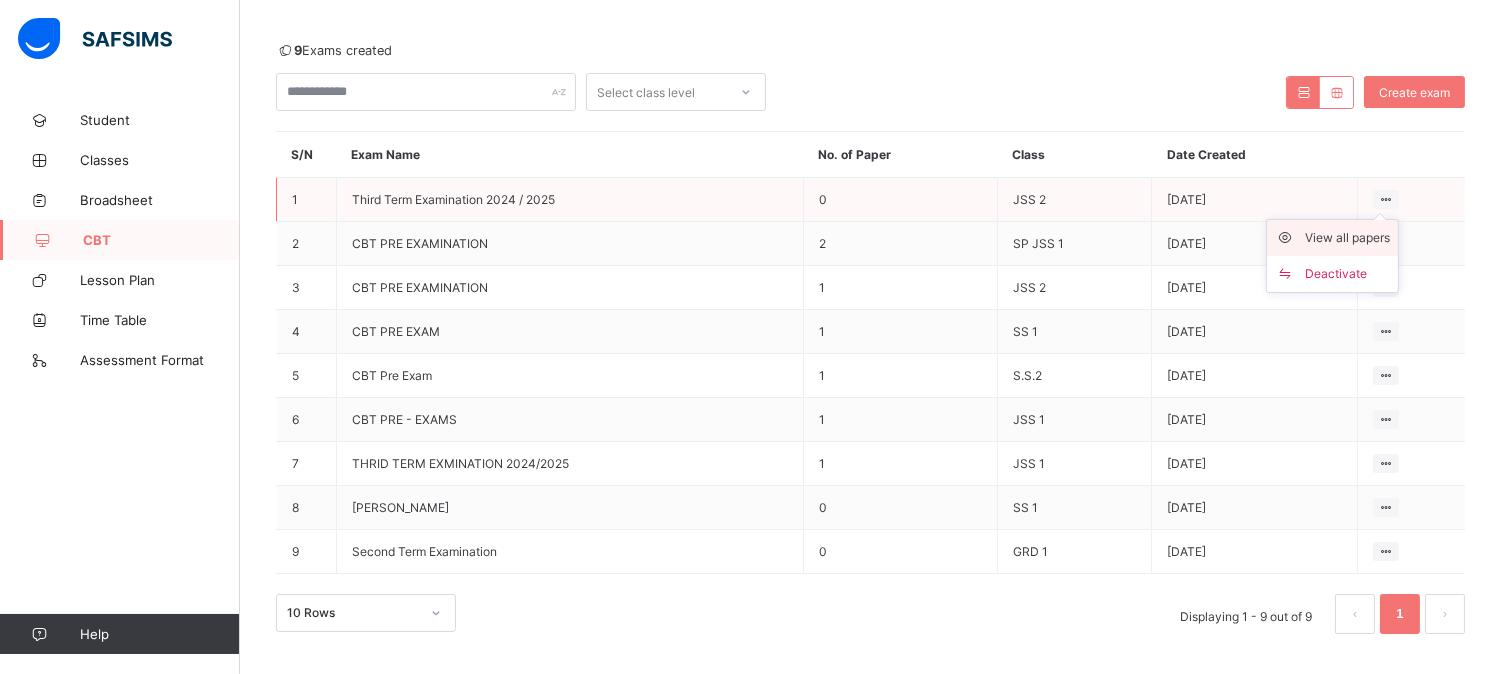 click on "View all papers" at bounding box center (1347, 238) 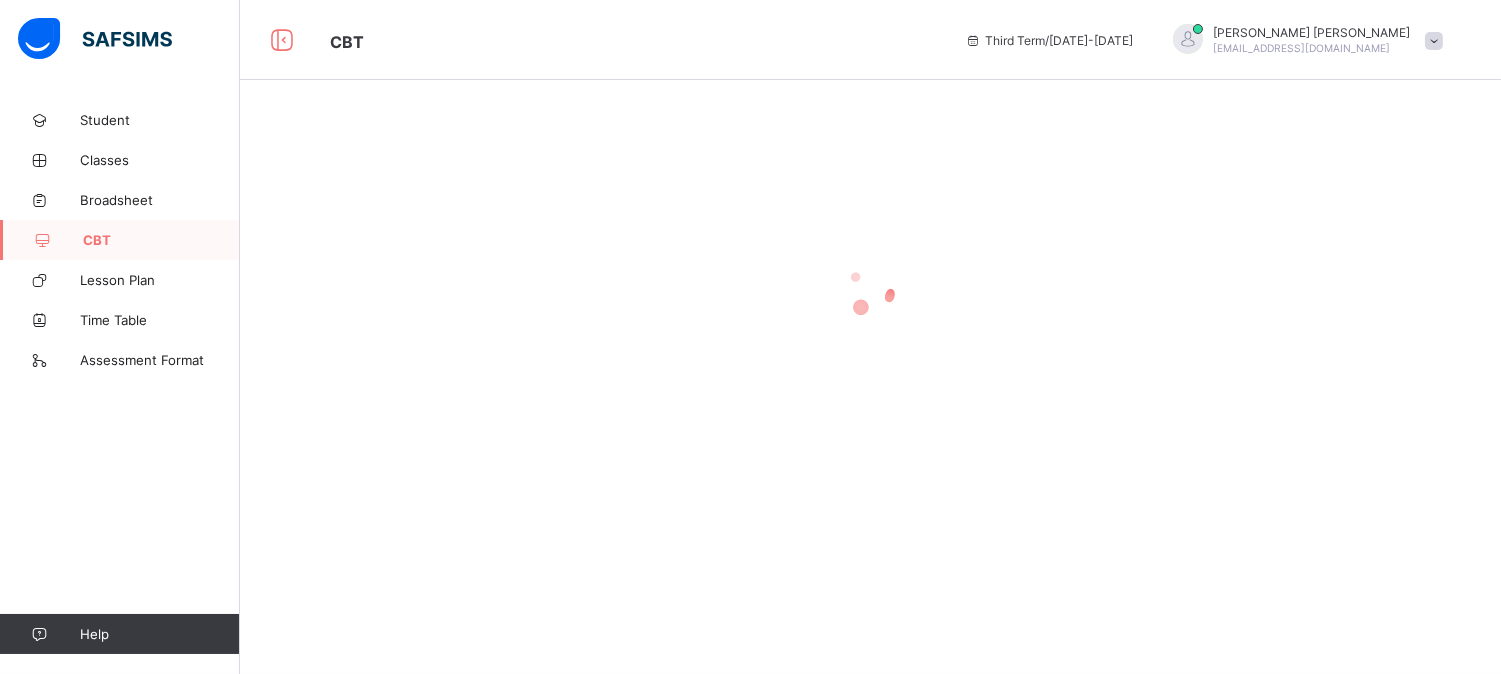 scroll, scrollTop: 0, scrollLeft: 0, axis: both 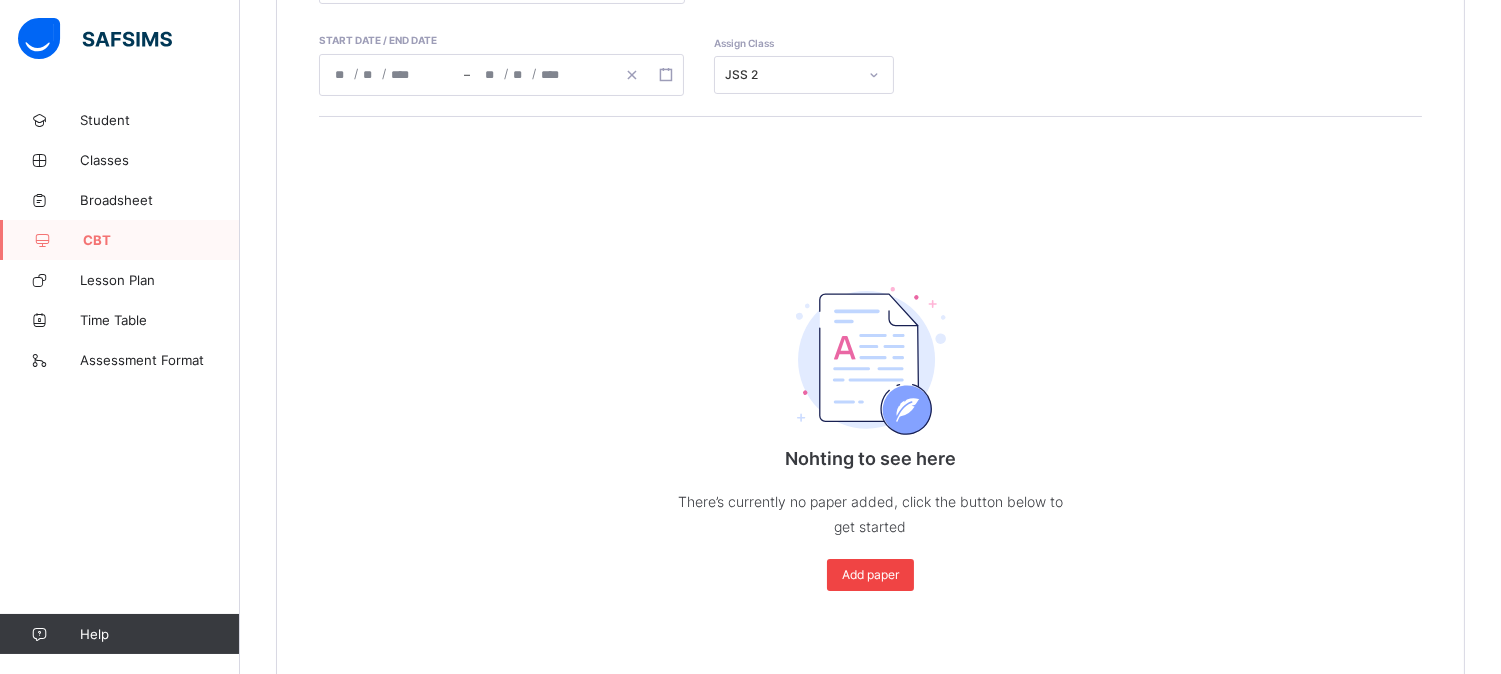 click on "Add paper" at bounding box center [870, 574] 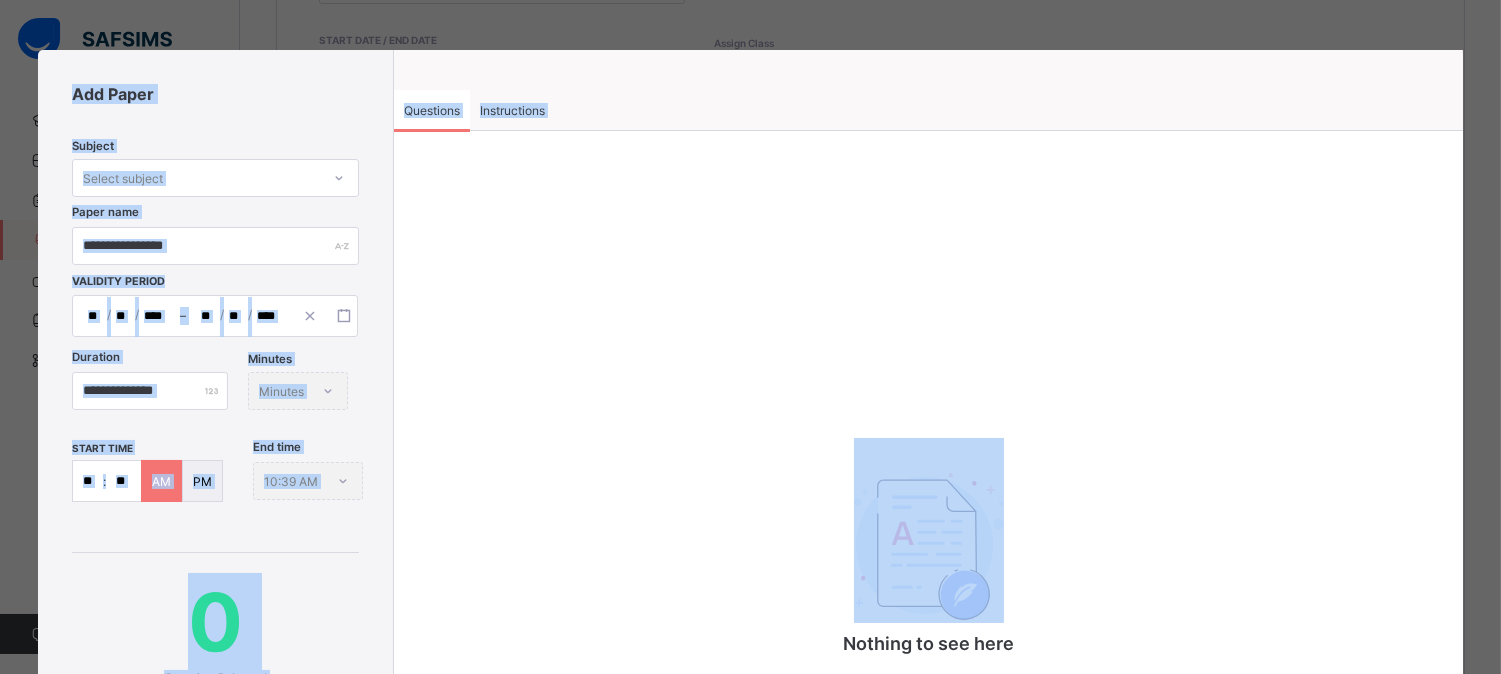 drag, startPoint x: 1490, startPoint y: 323, endPoint x: 1505, endPoint y: 580, distance: 257.43738 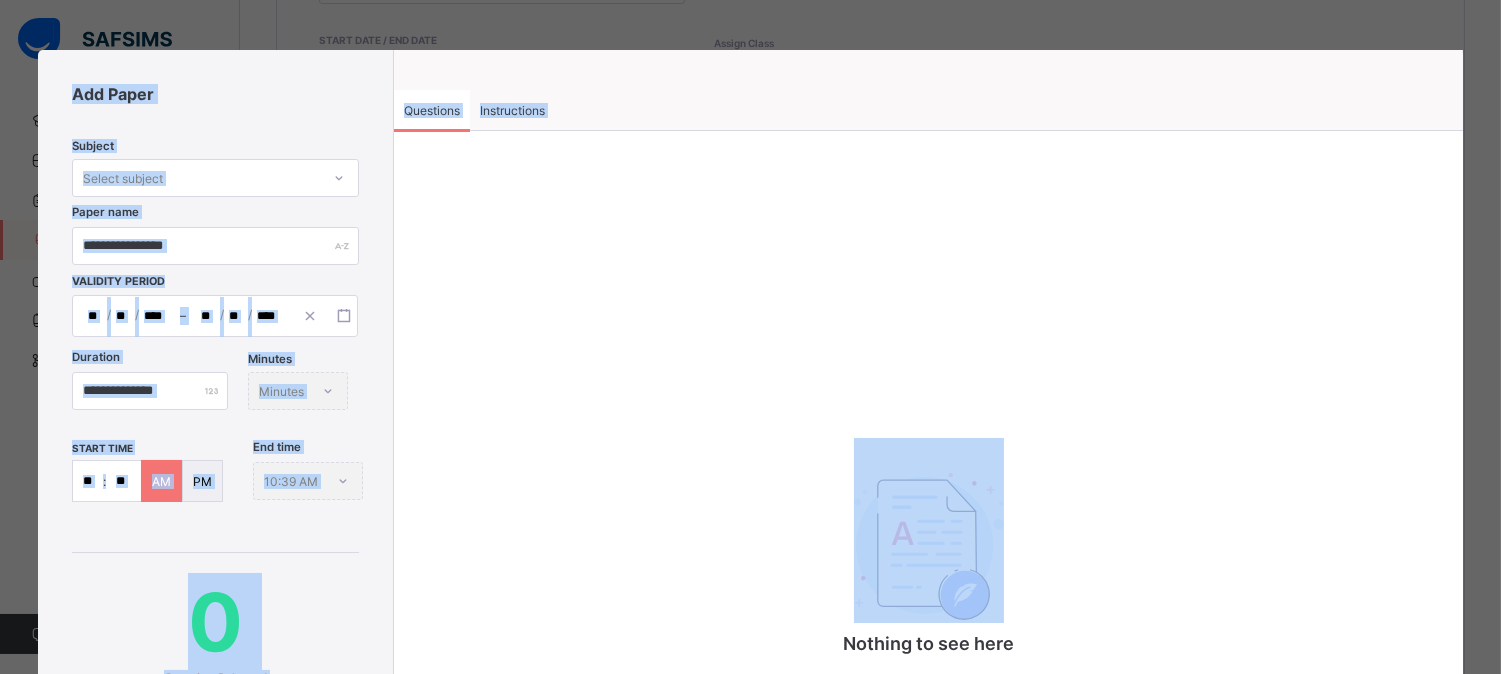 click on "**********" at bounding box center [750, 142] 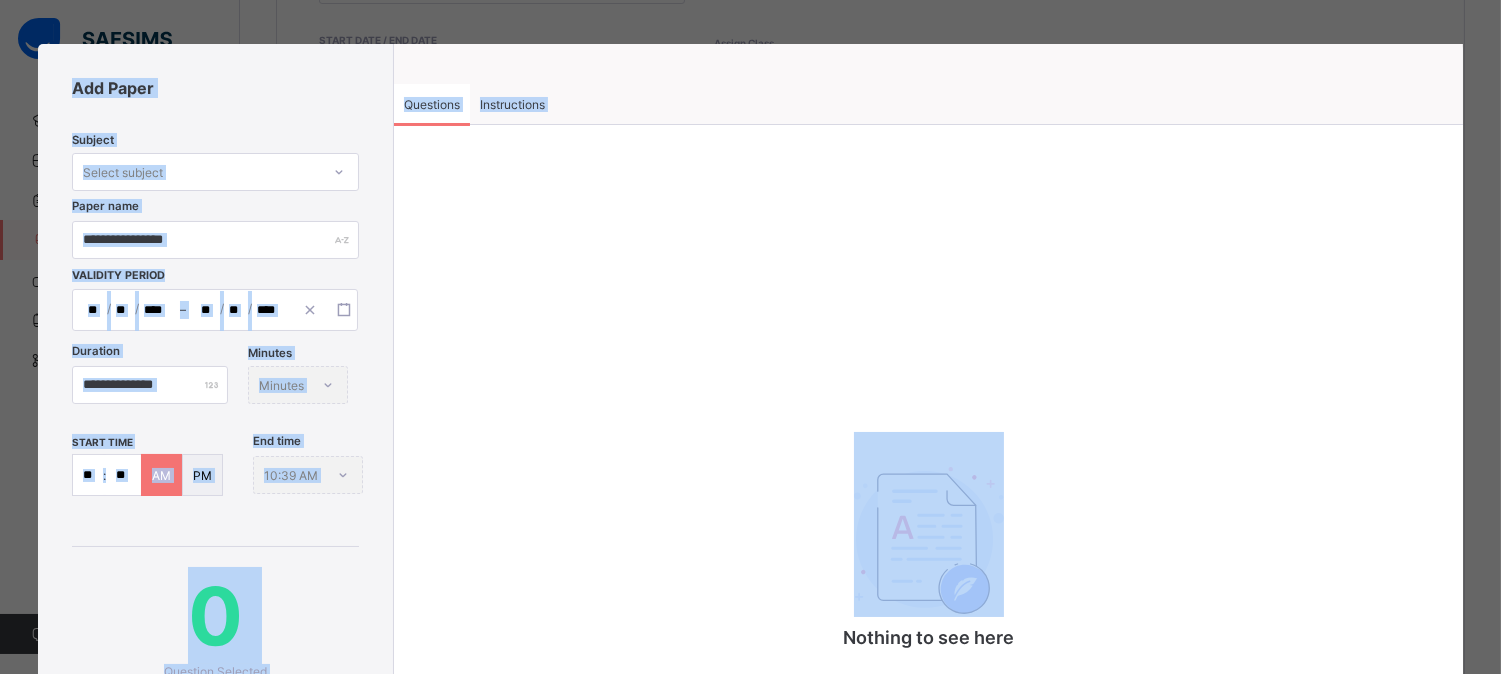 scroll, scrollTop: 0, scrollLeft: 0, axis: both 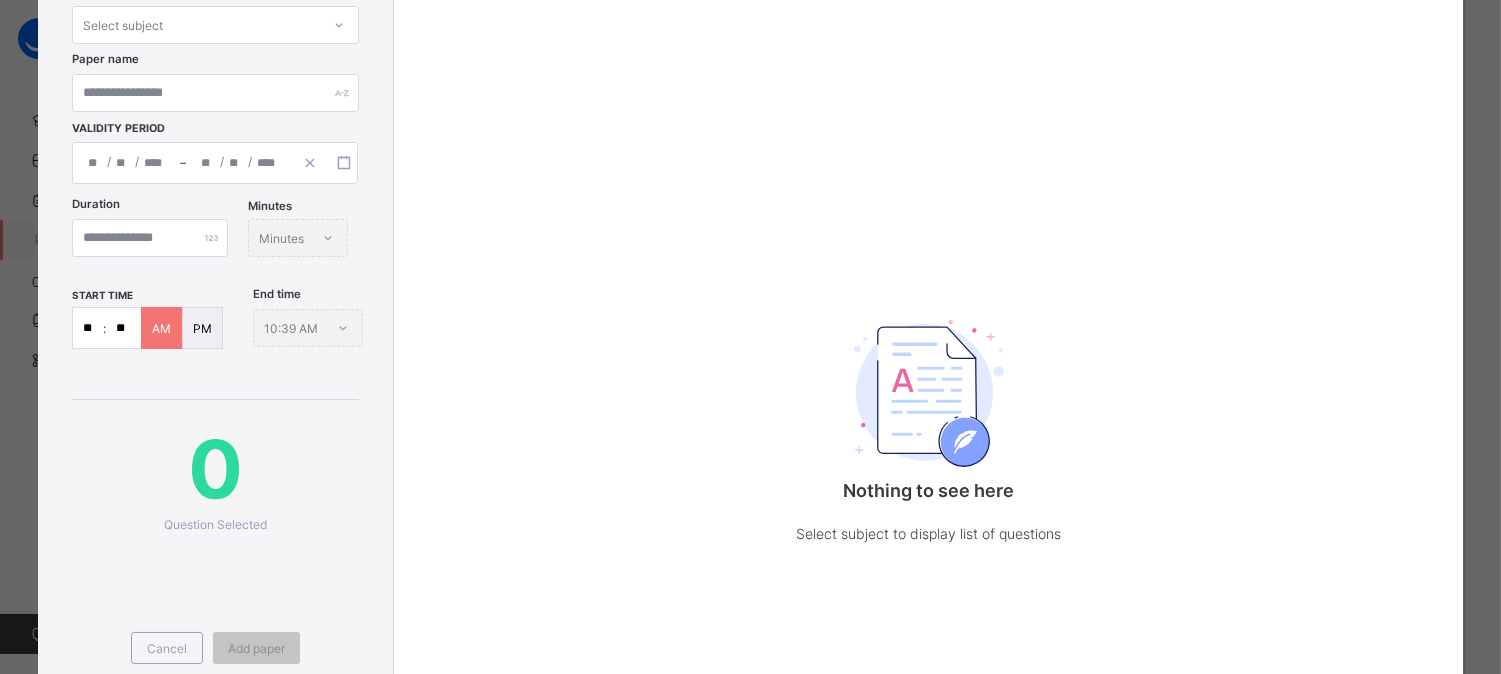 click on "Nothing to see here Select subject to display list of questions" at bounding box center (928, 374) 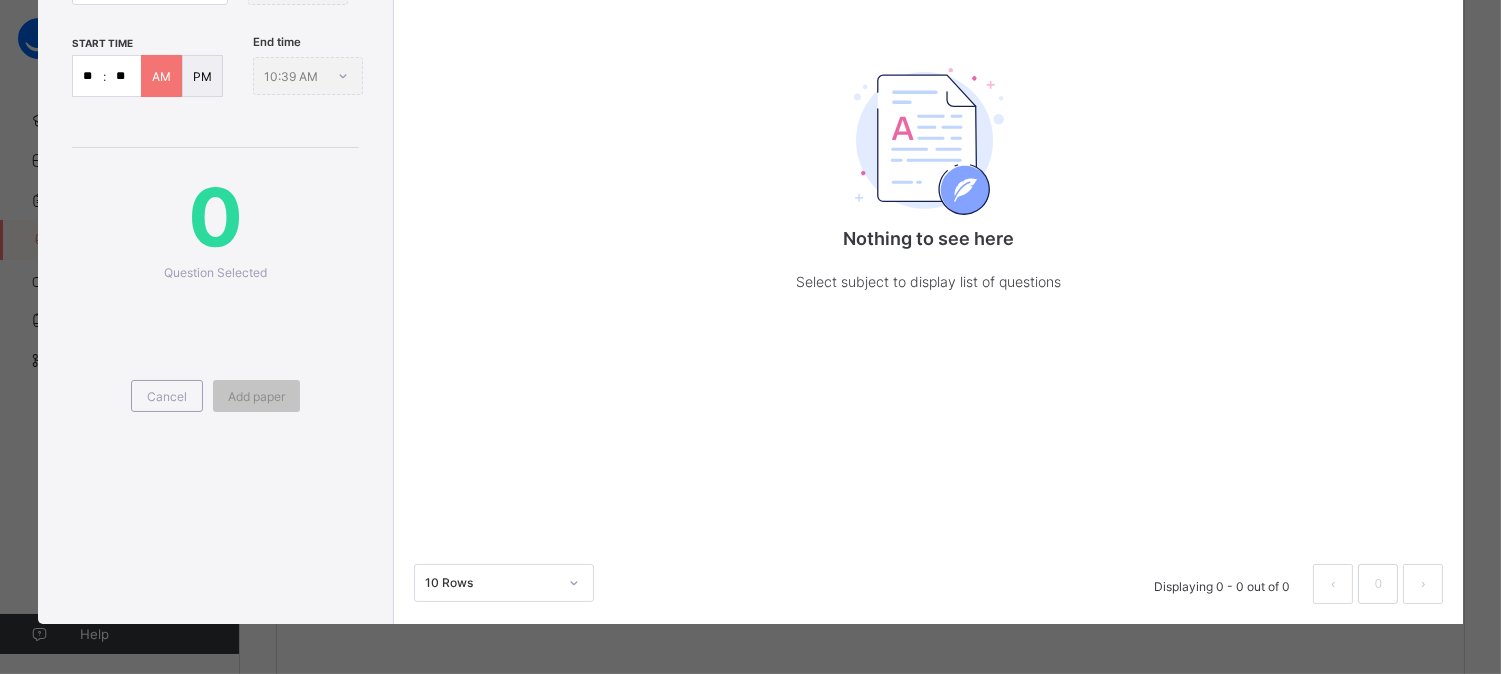 scroll, scrollTop: 0, scrollLeft: 0, axis: both 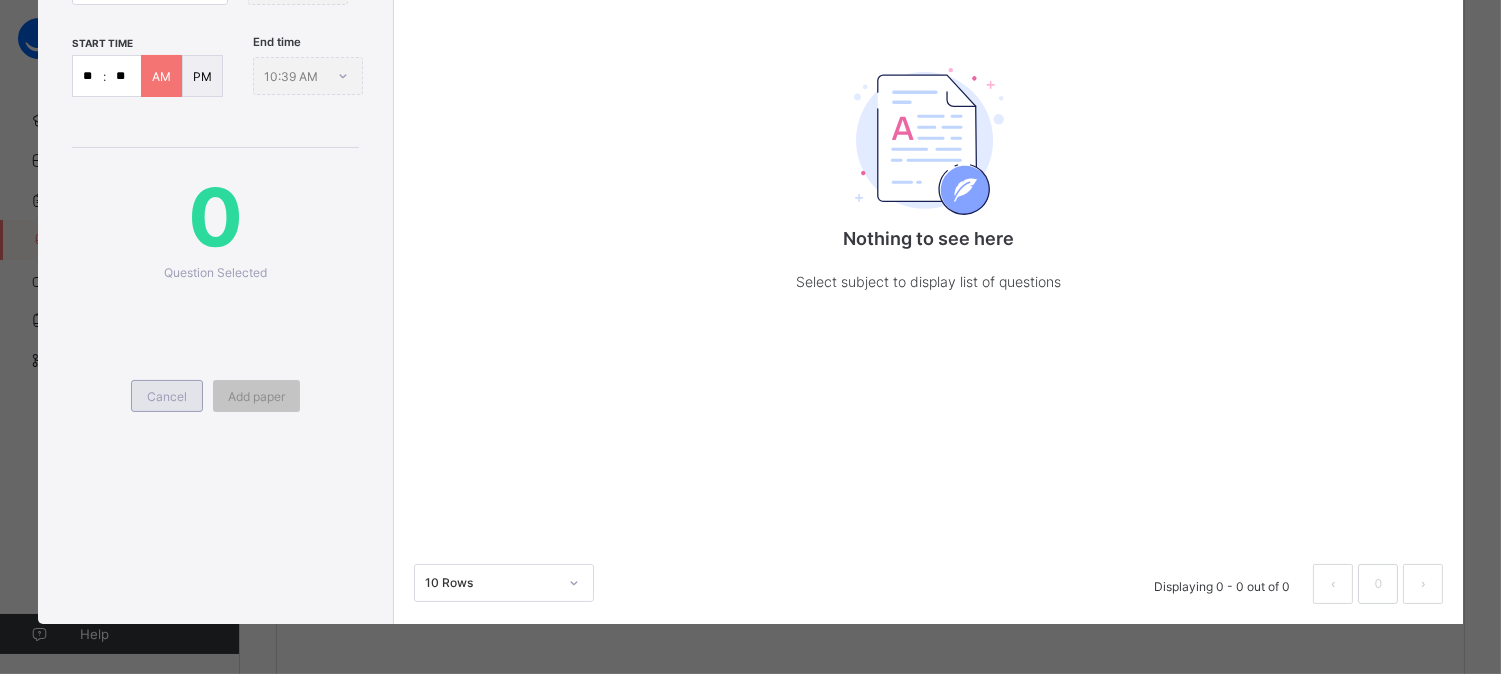 click on "Cancel" at bounding box center [167, 396] 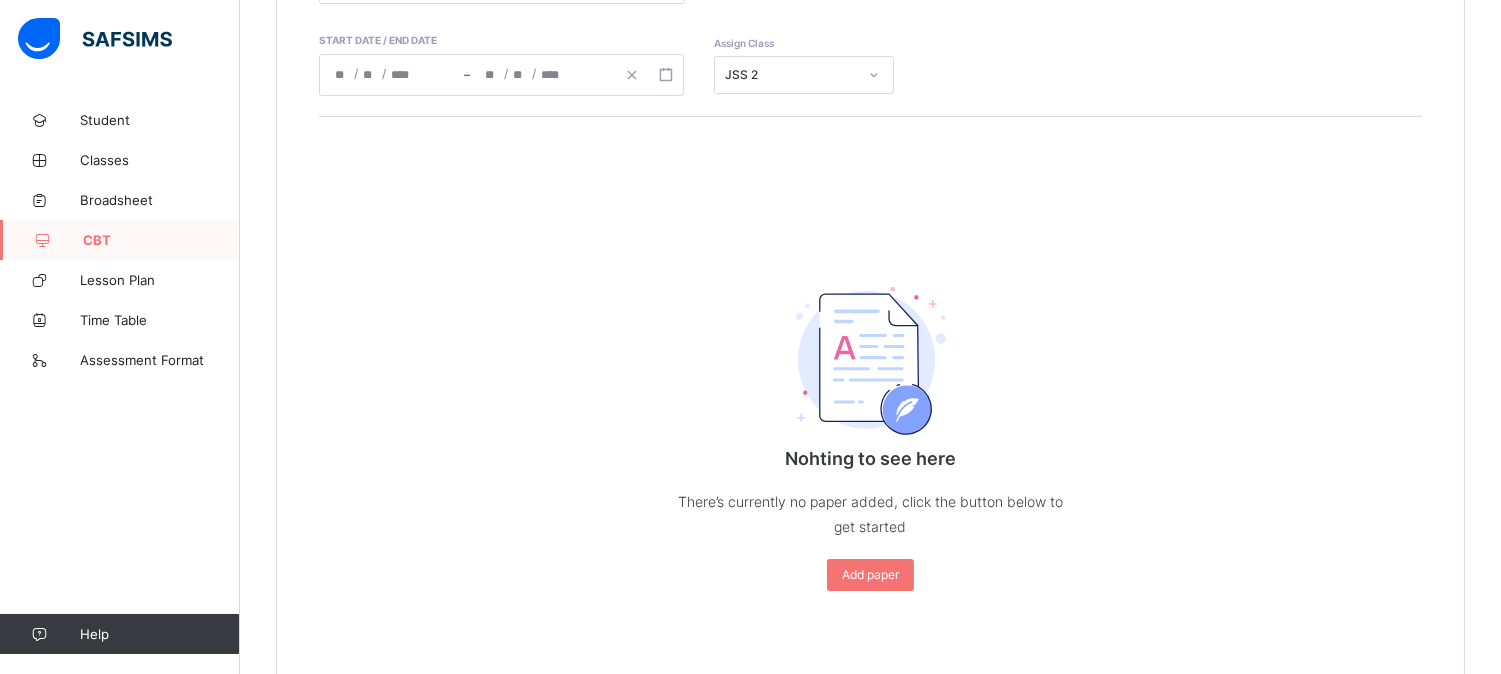 click on "CBT" at bounding box center (161, 240) 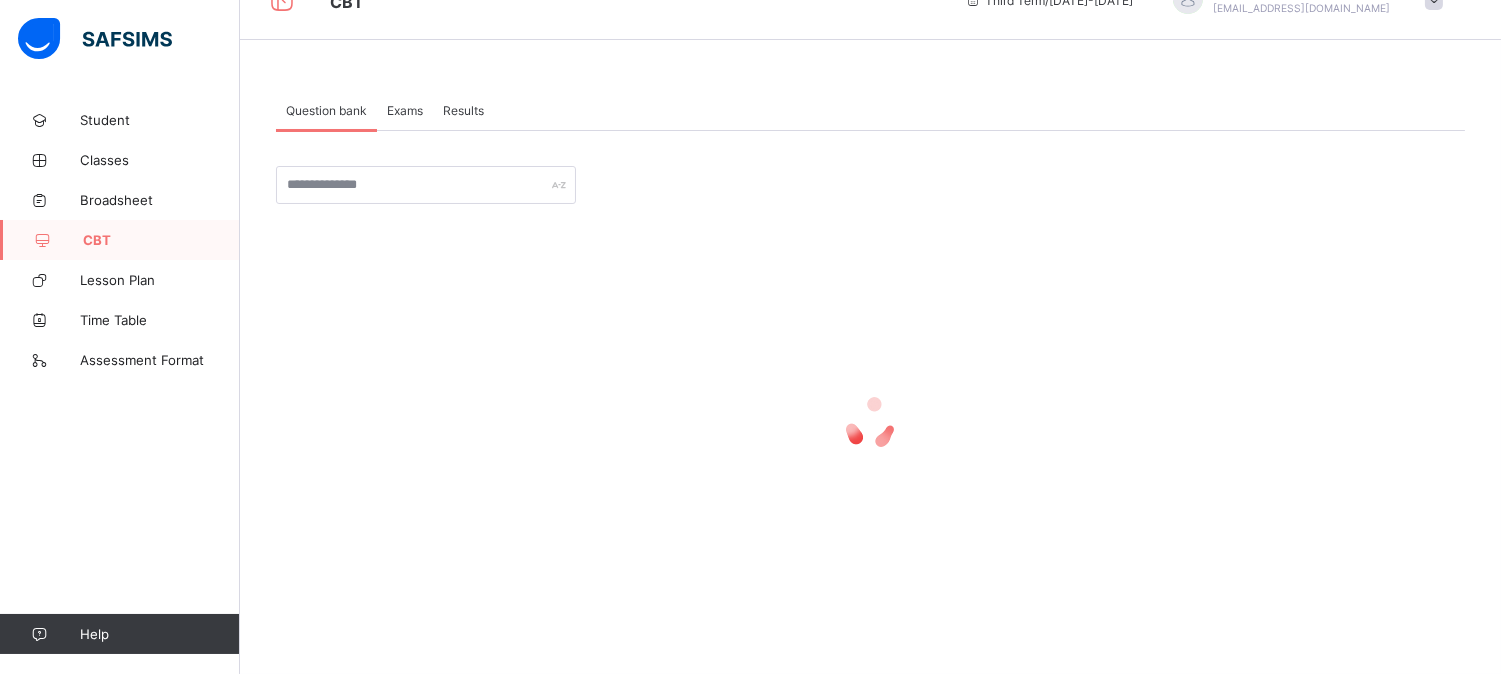 scroll, scrollTop: 0, scrollLeft: 0, axis: both 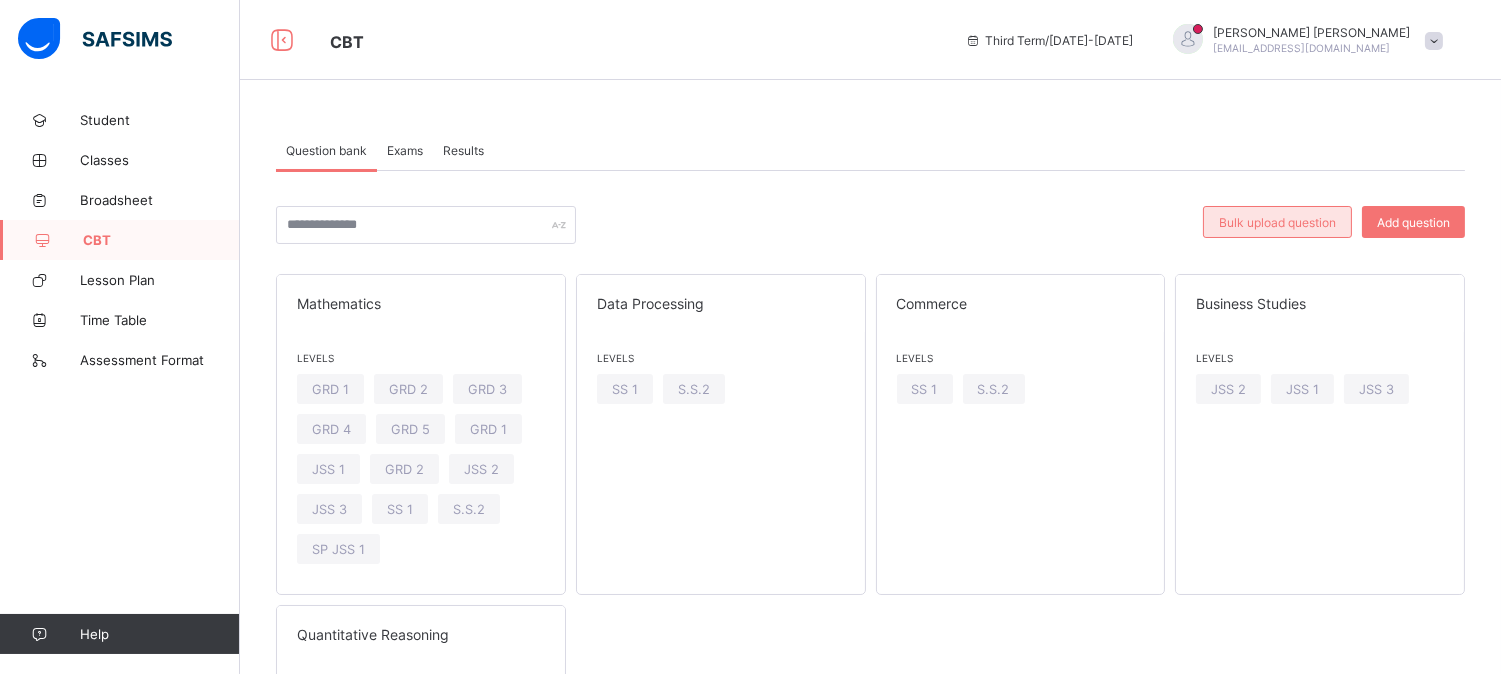 click on "Bulk upload question" at bounding box center [1277, 222] 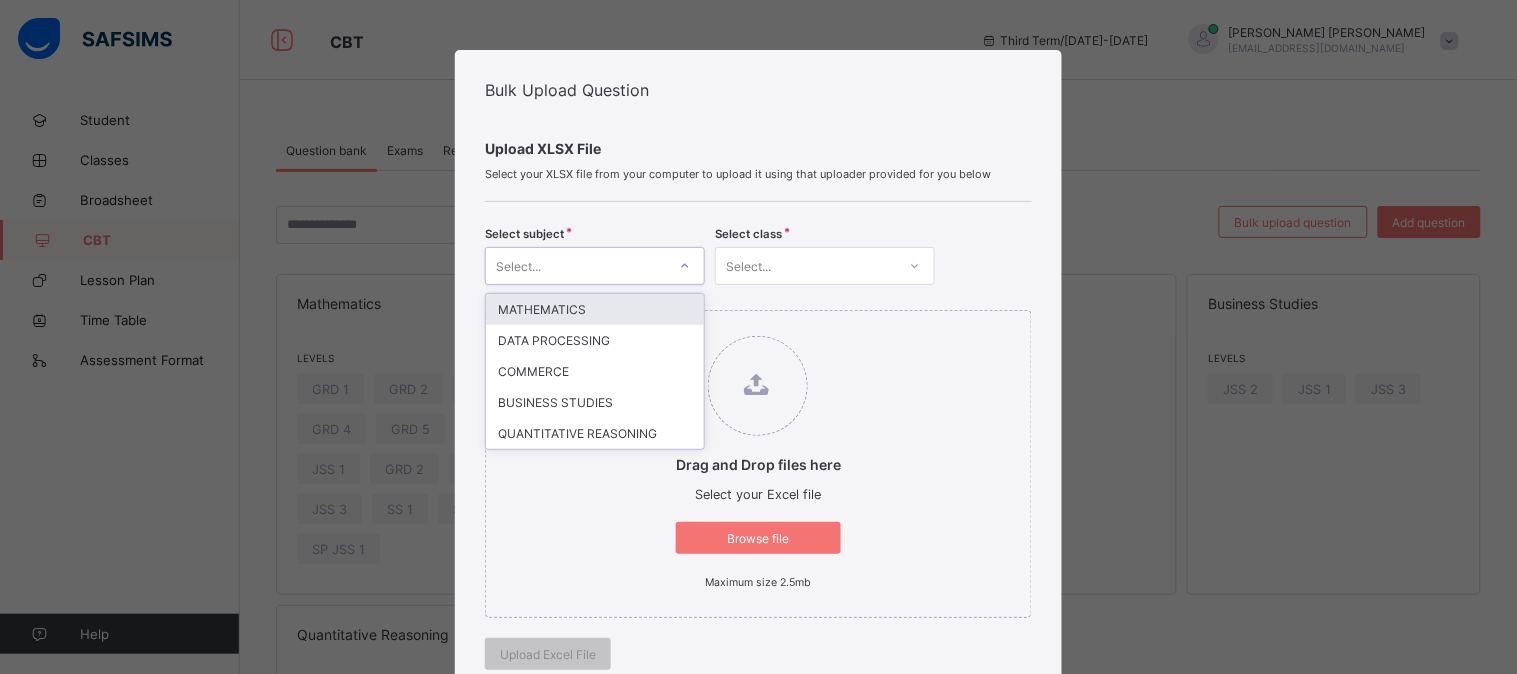 click 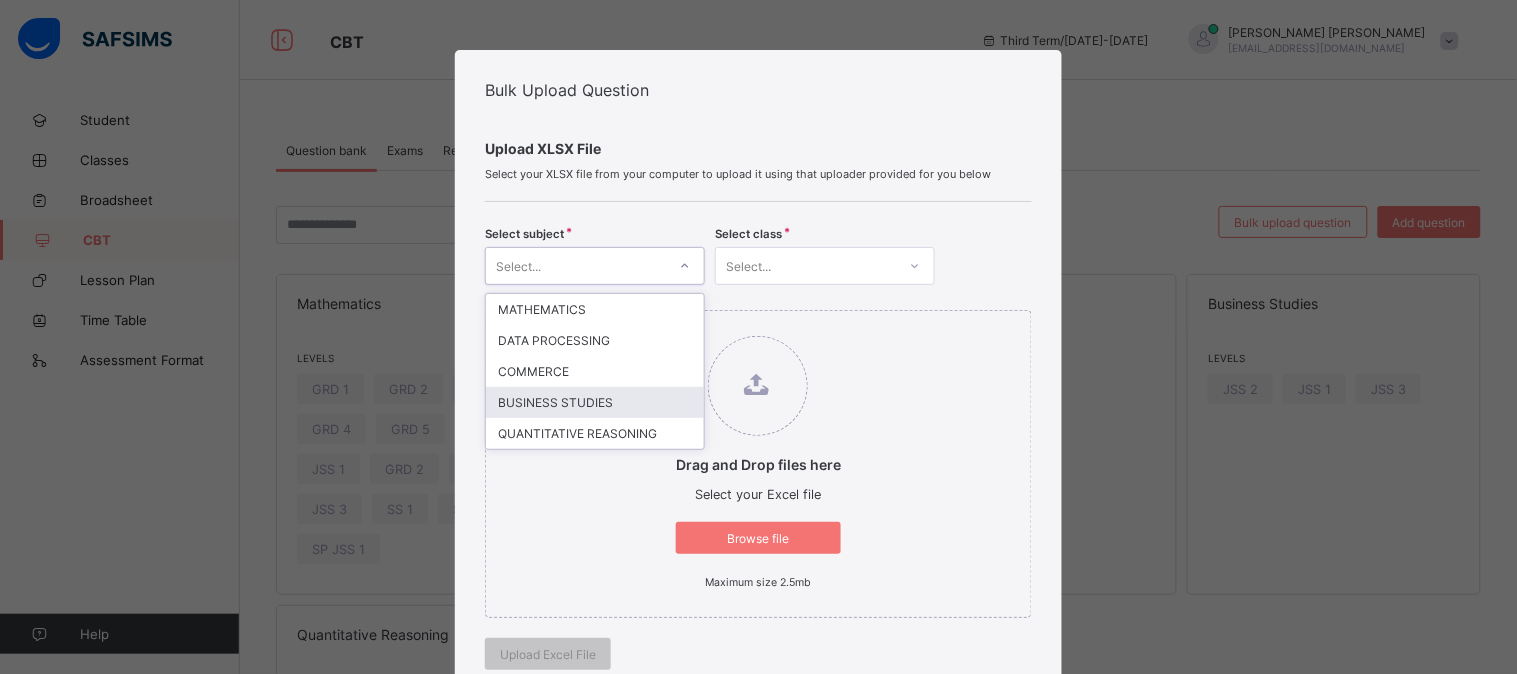 click on "BUSINESS STUDIES" at bounding box center (595, 402) 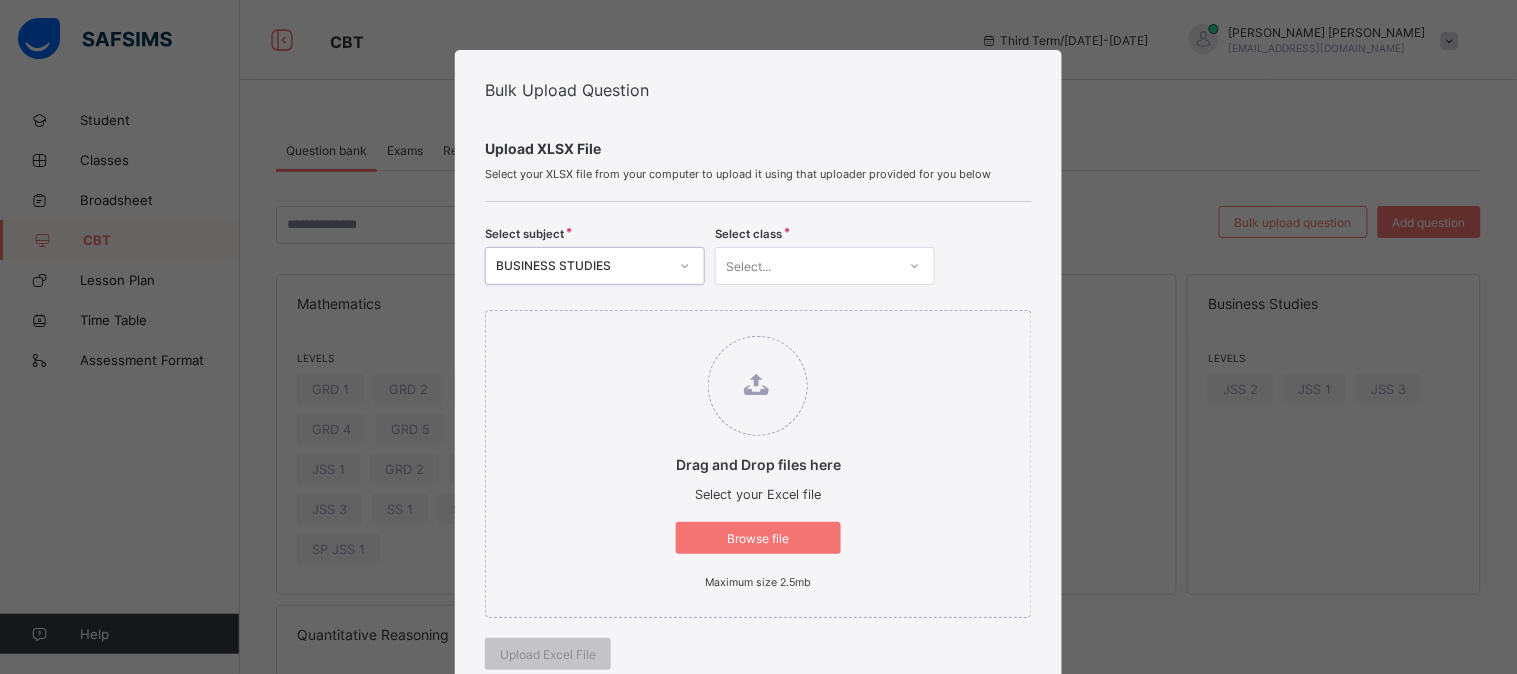 click on "Select..." at bounding box center (806, 266) 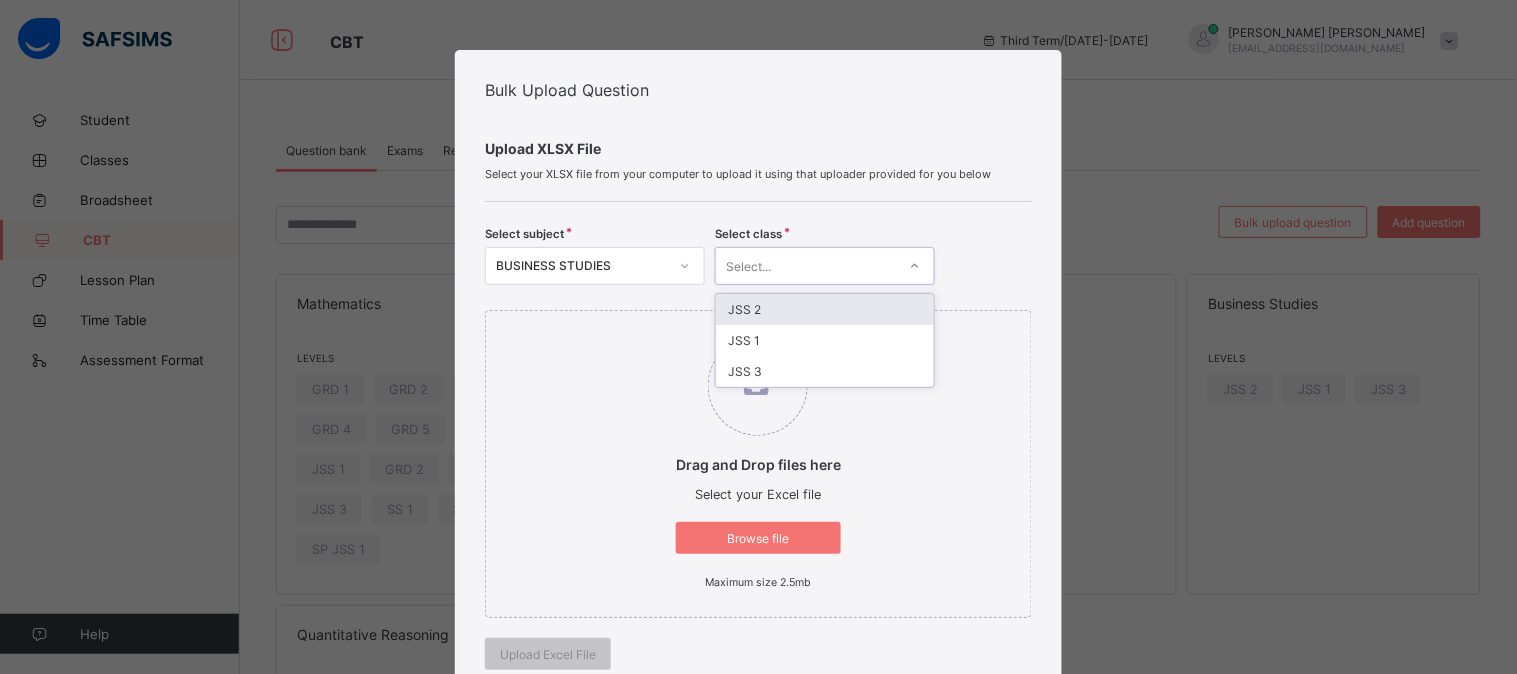 click on "JSS 2" at bounding box center [825, 309] 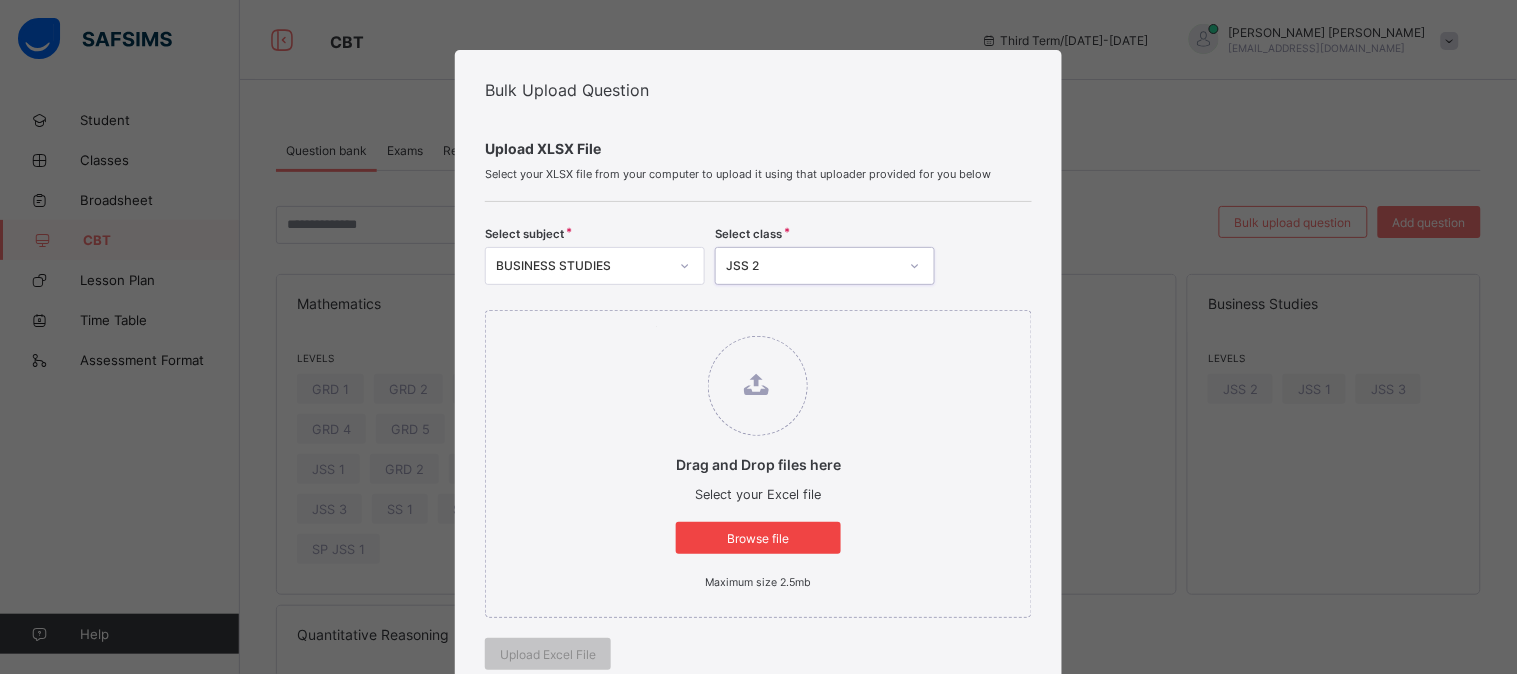 click on "Browse file" at bounding box center [758, 538] 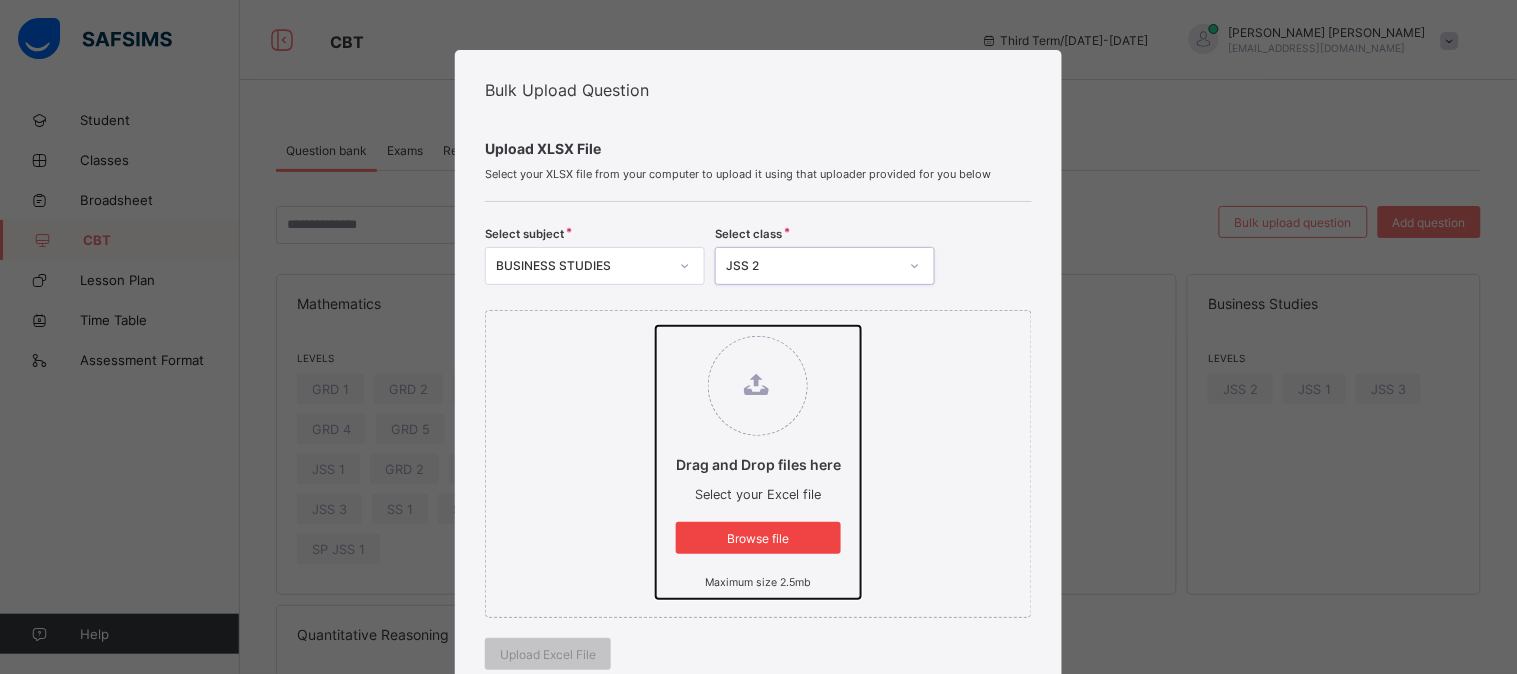 click on "Drag and Drop files here Select your Excel file Browse file Maximum size 2.5mb" at bounding box center [656, 326] 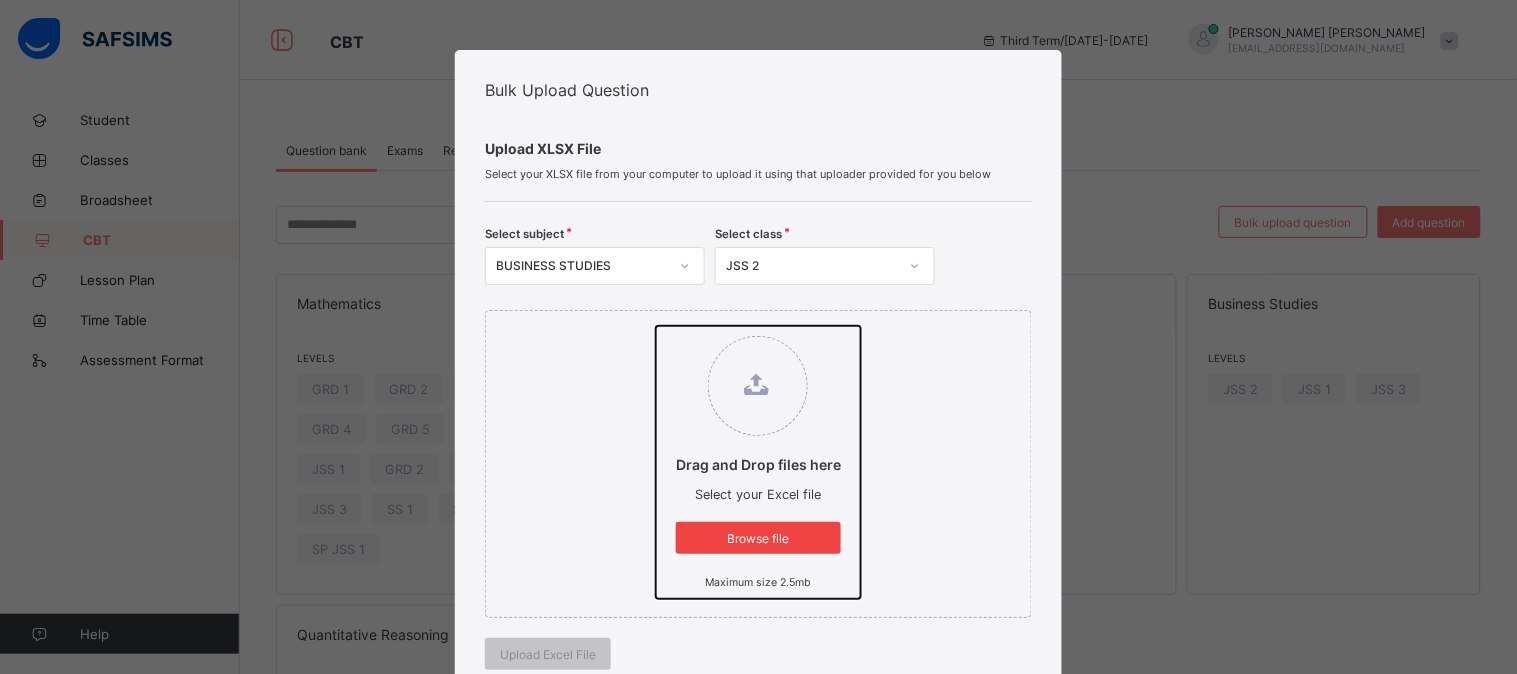type on "**********" 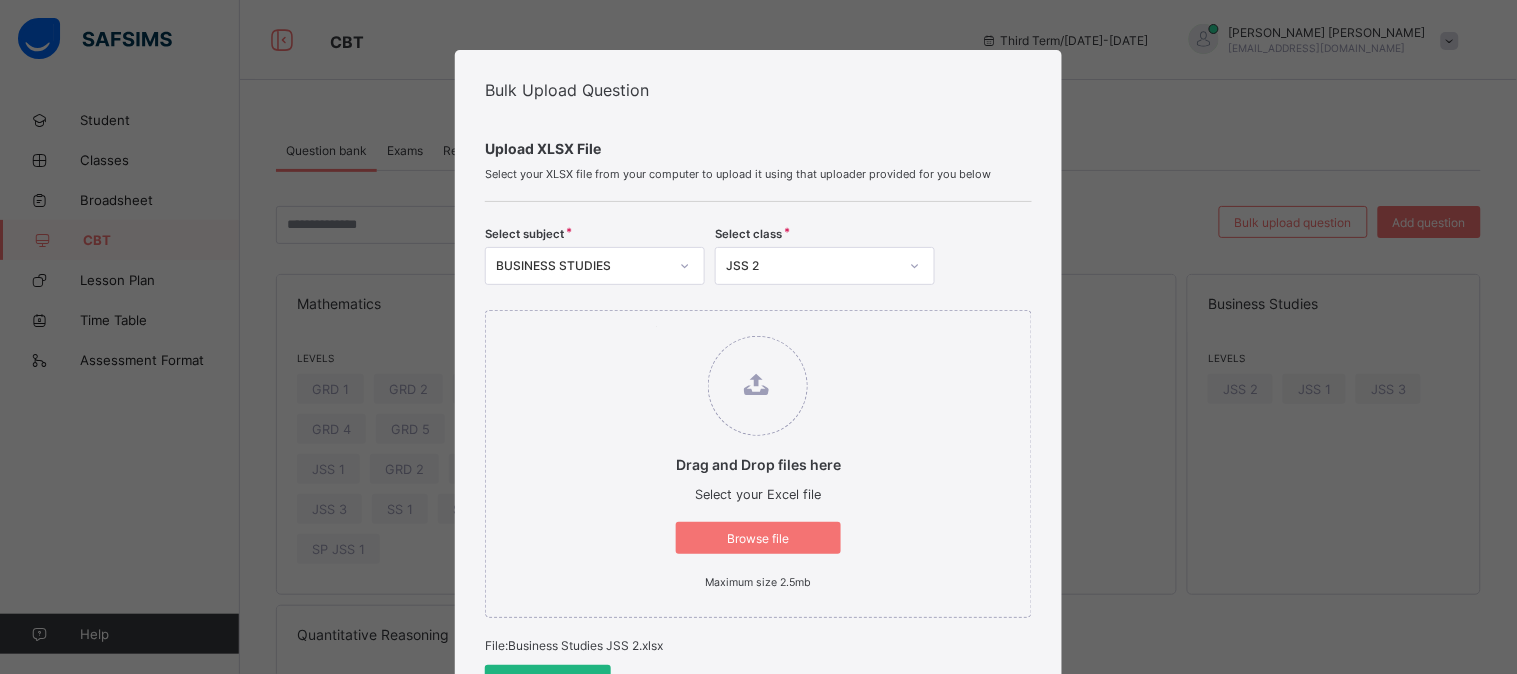 click on "Upload Excel File" at bounding box center (548, 681) 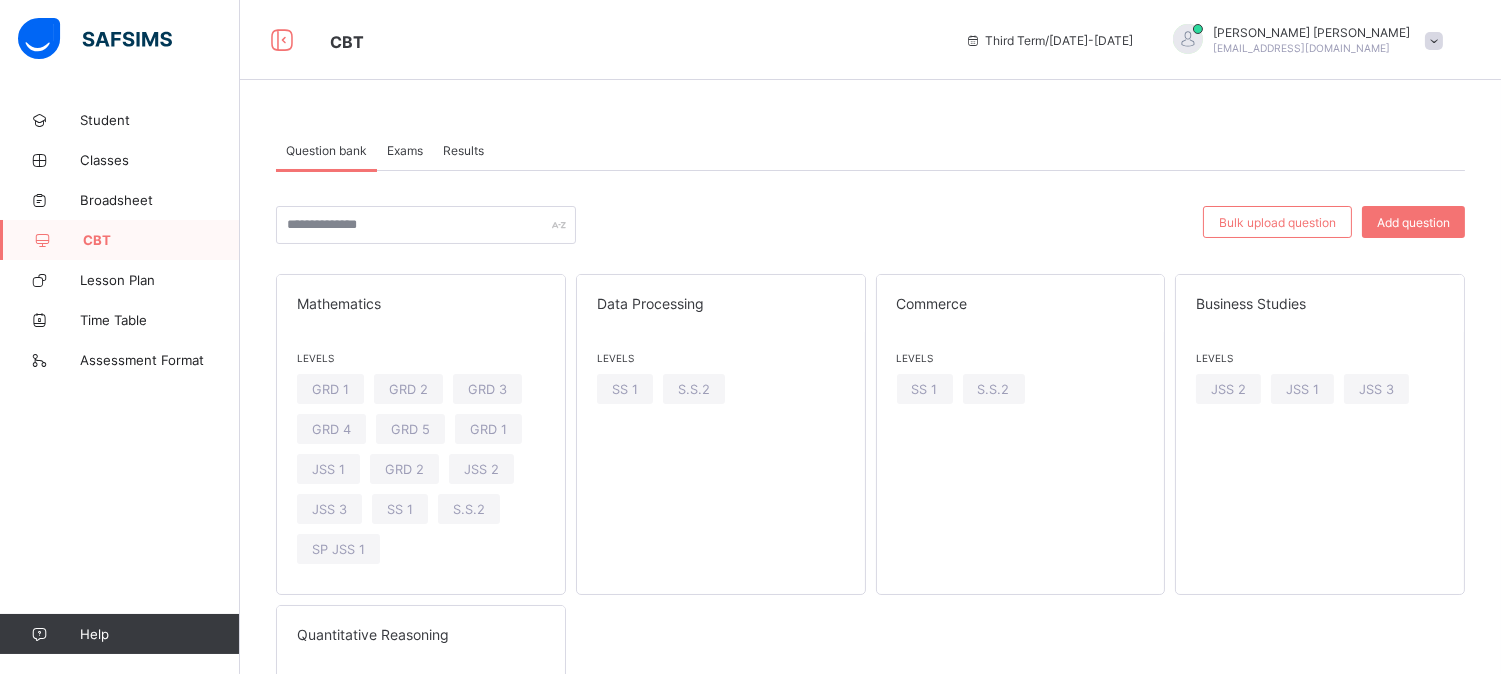 click on "Exams" at bounding box center [405, 150] 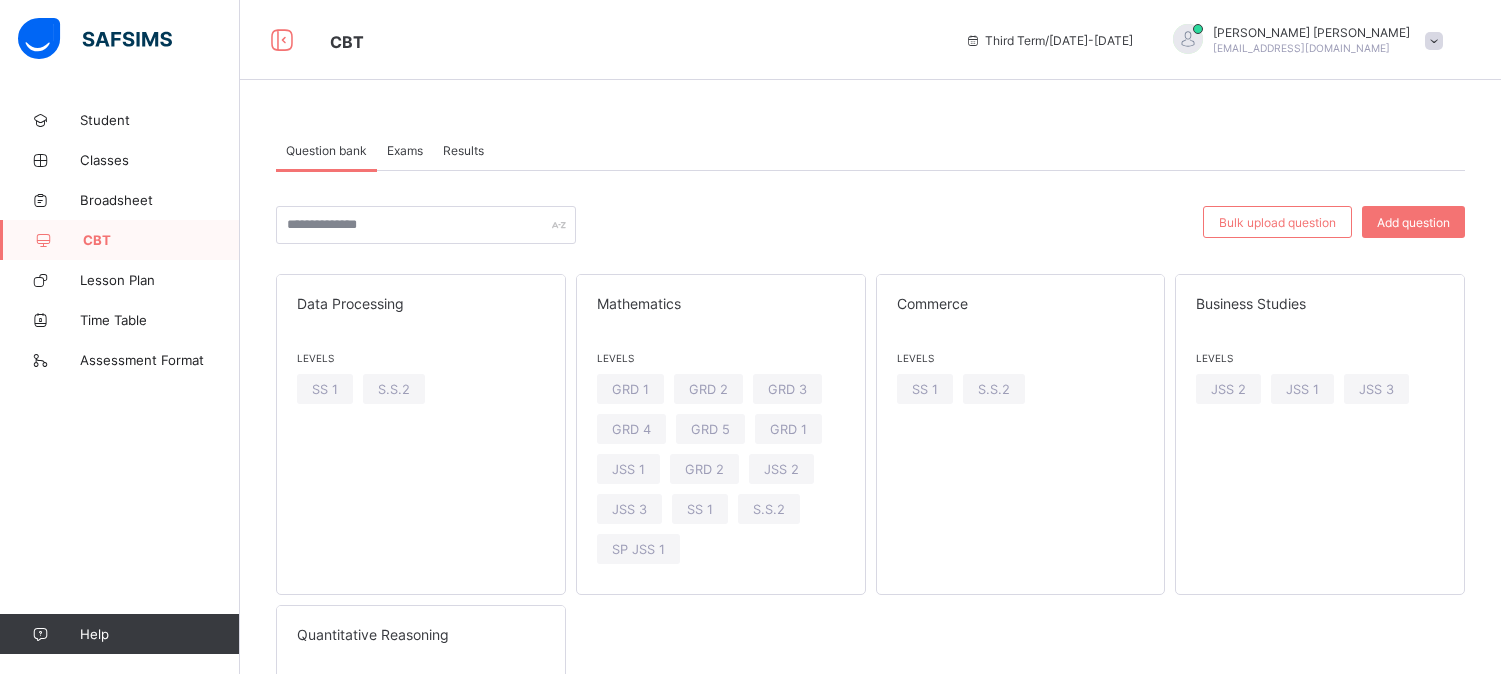 scroll, scrollTop: 0, scrollLeft: 0, axis: both 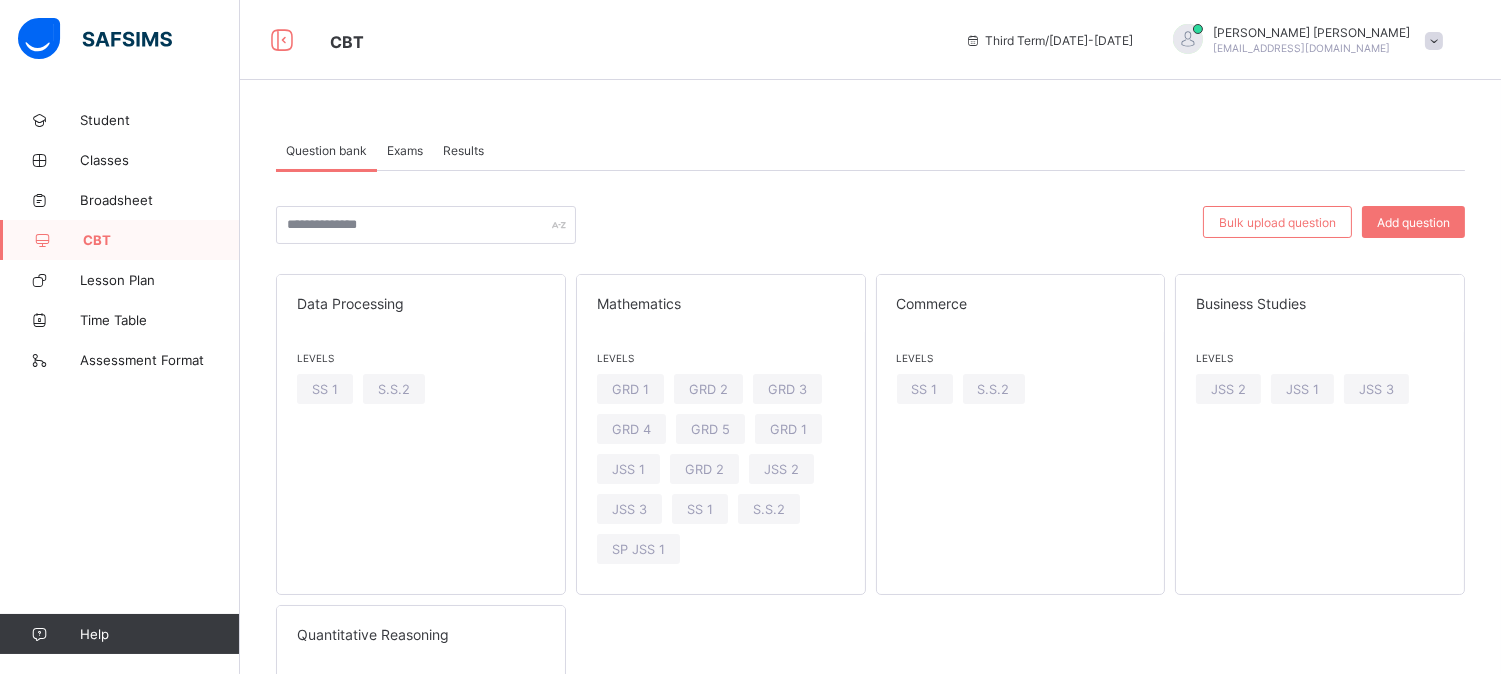 click on "Exams" at bounding box center [405, 150] 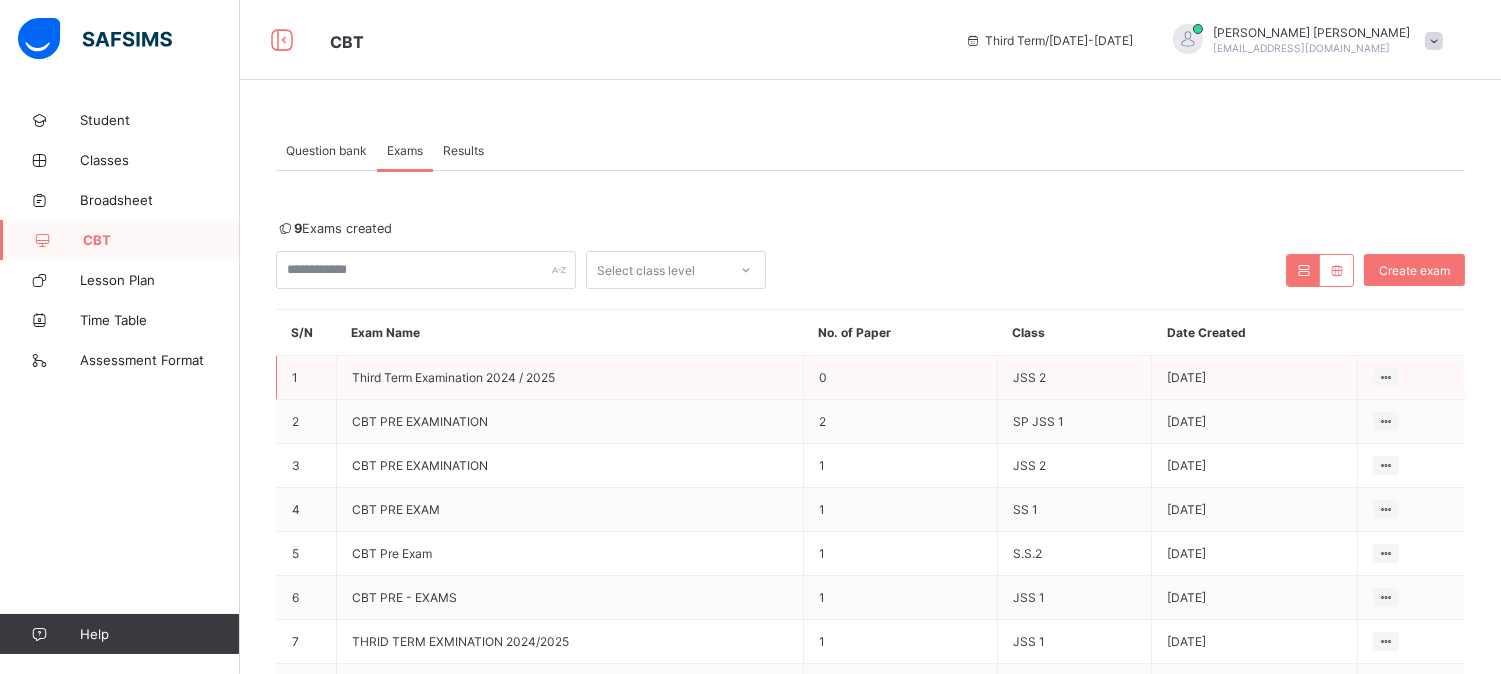 click on "Jul 10, 2025" at bounding box center [1254, 378] 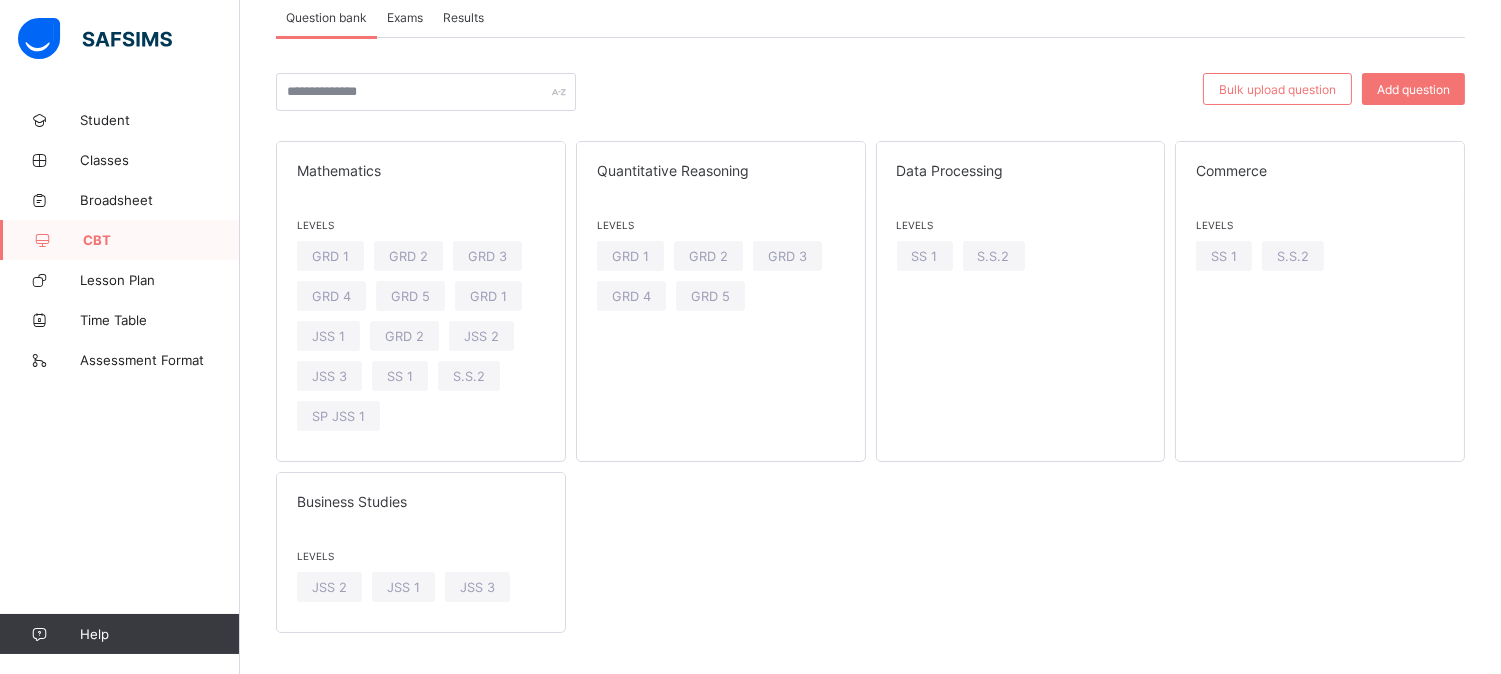 scroll, scrollTop: 152, scrollLeft: 0, axis: vertical 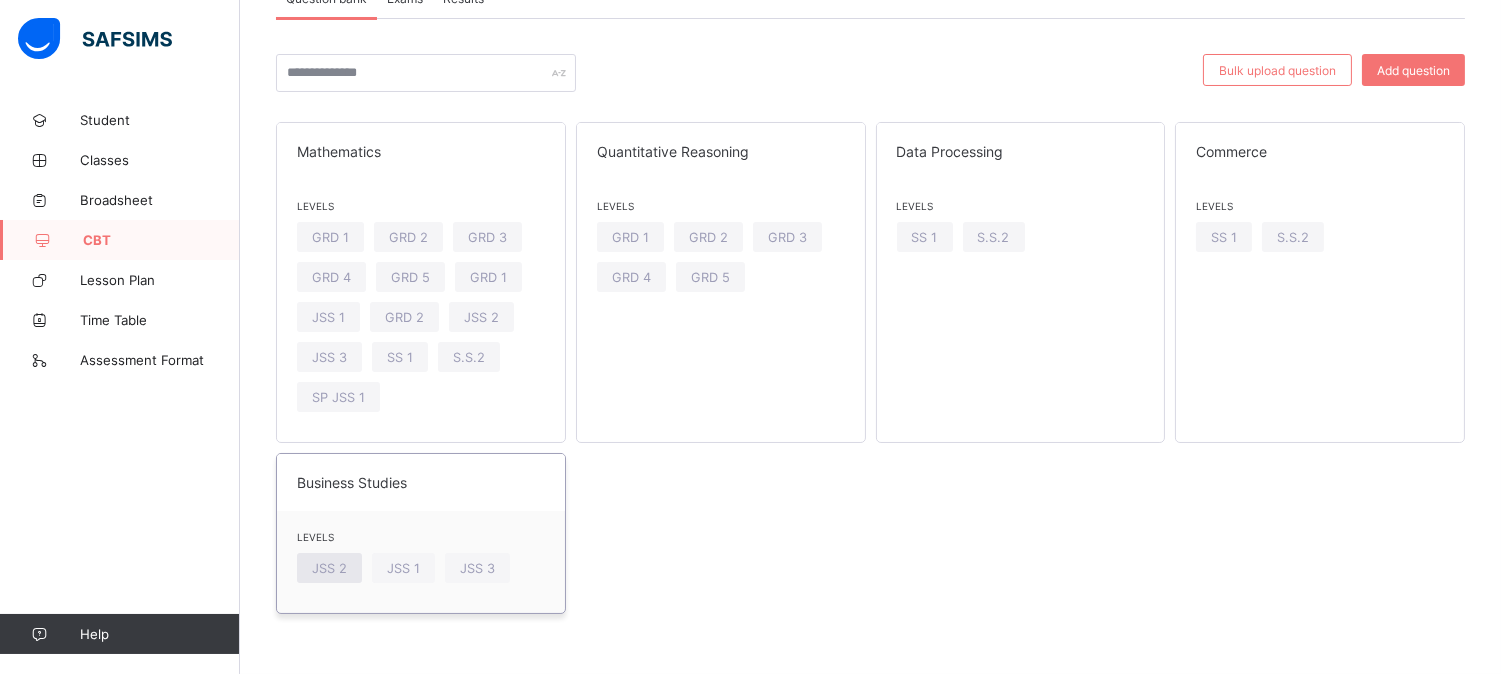 click on "JSS 2" at bounding box center [329, 568] 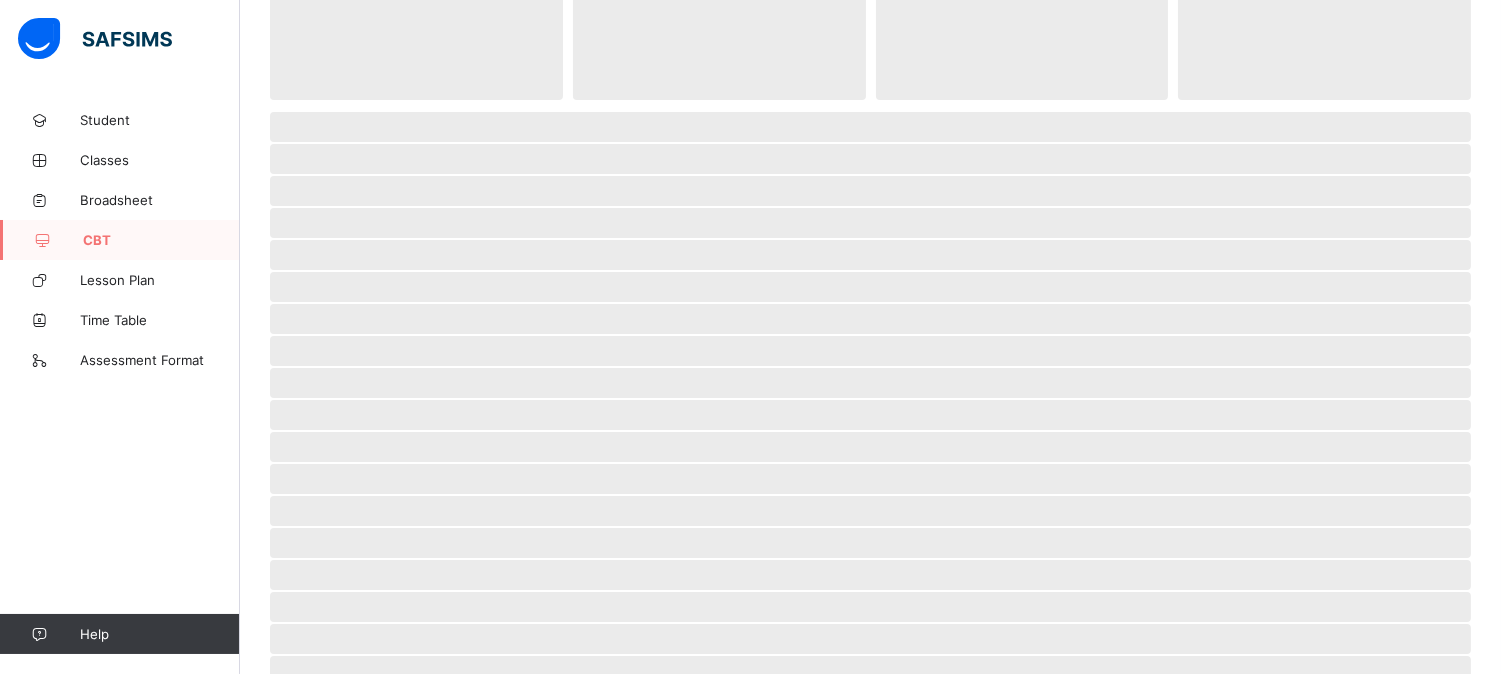 scroll, scrollTop: 0, scrollLeft: 0, axis: both 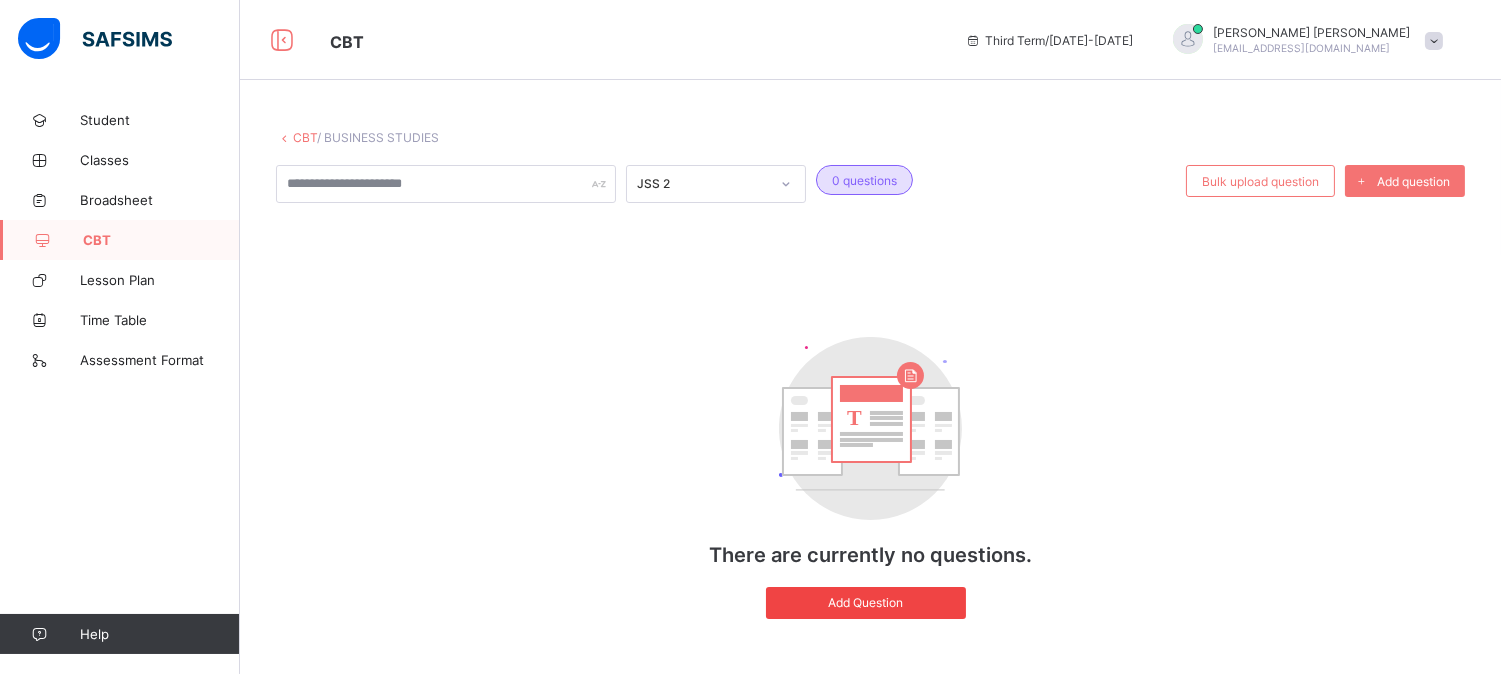 click on "Add Question" at bounding box center (866, 602) 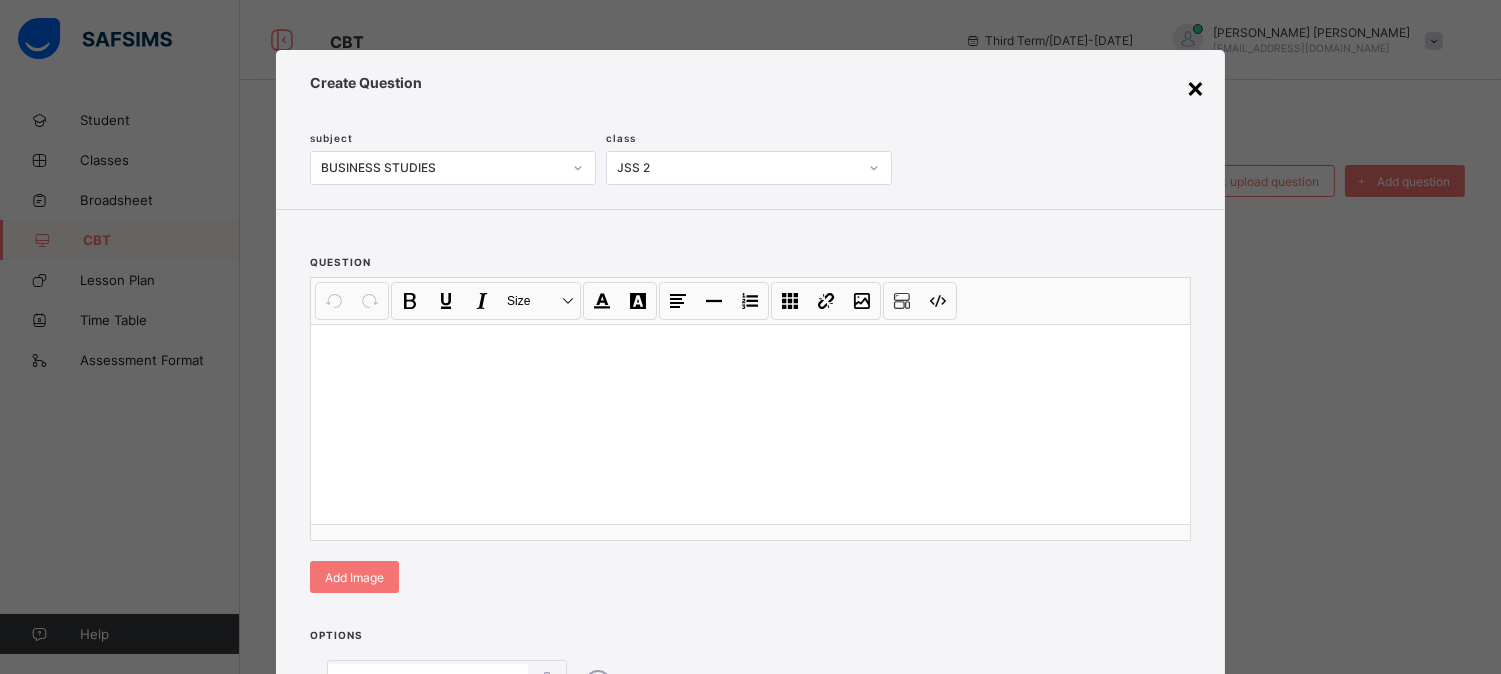 click on "×" at bounding box center (1195, 87) 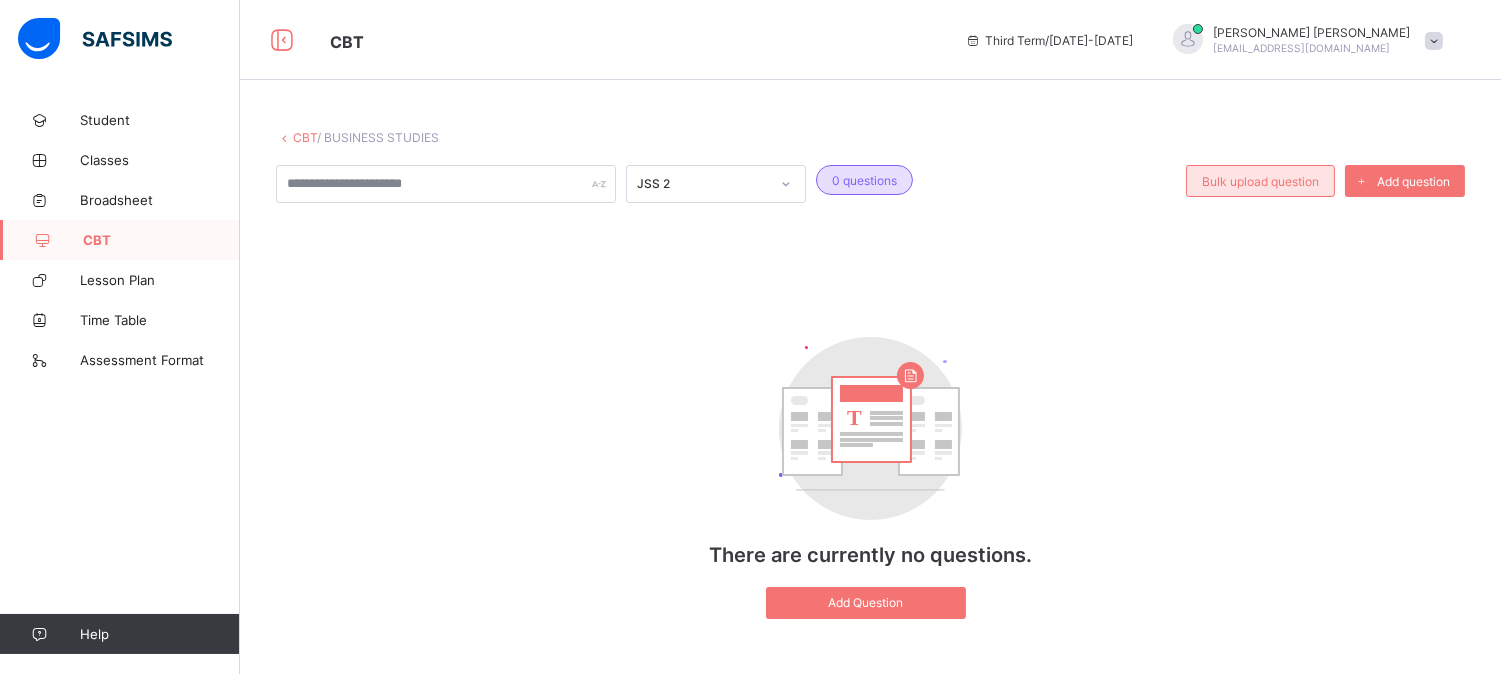 click on "Bulk upload question" at bounding box center (1260, 181) 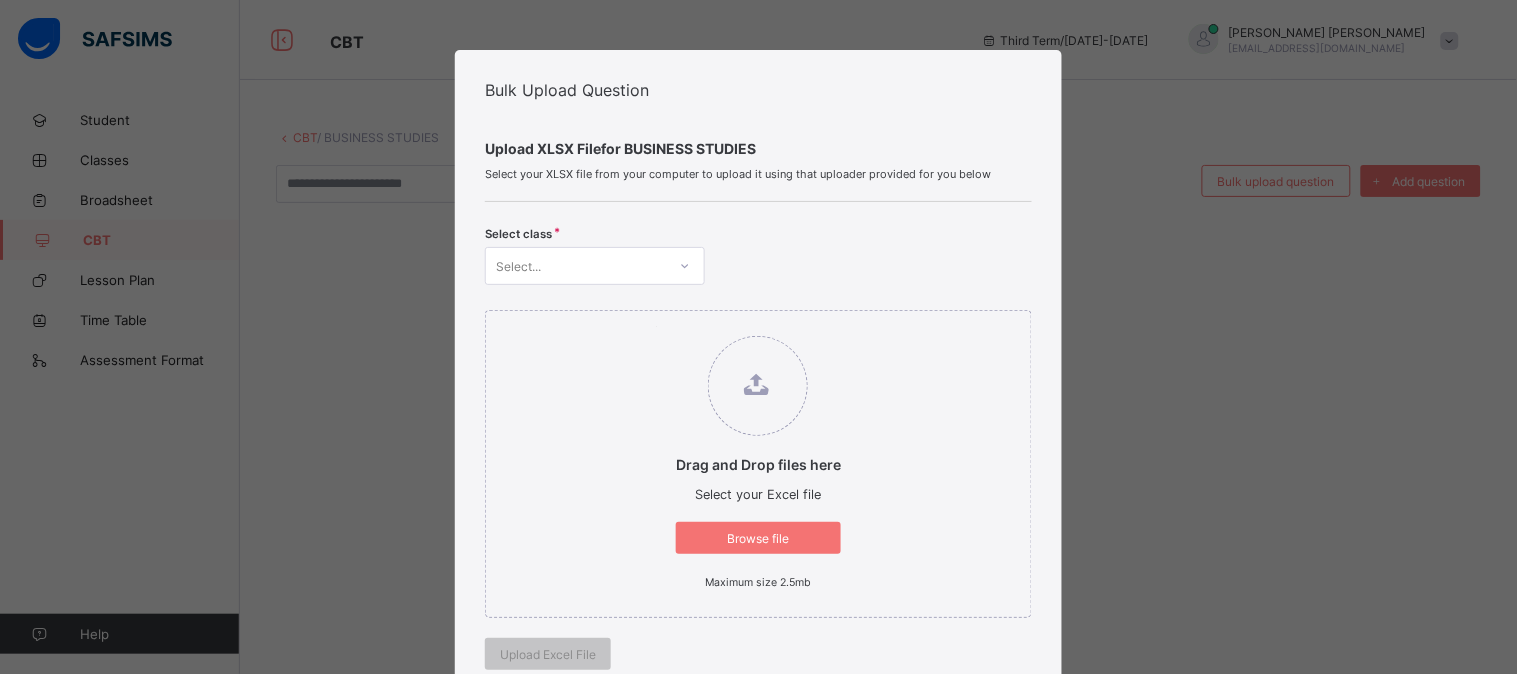 click on "Select..." at bounding box center (576, 266) 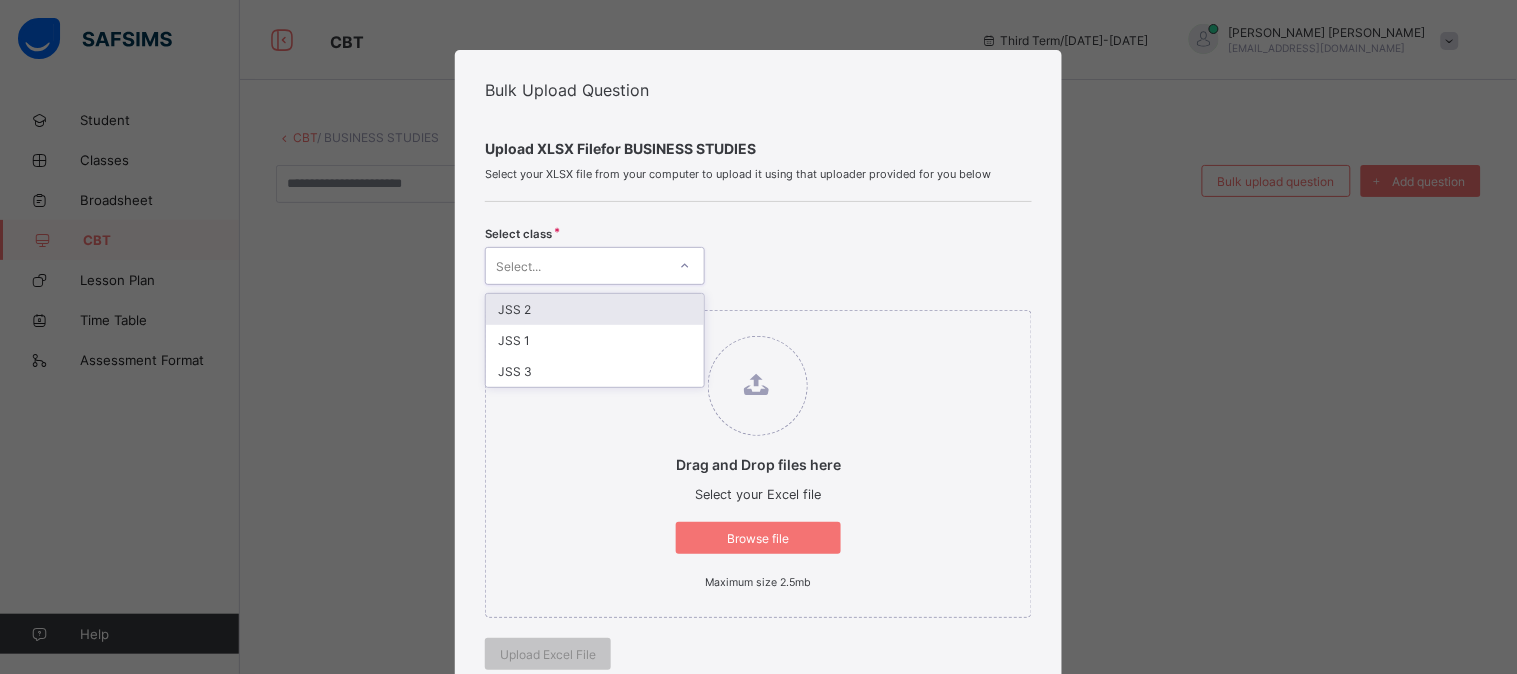click on "JSS 2" at bounding box center (595, 309) 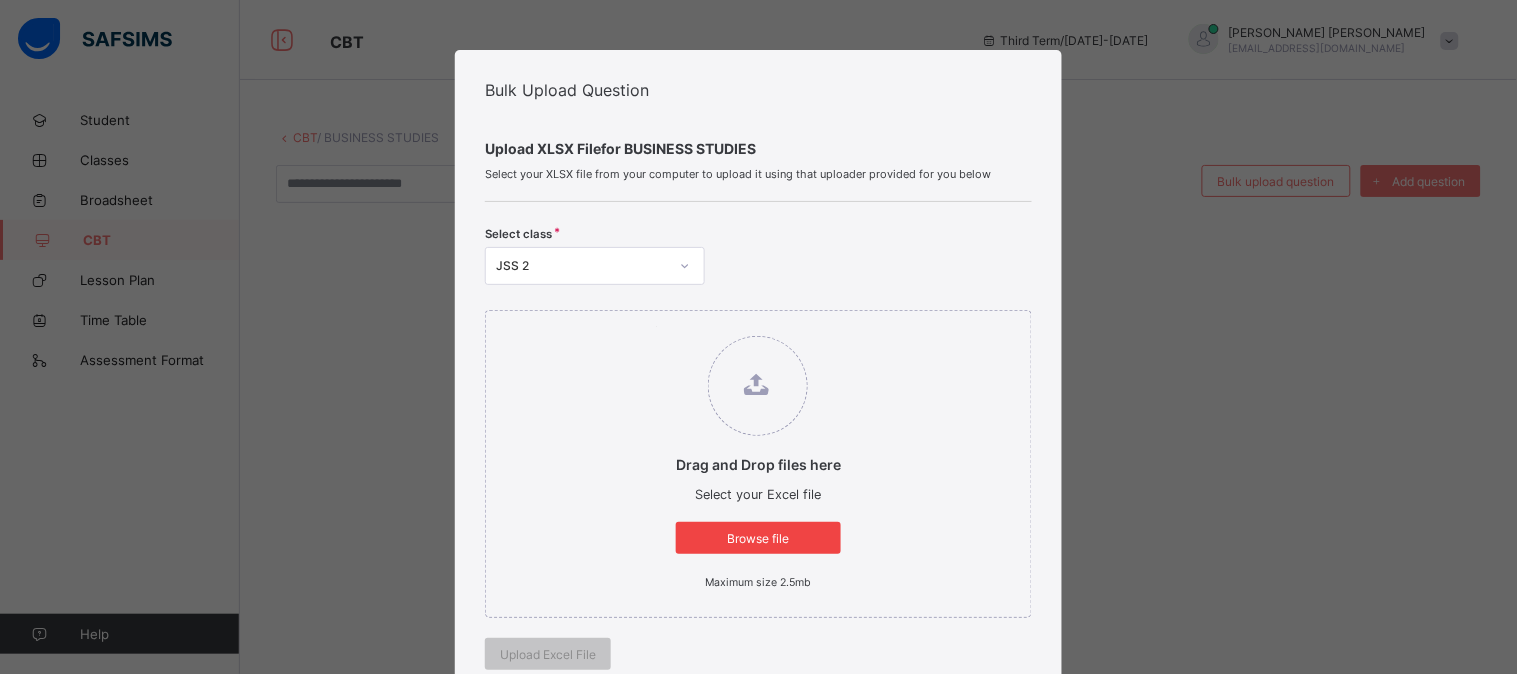 click on "Browse file" at bounding box center (758, 538) 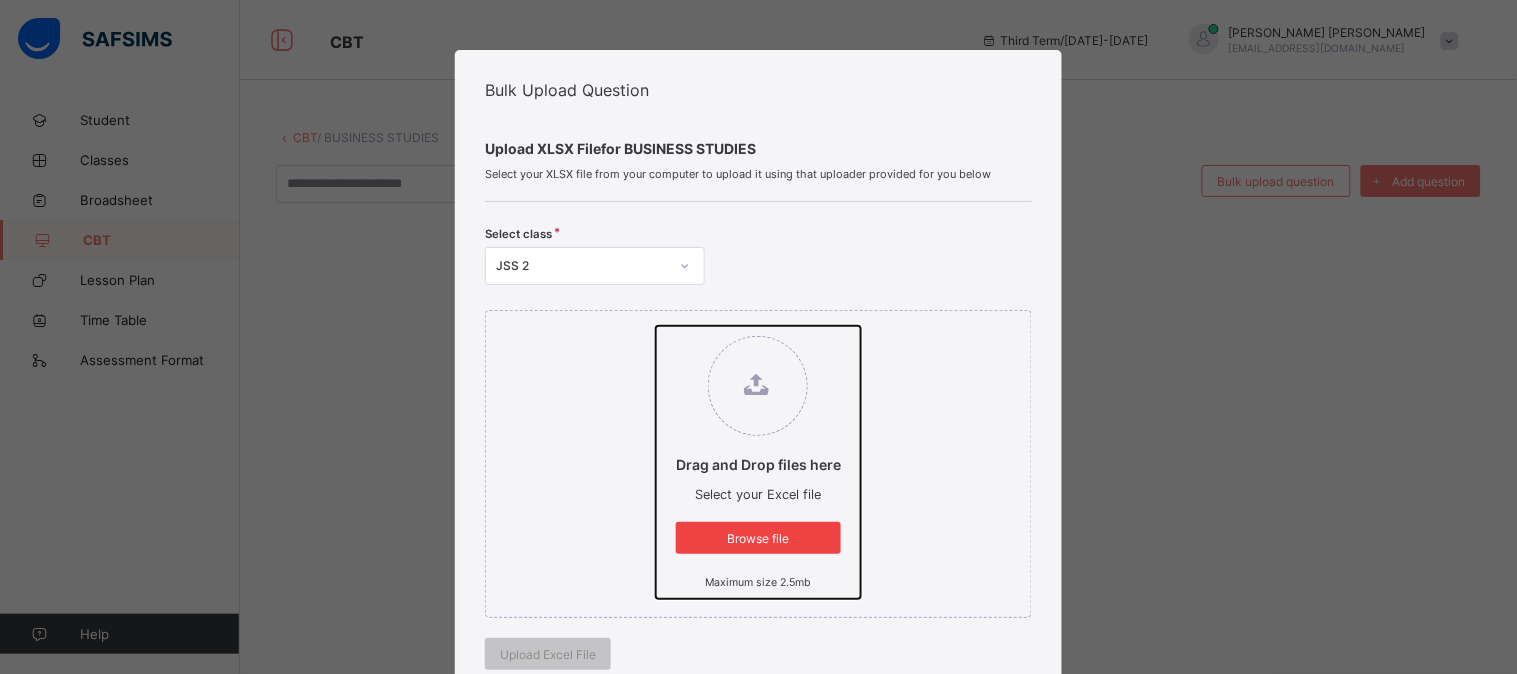 click on "Drag and Drop files here Select your Excel file Browse file Maximum size 2.5mb" at bounding box center [656, 326] 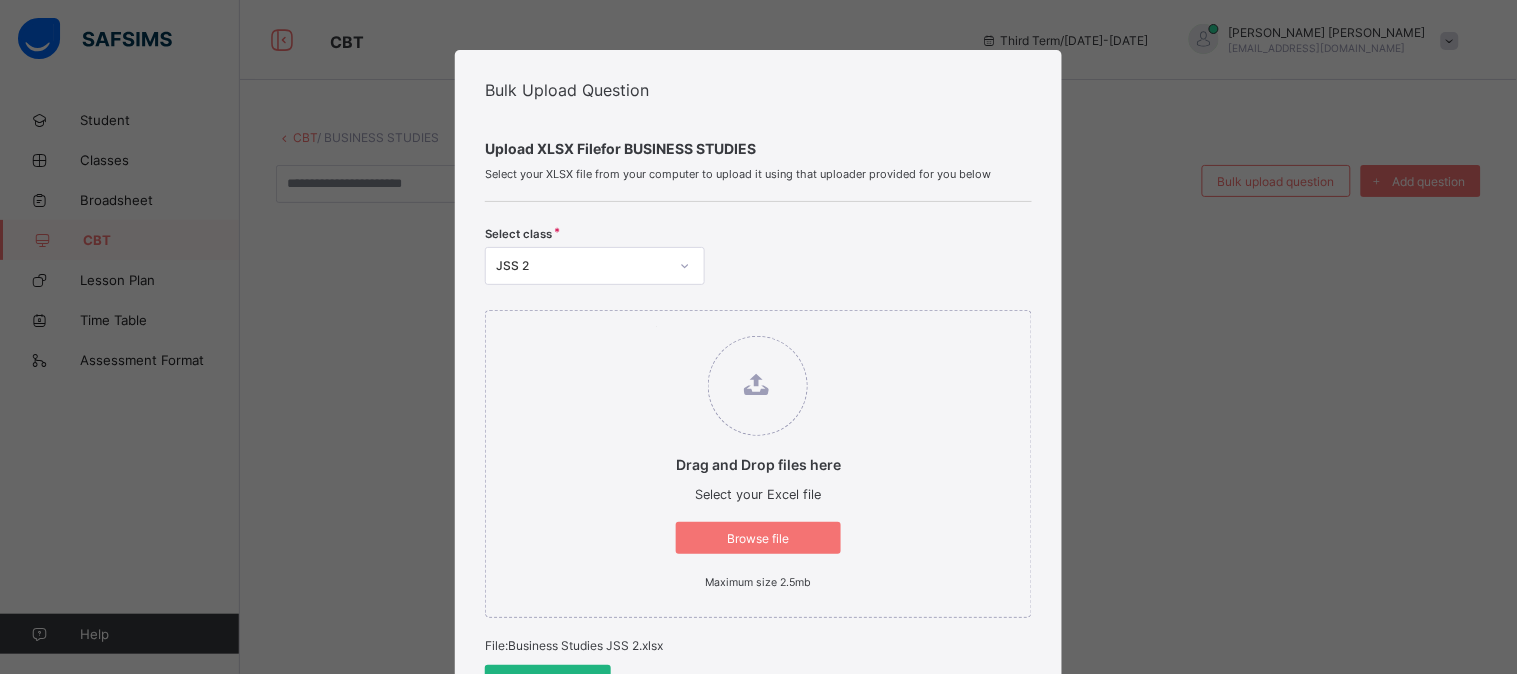 click on "Upload Excel File" at bounding box center [548, 681] 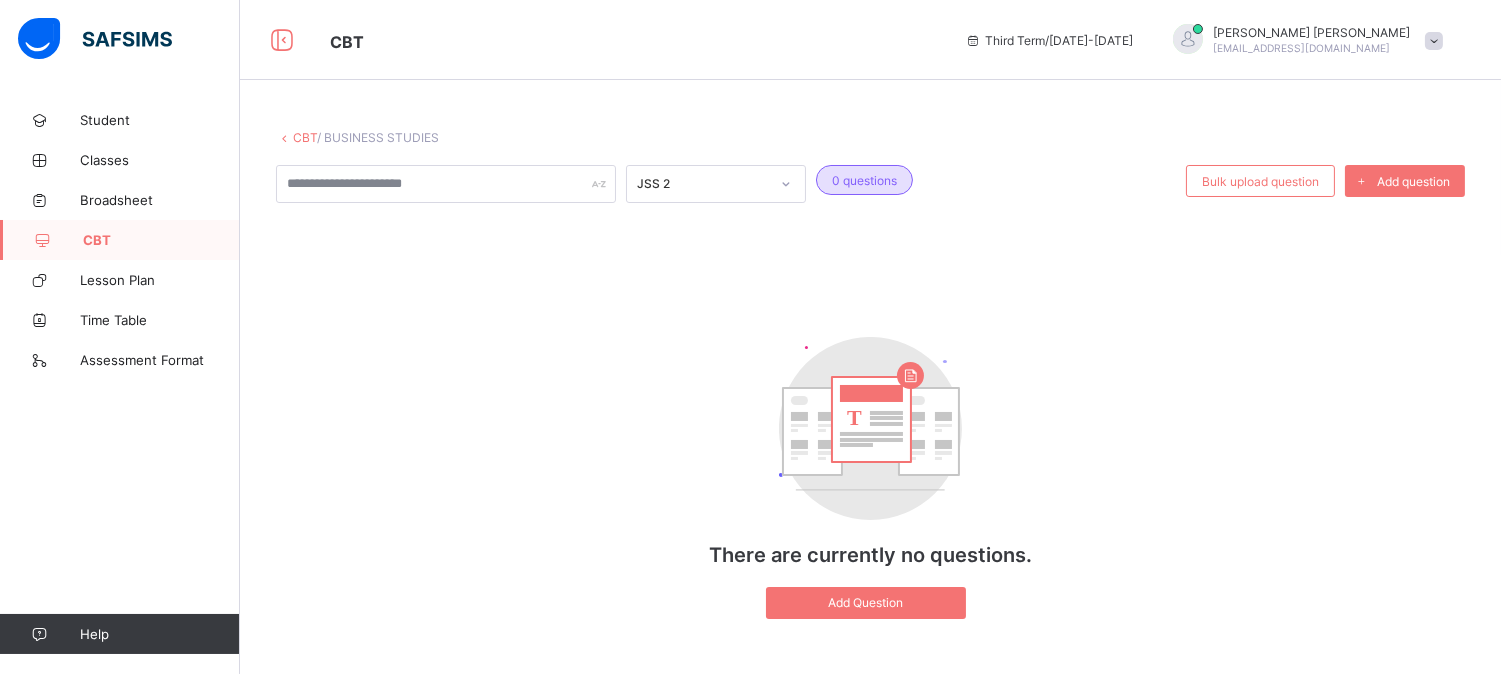 click on "T There are currently no questions. Add Question" at bounding box center (870, 478) 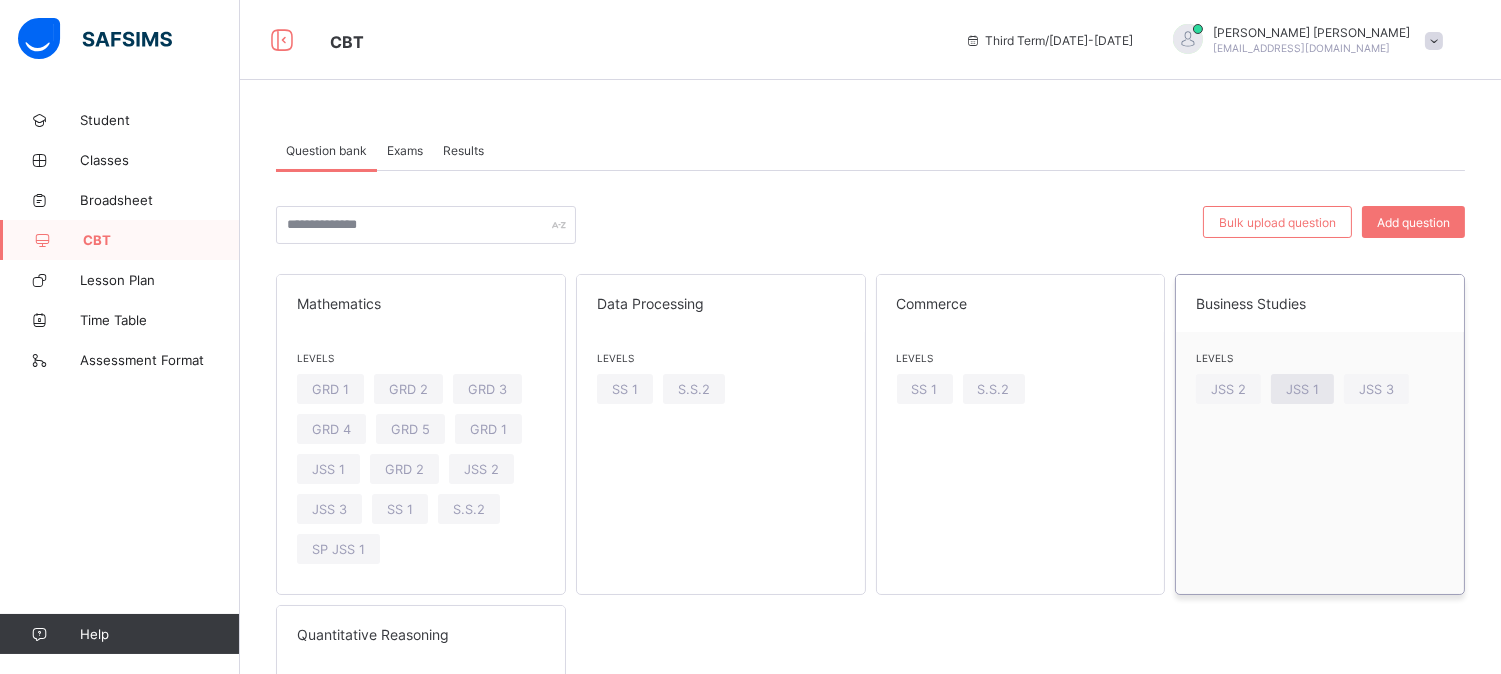 click on "JSS 1" at bounding box center [1302, 389] 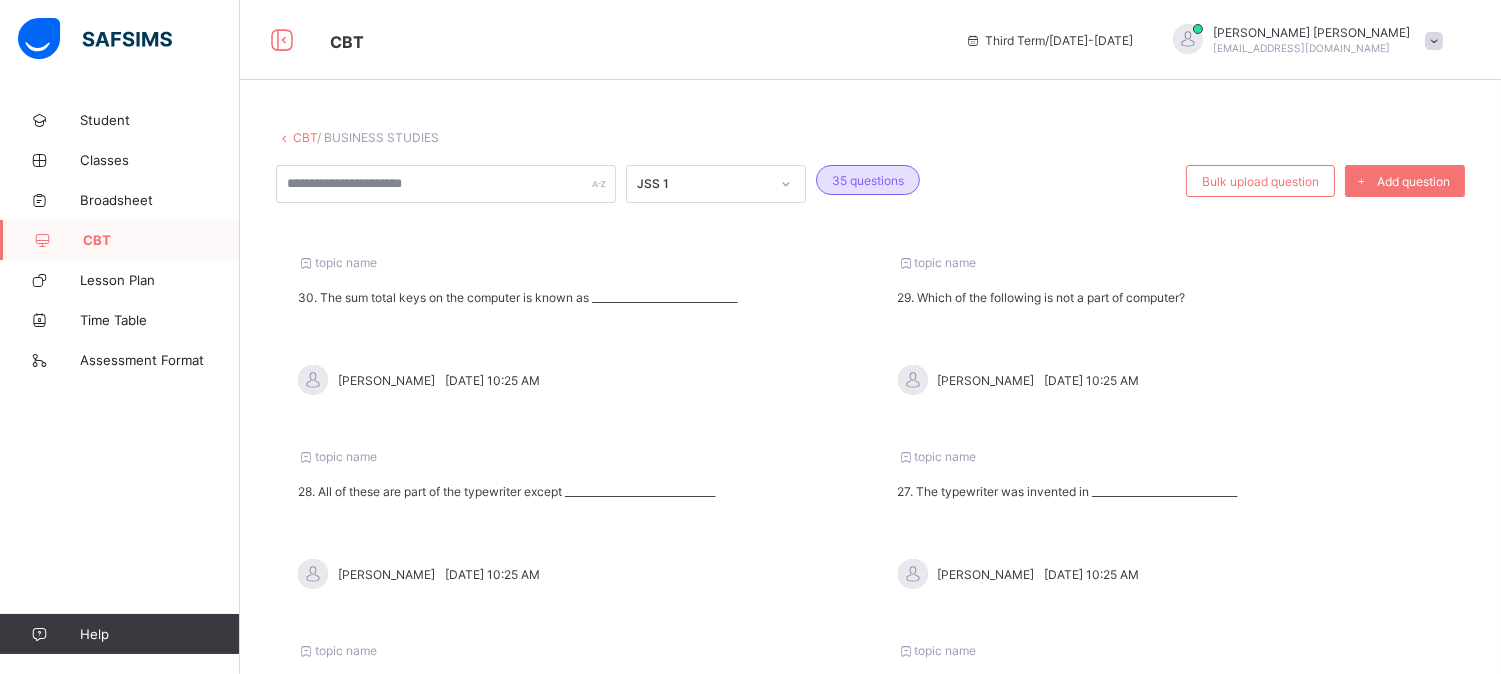 click on "CBT" at bounding box center [161, 240] 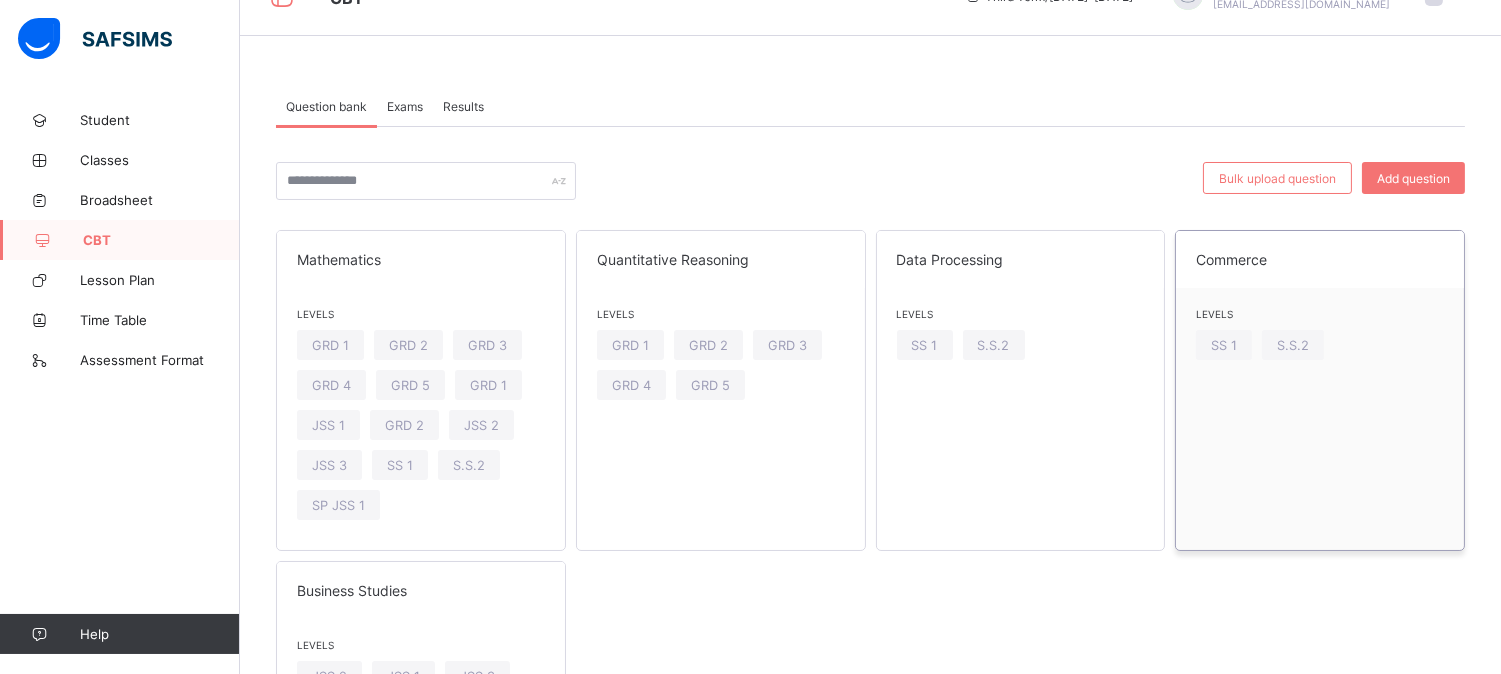 scroll, scrollTop: 152, scrollLeft: 0, axis: vertical 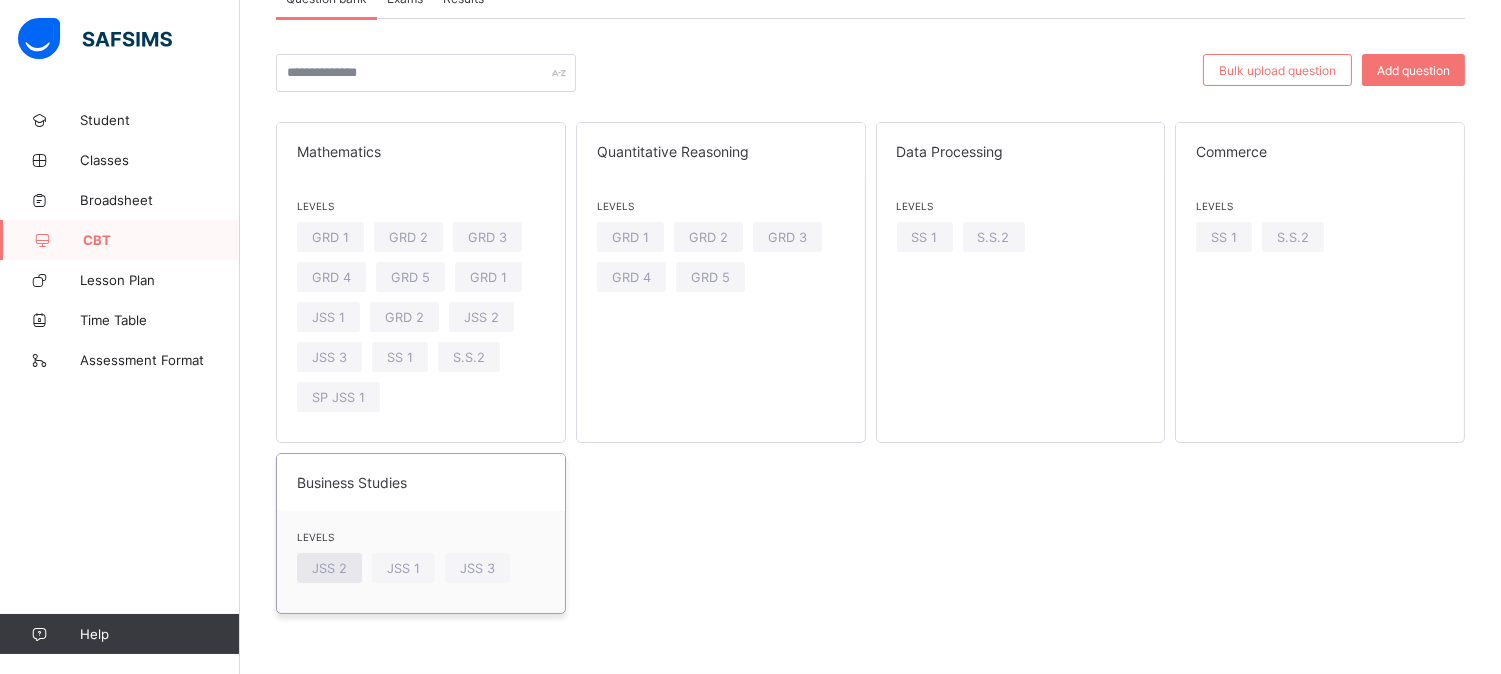 click on "JSS 2" at bounding box center (329, 568) 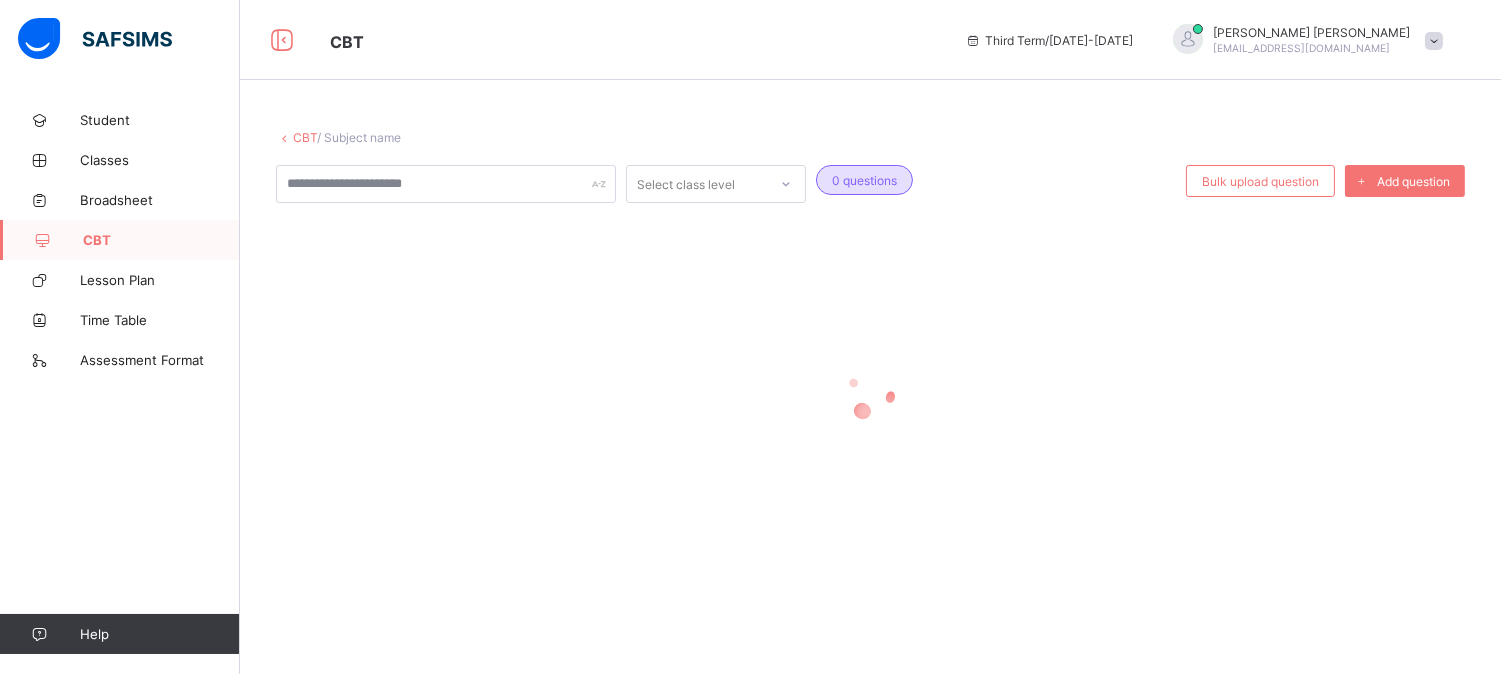 scroll, scrollTop: 0, scrollLeft: 0, axis: both 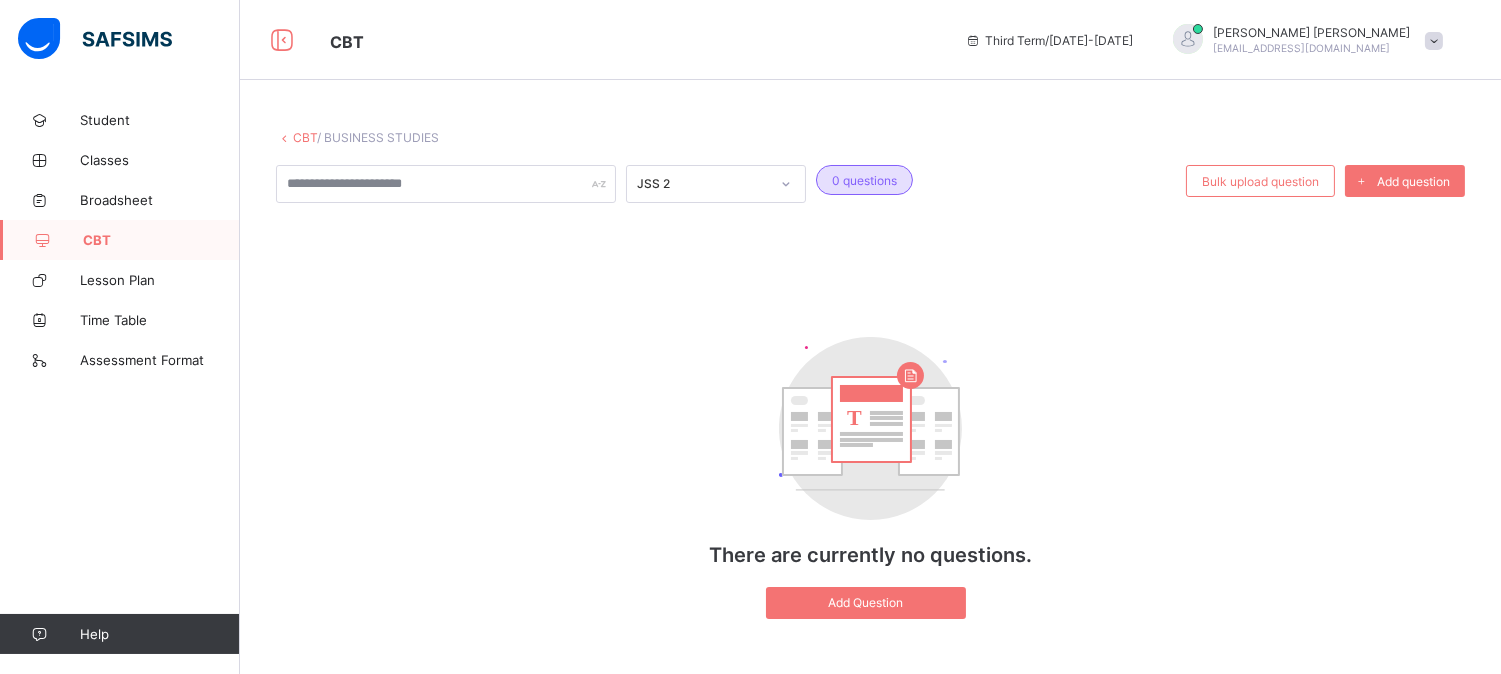 click on "JSS 2 0 questions Bulk upload question Add question T There are currently no questions. Add Question" at bounding box center (870, 402) 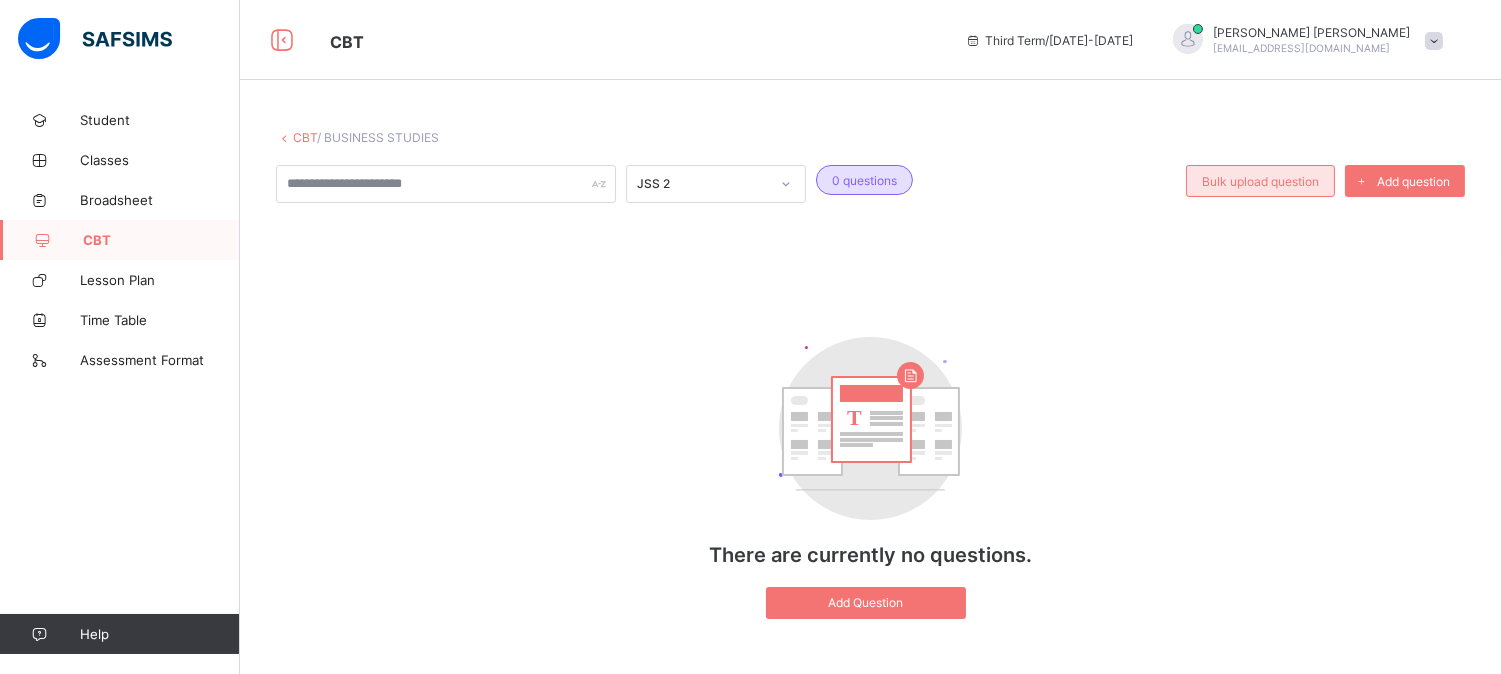 click on "Bulk upload question" at bounding box center [1260, 181] 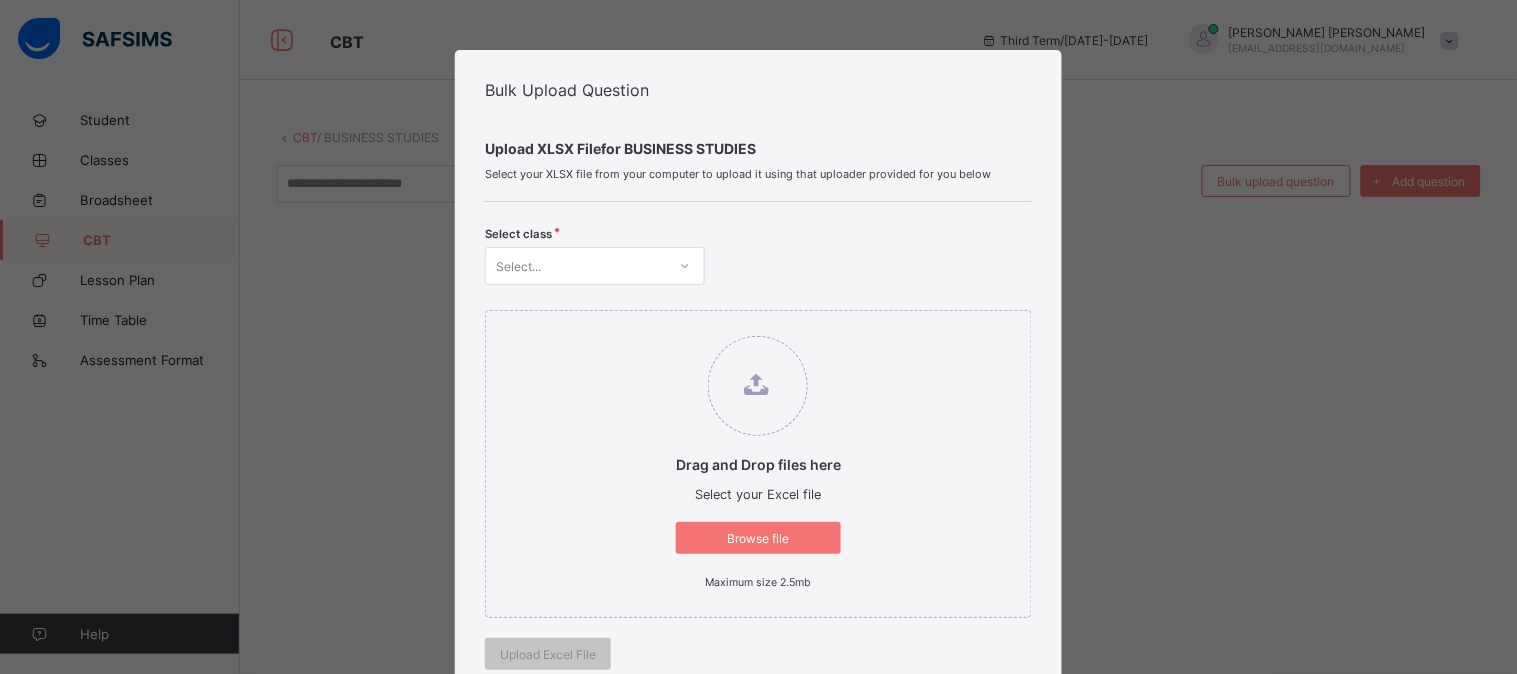 click on "Select..." at bounding box center (576, 266) 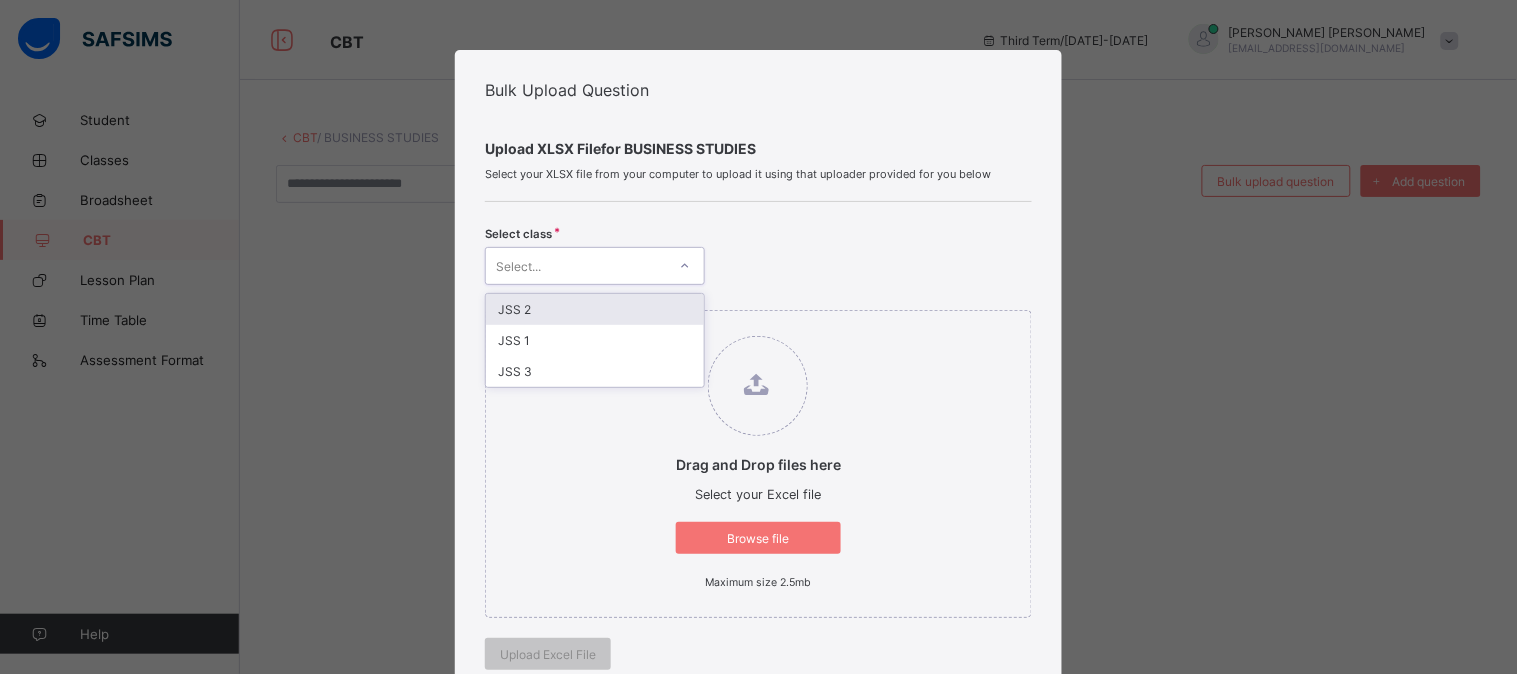 click on "JSS 2" at bounding box center [595, 309] 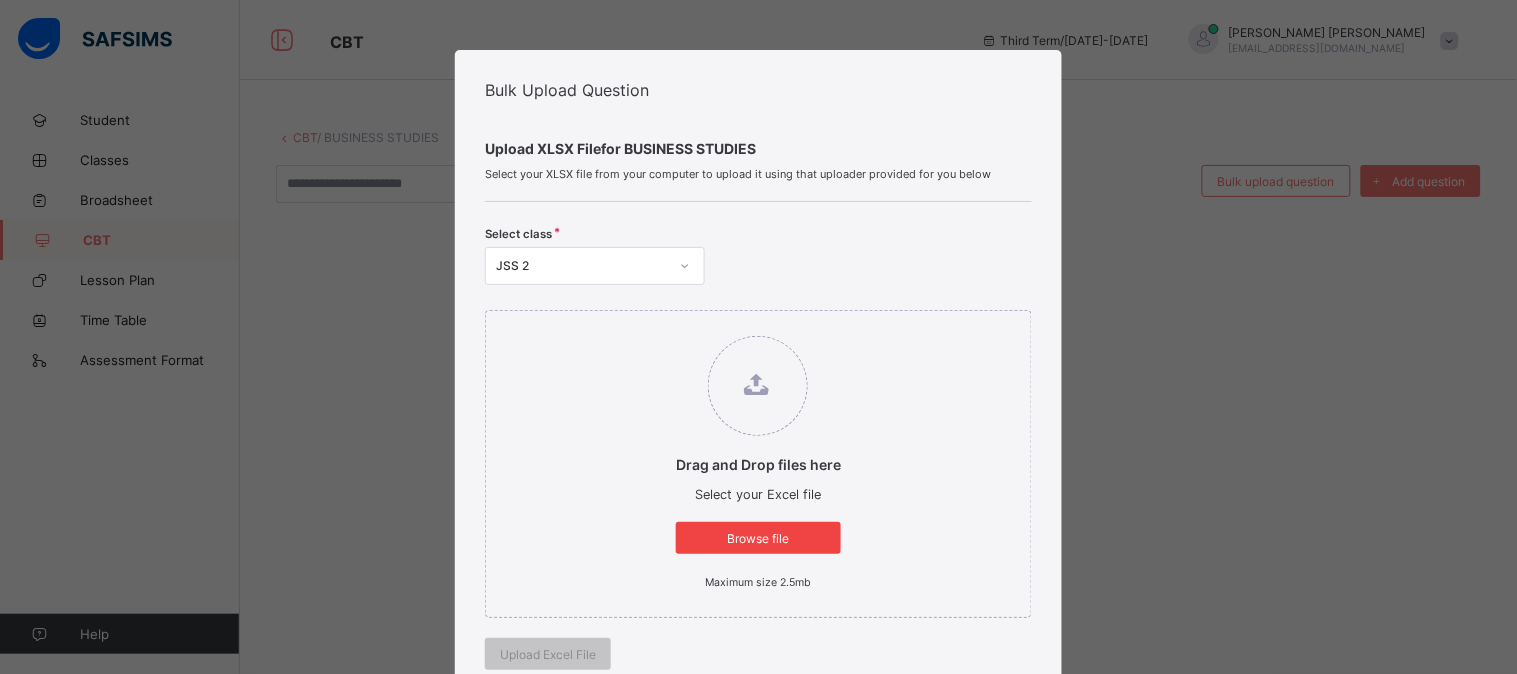 click on "Browse file" at bounding box center [758, 538] 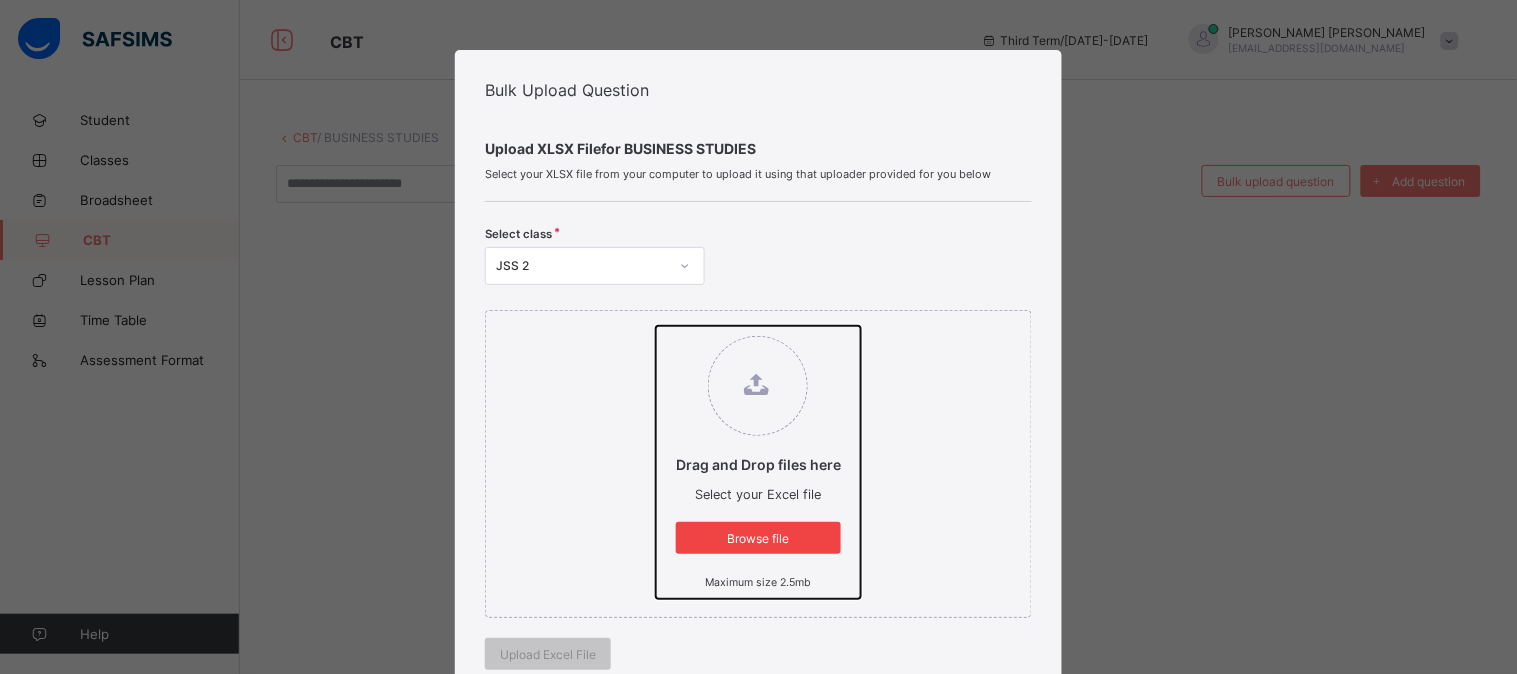 click on "Drag and Drop files here Select your Excel file Browse file Maximum size 2.5mb" at bounding box center [656, 326] 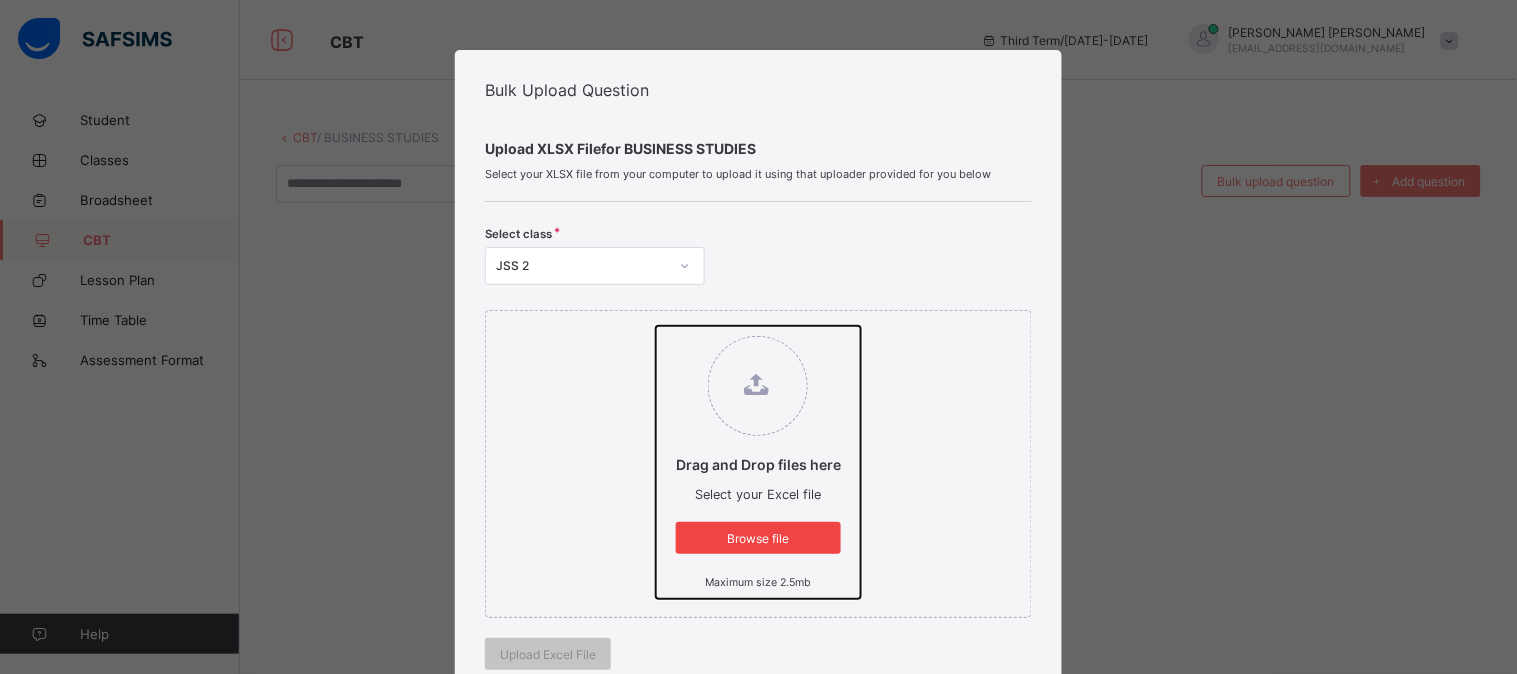type on "**********" 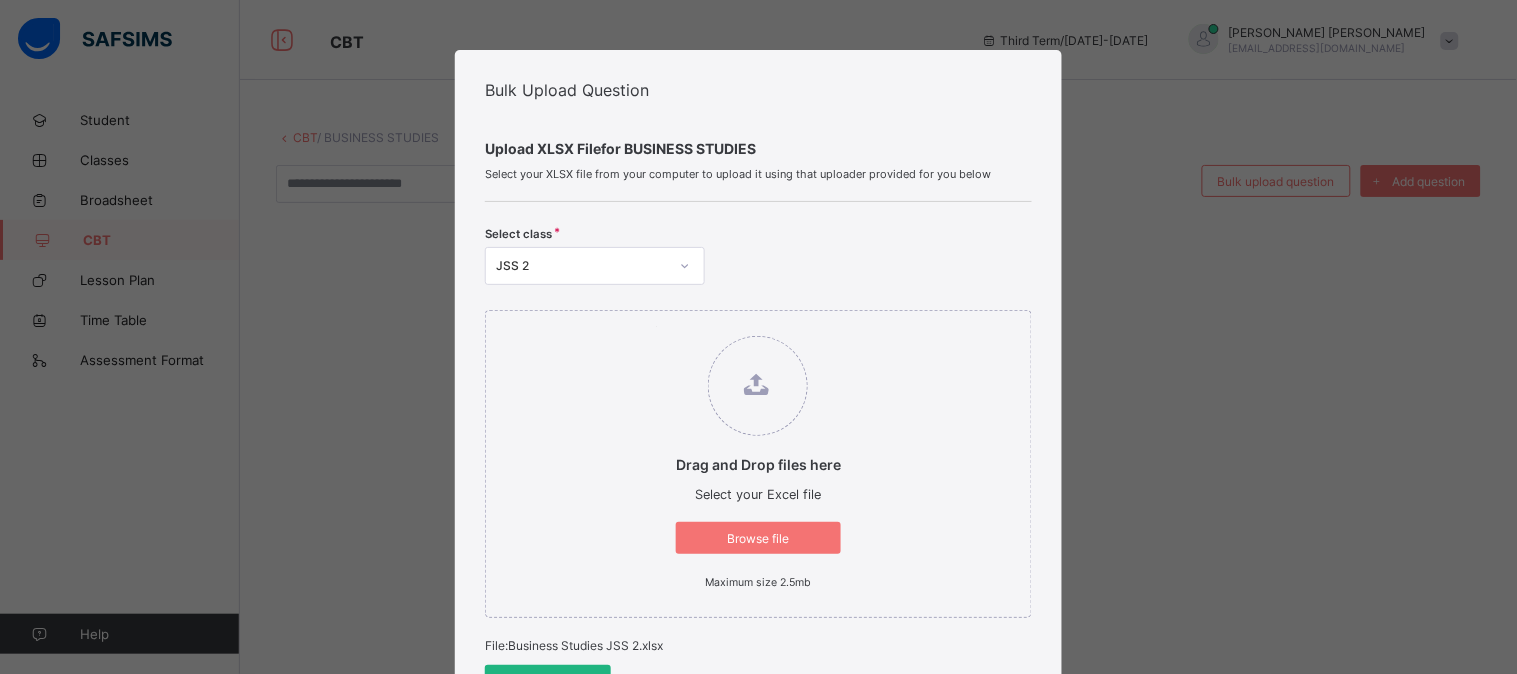 click on "Upload Excel File" at bounding box center [548, 681] 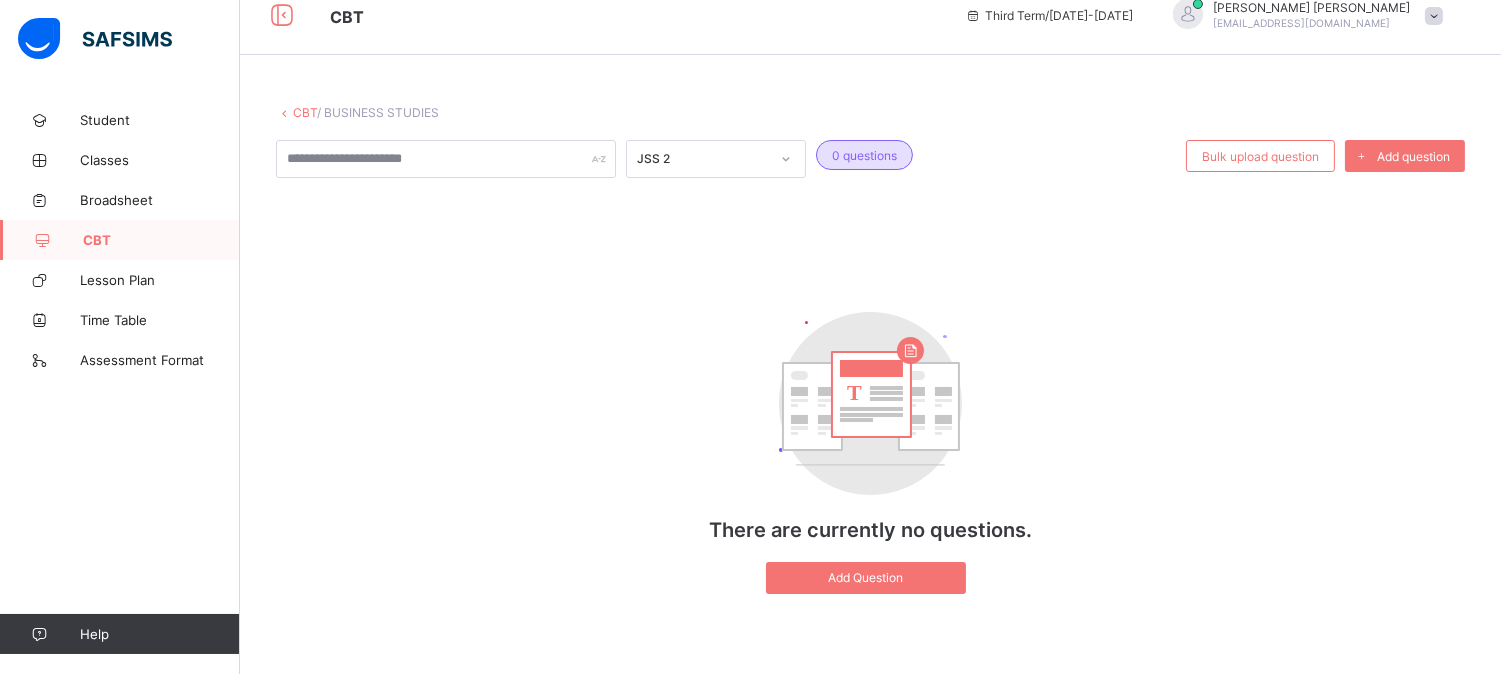 scroll, scrollTop: 0, scrollLeft: 0, axis: both 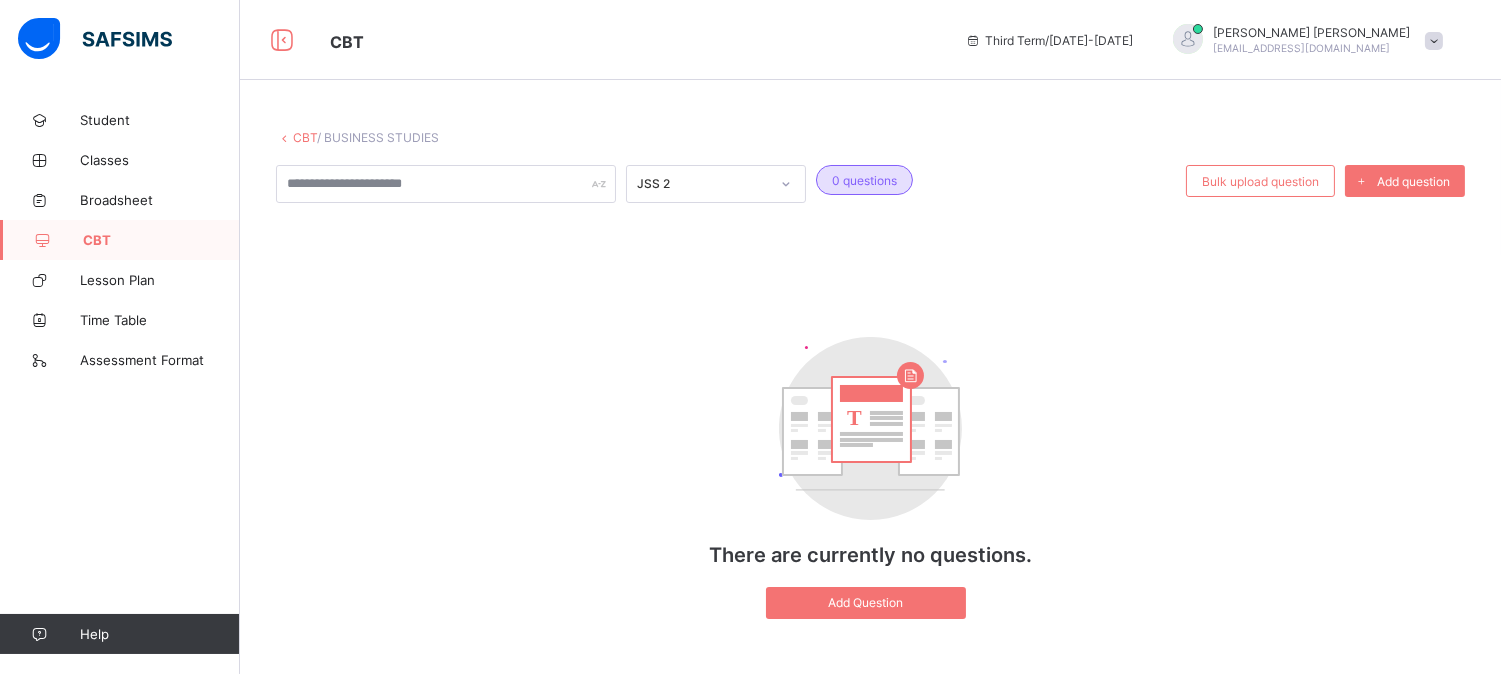 click on "JSS 2 0 questions Bulk upload question Add question T There are currently no questions. Add Question" at bounding box center (870, 402) 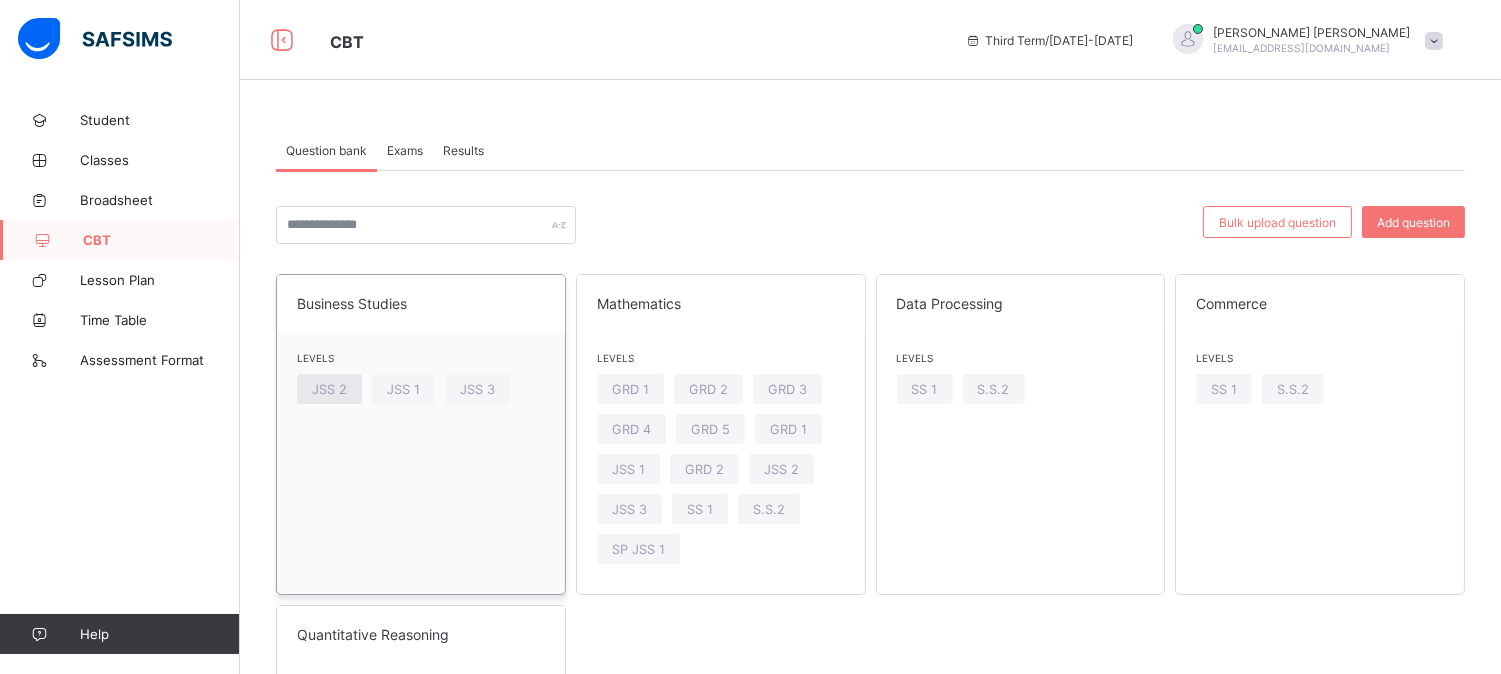 click on "JSS 2" at bounding box center [329, 389] 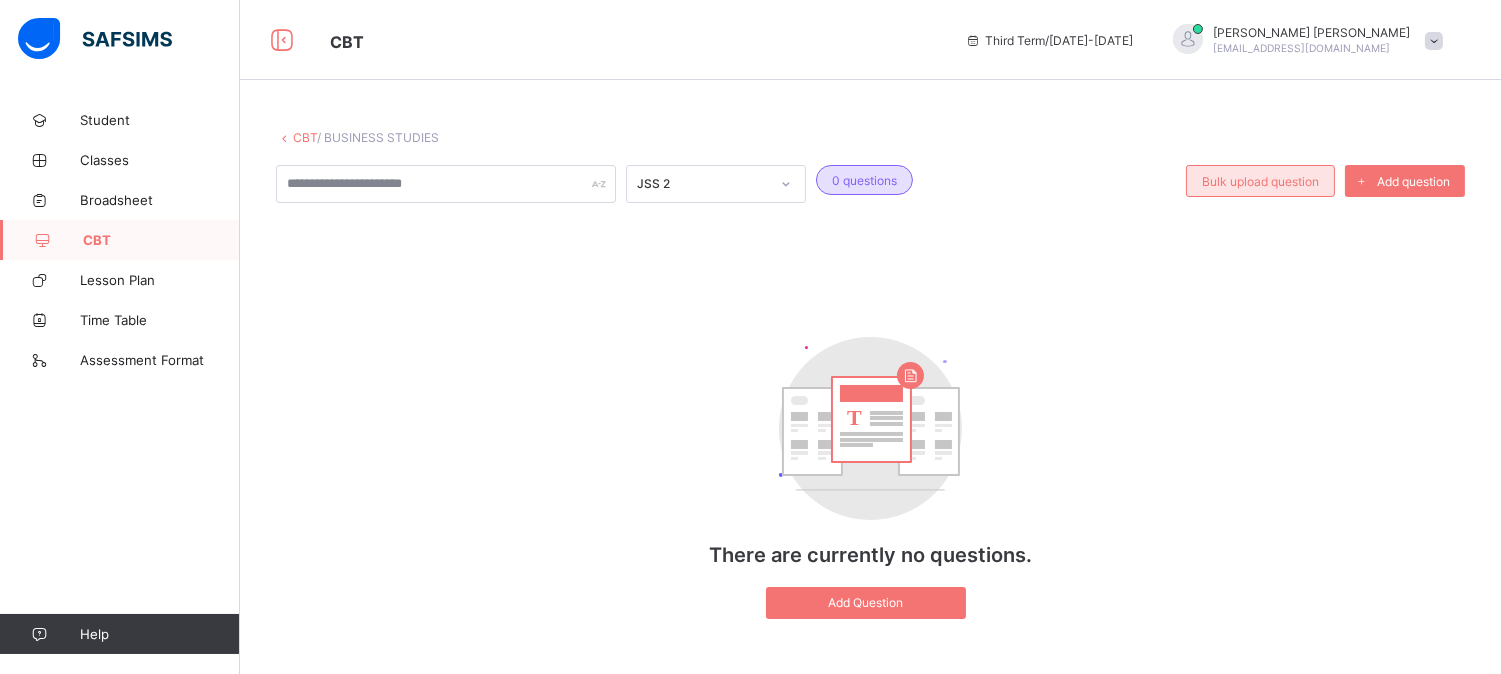 click on "Bulk upload question" at bounding box center [1260, 181] 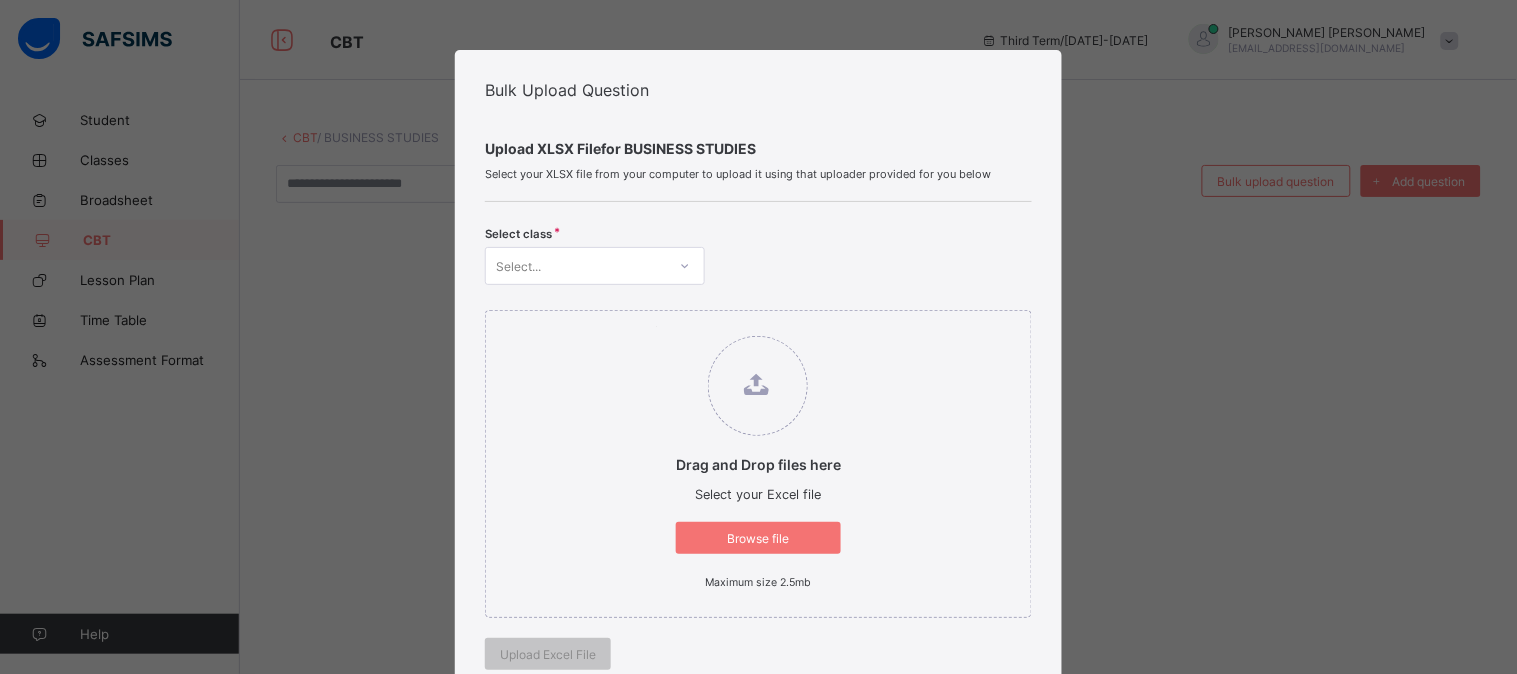 click on "Select..." at bounding box center (576, 266) 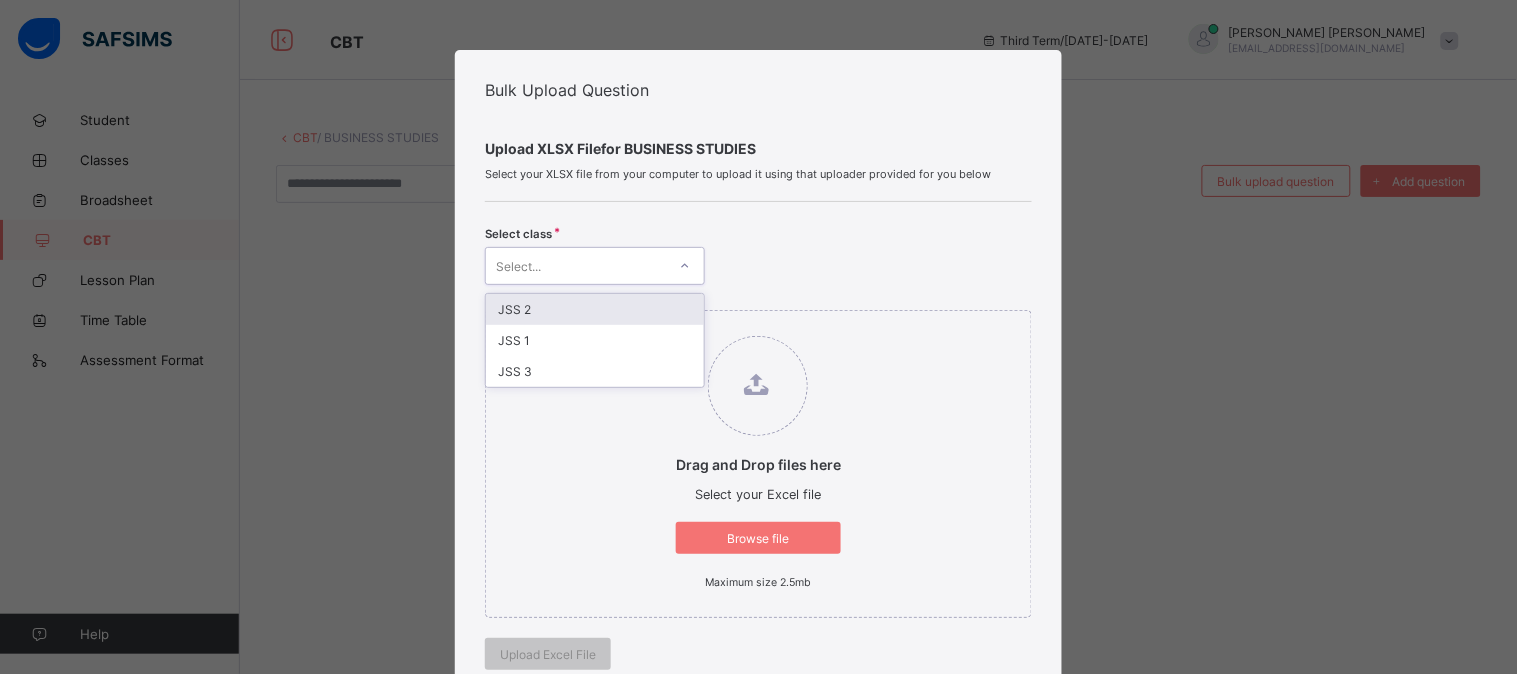 click on "JSS 2" at bounding box center [595, 309] 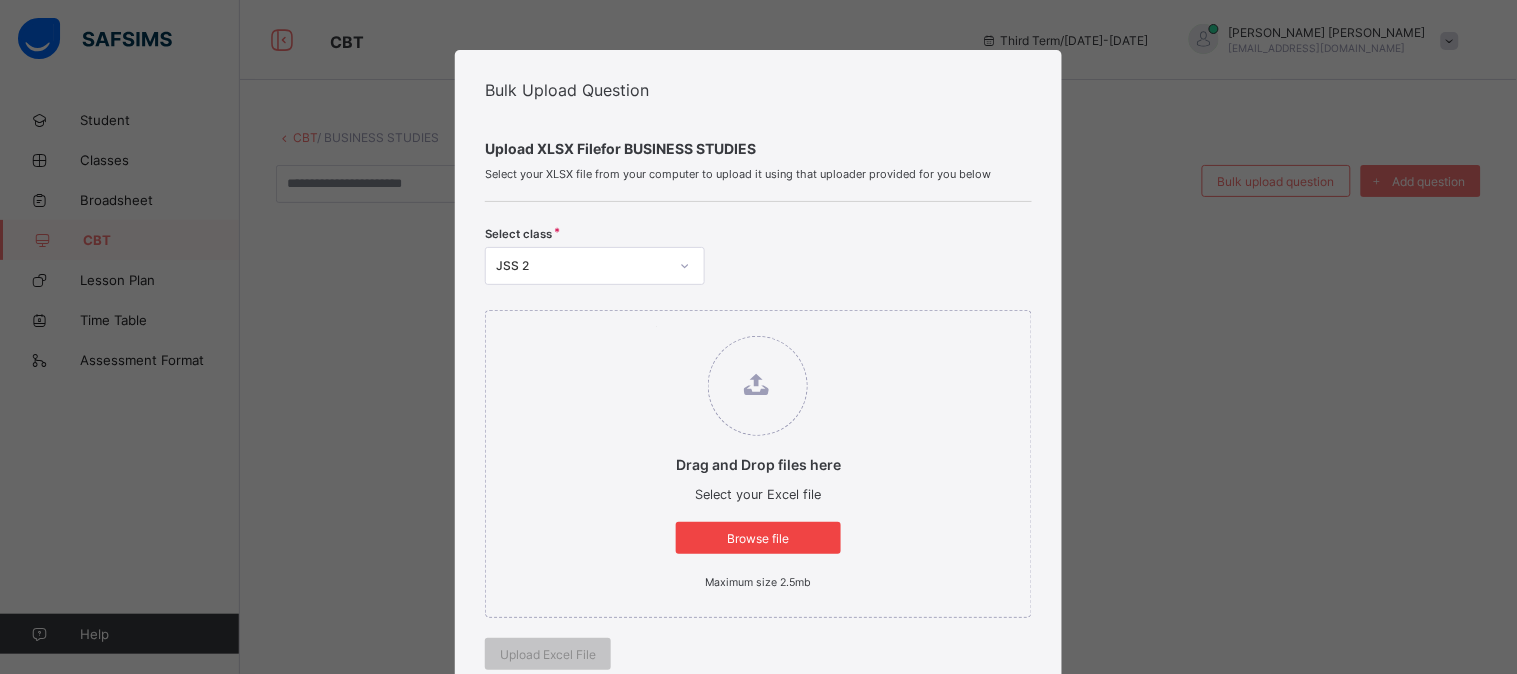 click on "Browse file" at bounding box center [758, 538] 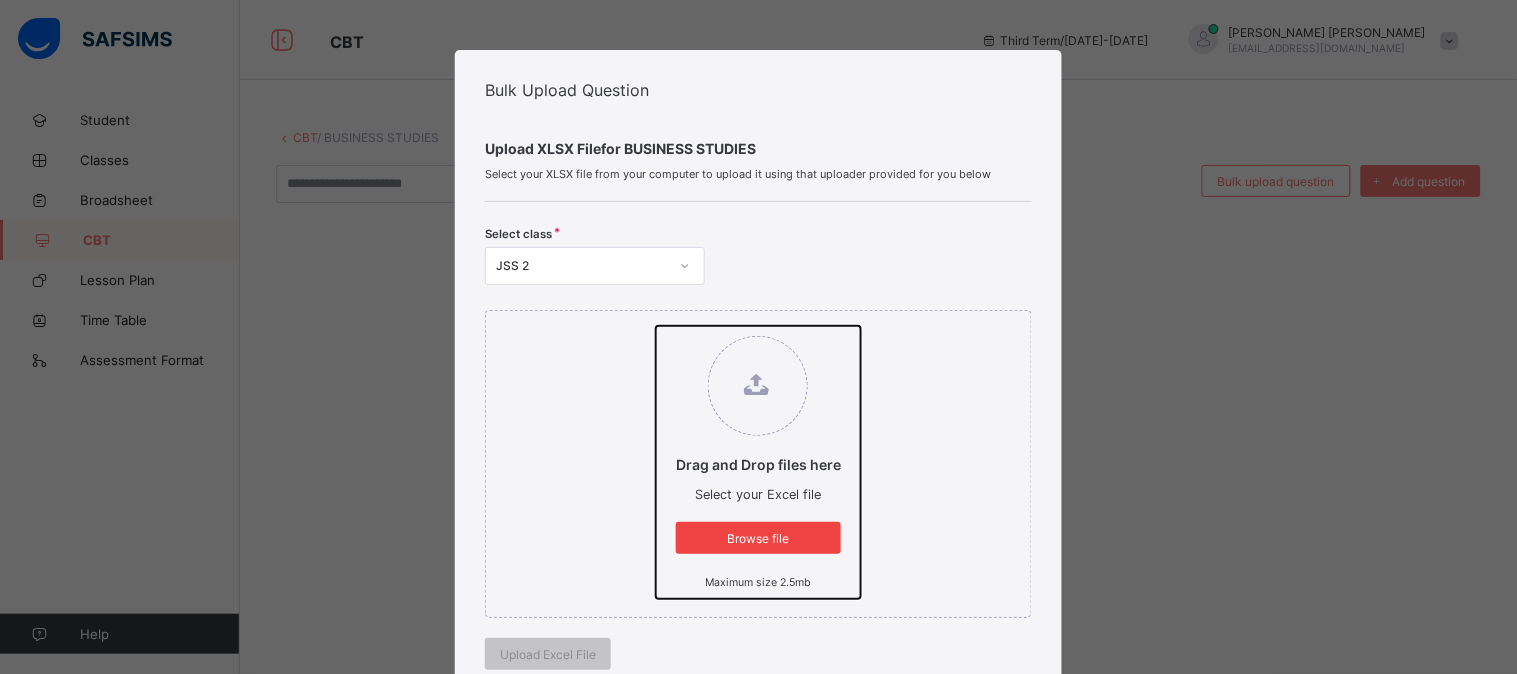 click on "Drag and Drop files here Select your Excel file Browse file Maximum size 2.5mb" at bounding box center (656, 326) 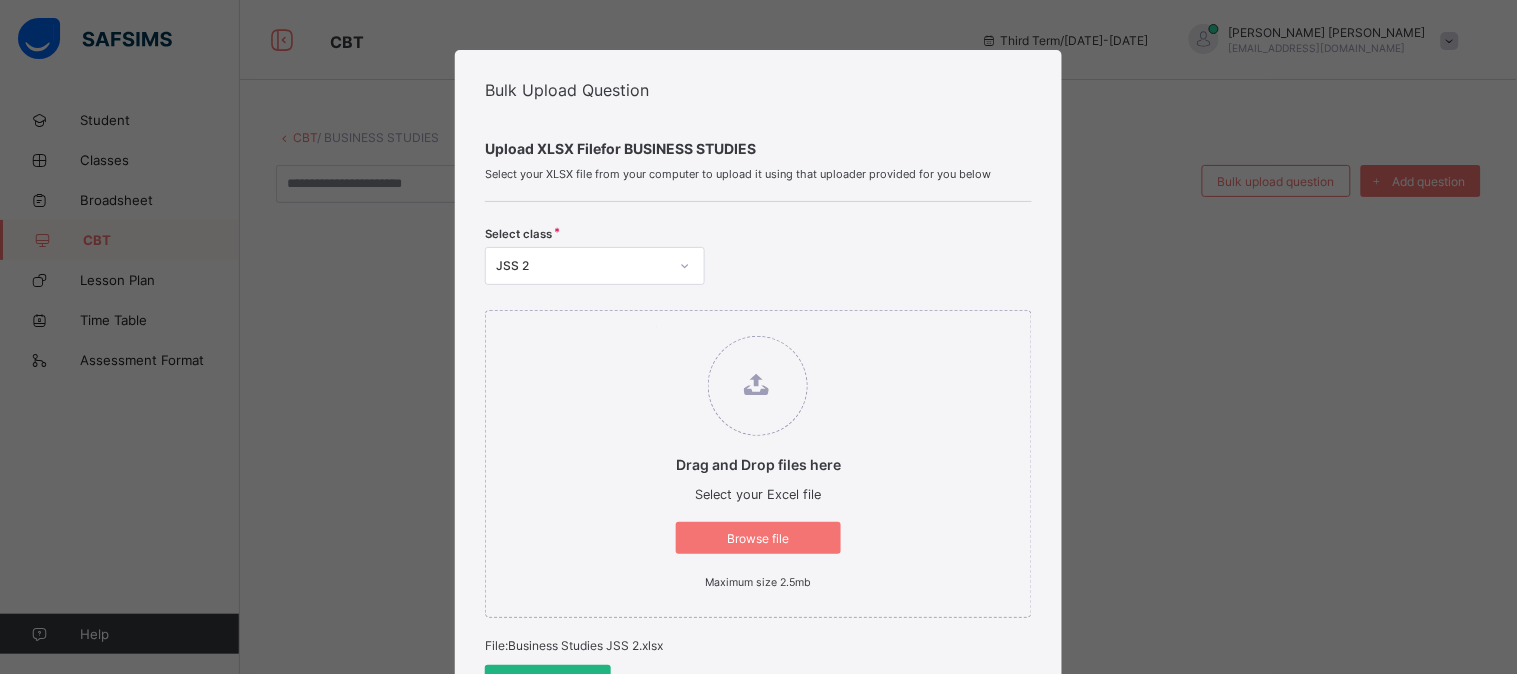 click on "Upload Excel File" at bounding box center (548, 681) 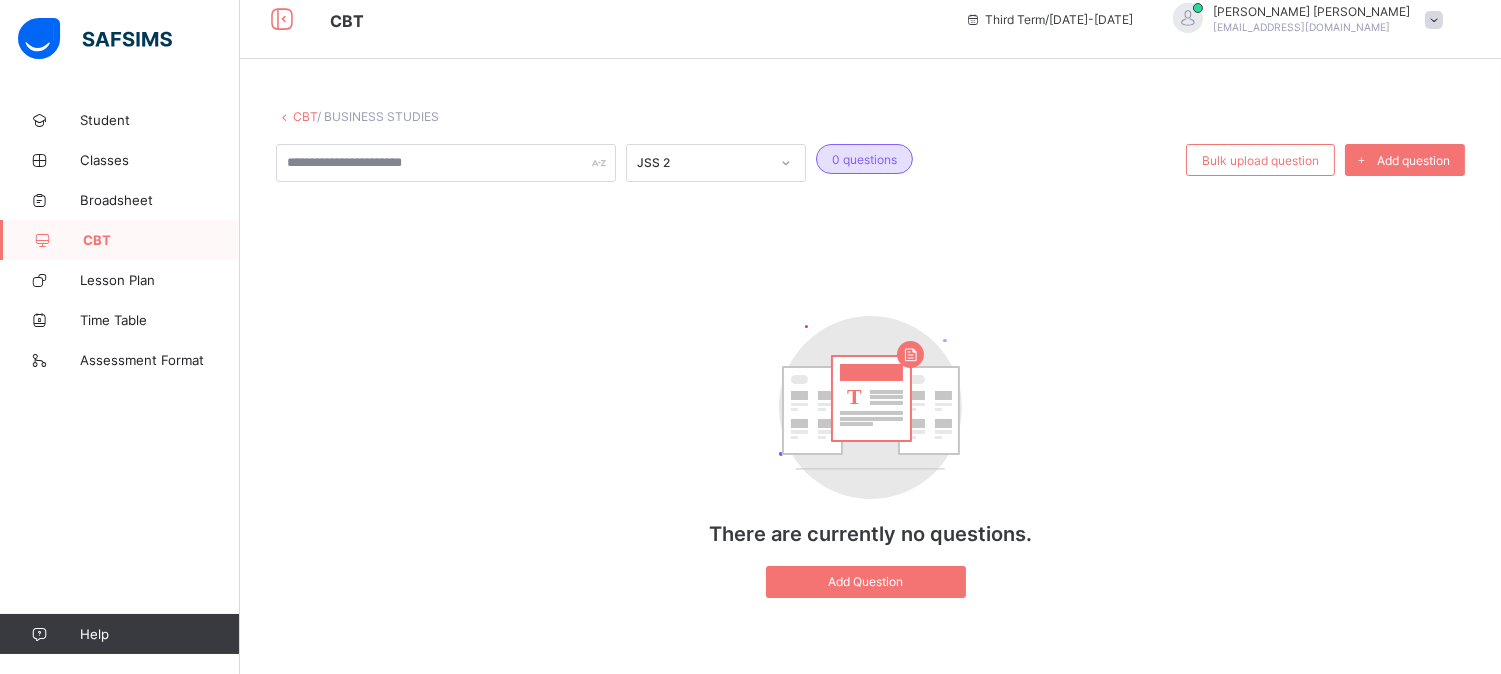 scroll, scrollTop: 25, scrollLeft: 0, axis: vertical 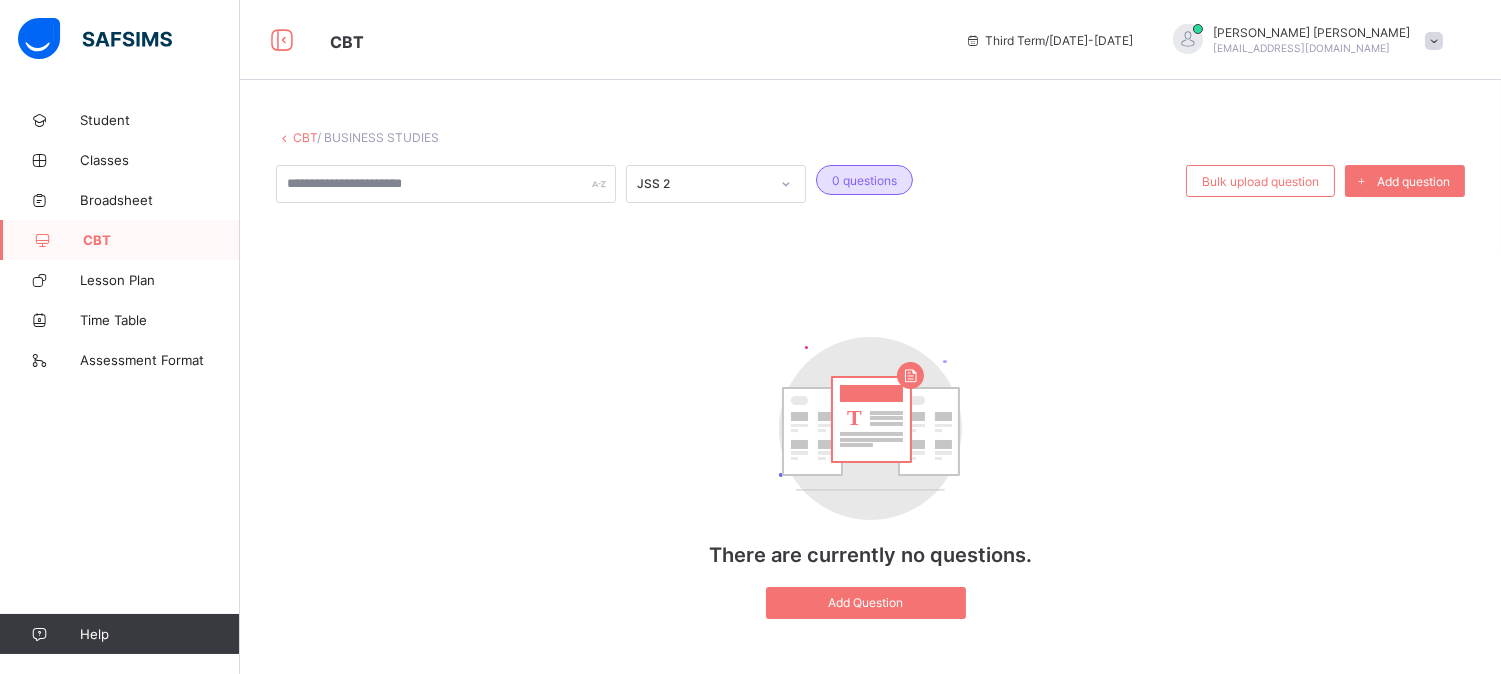 click on "JSS 2 0 questions Bulk upload question Add question T There are currently no questions. Add Question" at bounding box center [870, 402] 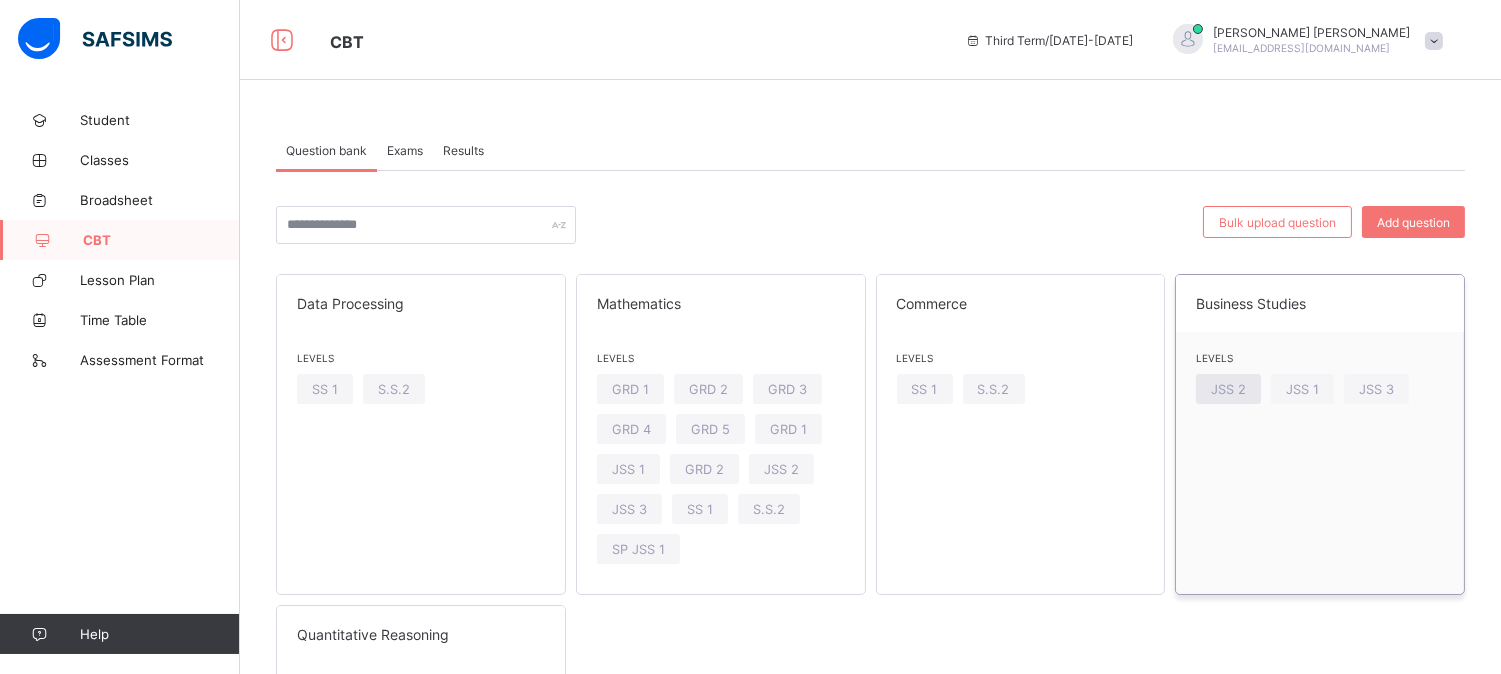 click on "JSS 2" at bounding box center (1228, 389) 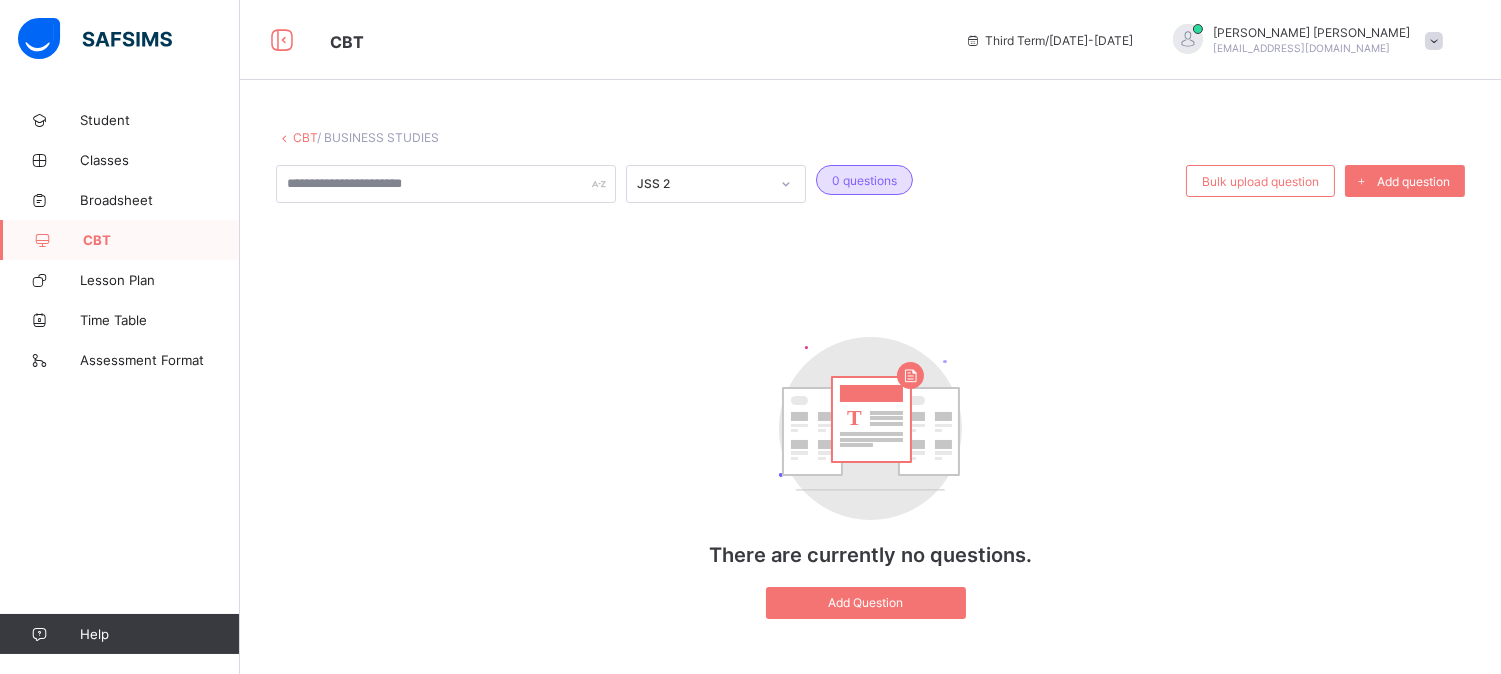 click on "JSS 2 0 questions Bulk upload question Add question T There are currently no questions. Add Question" at bounding box center (870, 402) 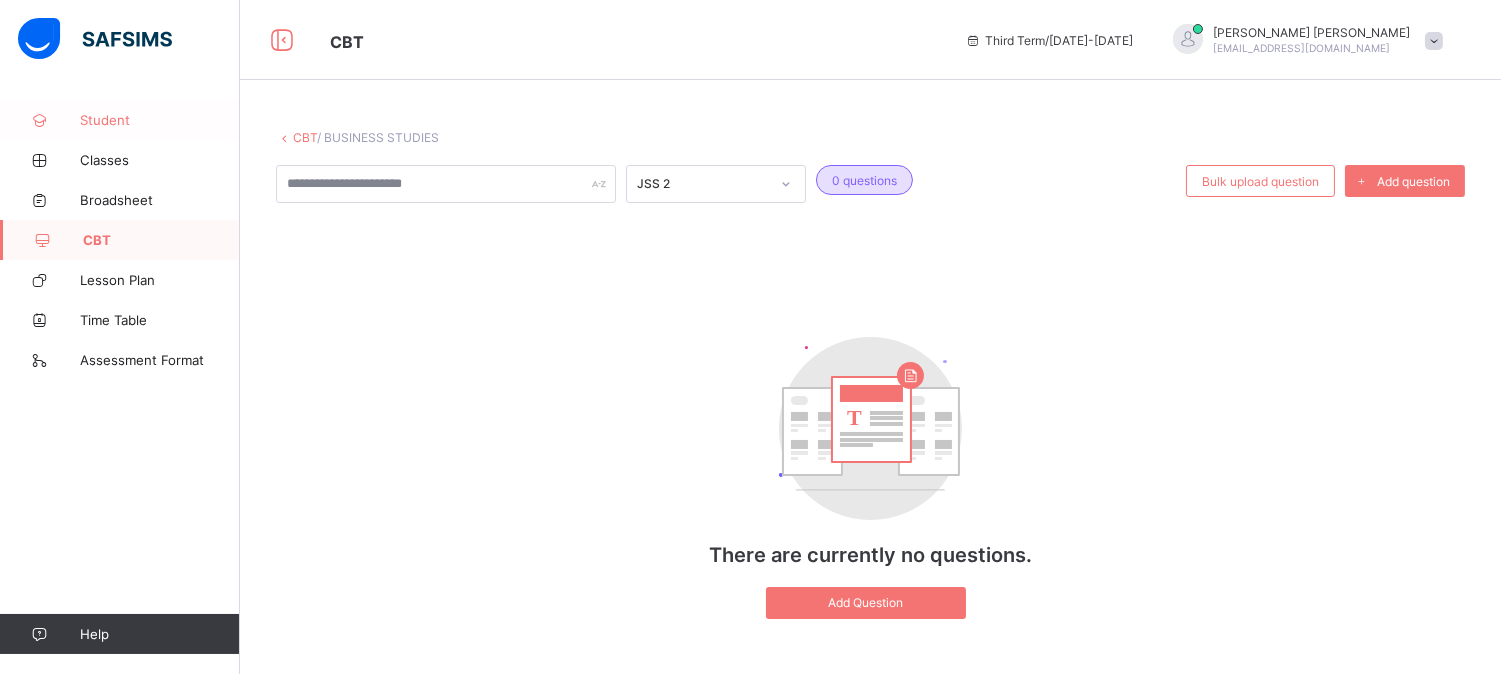 click on "Student" at bounding box center (160, 120) 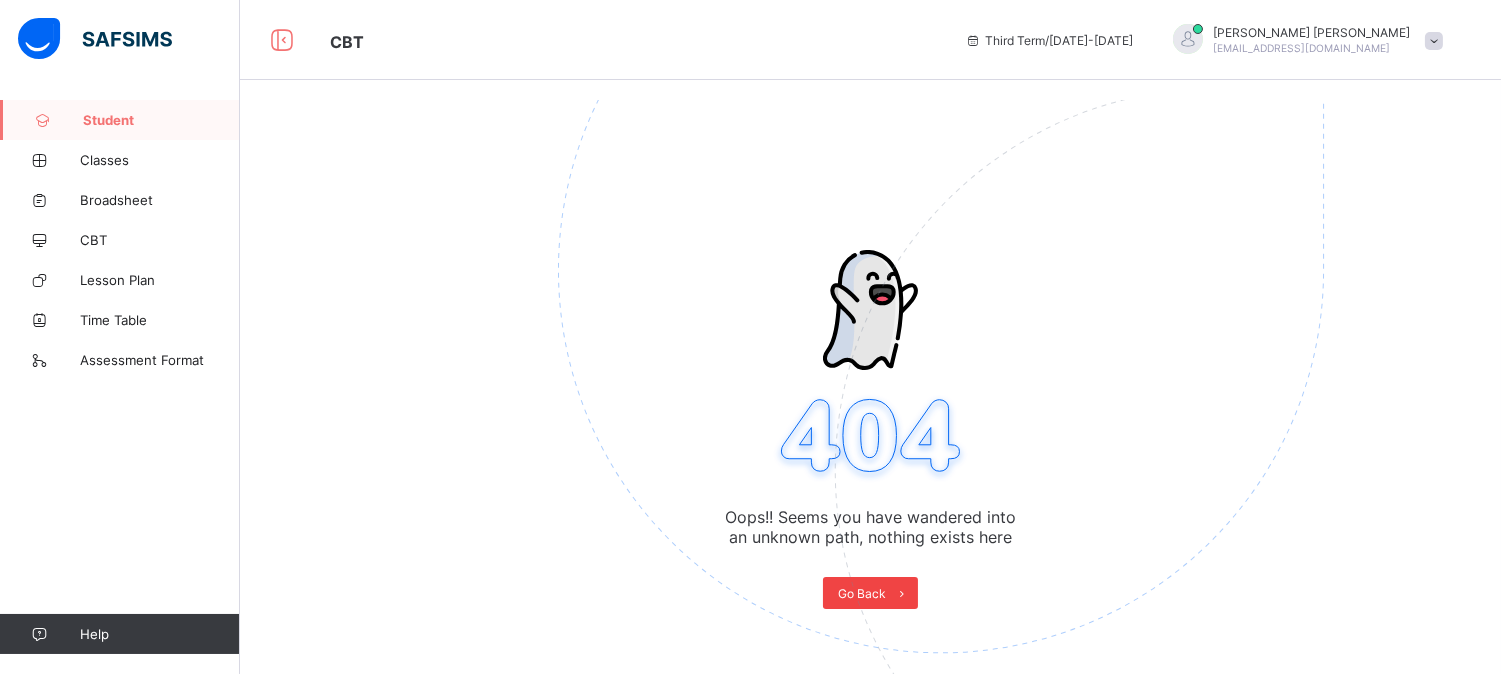 click on "Go Back" at bounding box center [862, 593] 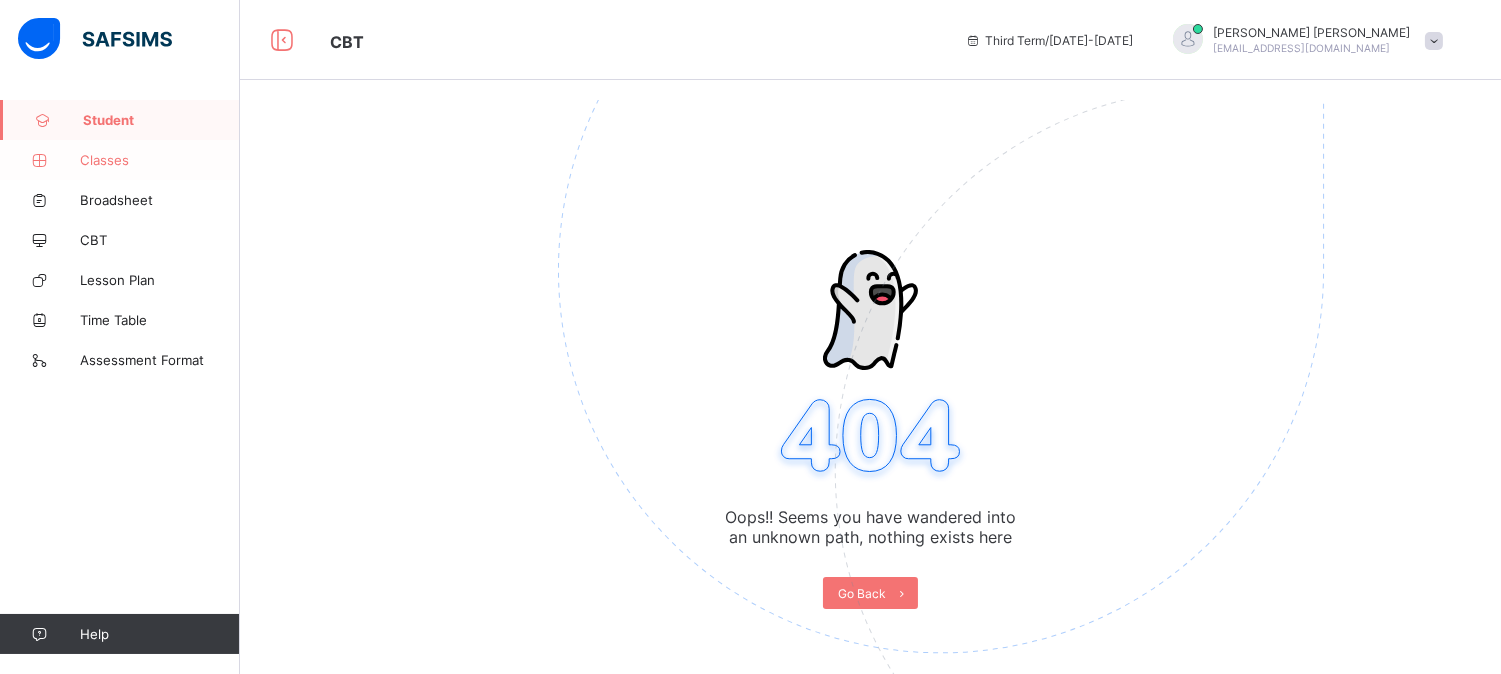 click on "Classes" at bounding box center (160, 160) 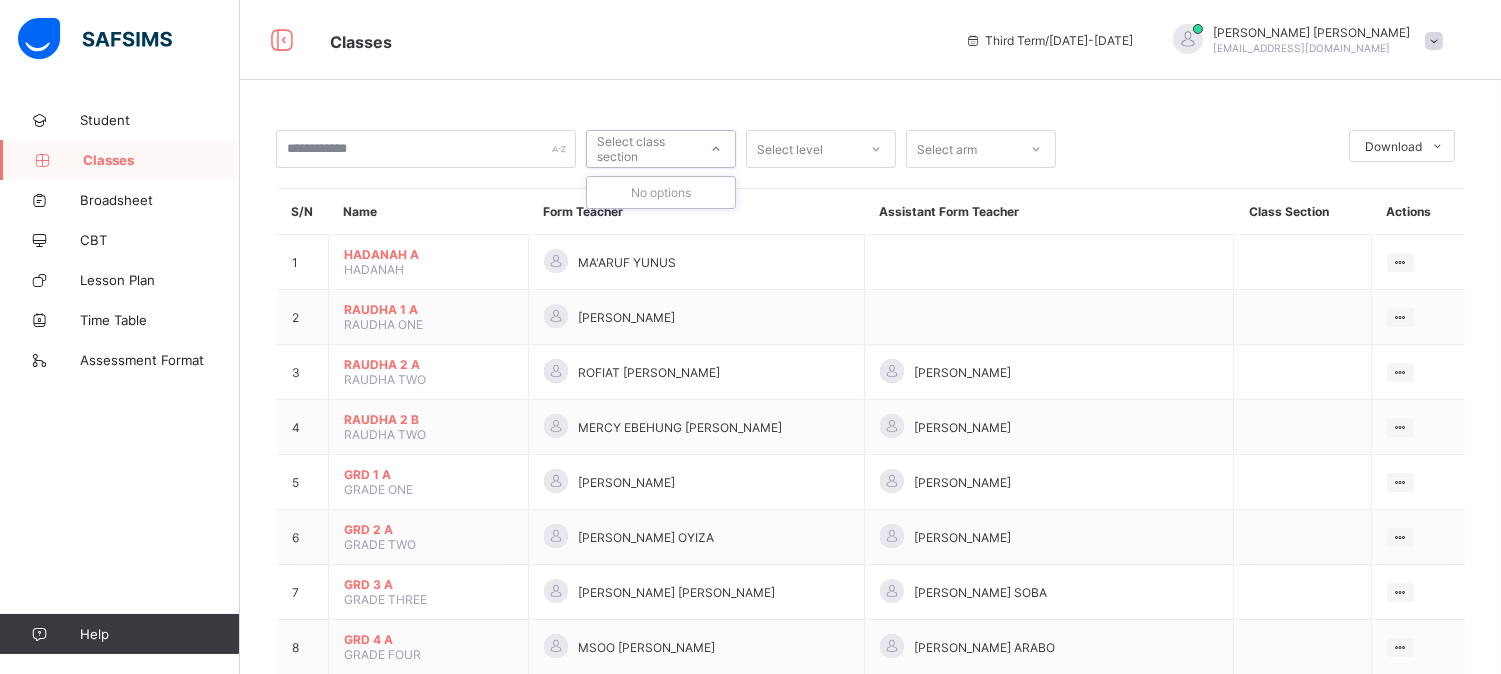 click 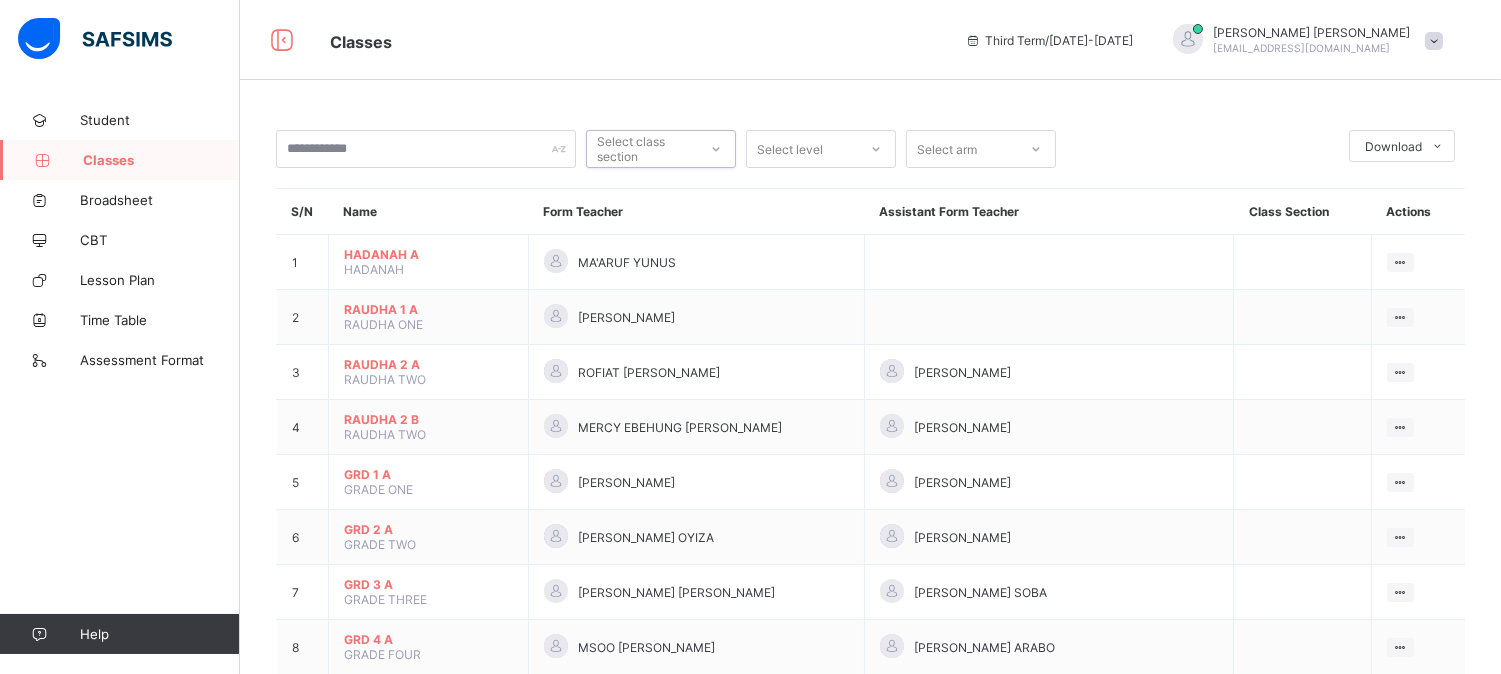 click 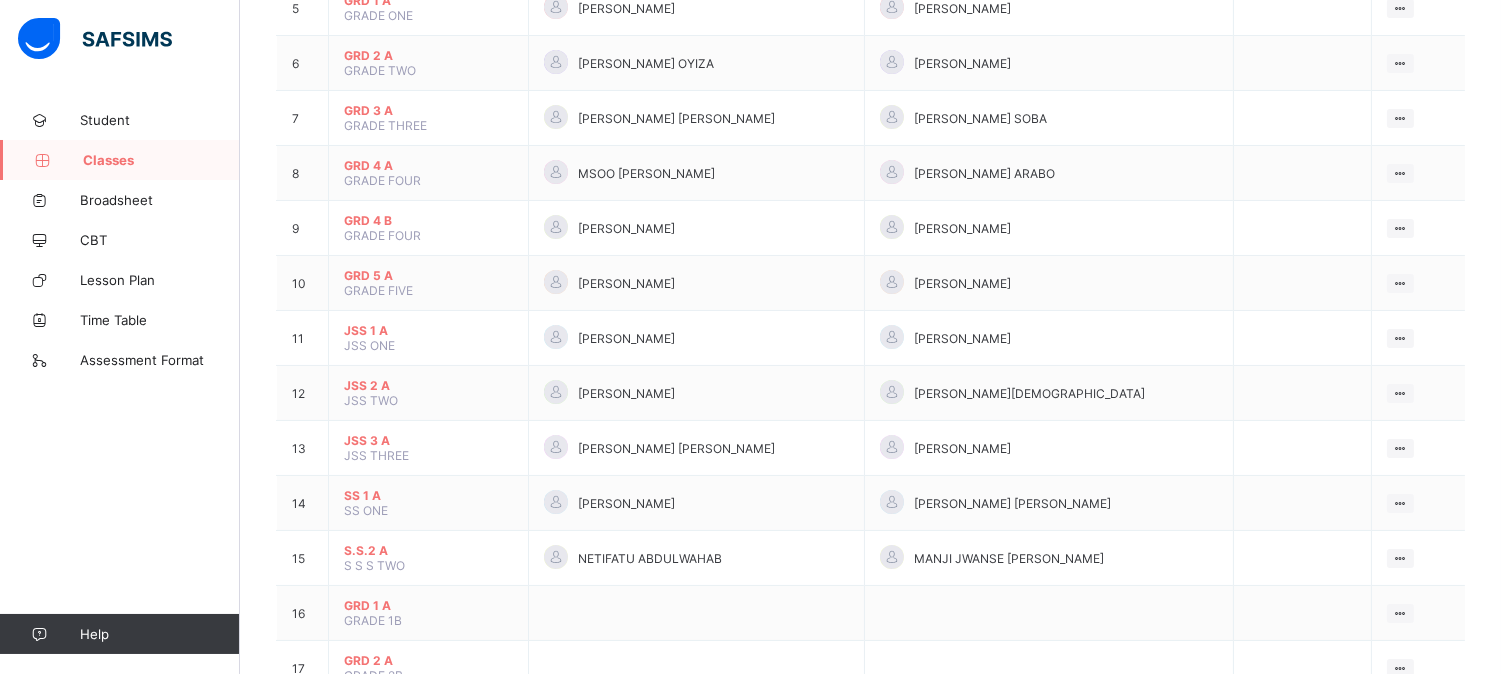 scroll, scrollTop: 360, scrollLeft: 0, axis: vertical 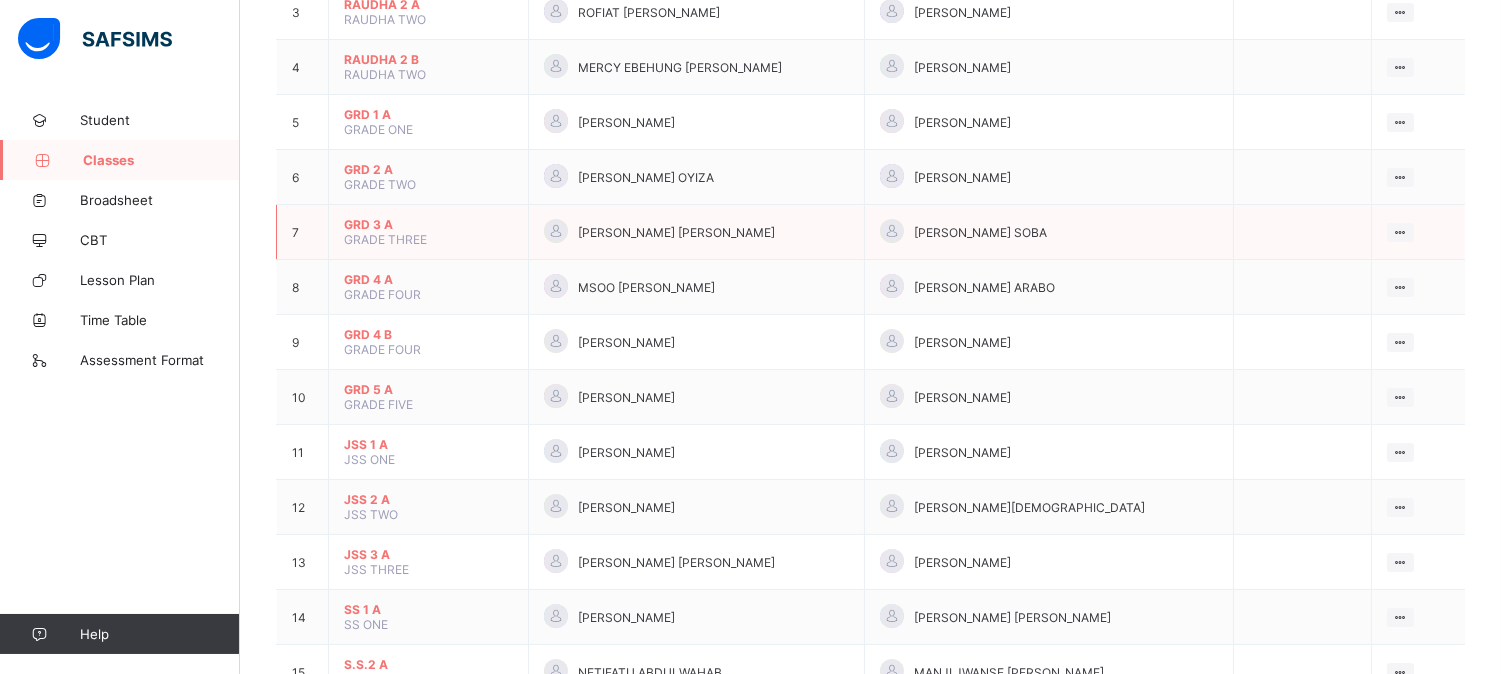 click on "AMINA YUSUFF LARA" at bounding box center (696, 232) 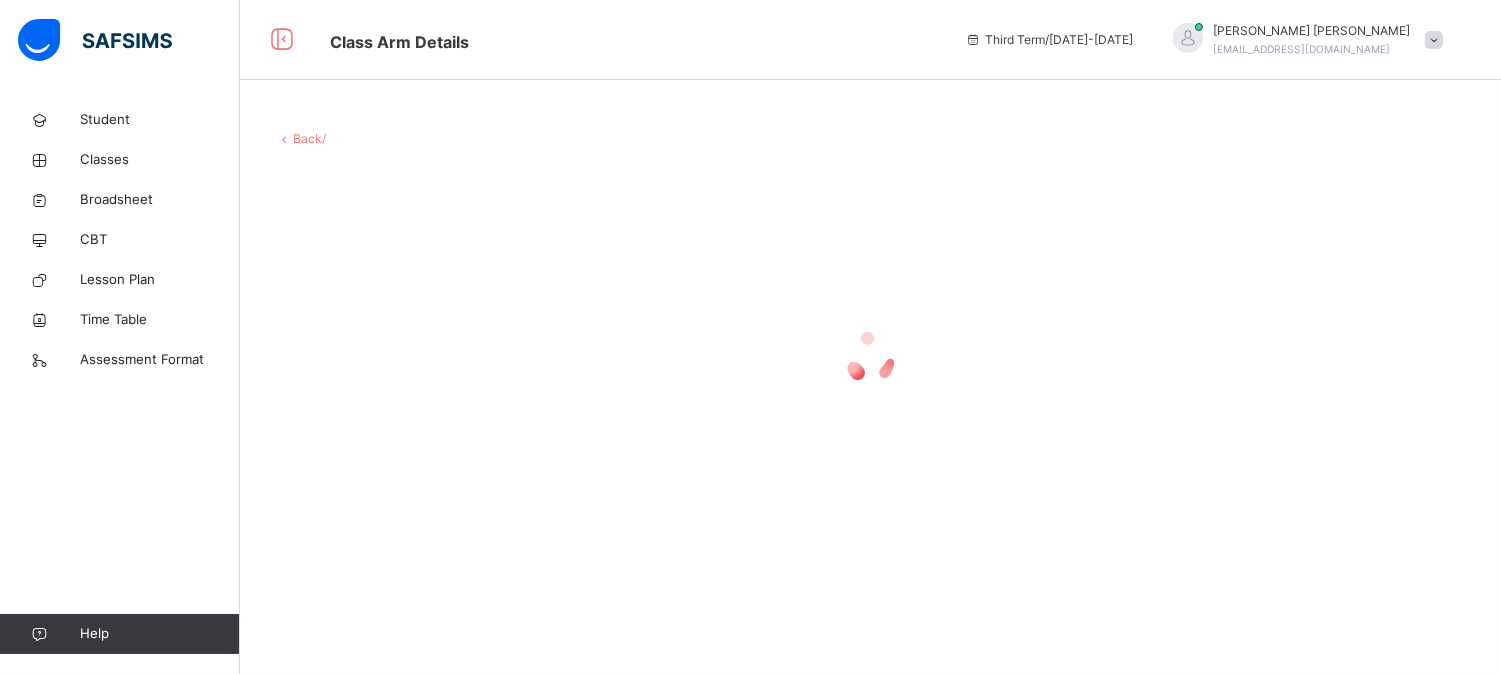scroll, scrollTop: 0, scrollLeft: 0, axis: both 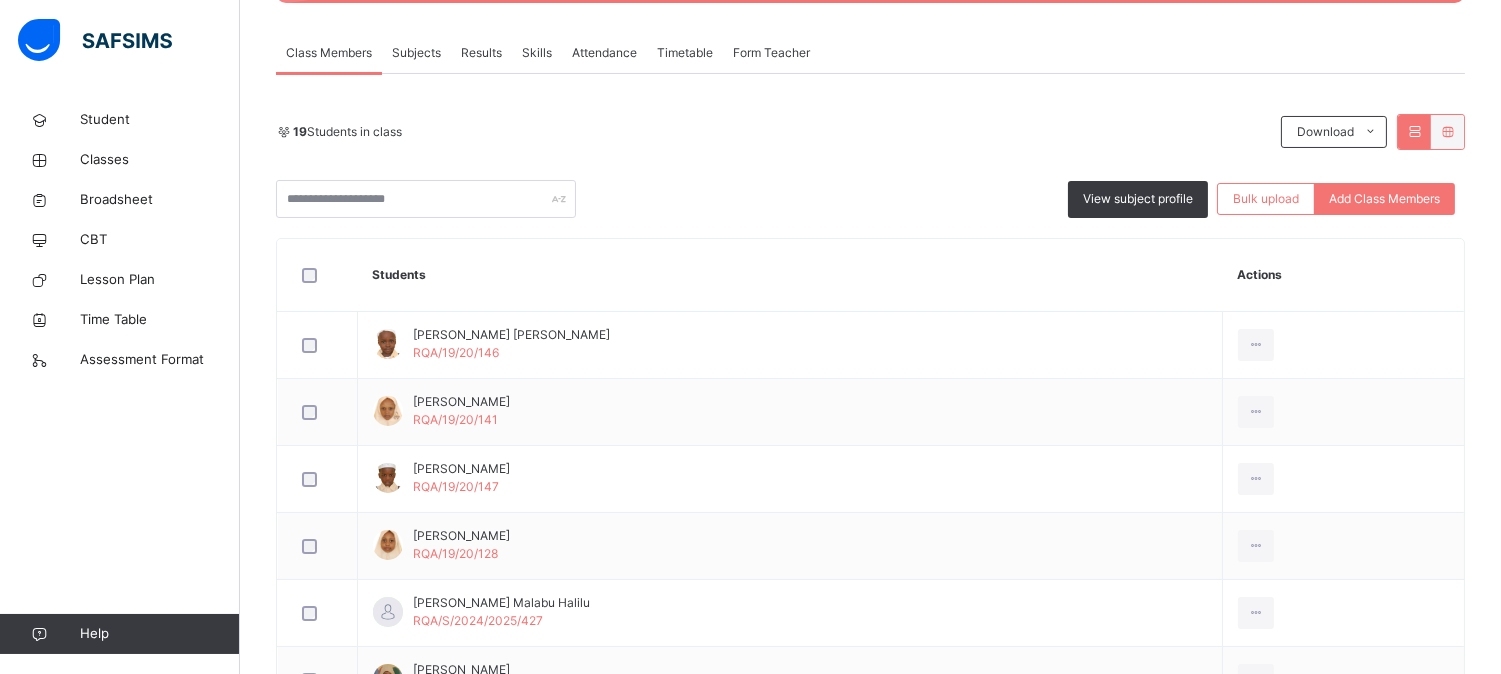 click on "Subjects" at bounding box center (416, 53) 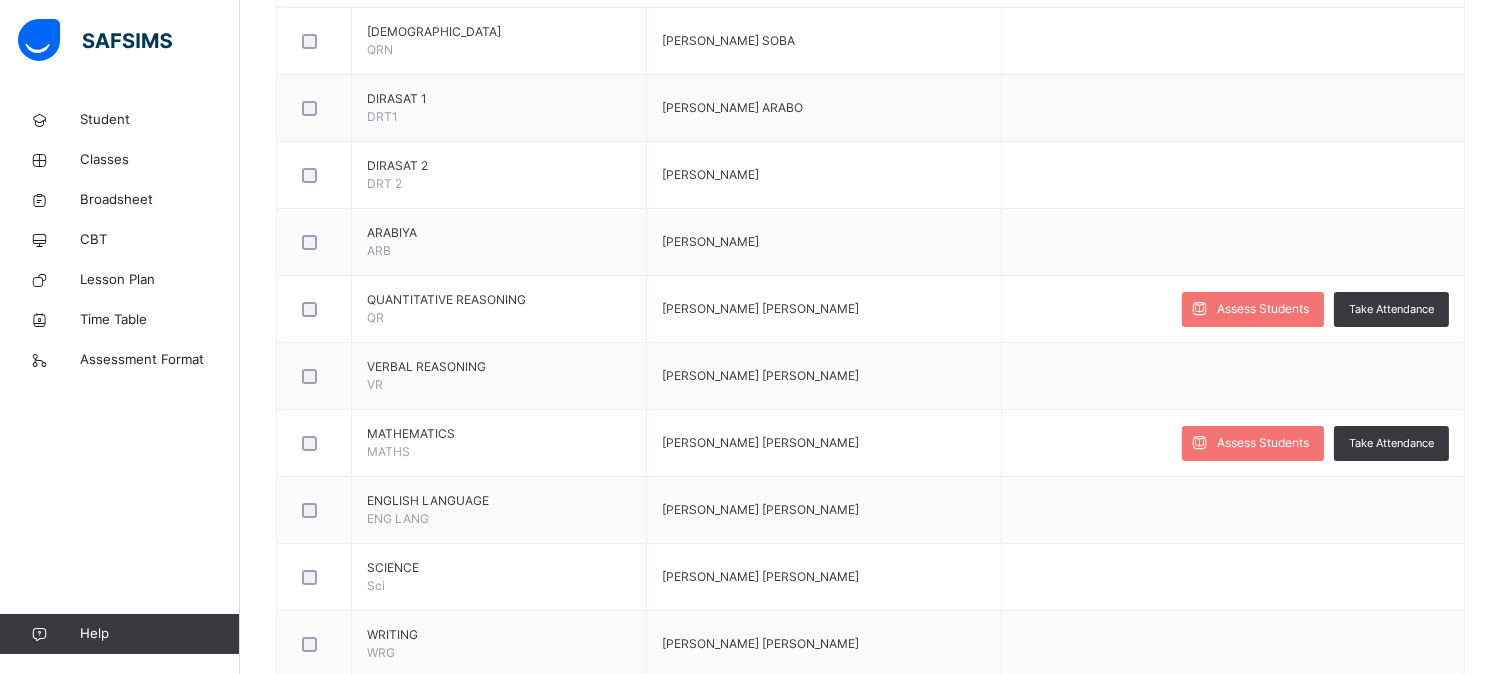 scroll, scrollTop: 567, scrollLeft: 0, axis: vertical 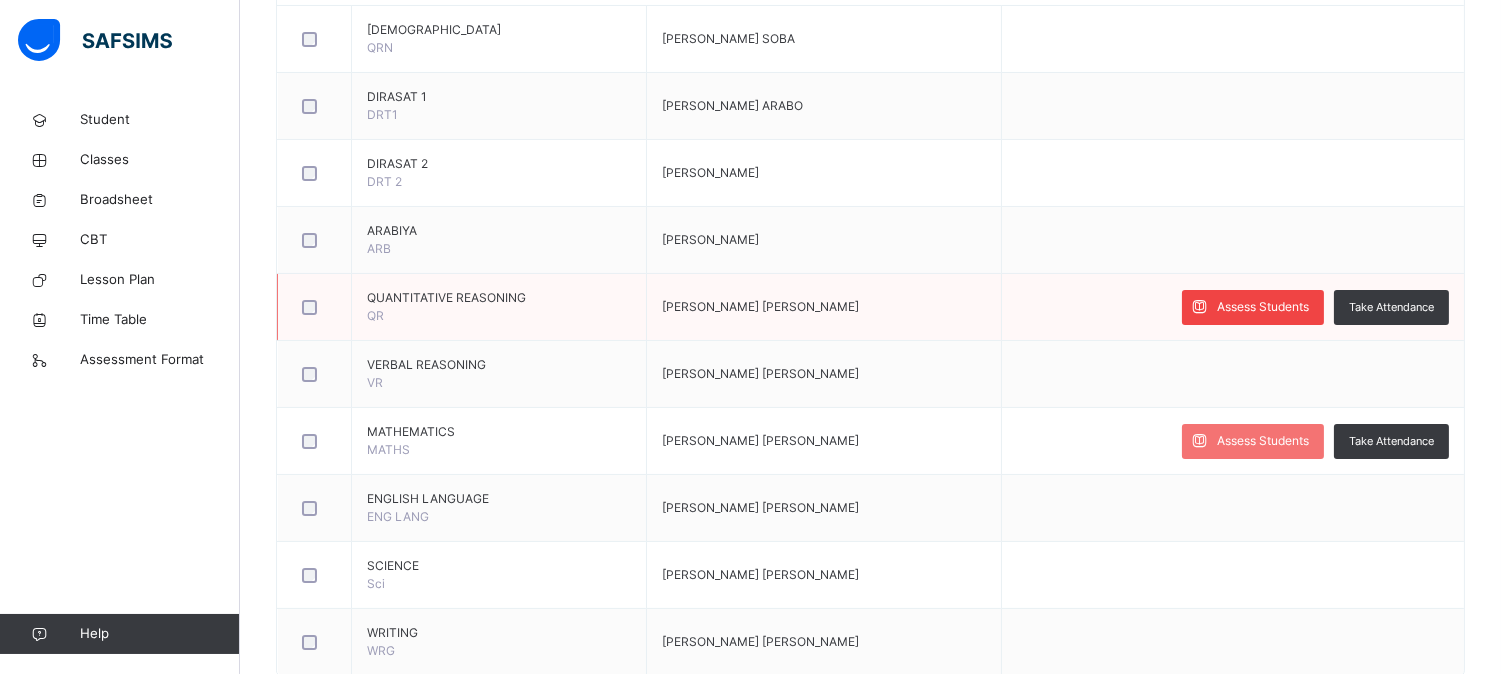 click on "Assess Students" at bounding box center (1263, 307) 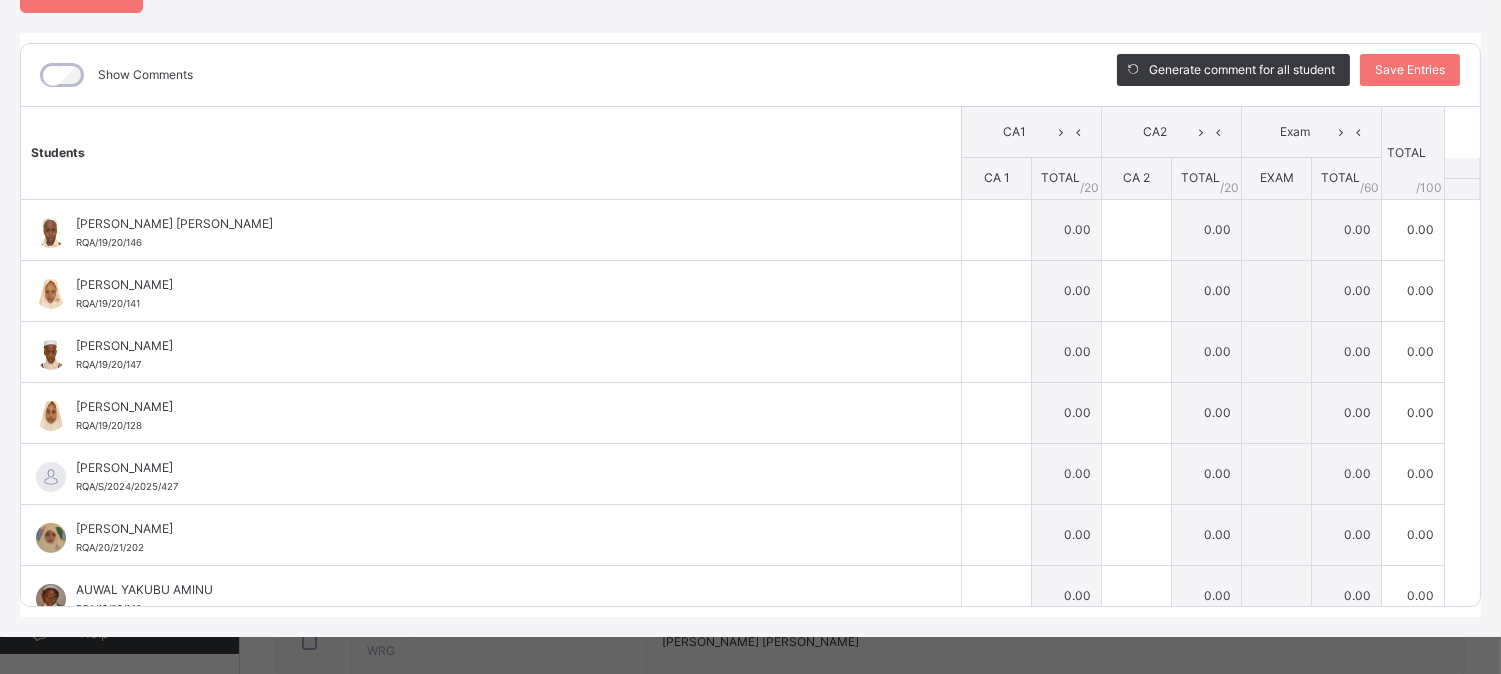 scroll, scrollTop: 236, scrollLeft: 0, axis: vertical 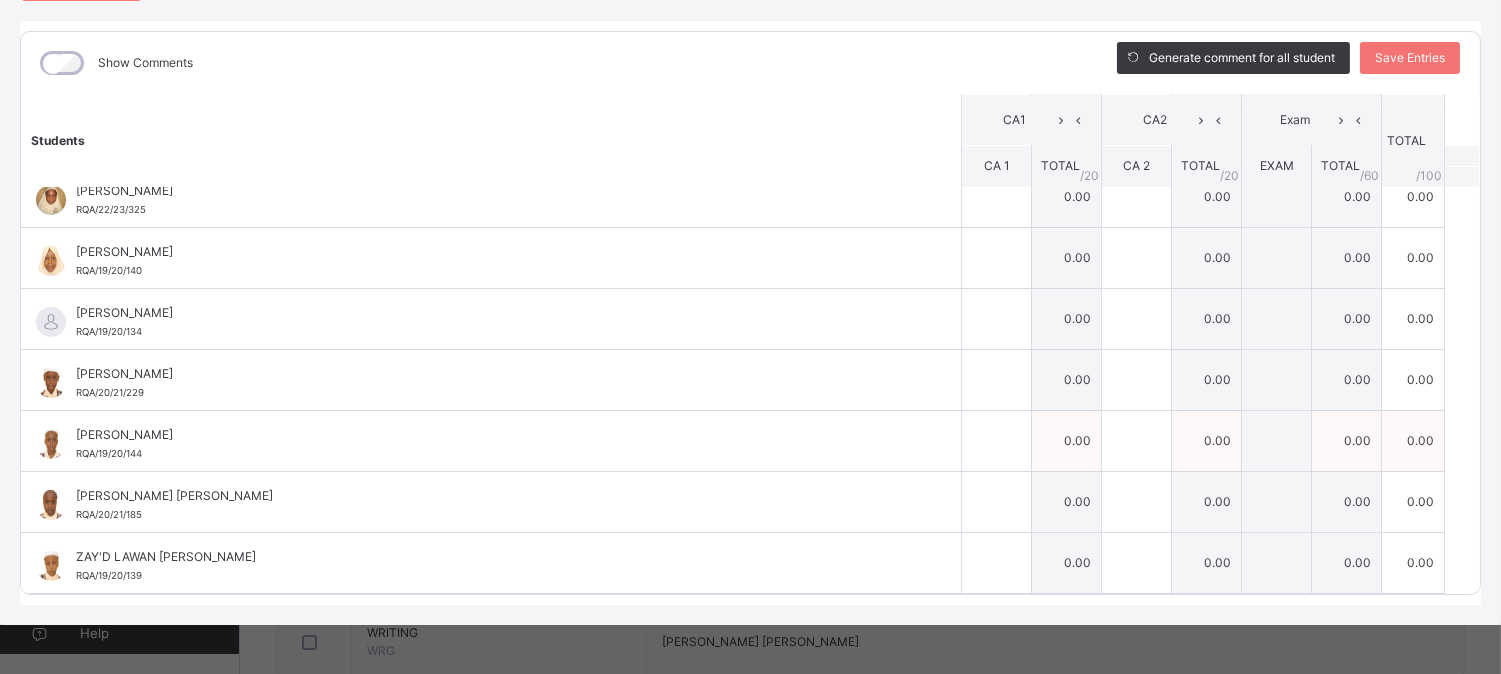 click on "SHOMADE  IMRAN" at bounding box center (496, 435) 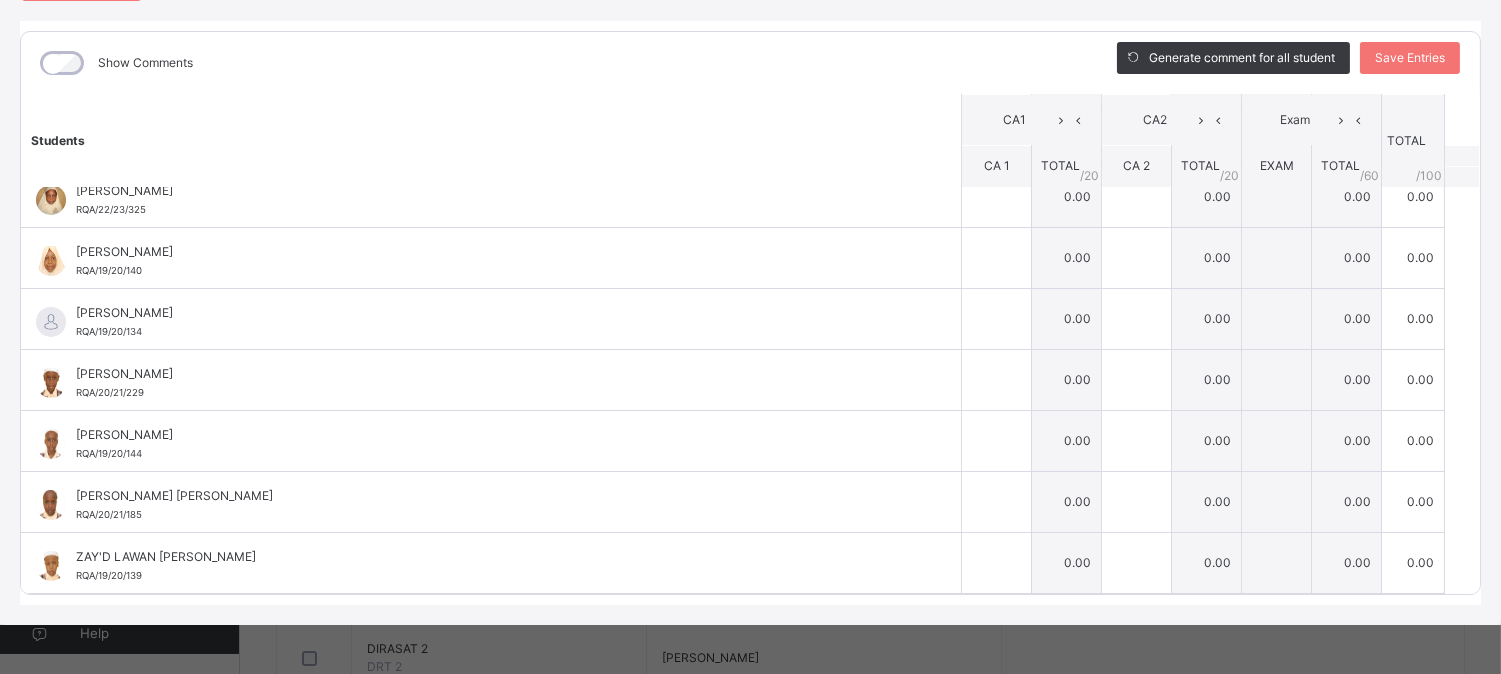 scroll, scrollTop: 0, scrollLeft: 0, axis: both 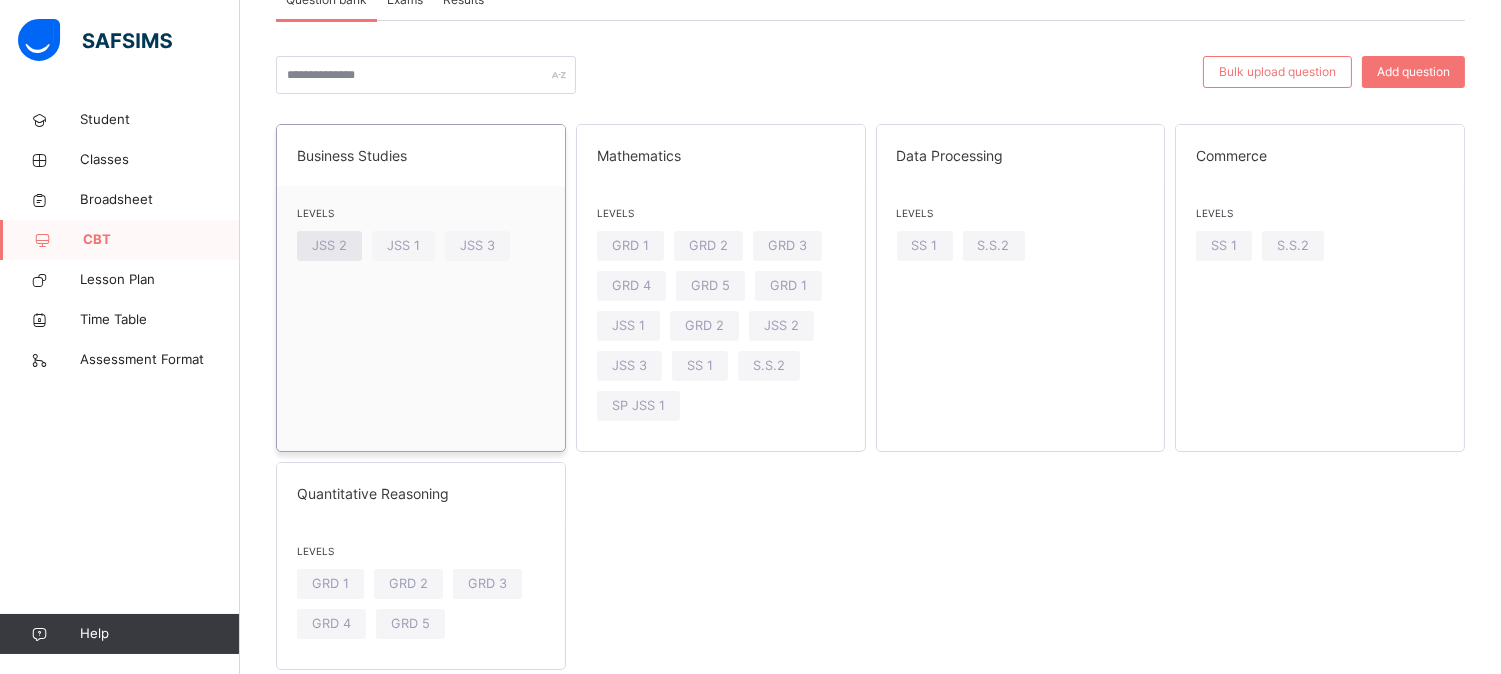 click on "JSS 2" at bounding box center [329, 246] 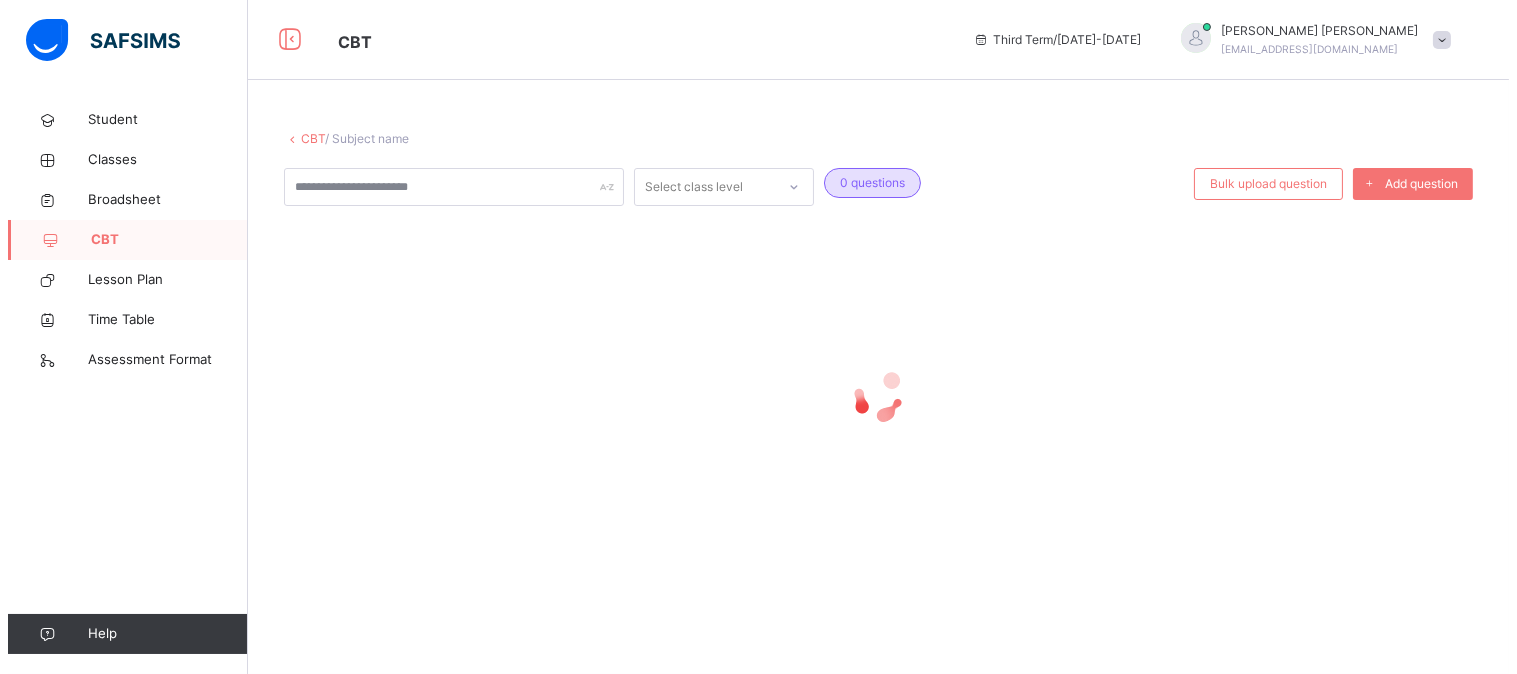 scroll, scrollTop: 0, scrollLeft: 0, axis: both 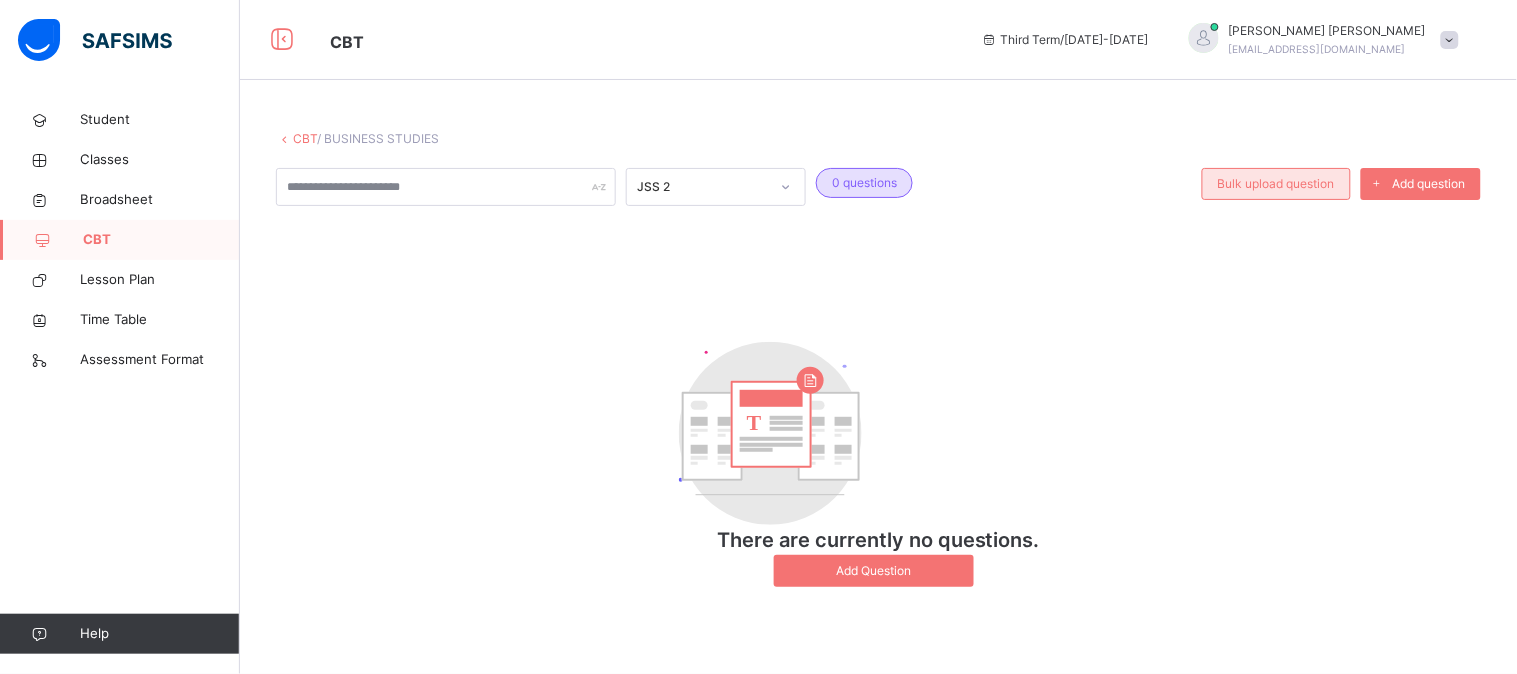 click on "Bulk upload question" at bounding box center (1276, 184) 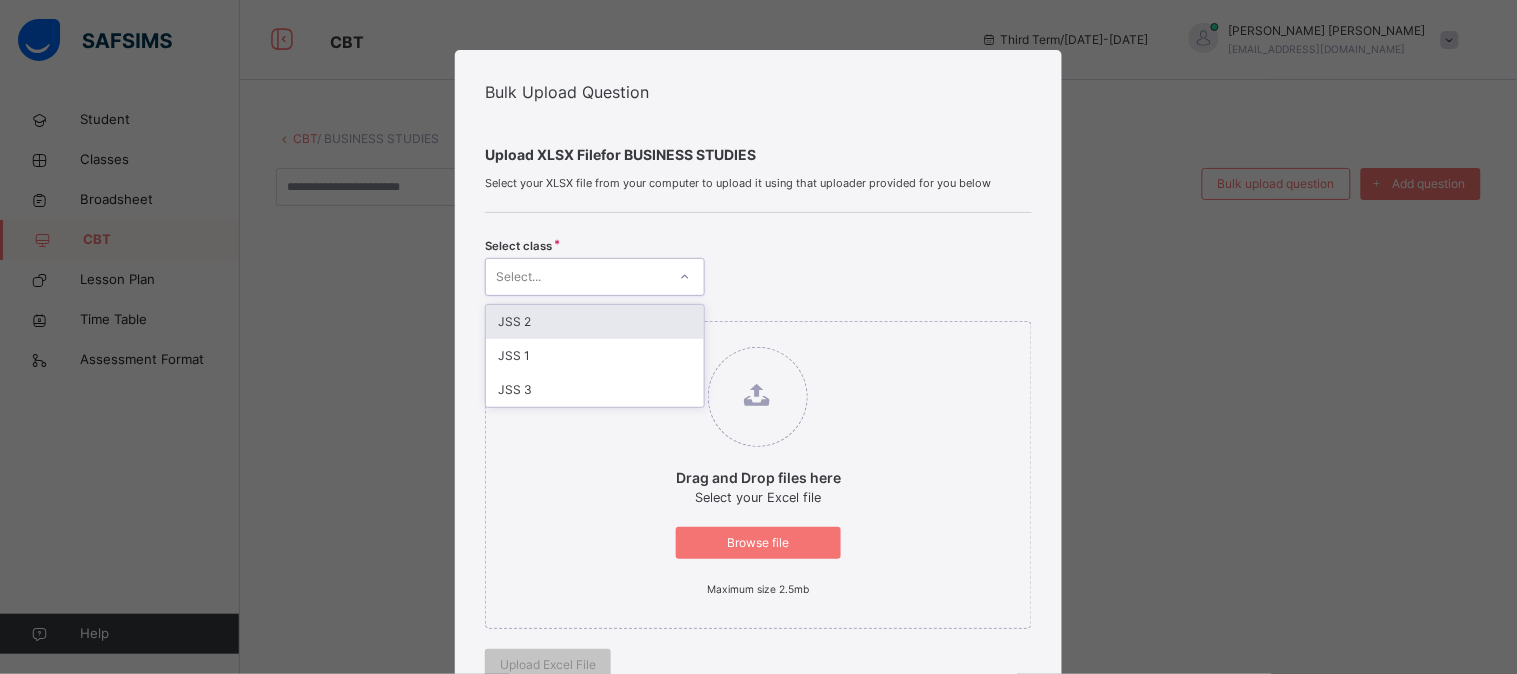 click on "Select..." at bounding box center (576, 276) 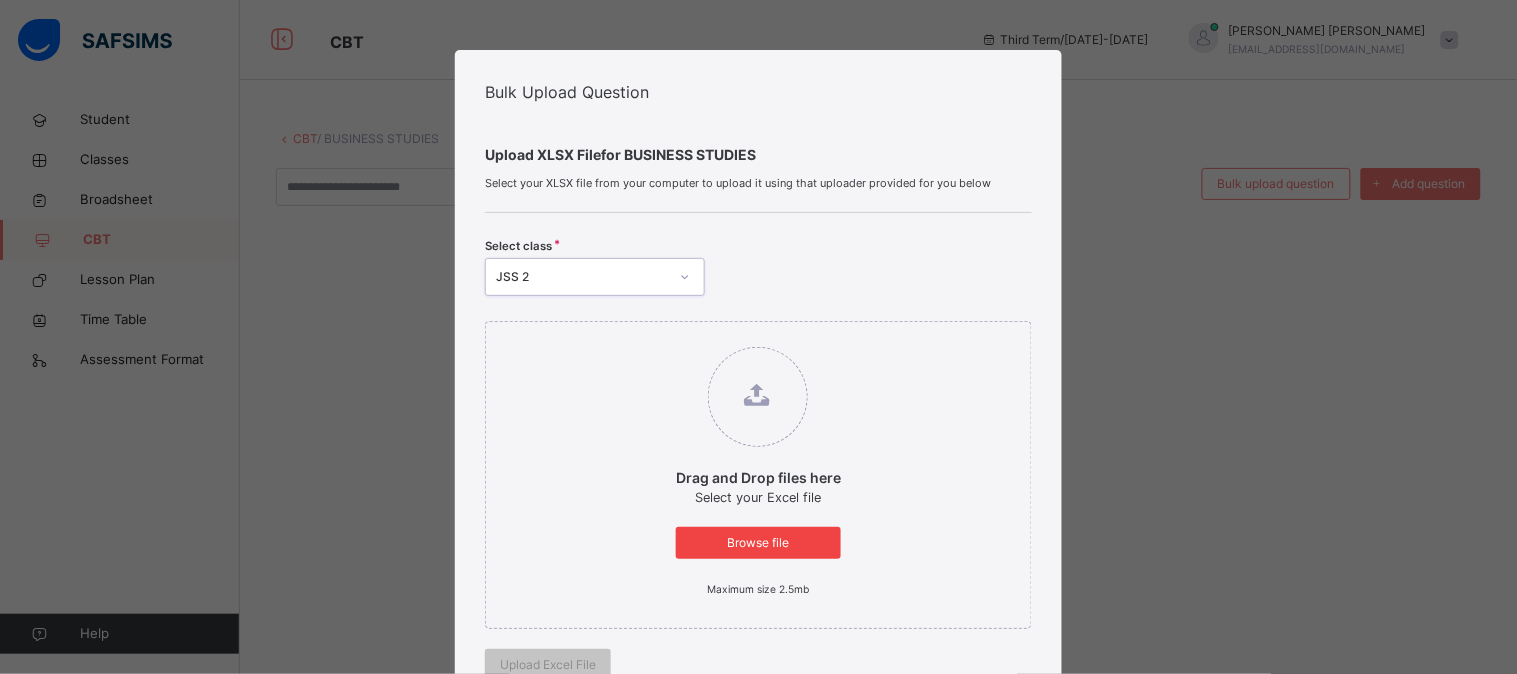 click on "Browse file" at bounding box center [758, 543] 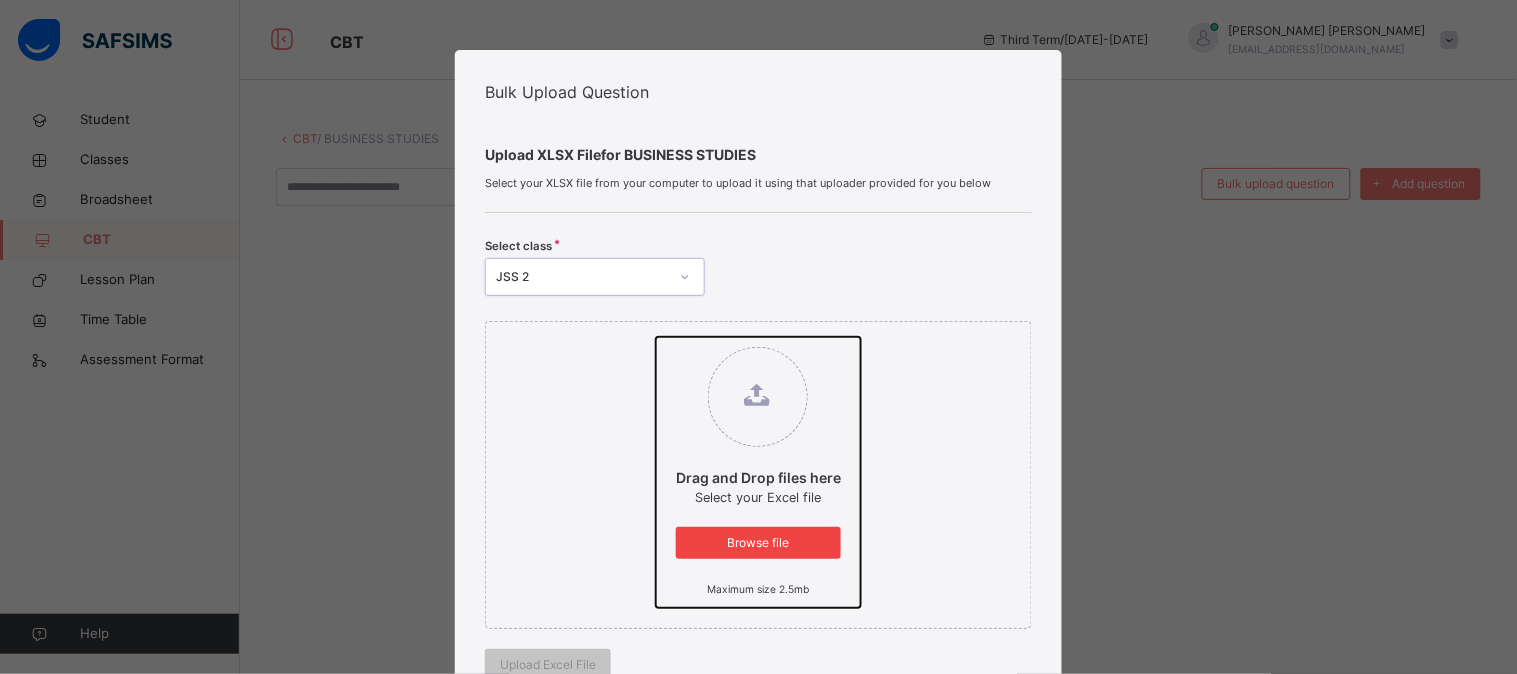 click on "Drag and Drop files here Select your Excel file Browse file Maximum size 2.5mb" at bounding box center [656, 337] 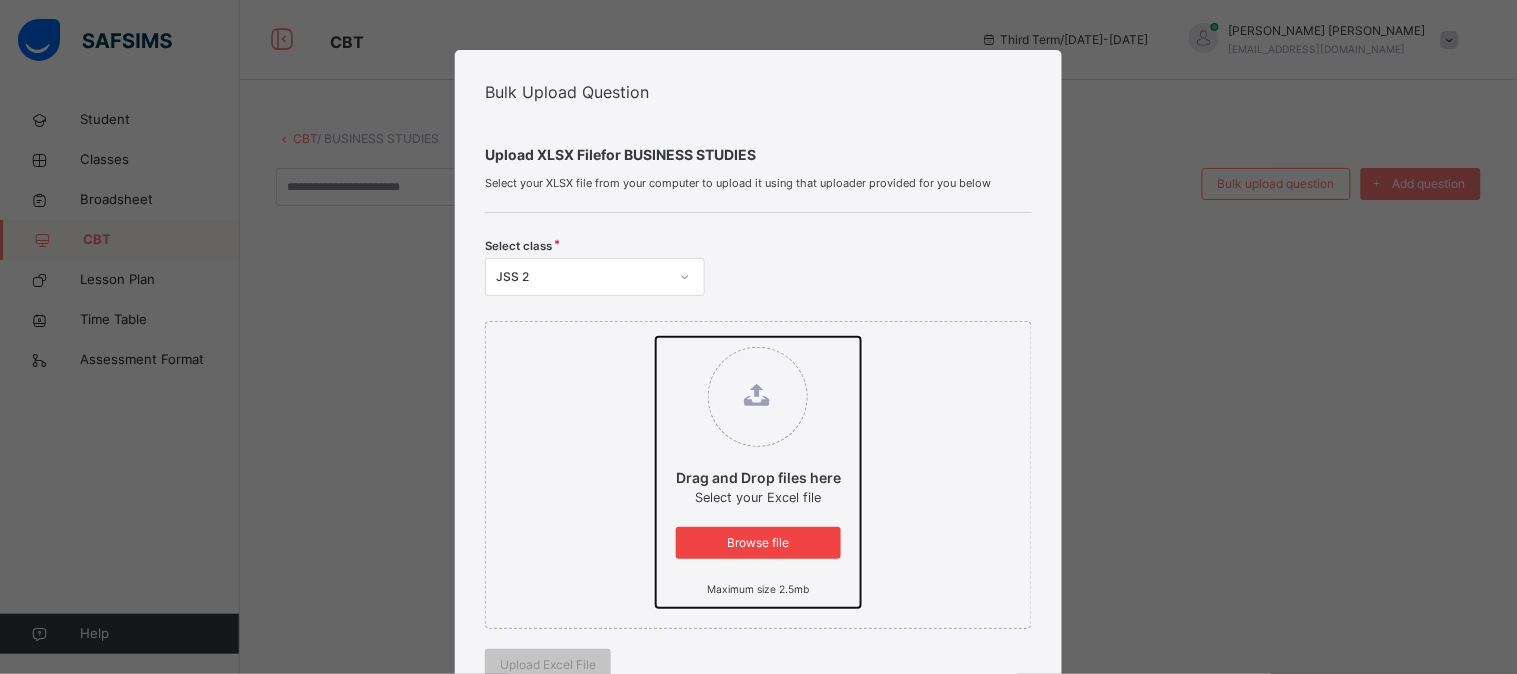 type on "**********" 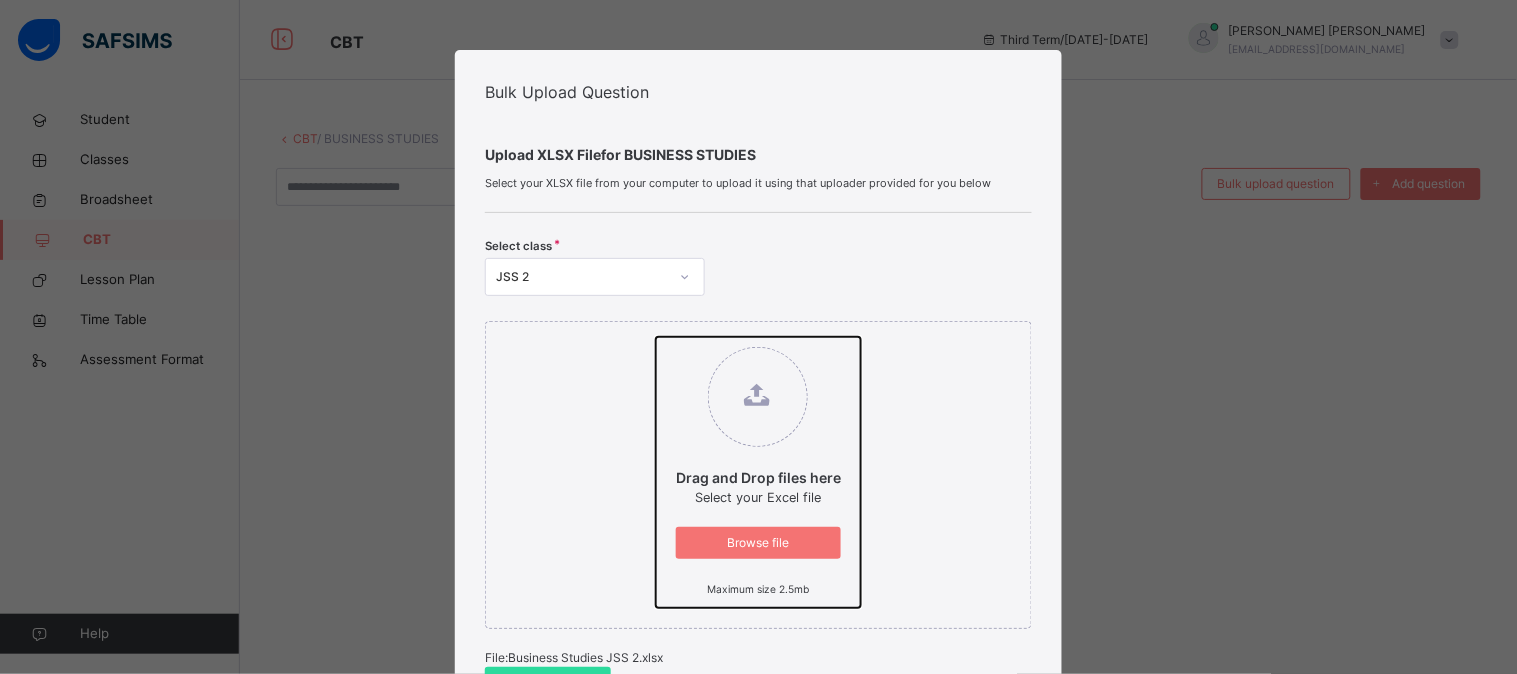 scroll, scrollTop: 44, scrollLeft: 0, axis: vertical 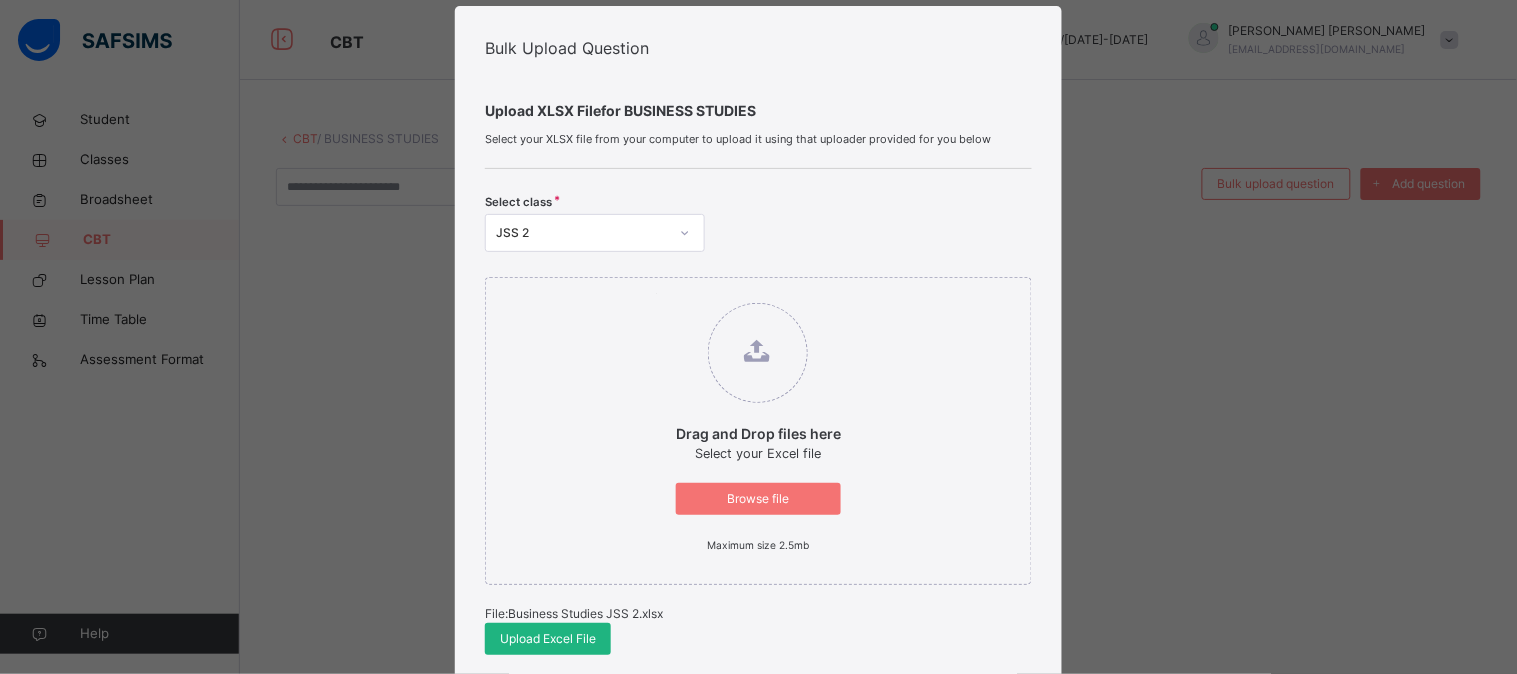 click on "Upload Excel File" at bounding box center (548, 639) 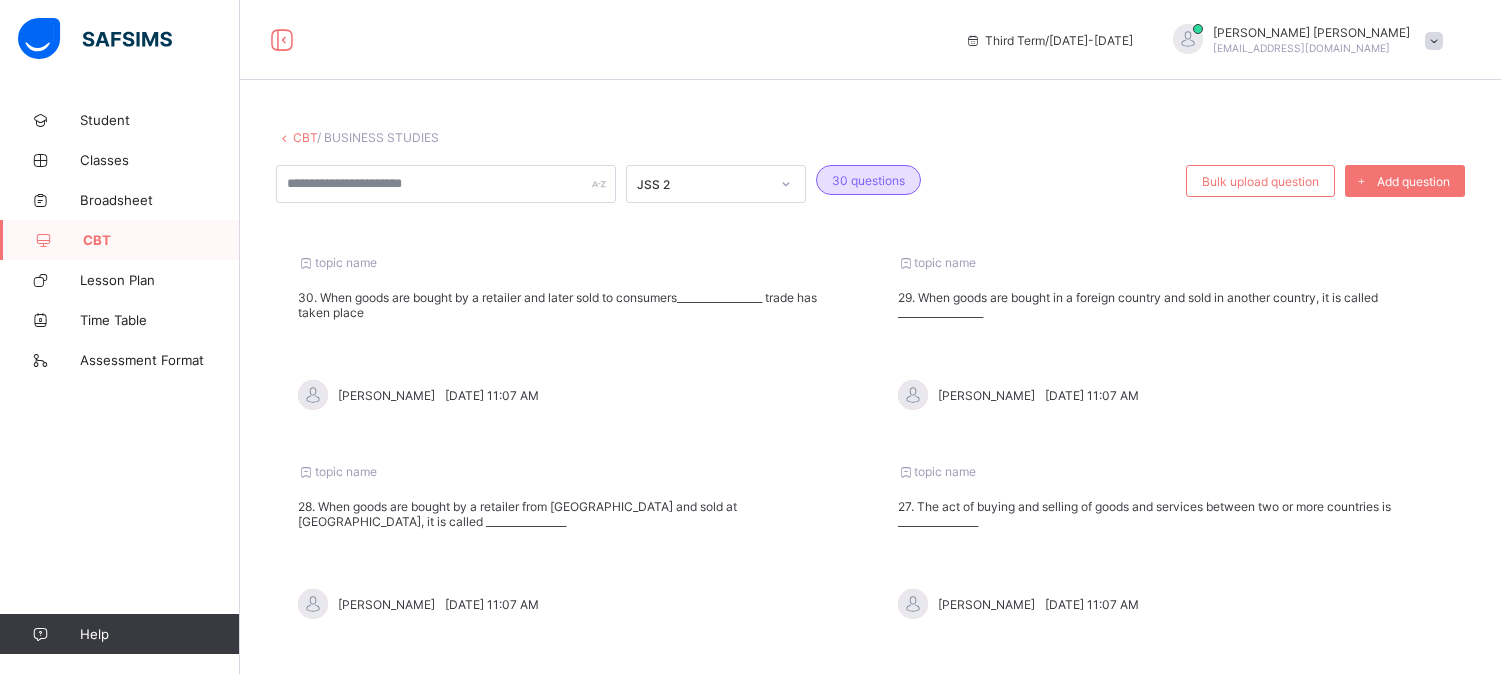 scroll, scrollTop: 0, scrollLeft: 0, axis: both 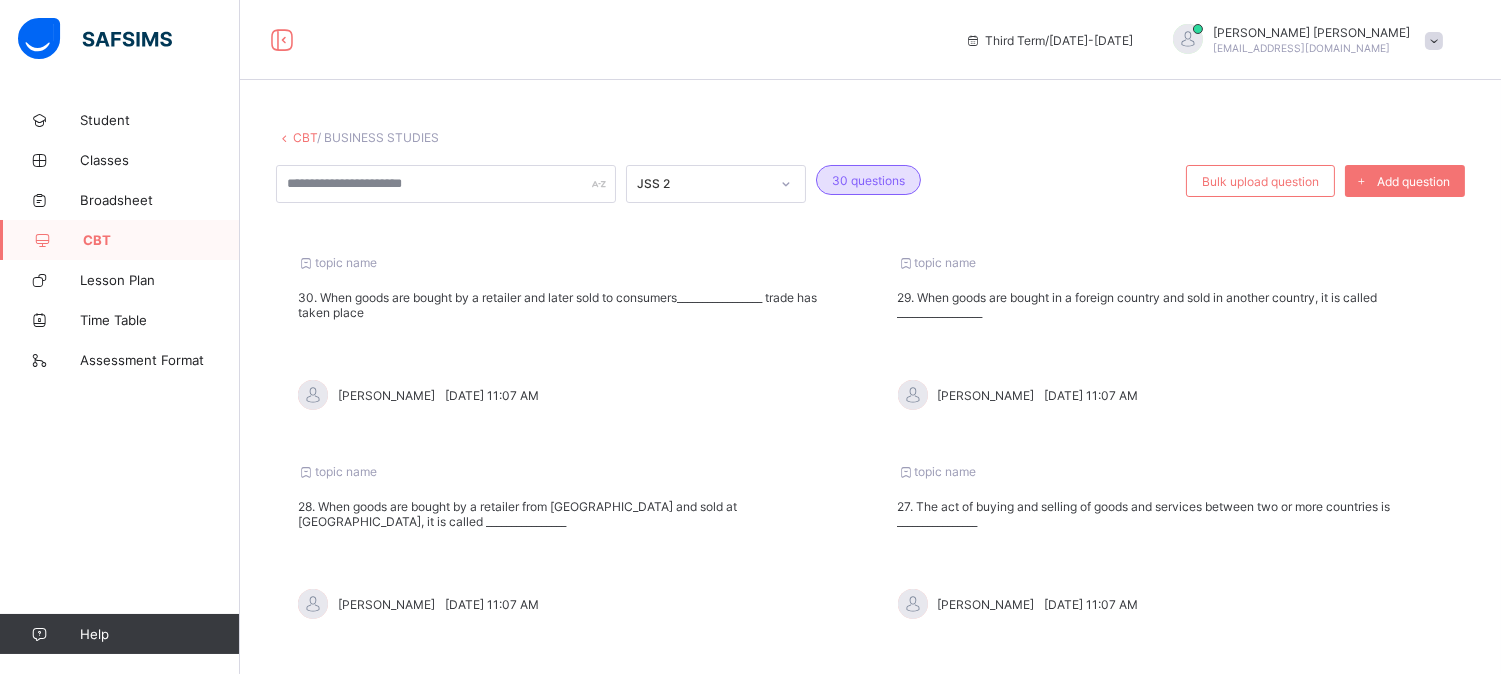 click on "CBT" at bounding box center [161, 240] 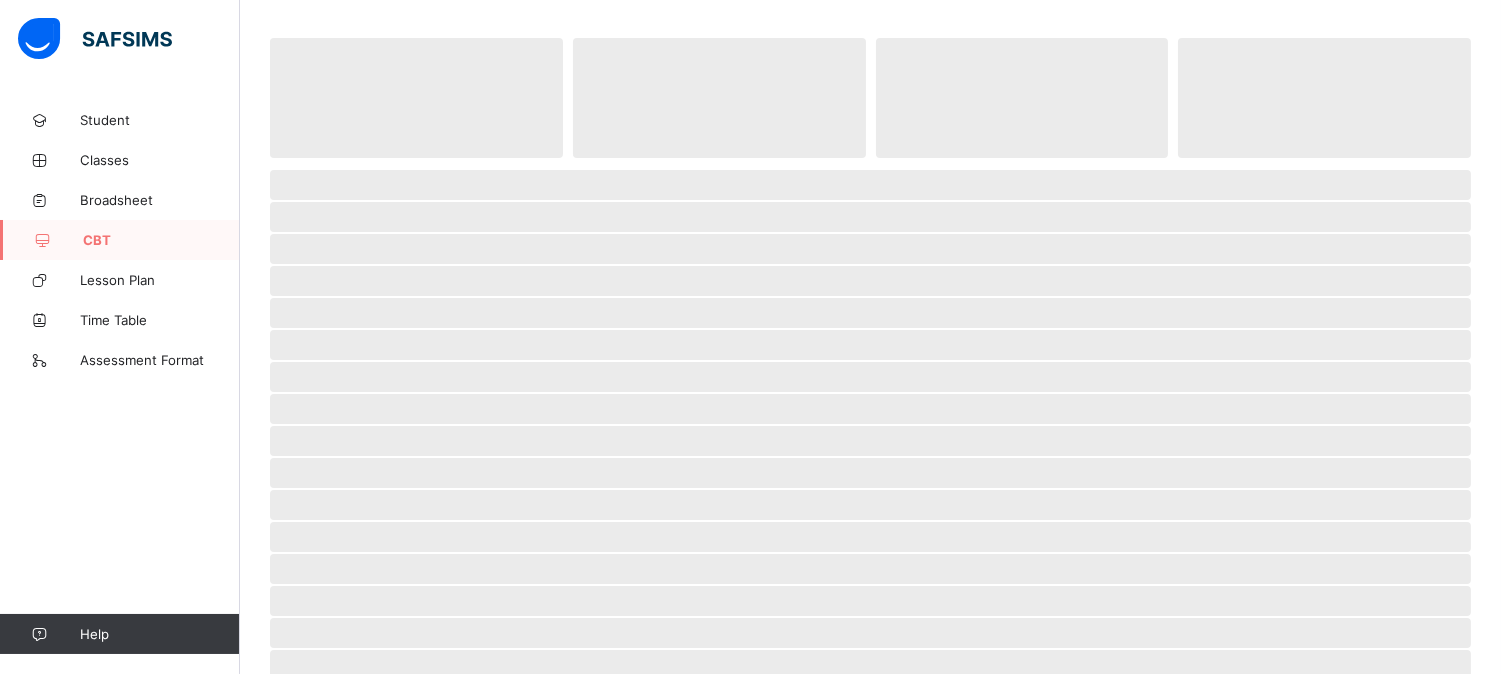 scroll, scrollTop: 0, scrollLeft: 0, axis: both 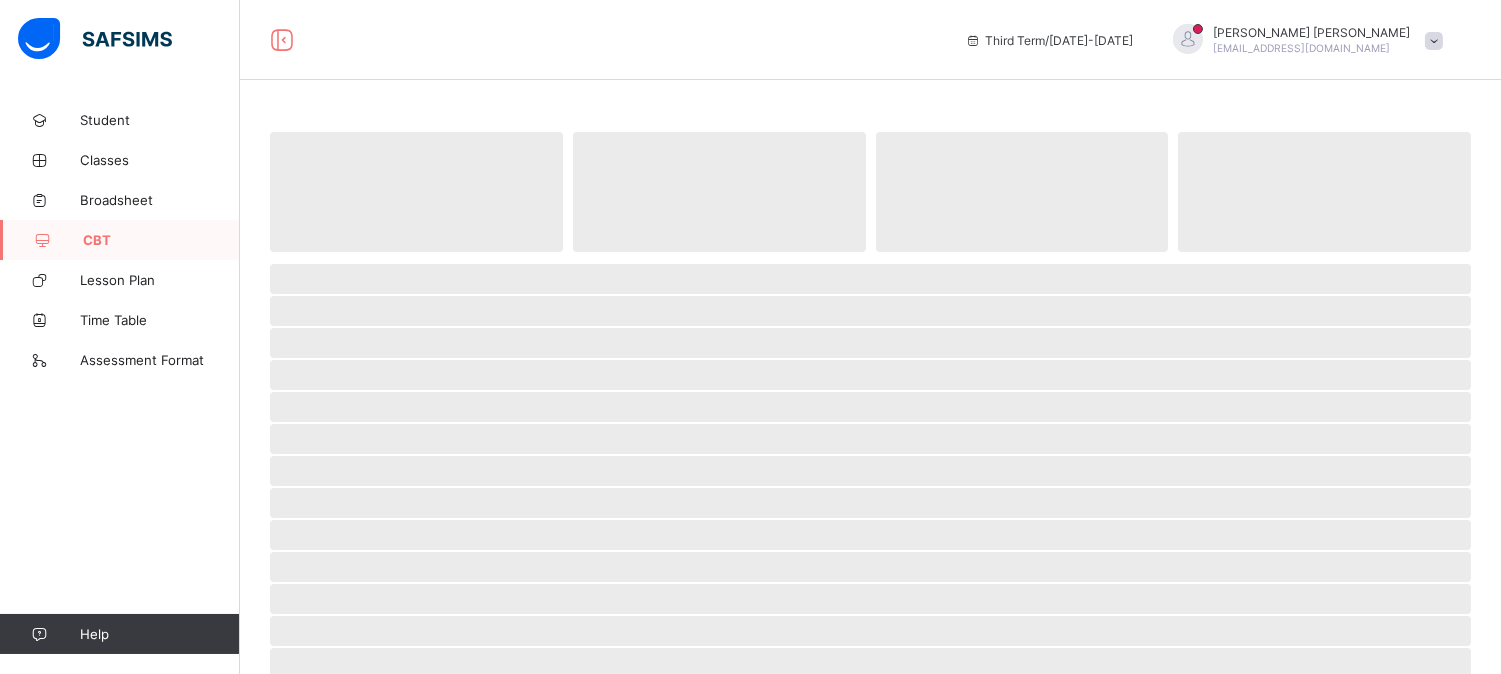 click at bounding box center (870, 257) 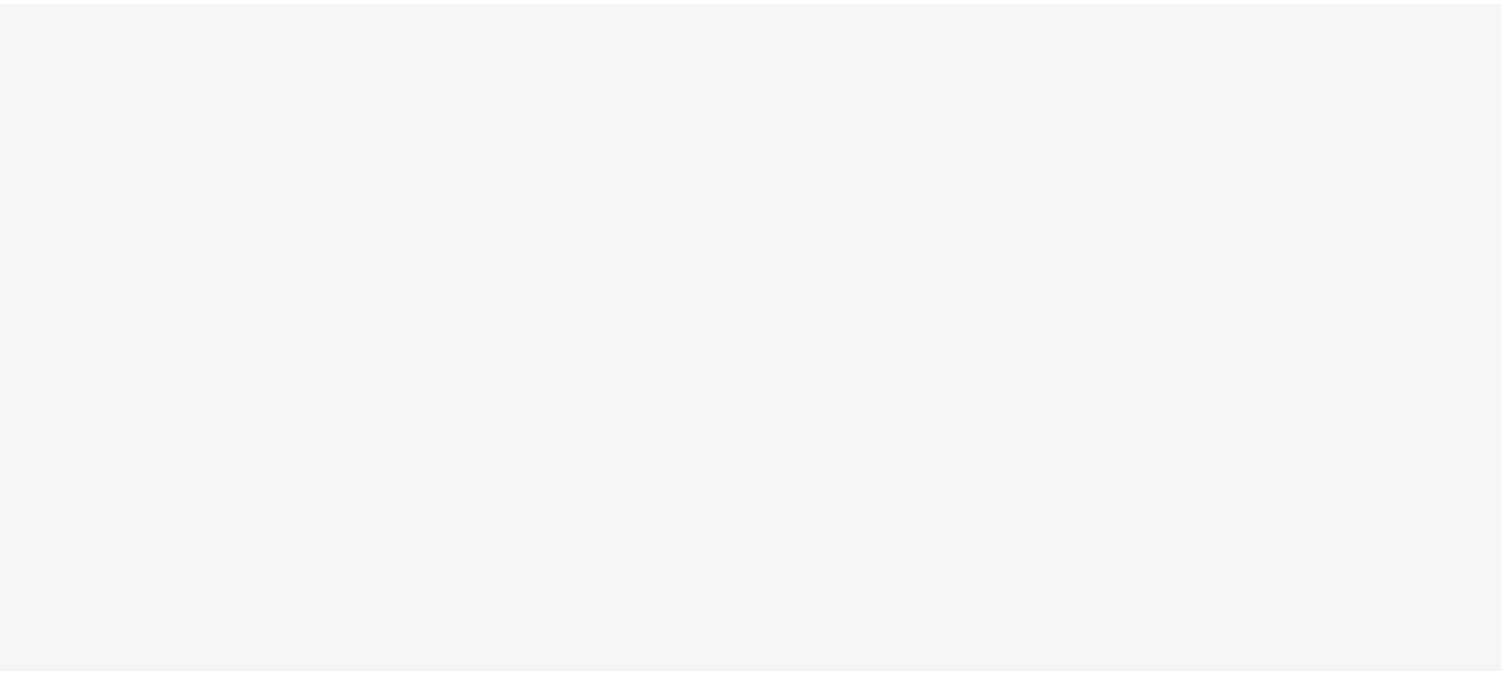 scroll, scrollTop: 0, scrollLeft: 0, axis: both 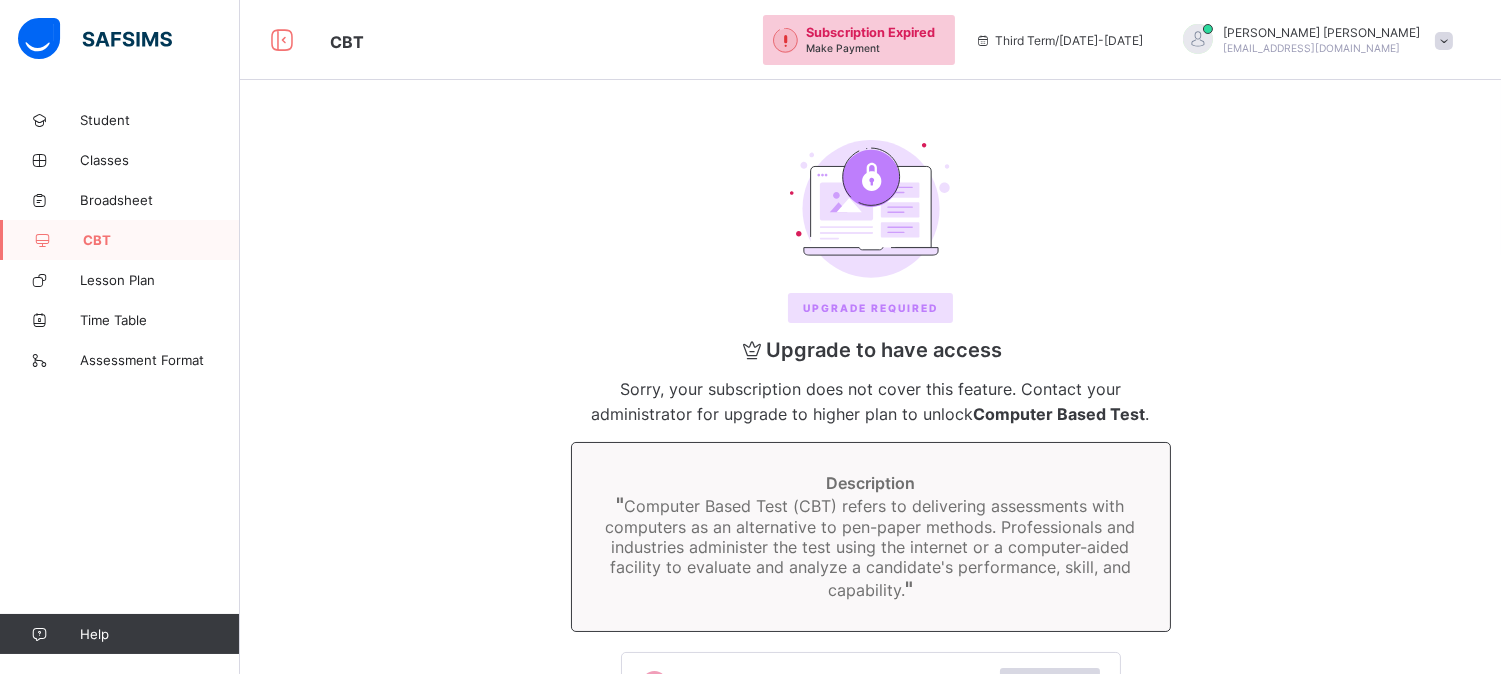 click on "CBT" at bounding box center (161, 240) 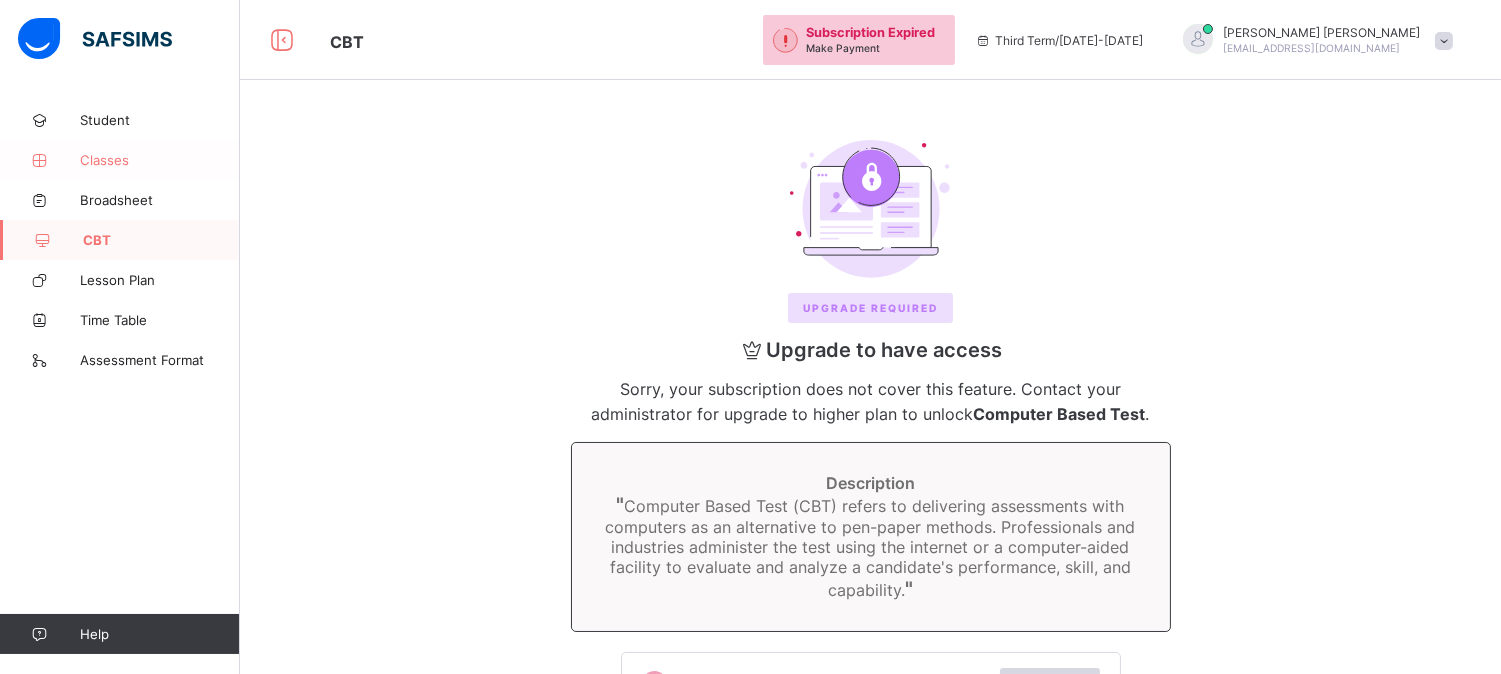 click on "Classes" at bounding box center [160, 160] 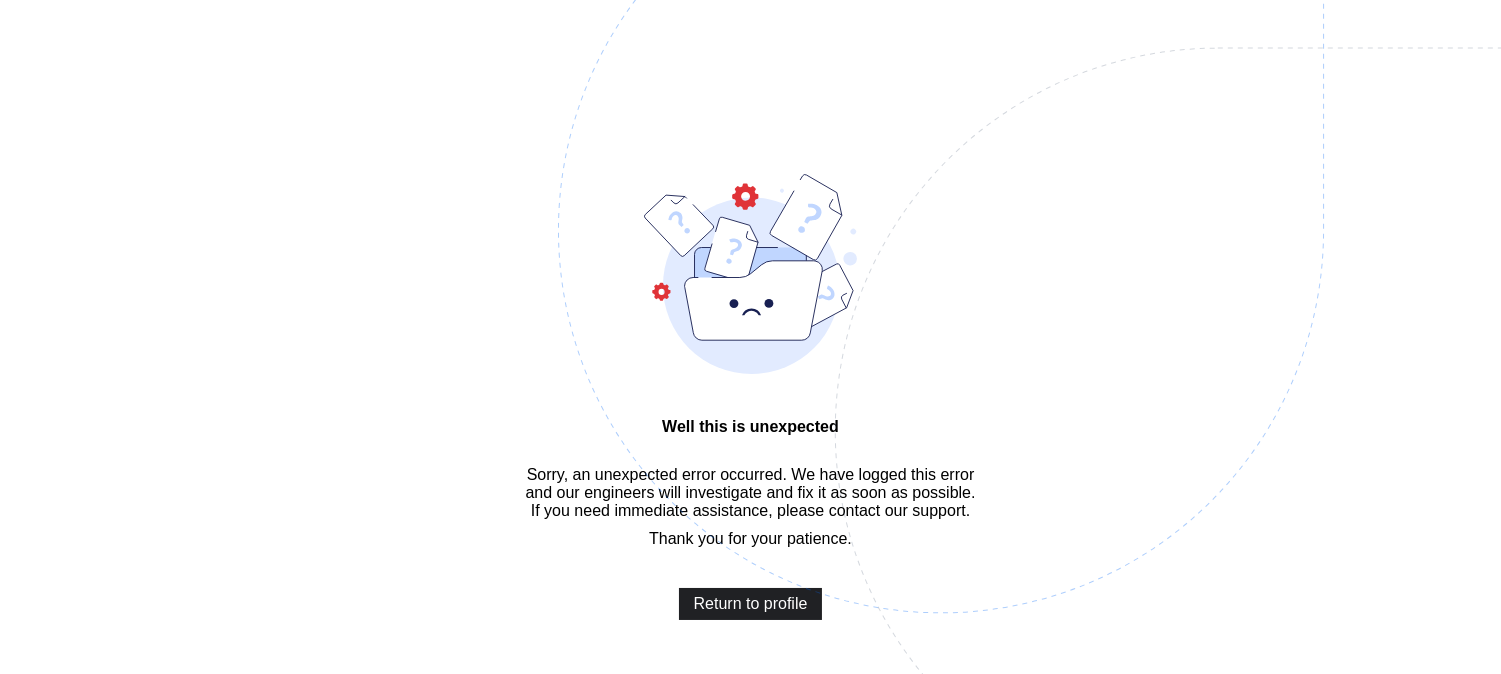 click on "Return to profile" at bounding box center [751, 604] 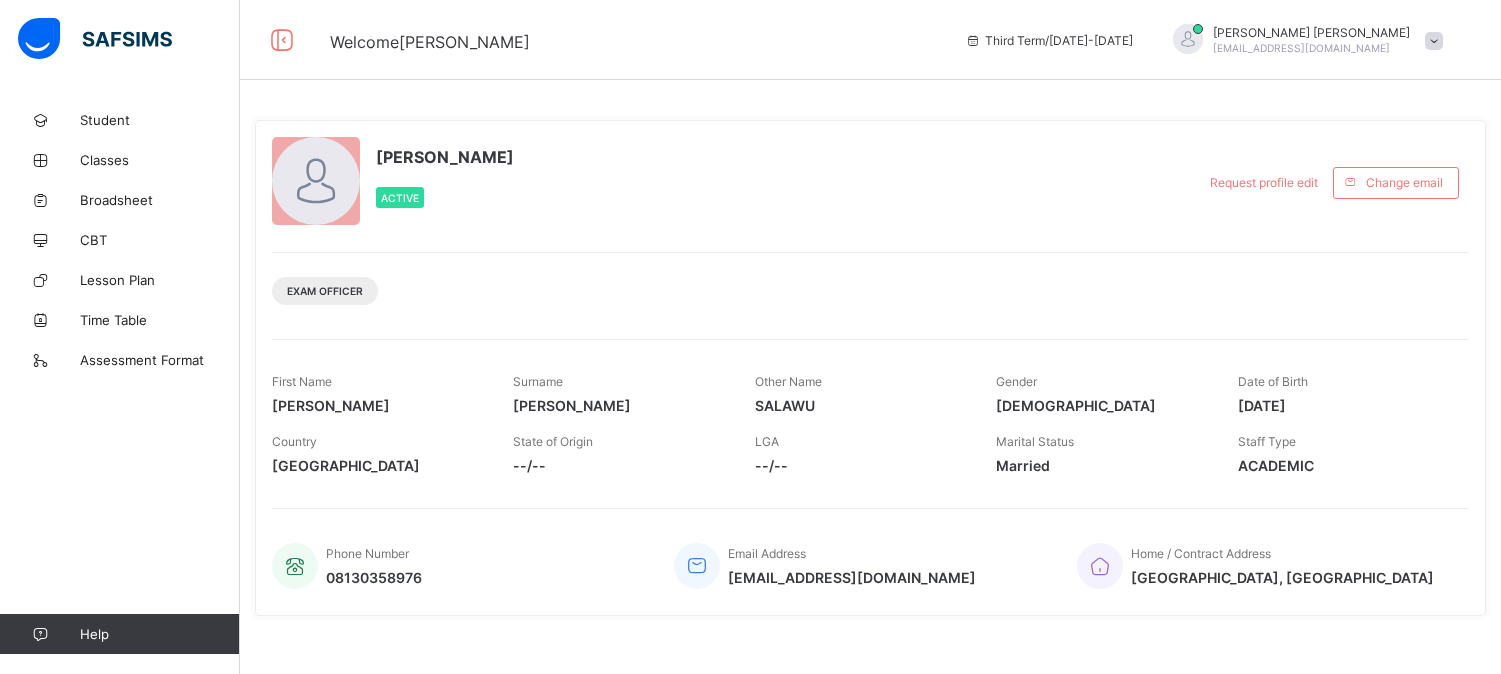 scroll, scrollTop: 0, scrollLeft: 0, axis: both 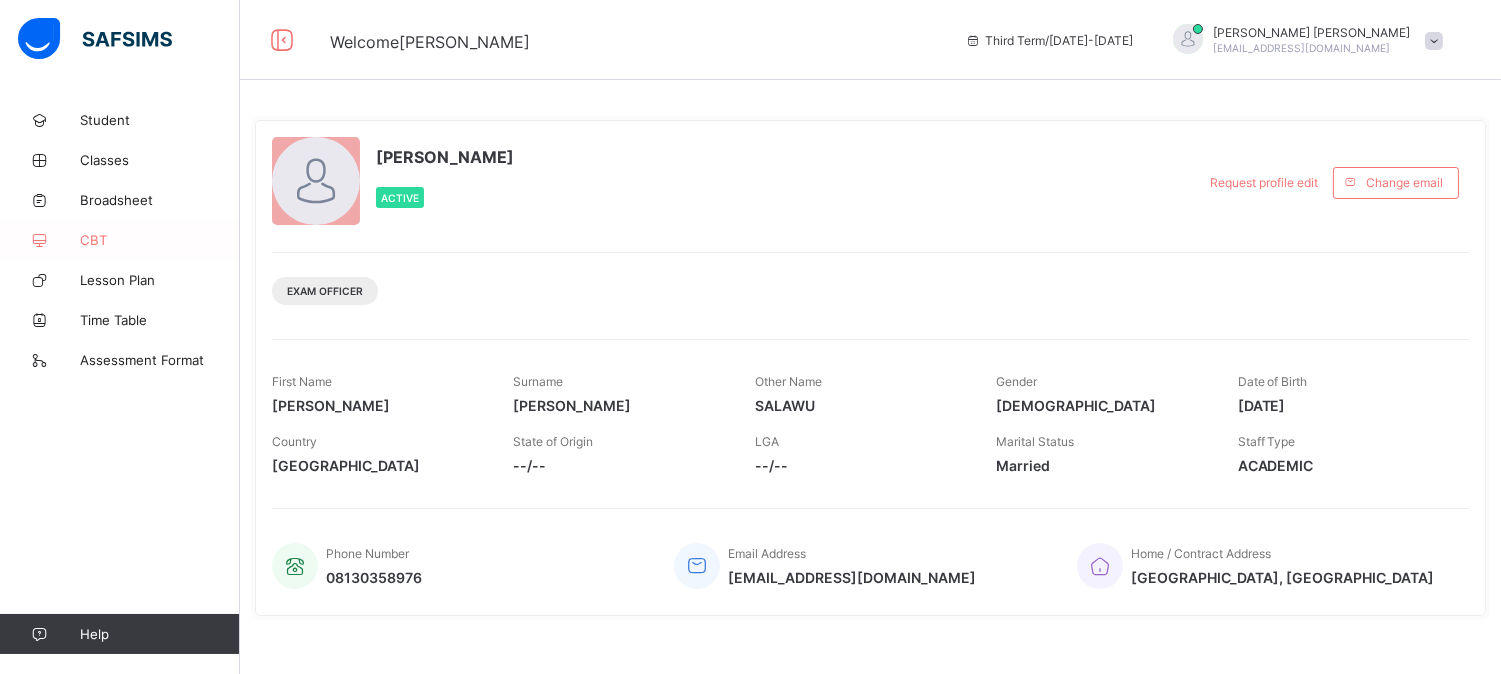 click on "CBT" at bounding box center [160, 240] 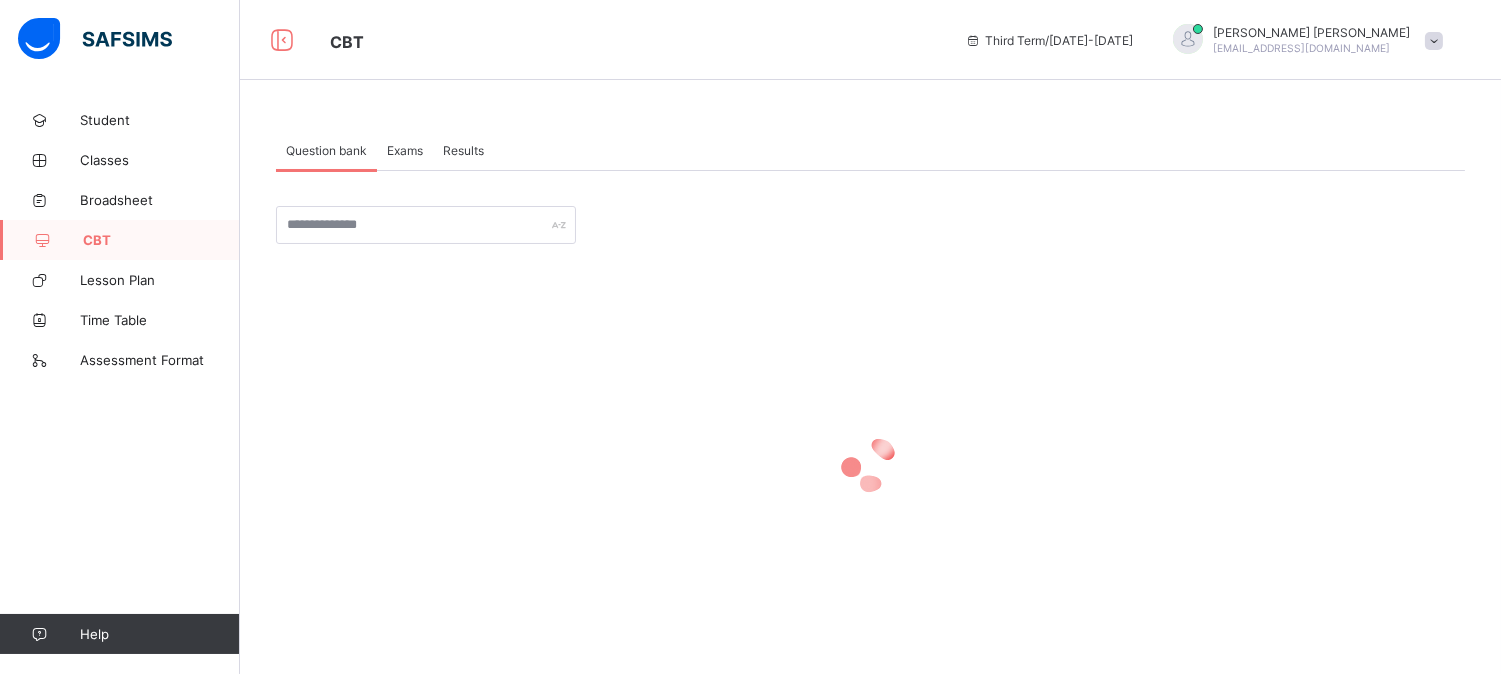 click on "Exams" at bounding box center (405, 150) 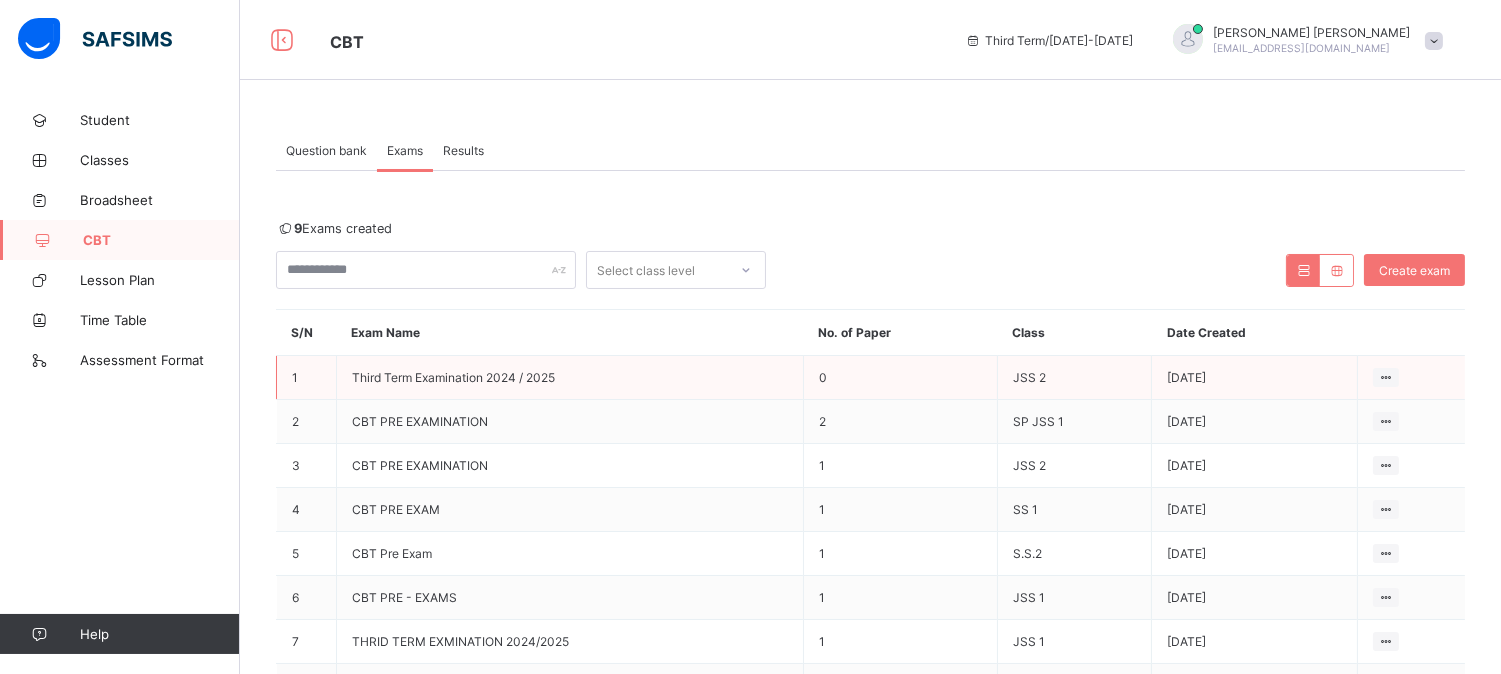 click on "JSS 2" at bounding box center [1074, 378] 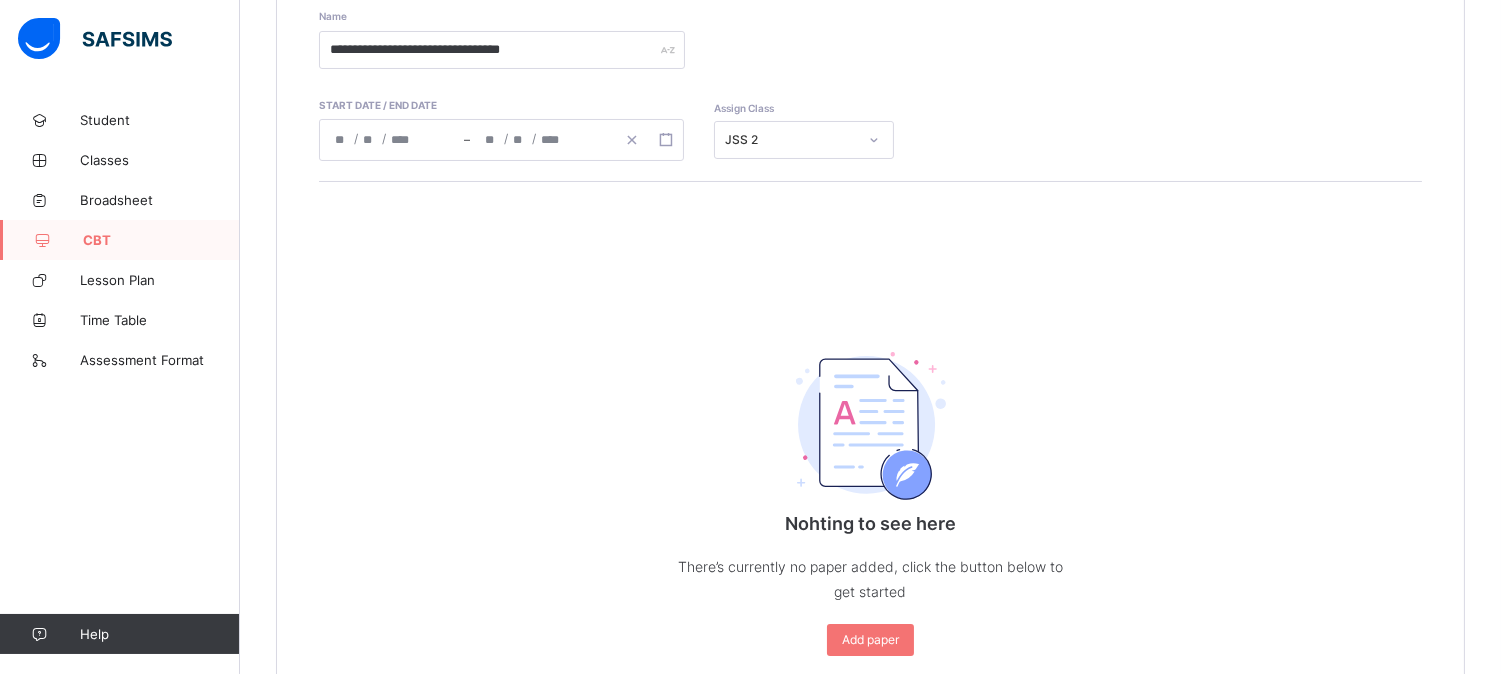 scroll, scrollTop: 397, scrollLeft: 0, axis: vertical 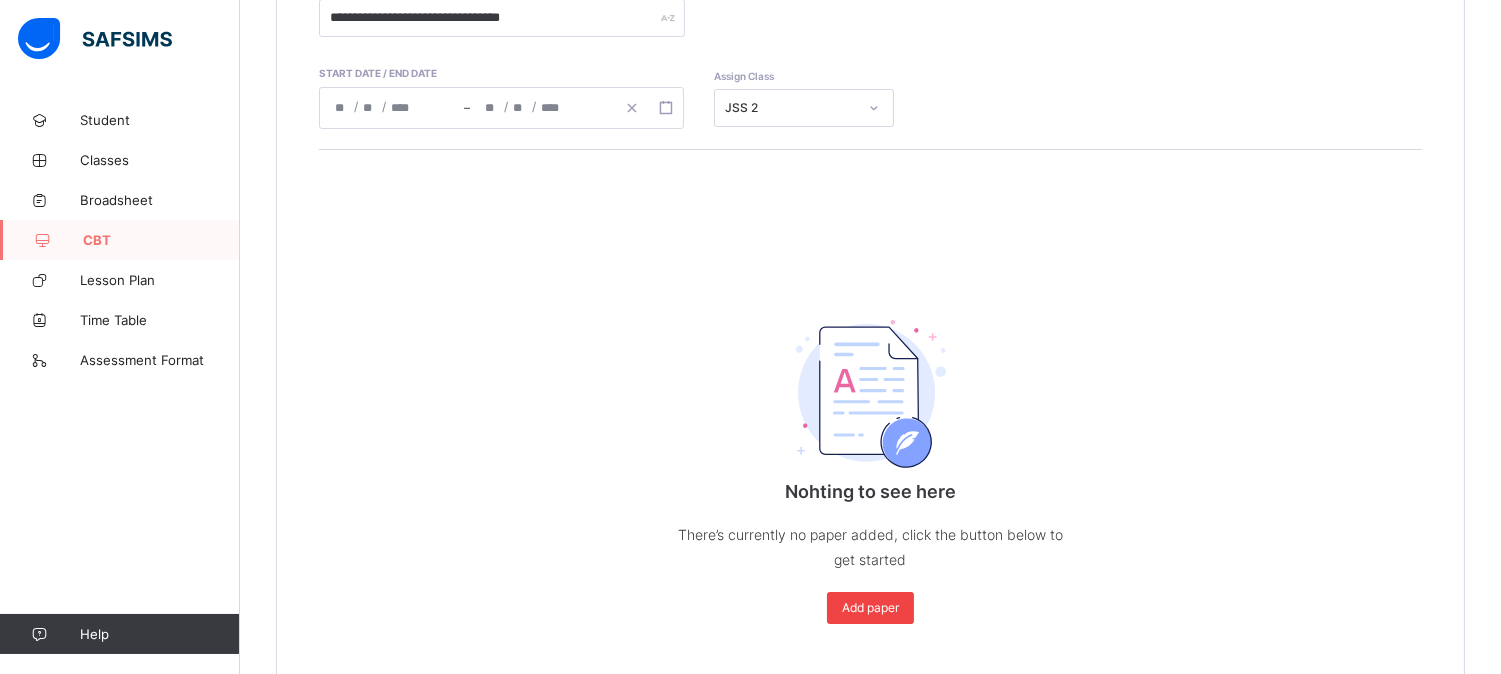 click on "Add paper" at bounding box center [870, 608] 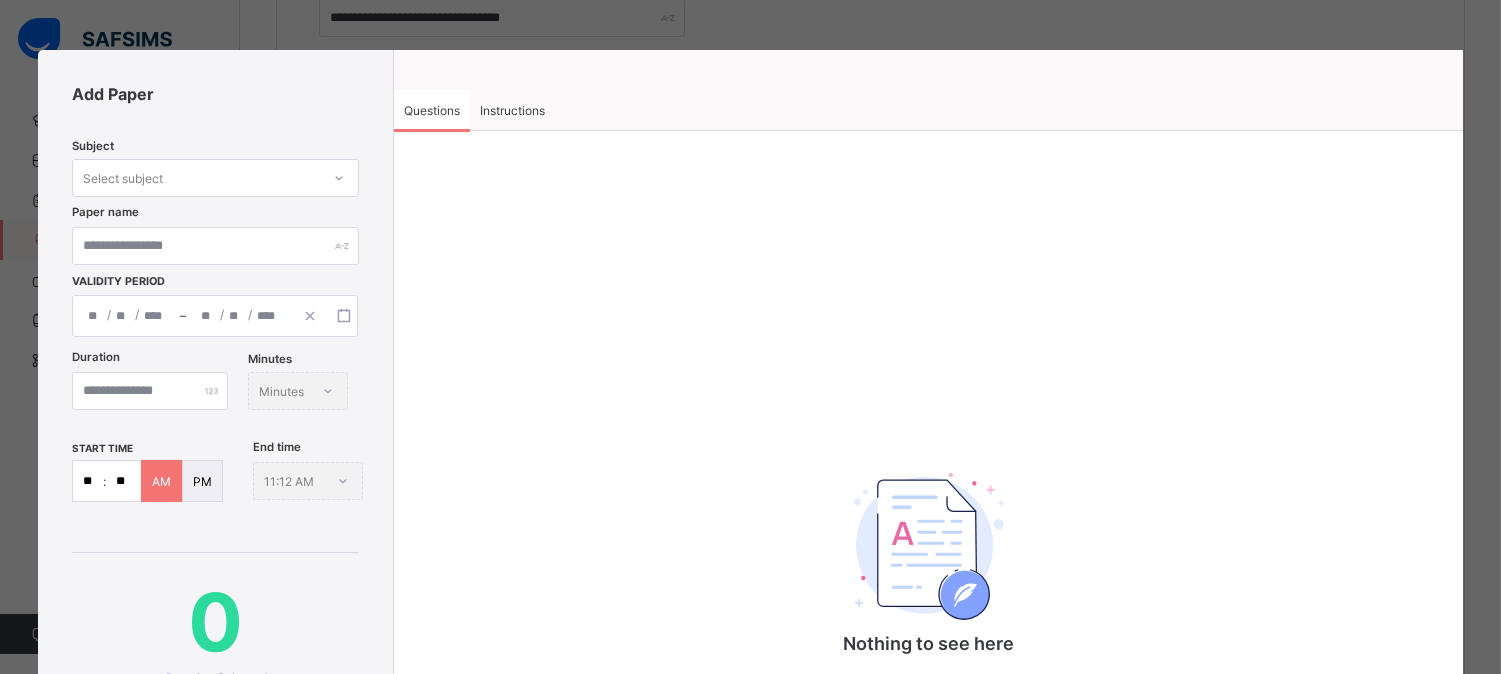 click on "Select subject" at bounding box center [196, 178] 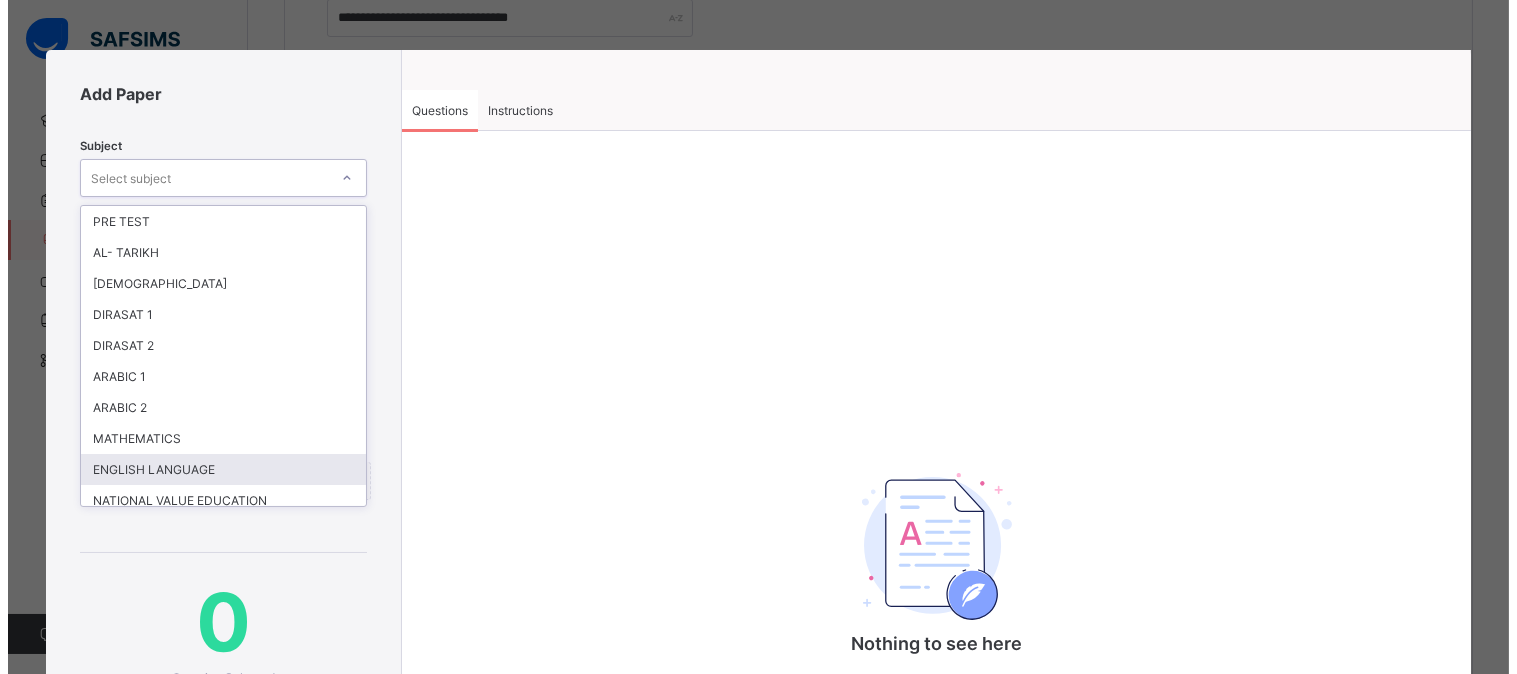 scroll, scrollTop: 247, scrollLeft: 0, axis: vertical 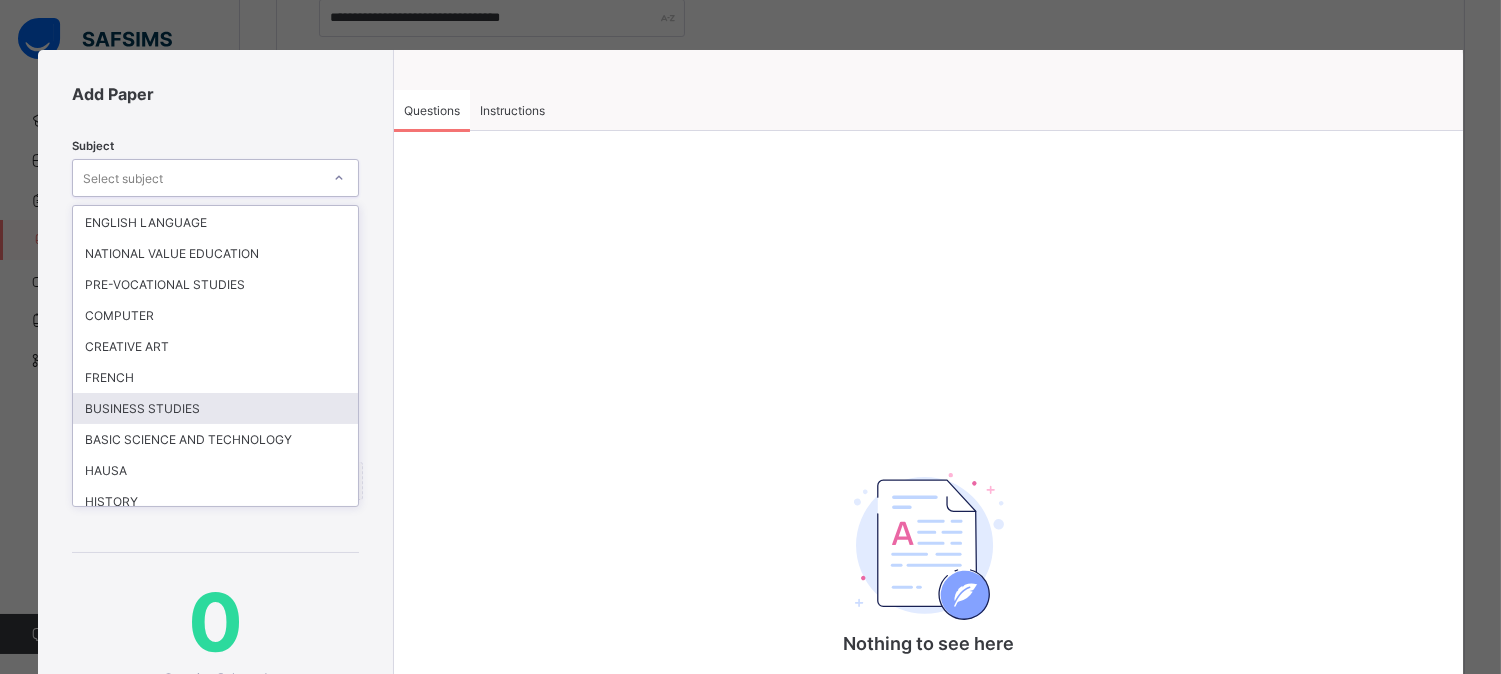 click on "BUSINESS STUDIES" at bounding box center [215, 408] 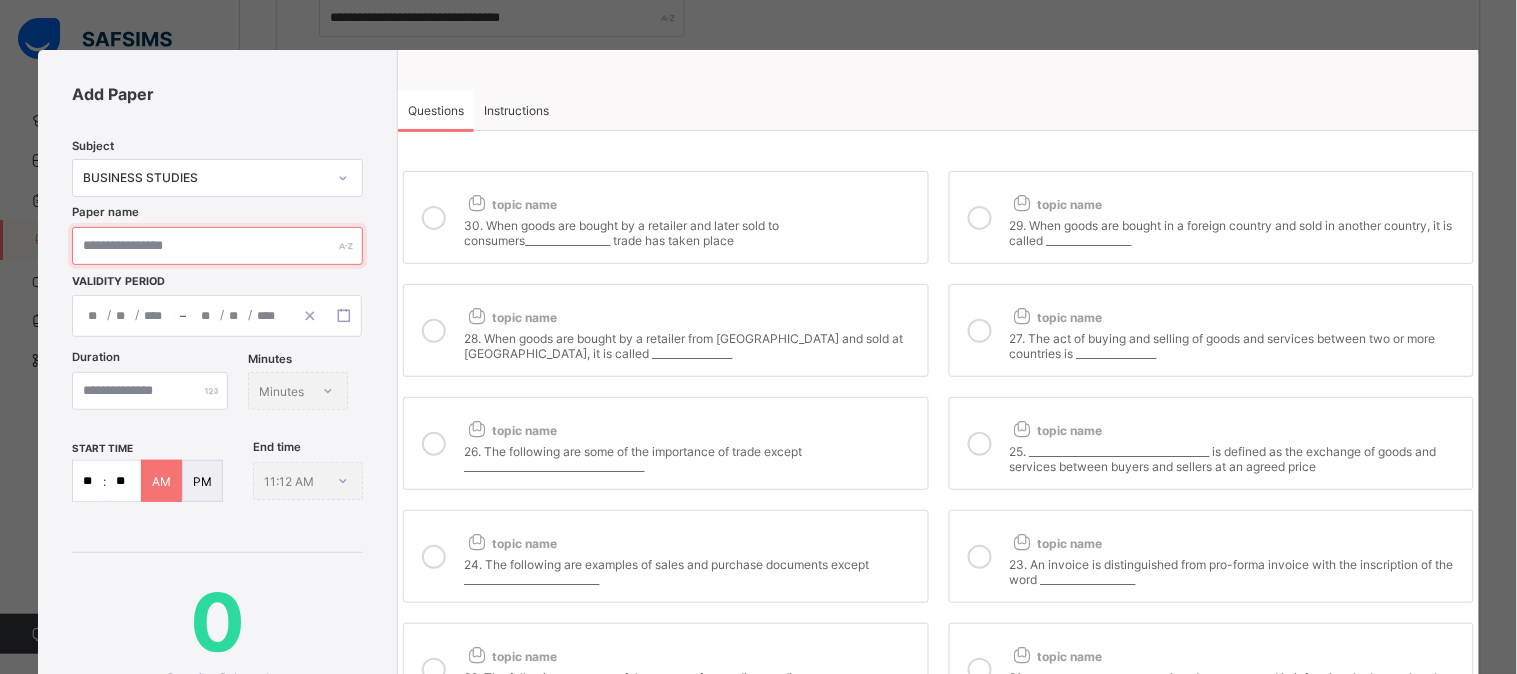 click at bounding box center (217, 246) 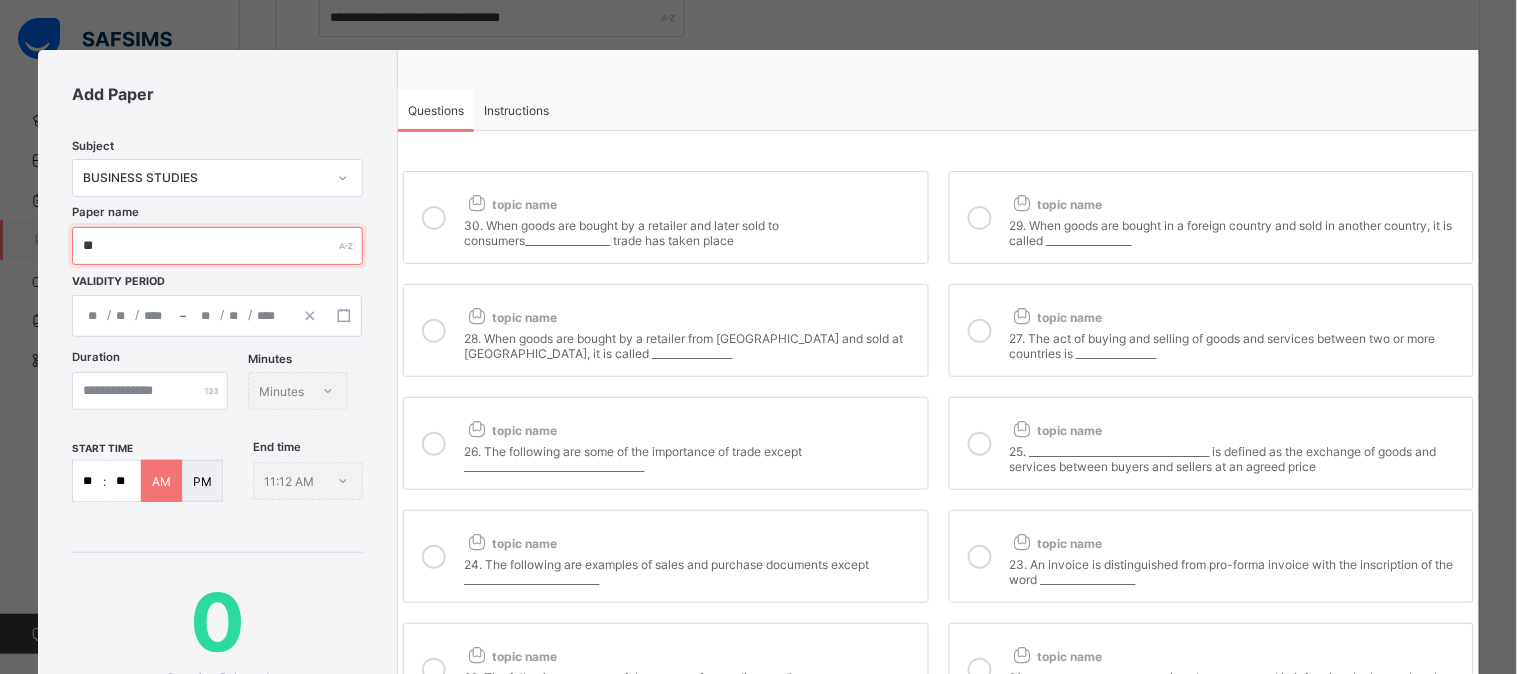 type on "*" 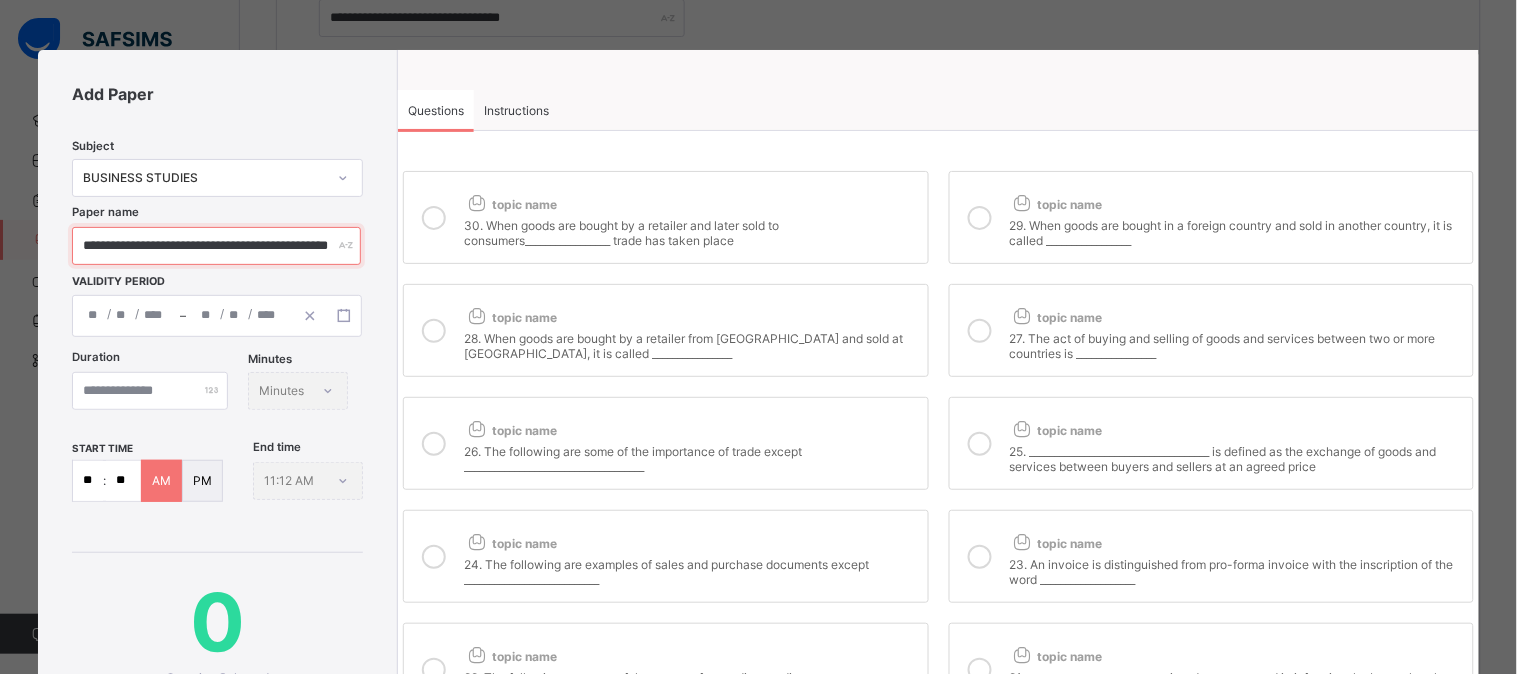 scroll, scrollTop: 0, scrollLeft: 45, axis: horizontal 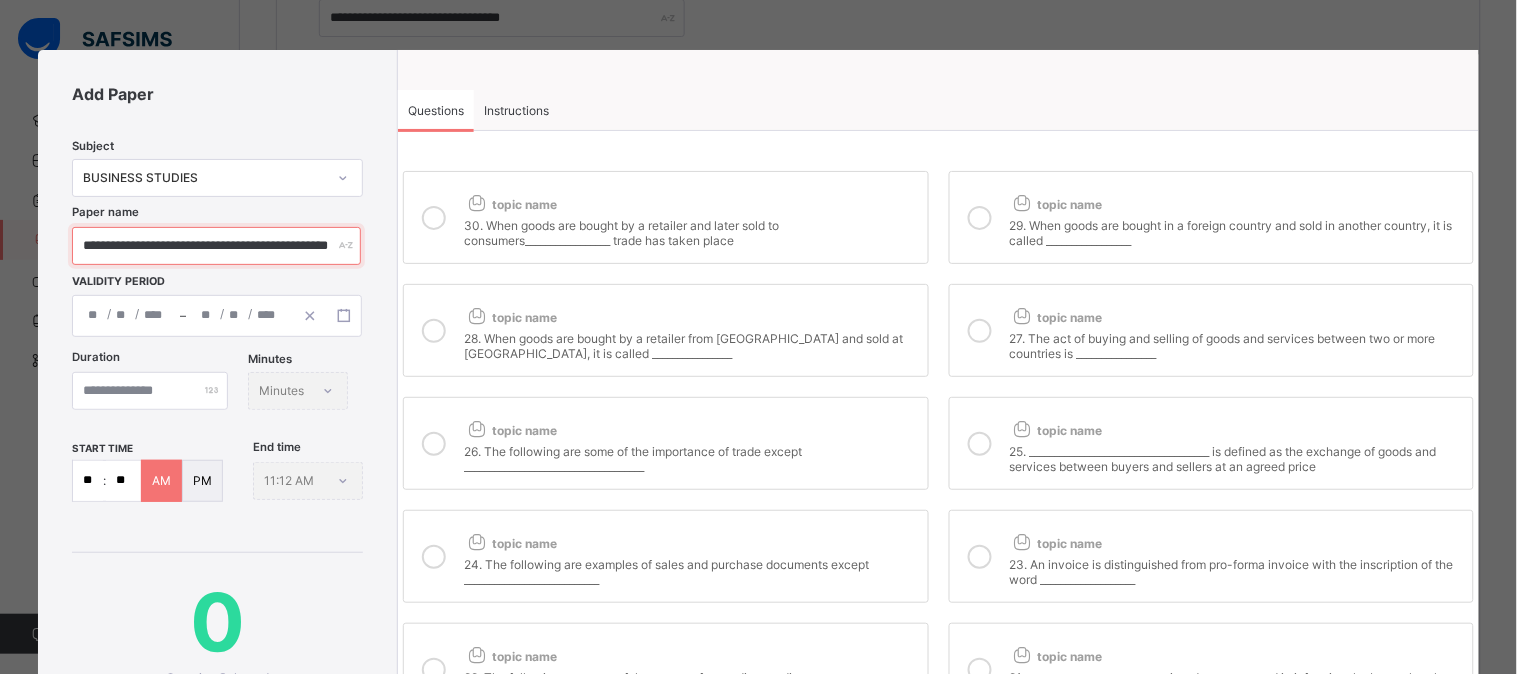 type on "**********" 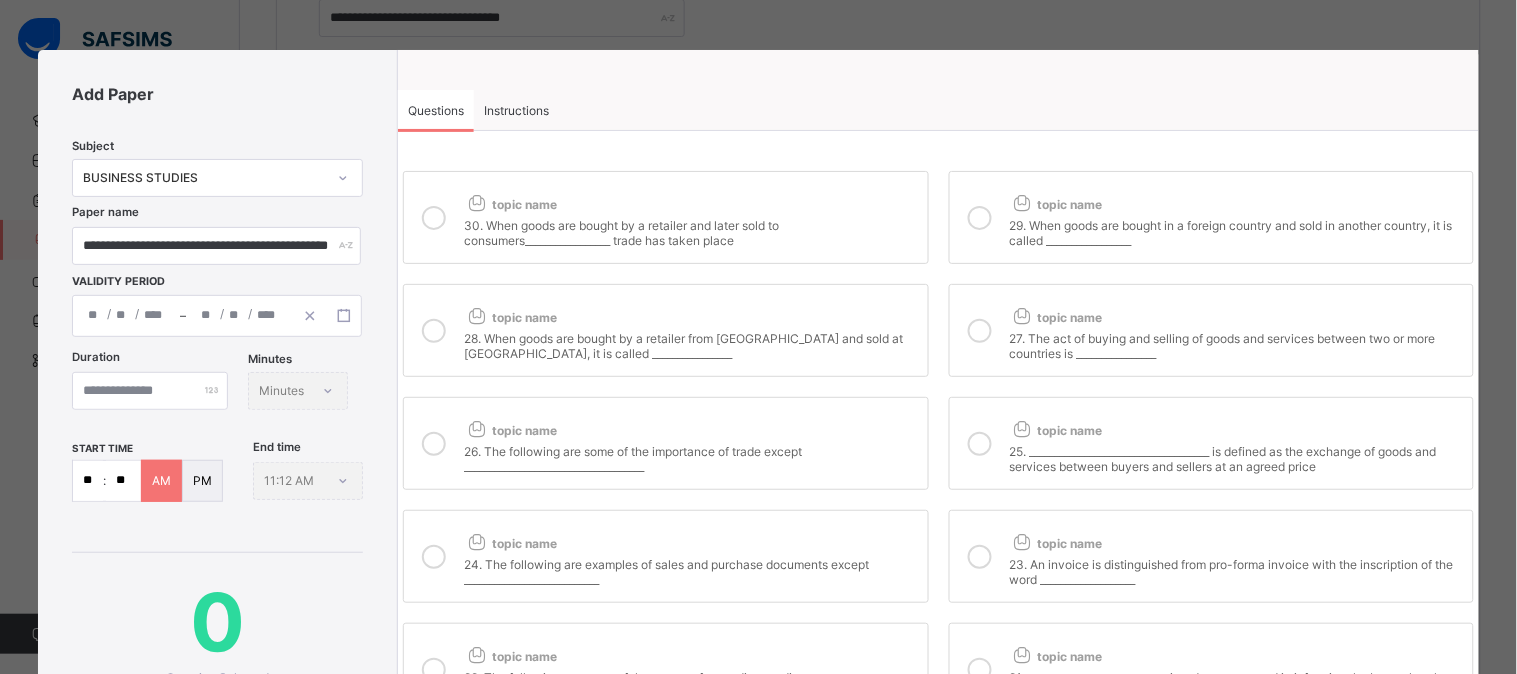 click on "/ / – / /" at bounding box center (217, 316) 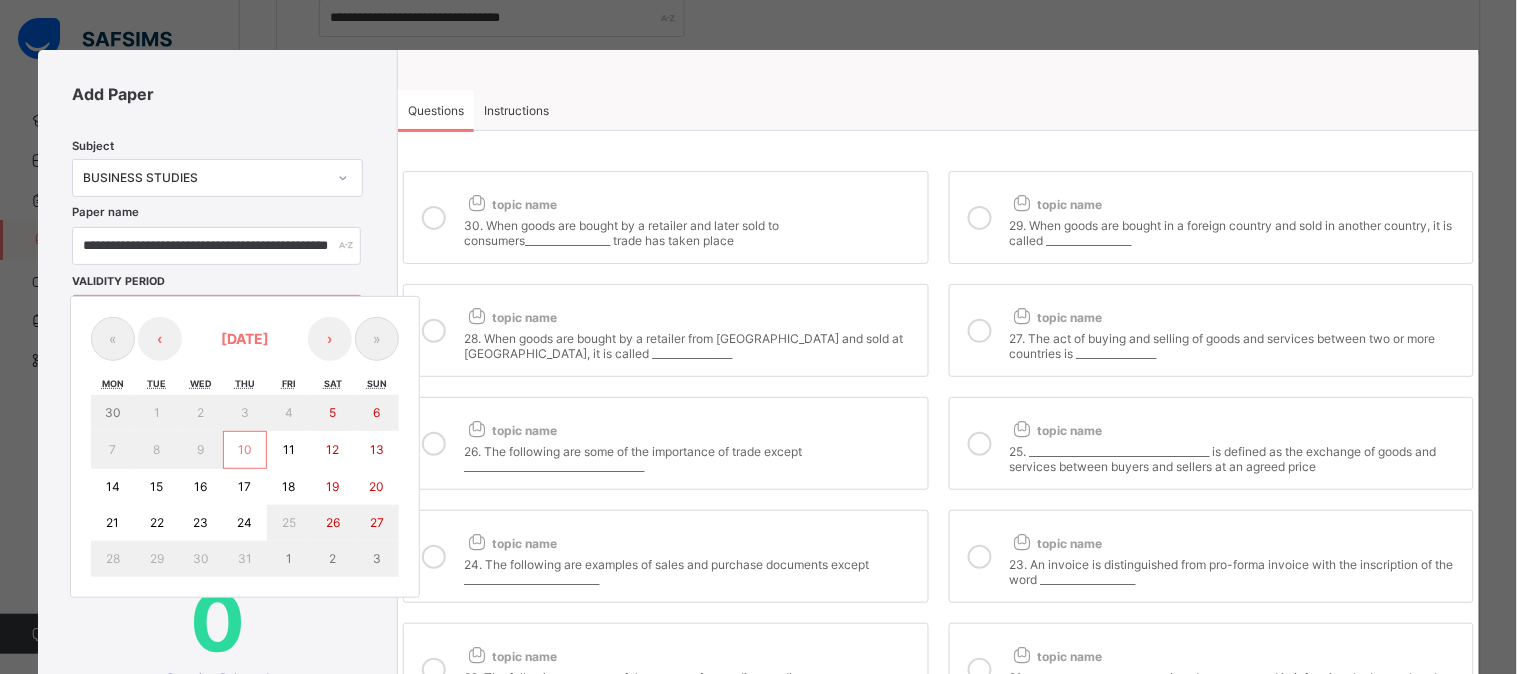 scroll, scrollTop: 0, scrollLeft: 0, axis: both 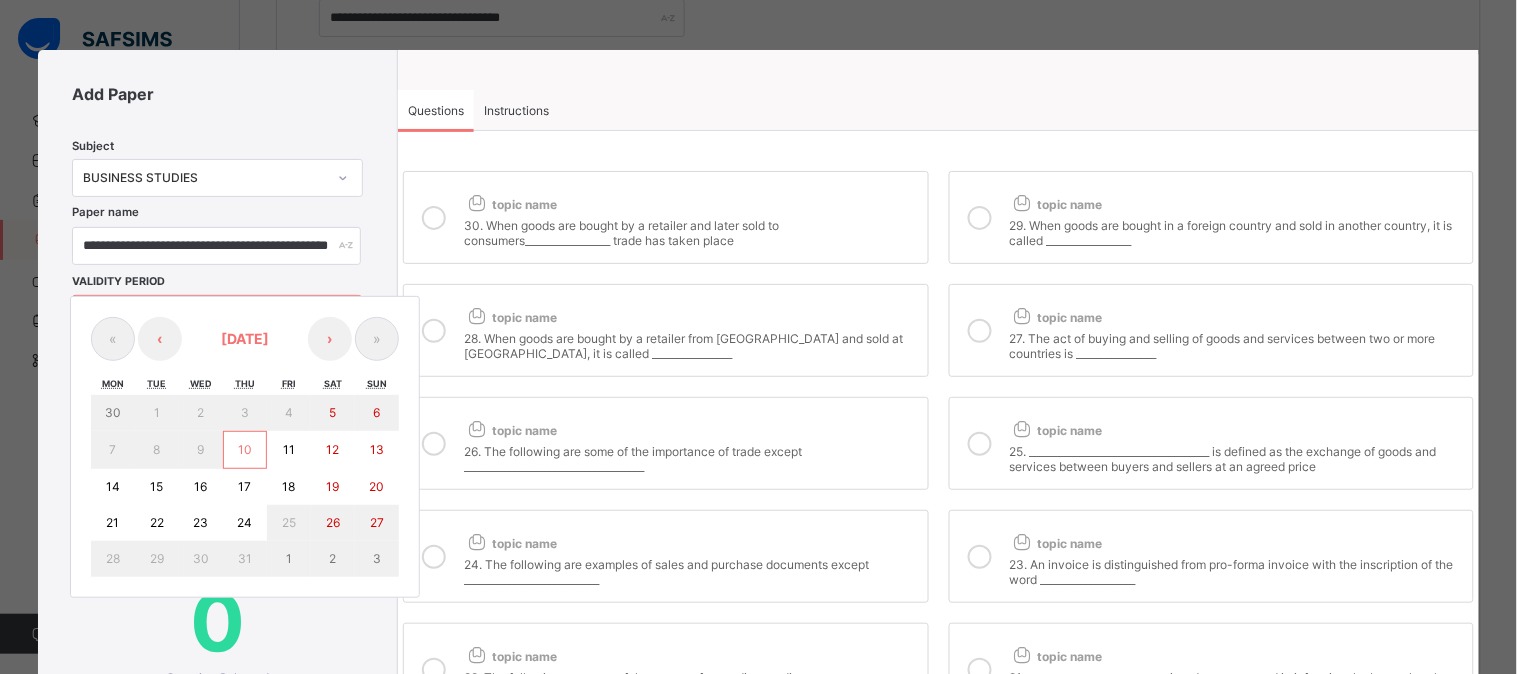 click on "14" at bounding box center (113, 486) 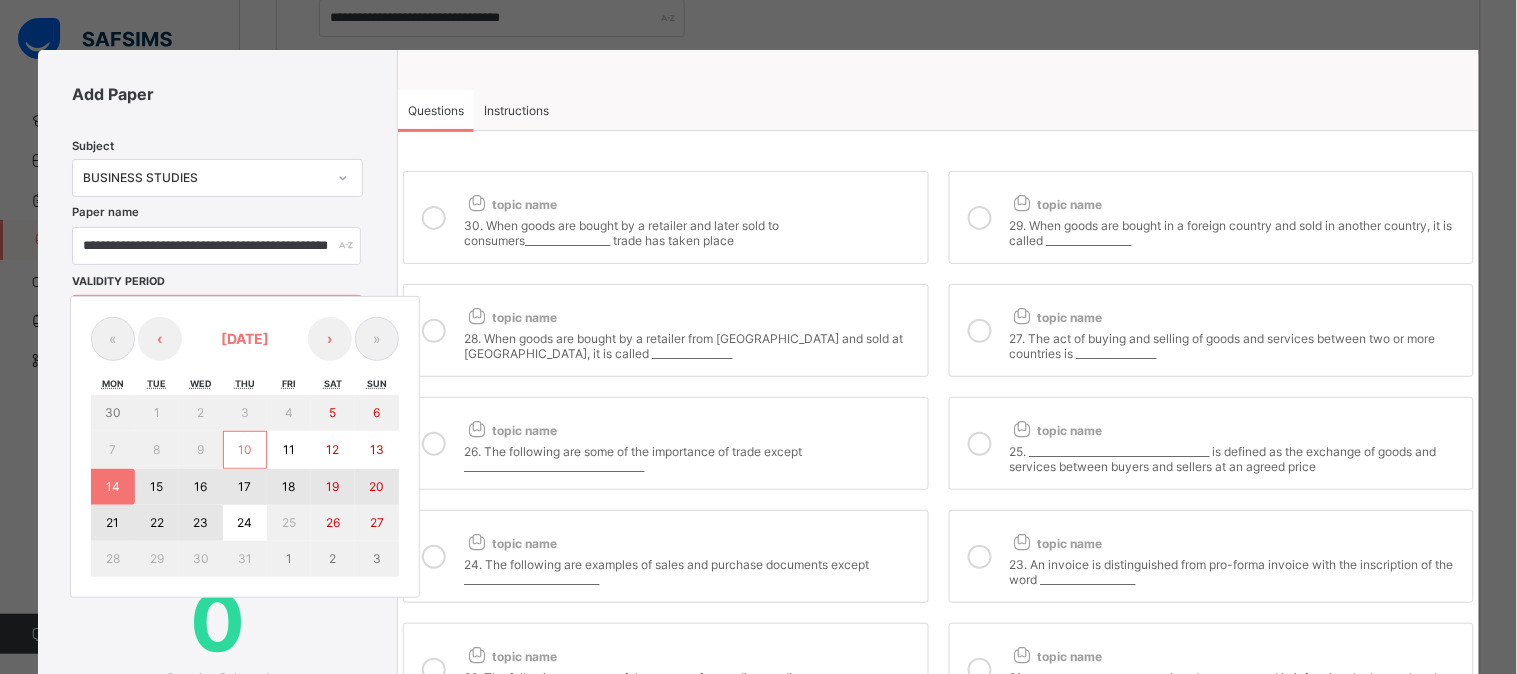 click on "23" at bounding box center (200, 522) 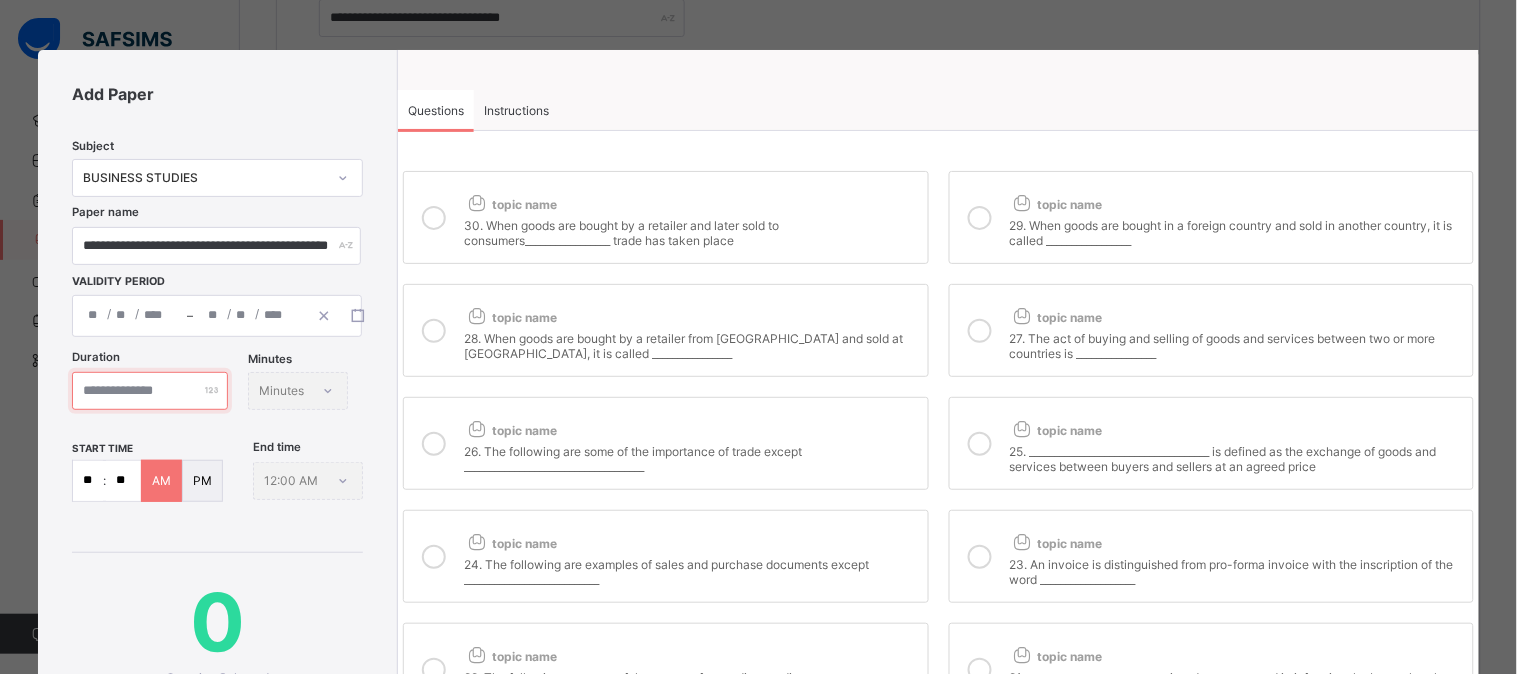 click at bounding box center (150, 391) 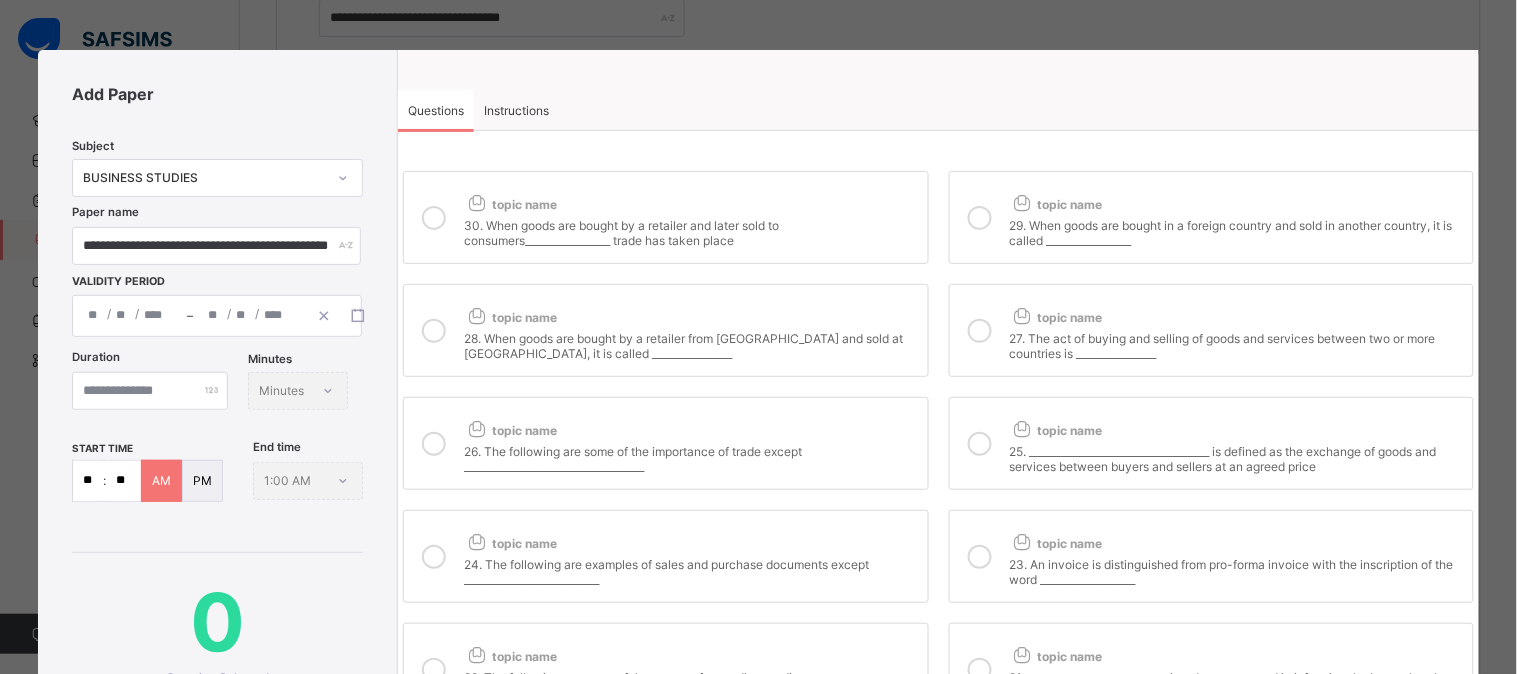 click on "**" at bounding box center (88, 481) 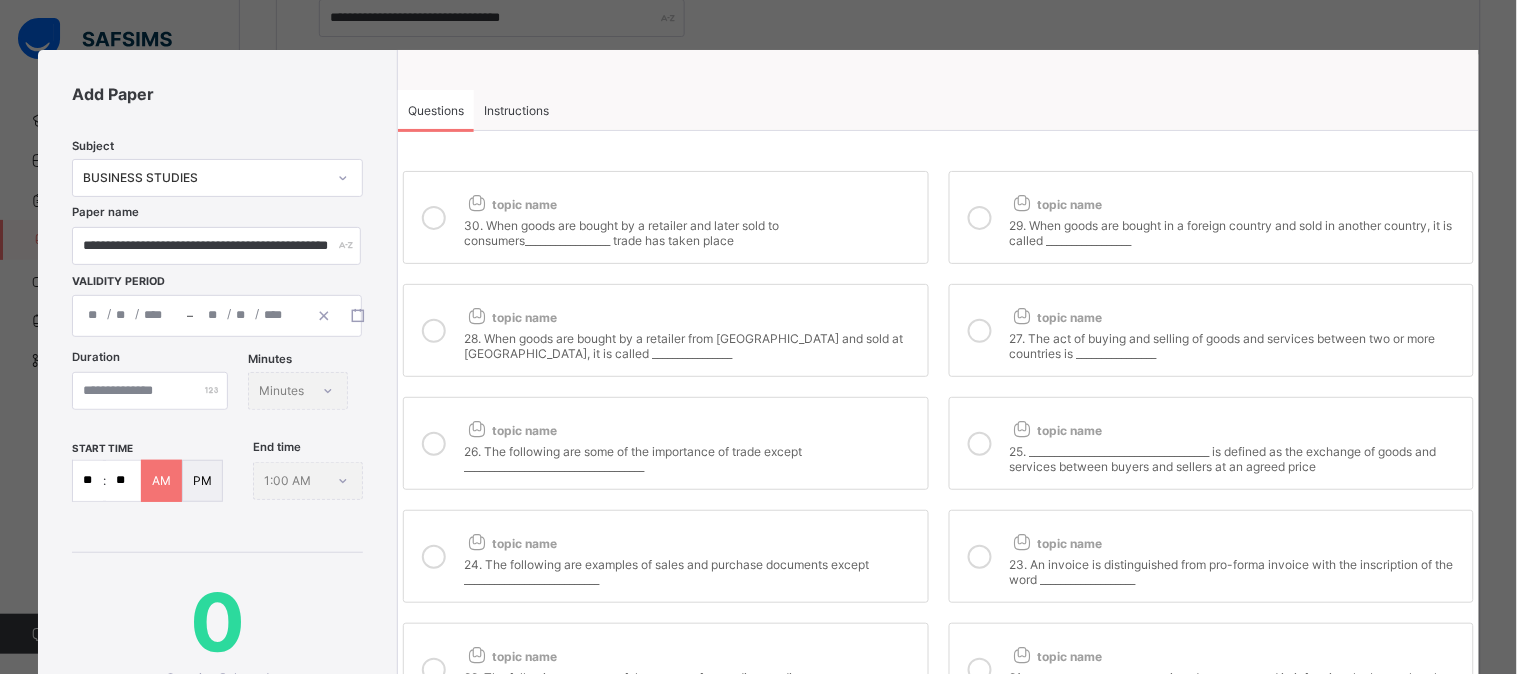 type on "*" 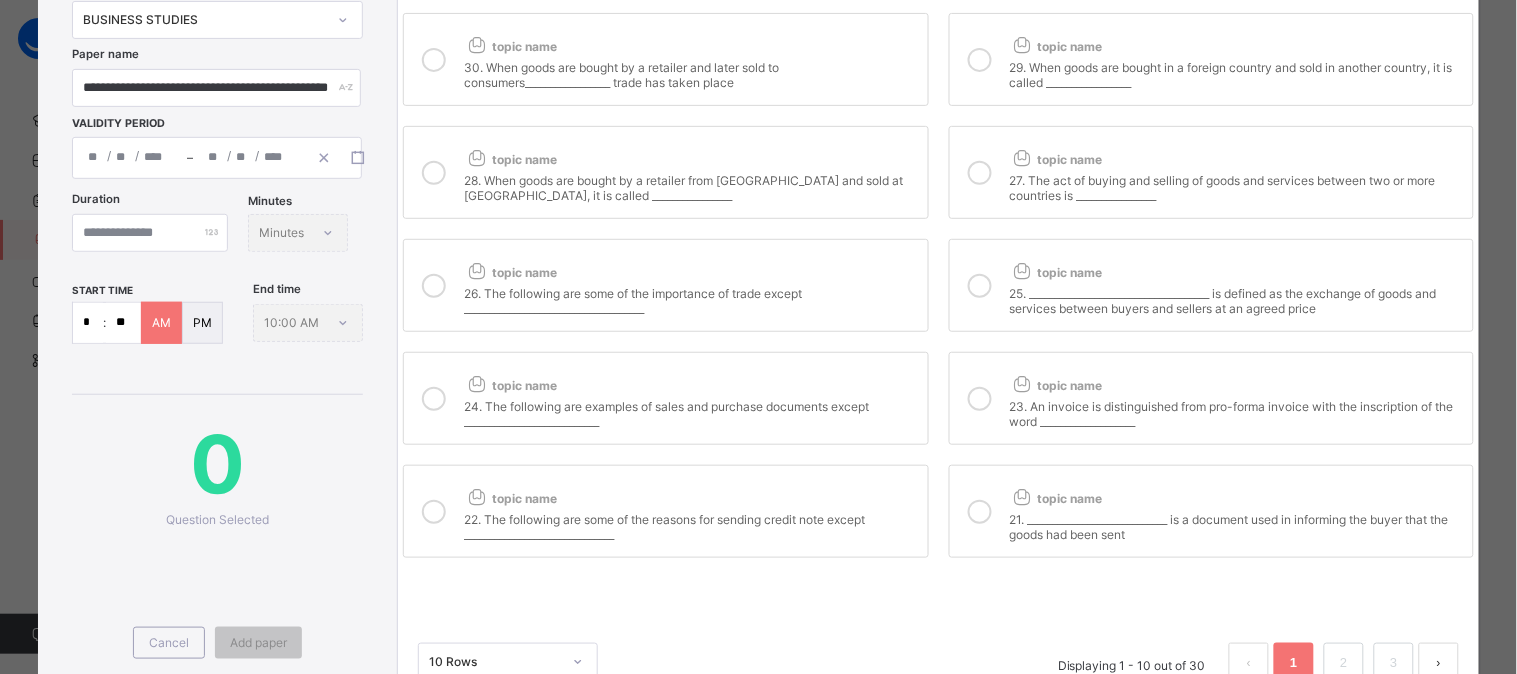 scroll, scrollTop: 226, scrollLeft: 0, axis: vertical 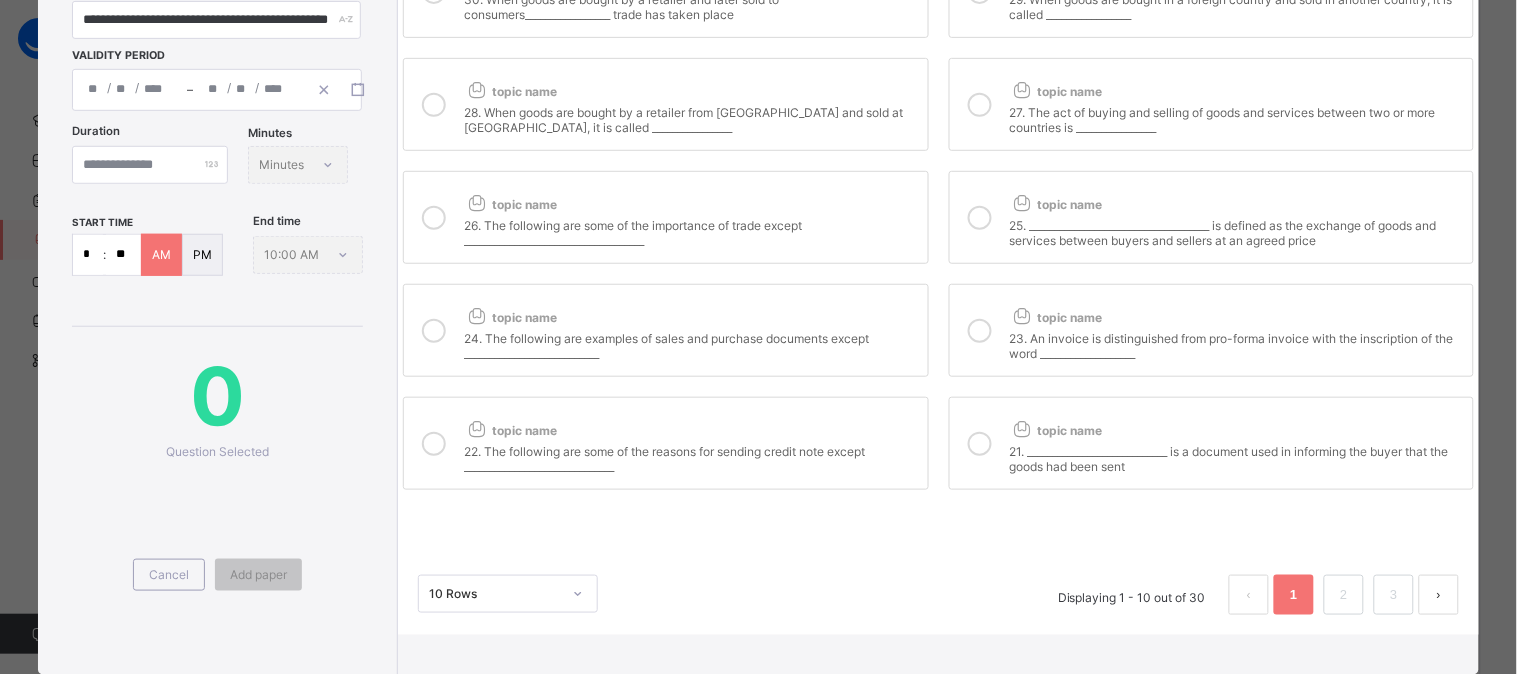 type on "*" 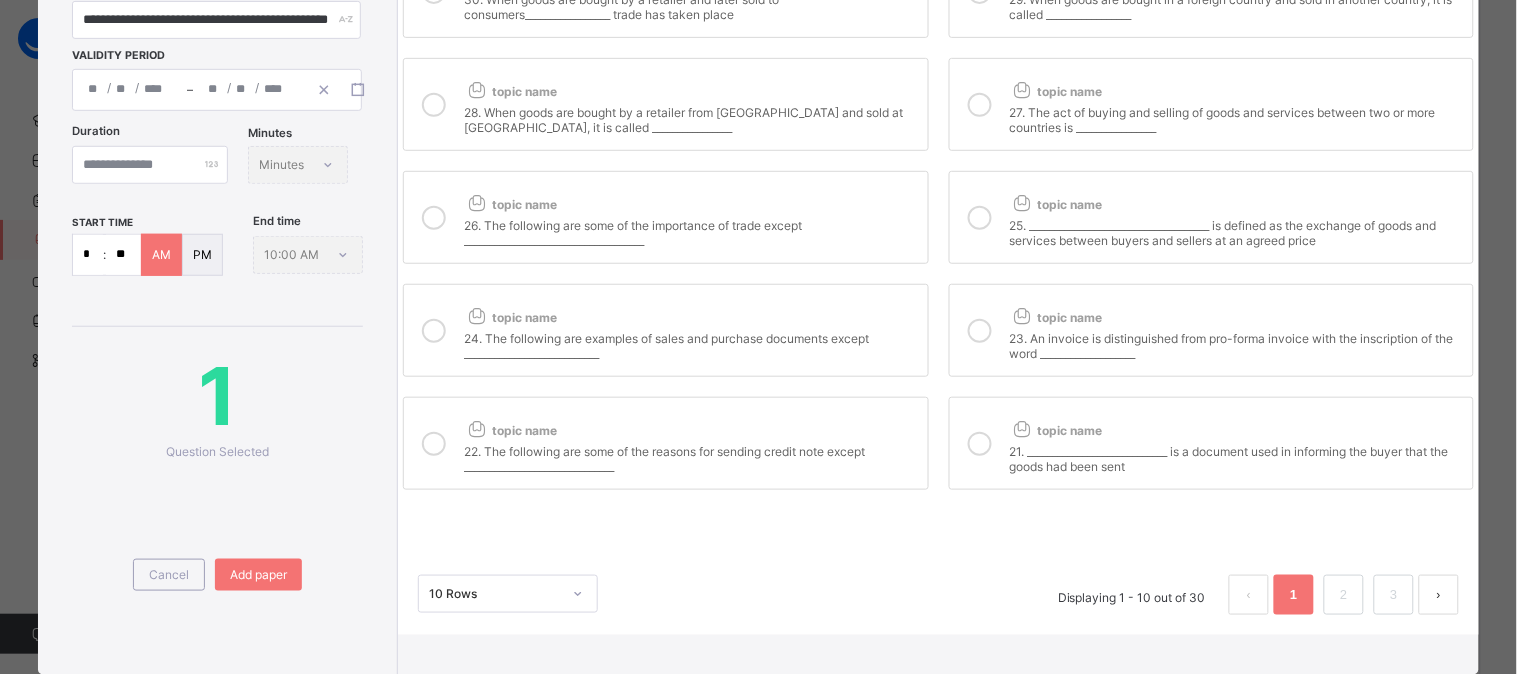 click at bounding box center [434, 218] 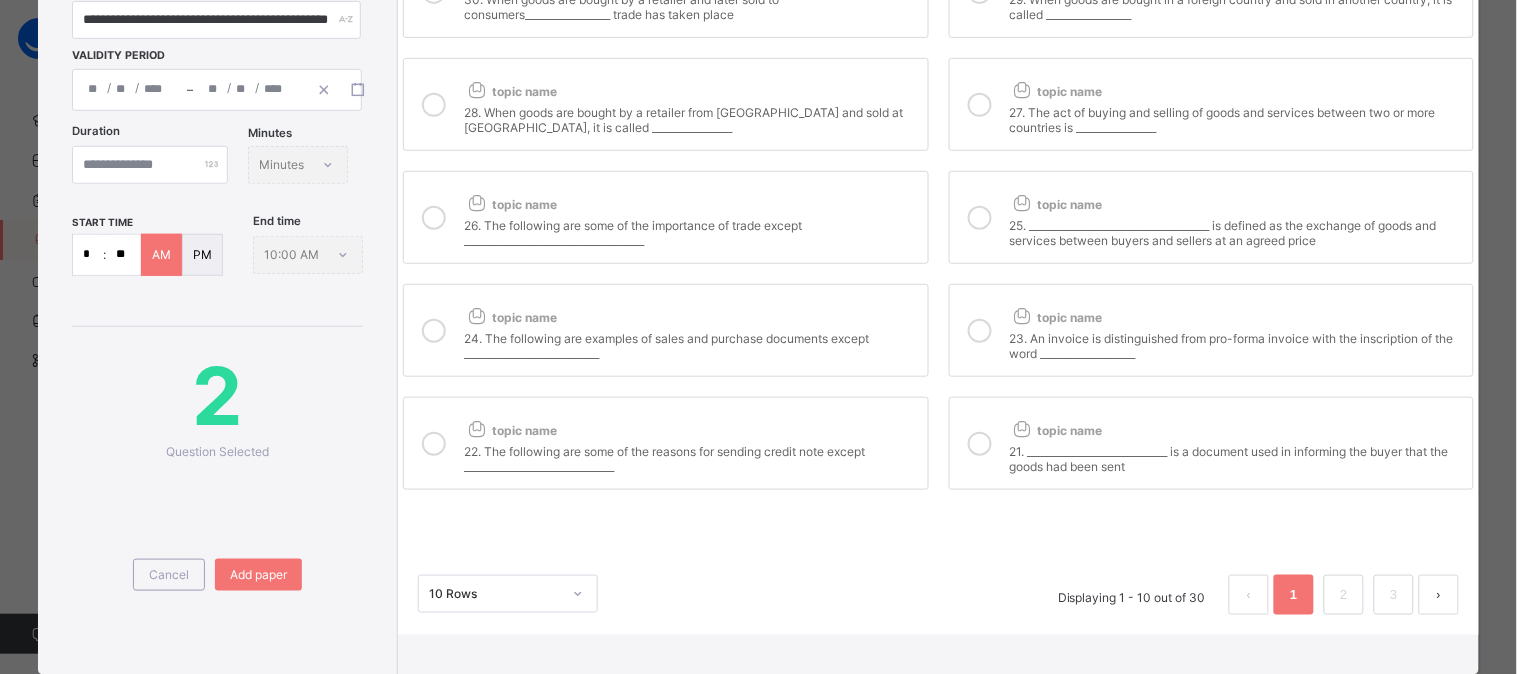 click at bounding box center [434, 331] 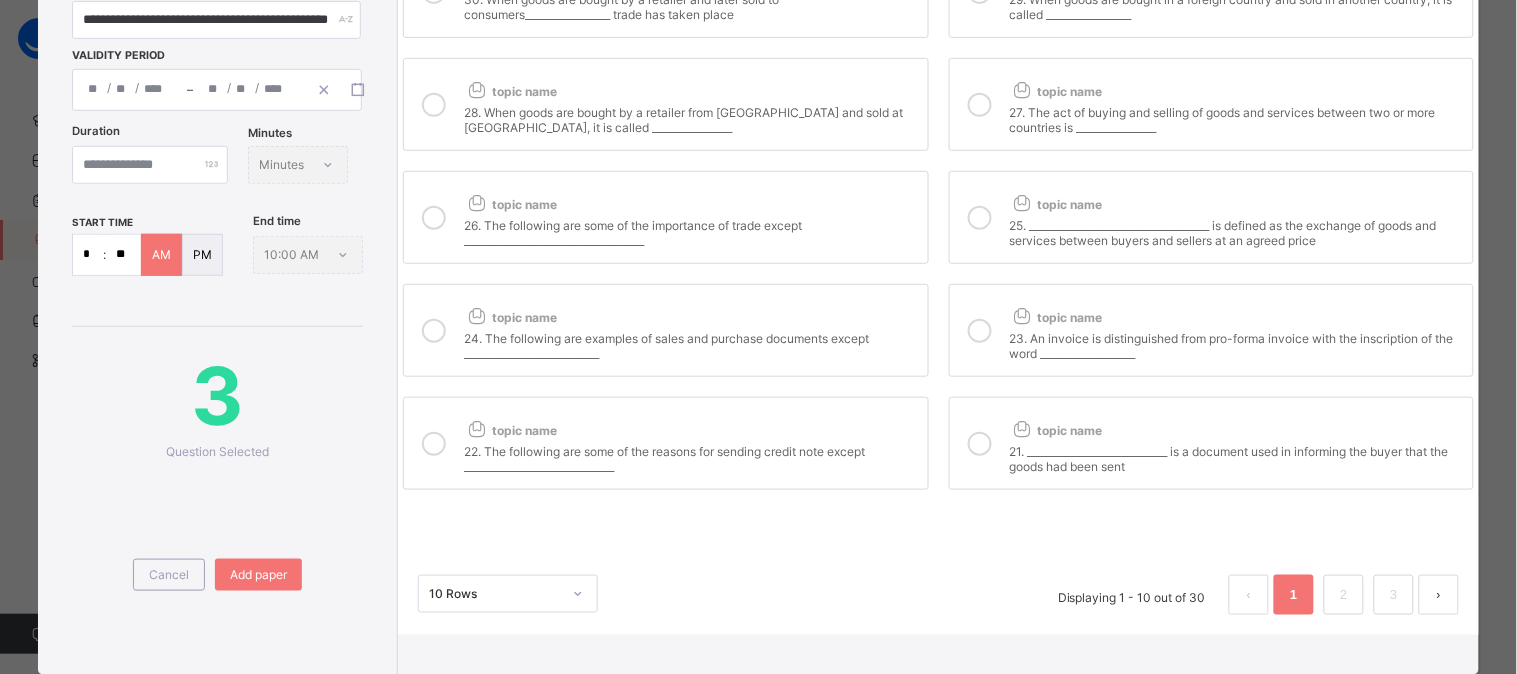click at bounding box center (434, 444) 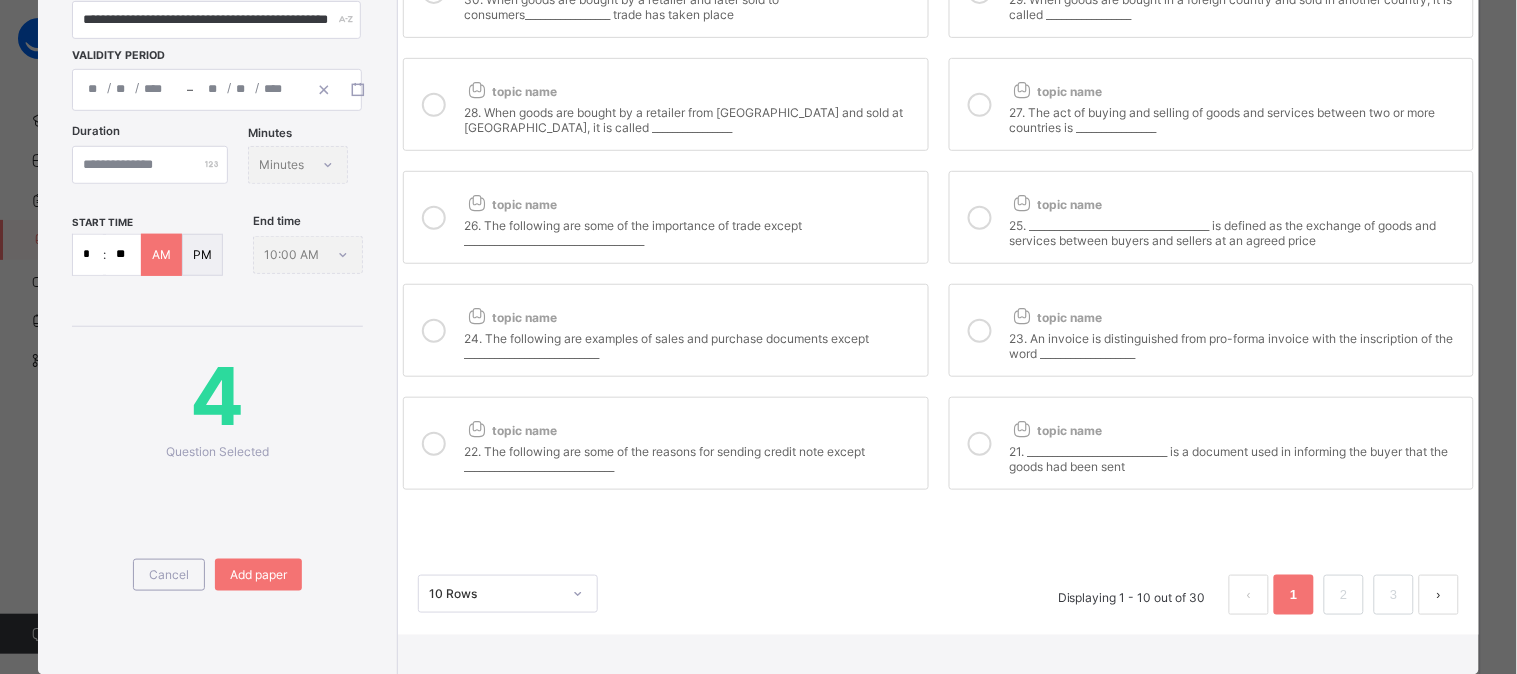 click at bounding box center (980, 444) 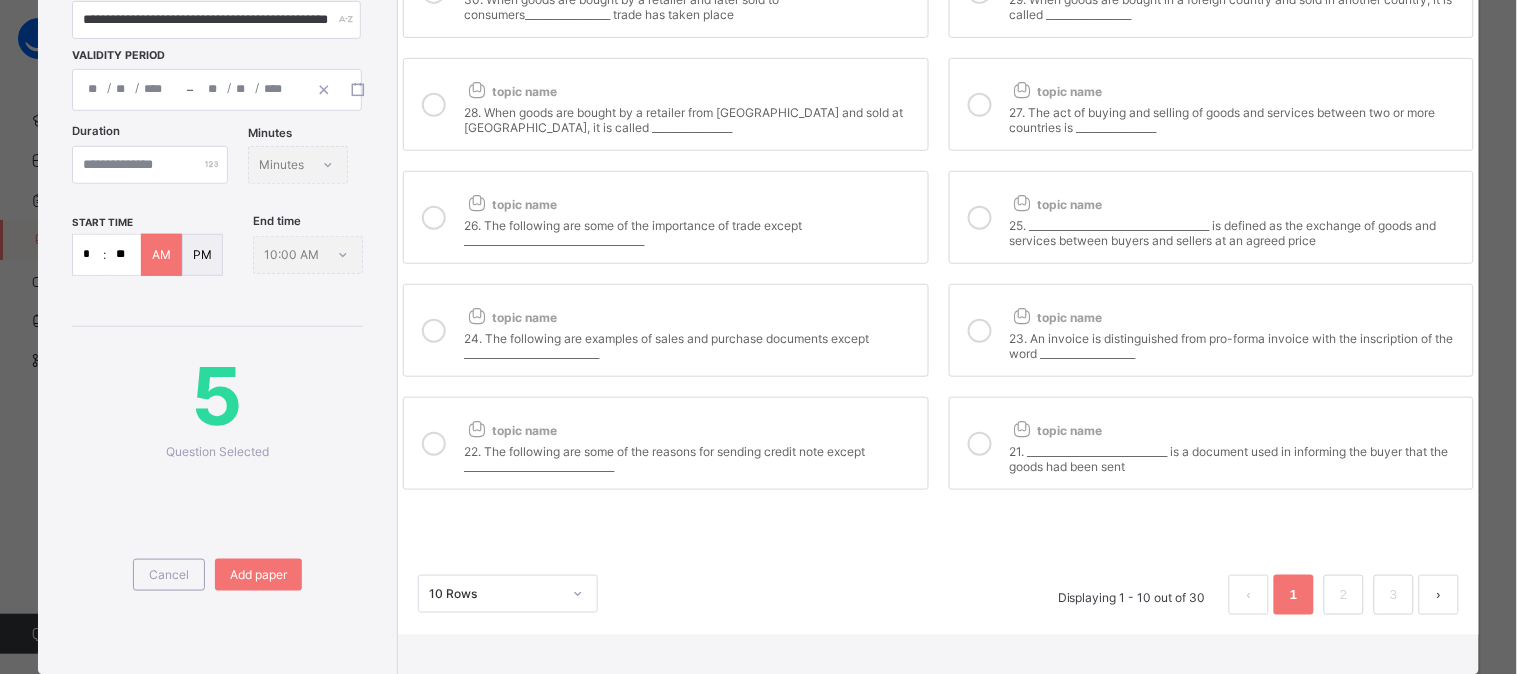 click at bounding box center [980, 330] 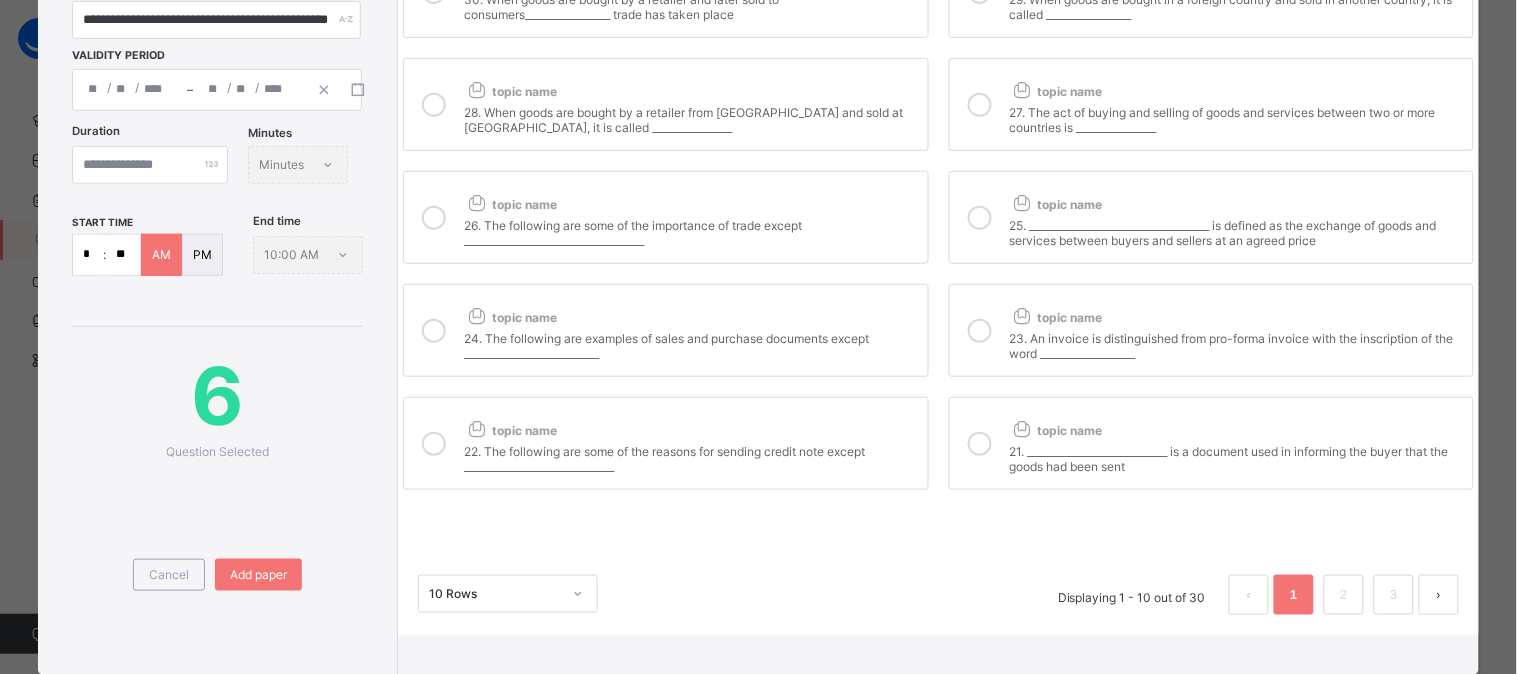 click at bounding box center [980, 217] 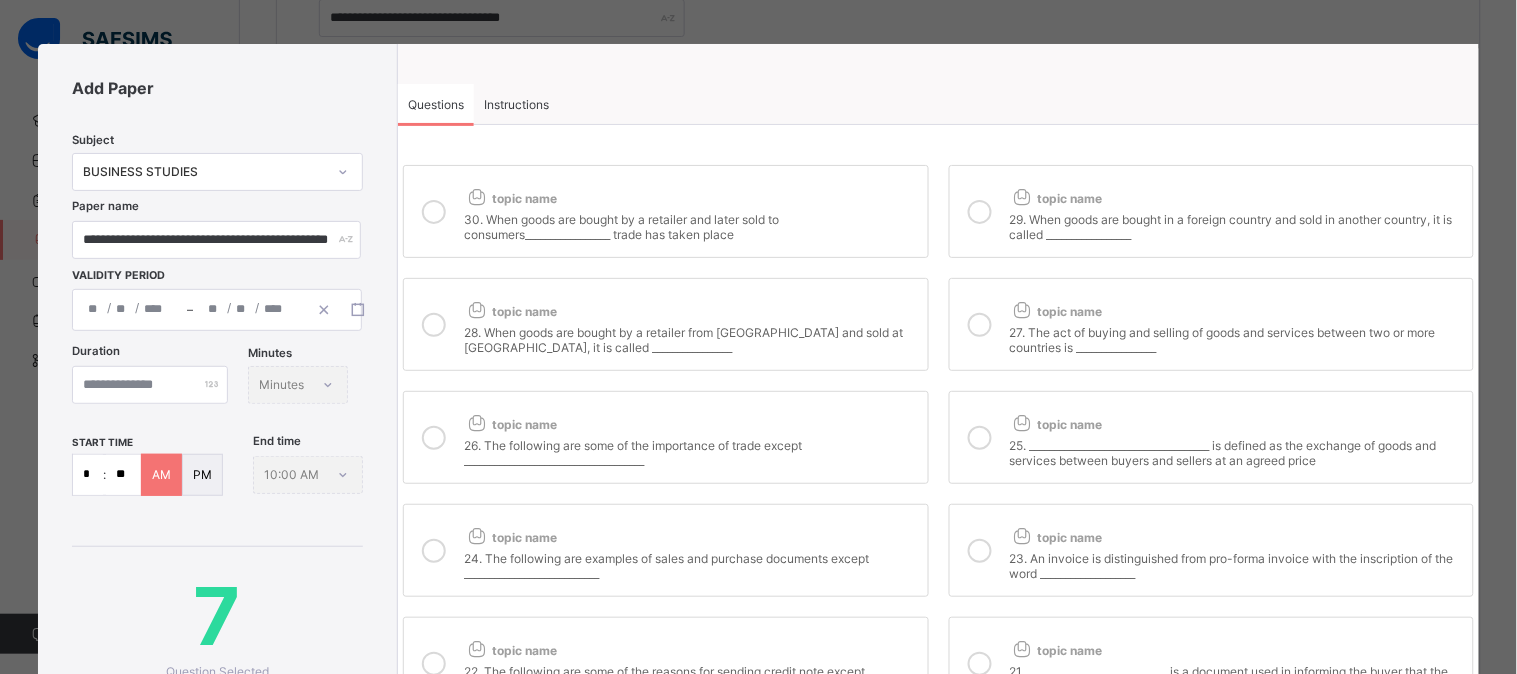 scroll, scrollTop: 0, scrollLeft: 0, axis: both 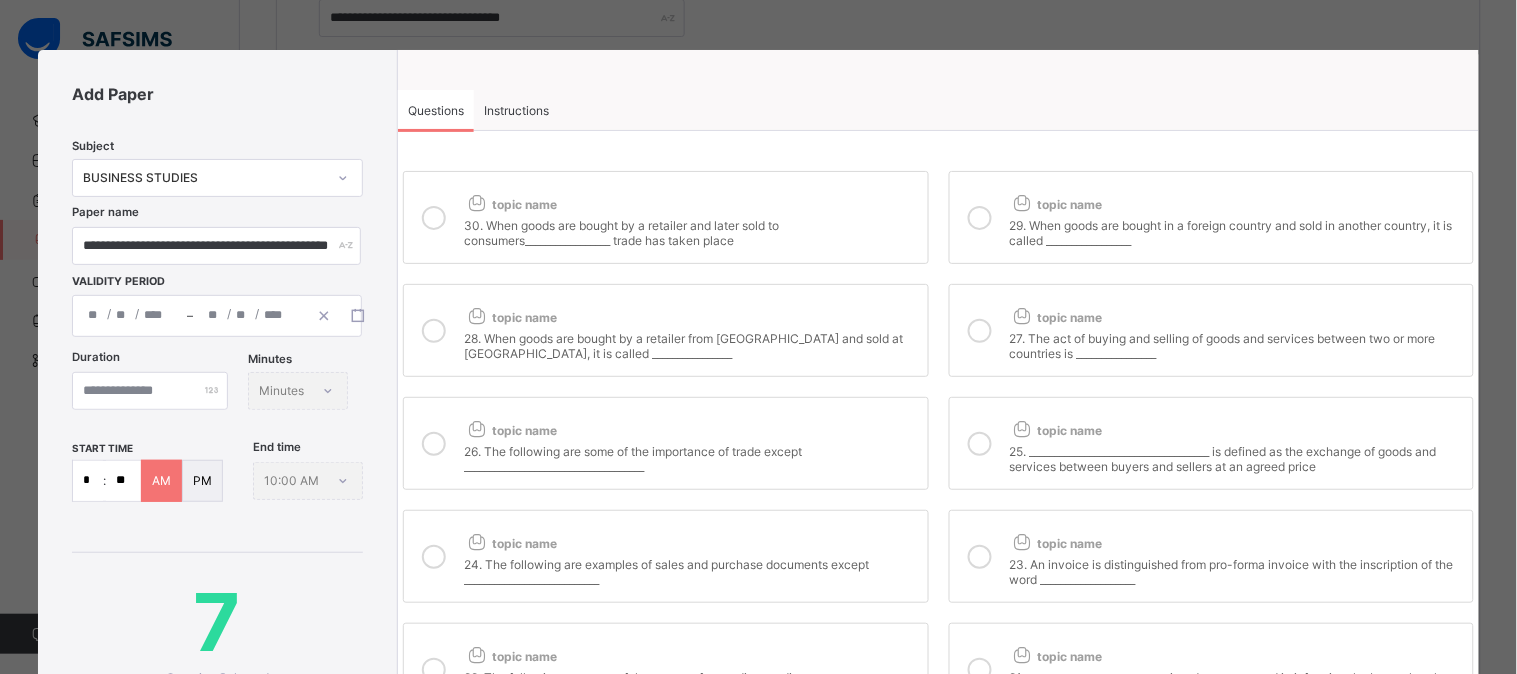click at bounding box center [980, 218] 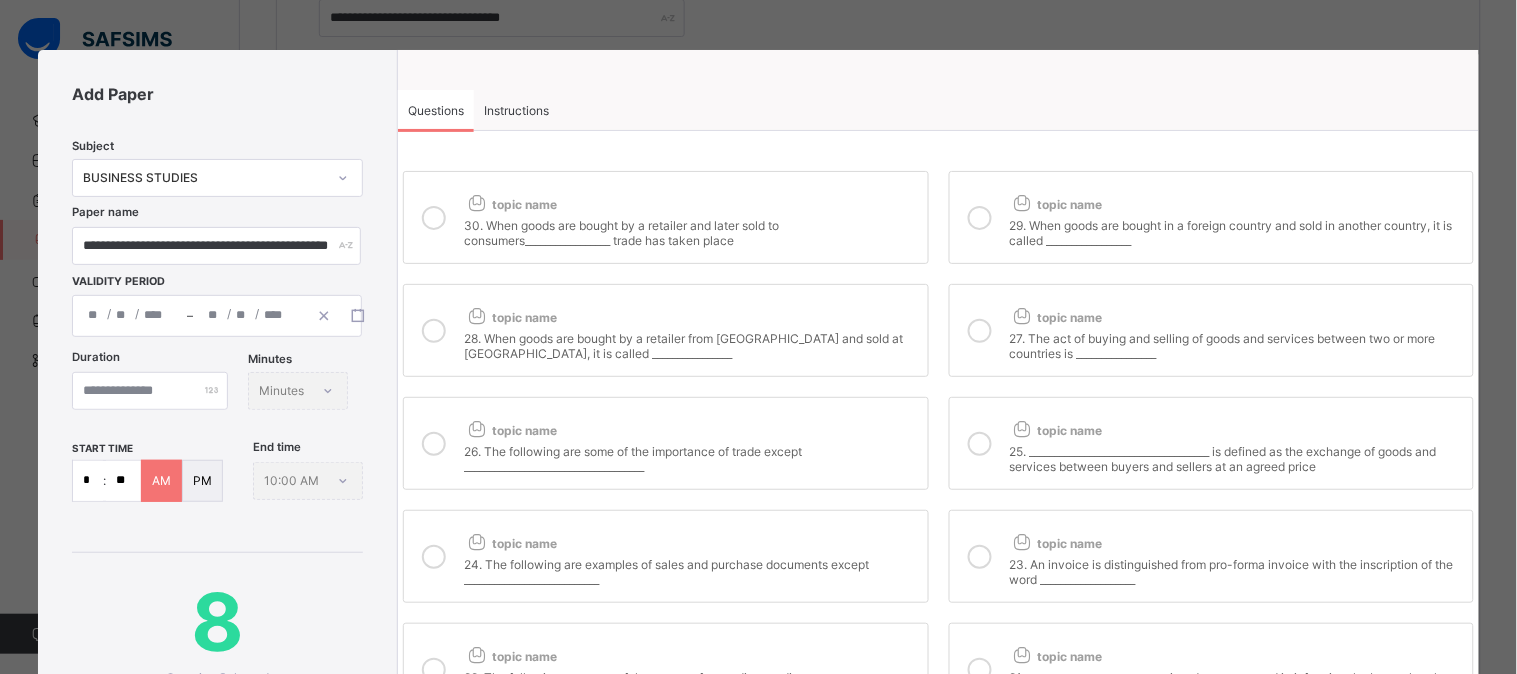 click at bounding box center (980, 330) 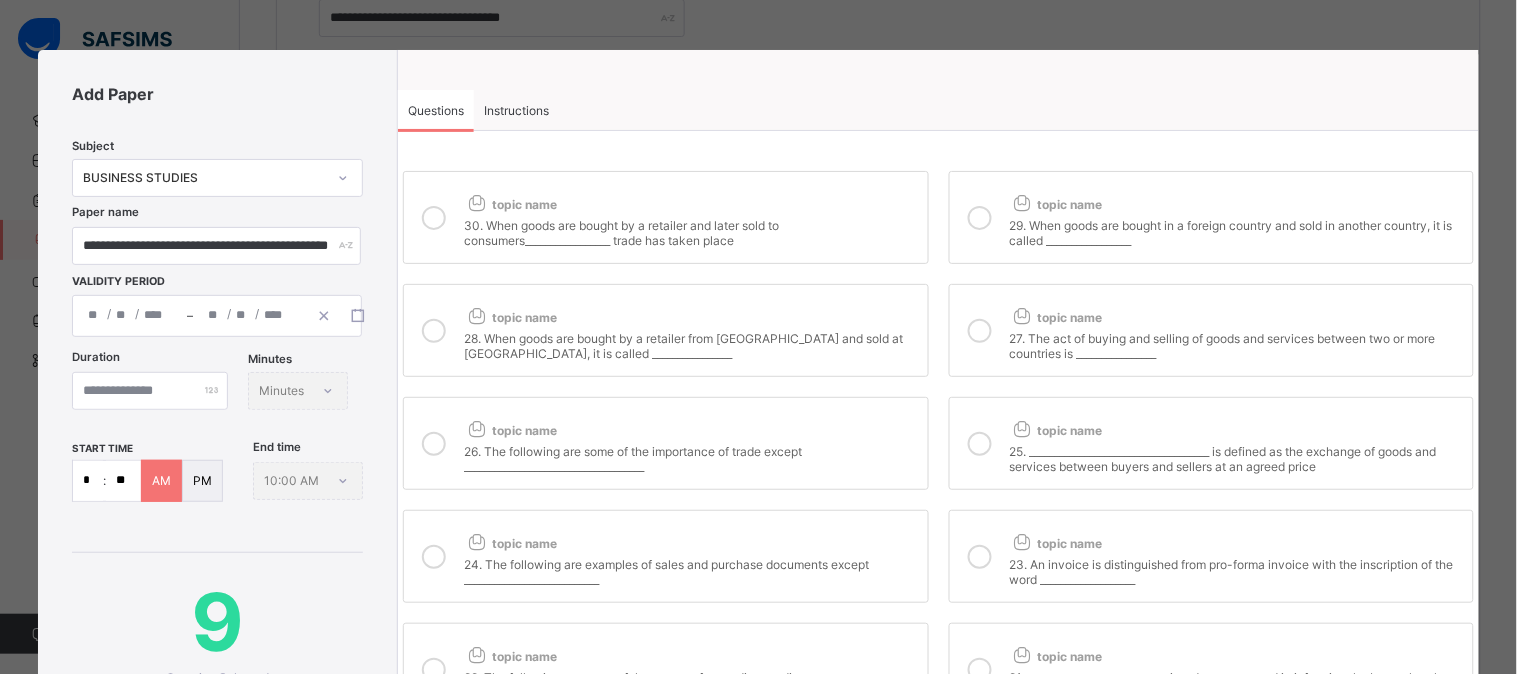 click on "topic name   30. When goods are bought by a retailer and later sold to consumers_________________ trade has taken place" at bounding box center (665, 217) 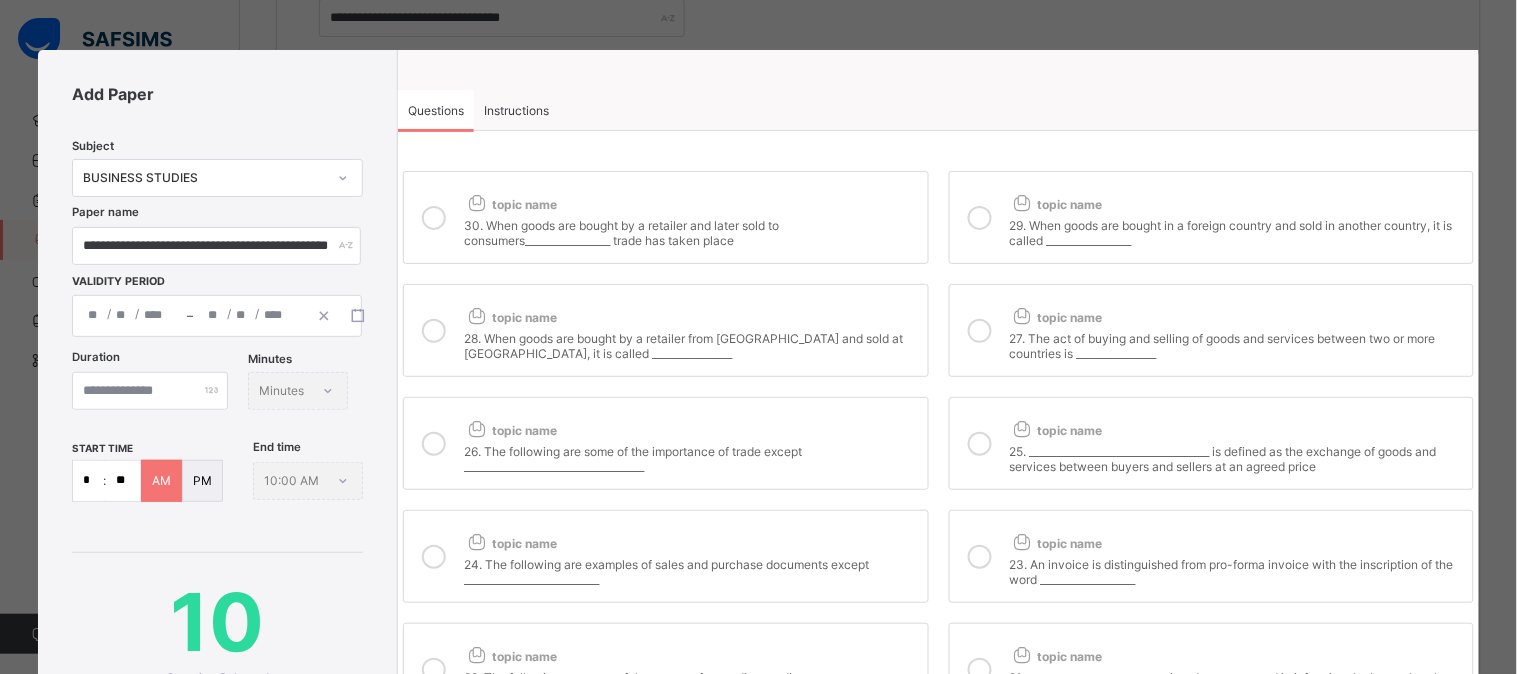 scroll, scrollTop: 362, scrollLeft: 0, axis: vertical 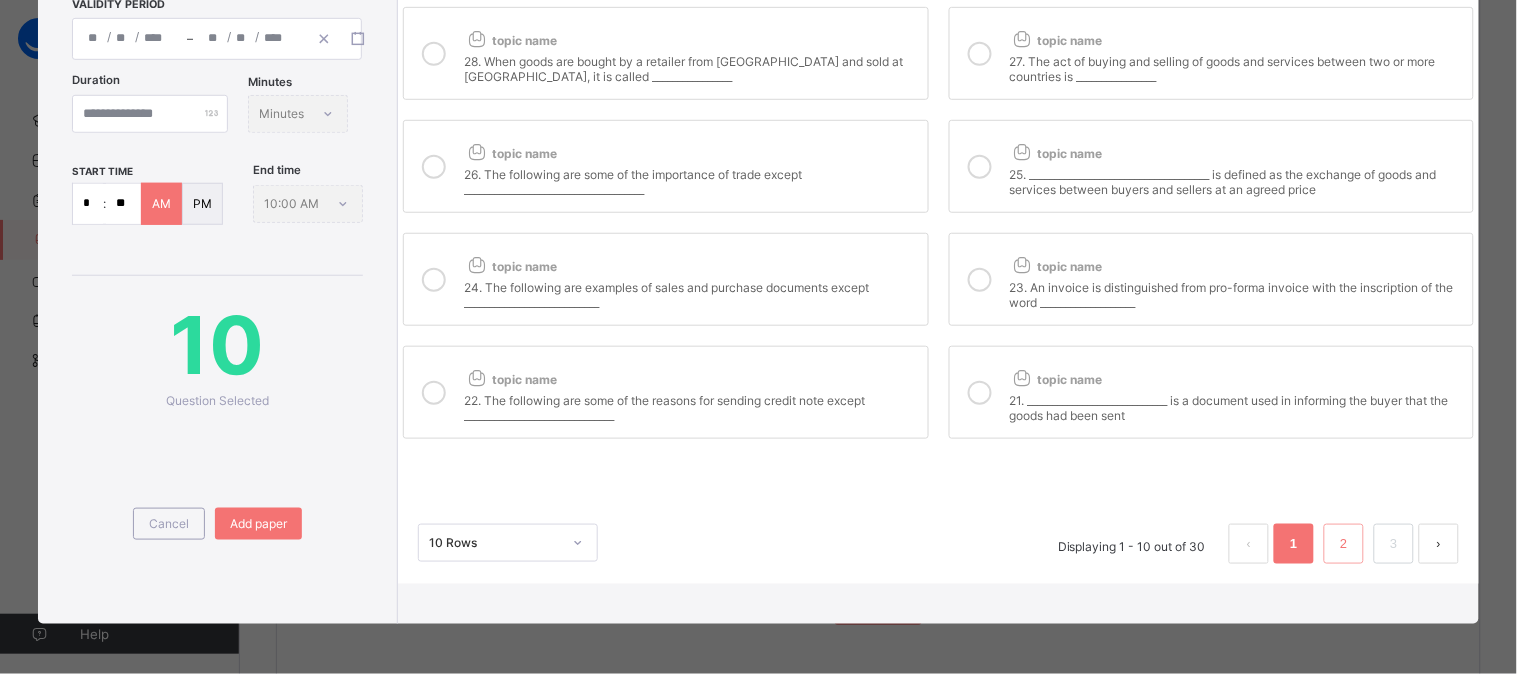 click on "2" at bounding box center [1343, 544] 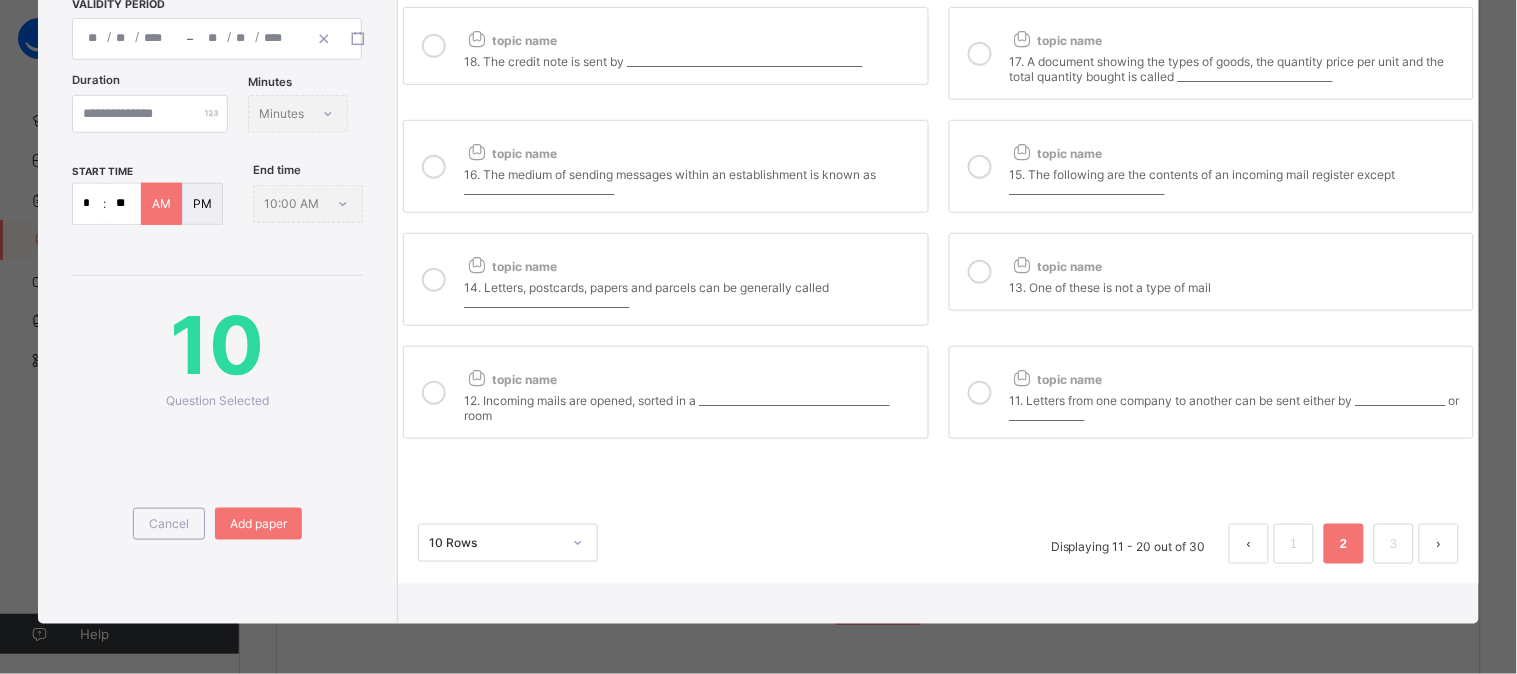 click at bounding box center (434, 280) 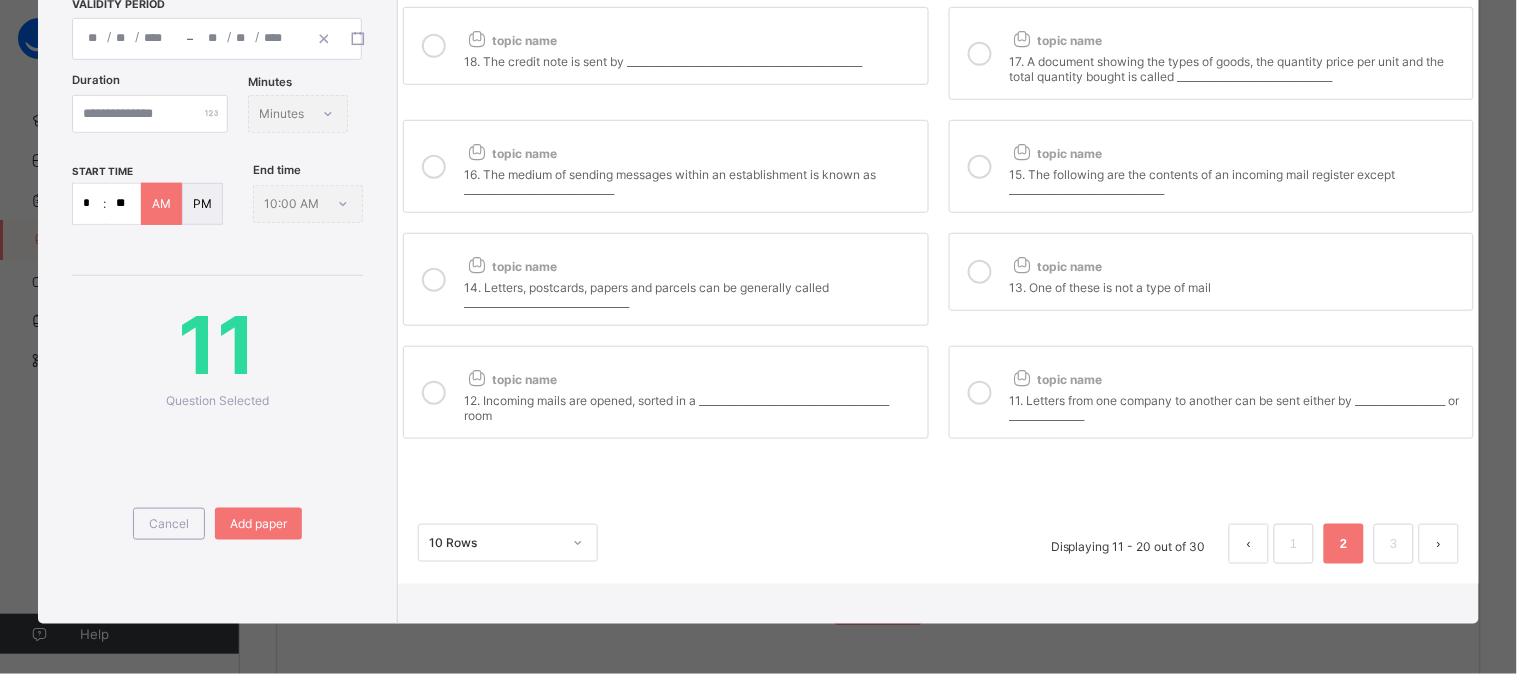 click at bounding box center [434, 167] 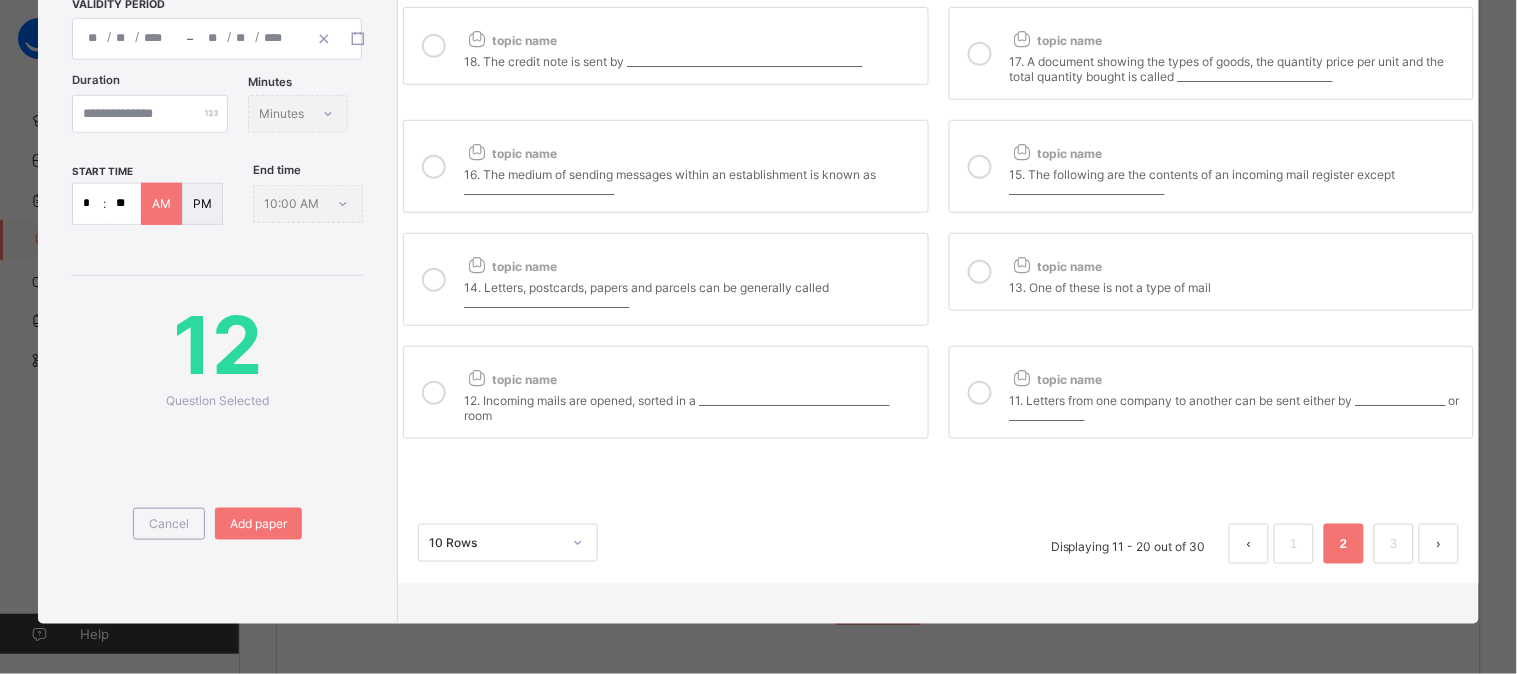 click at bounding box center [434, 393] 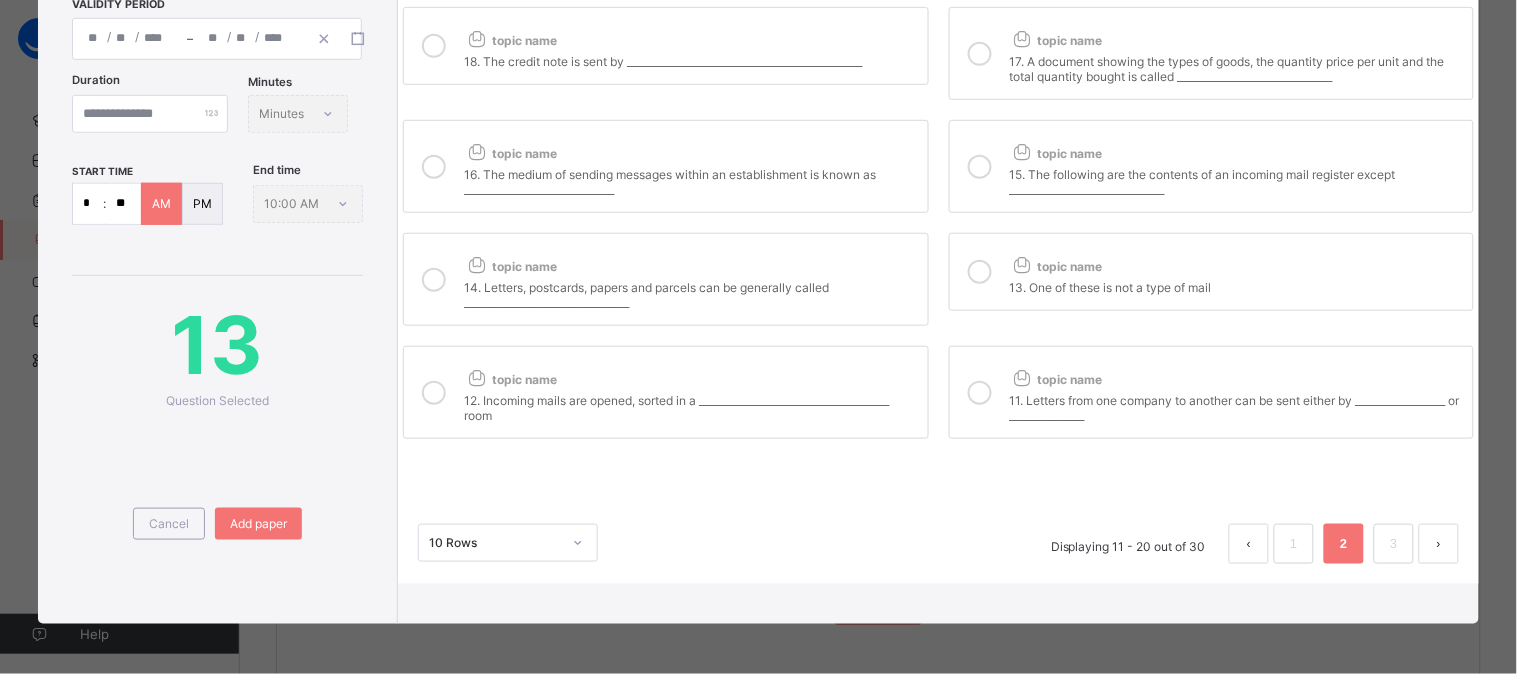 click at bounding box center [980, 272] 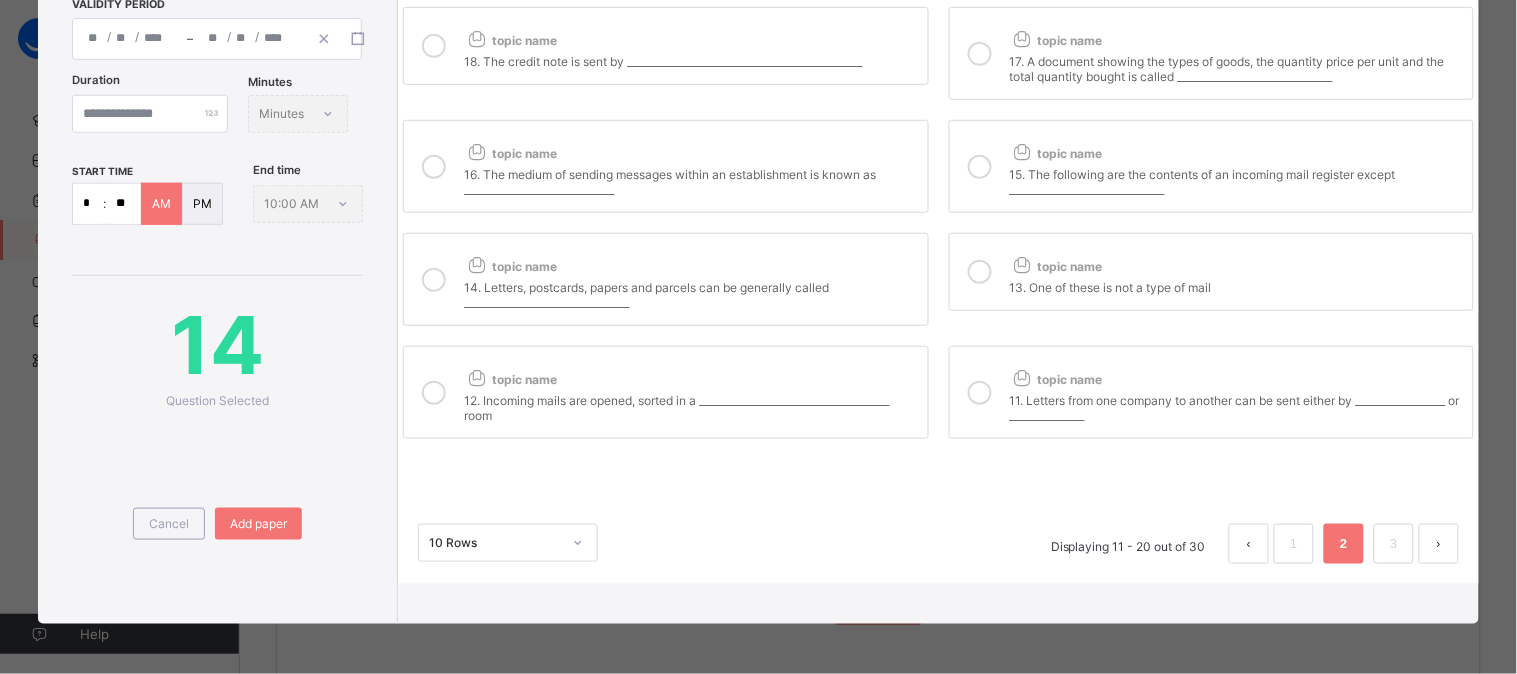 click at bounding box center [980, 392] 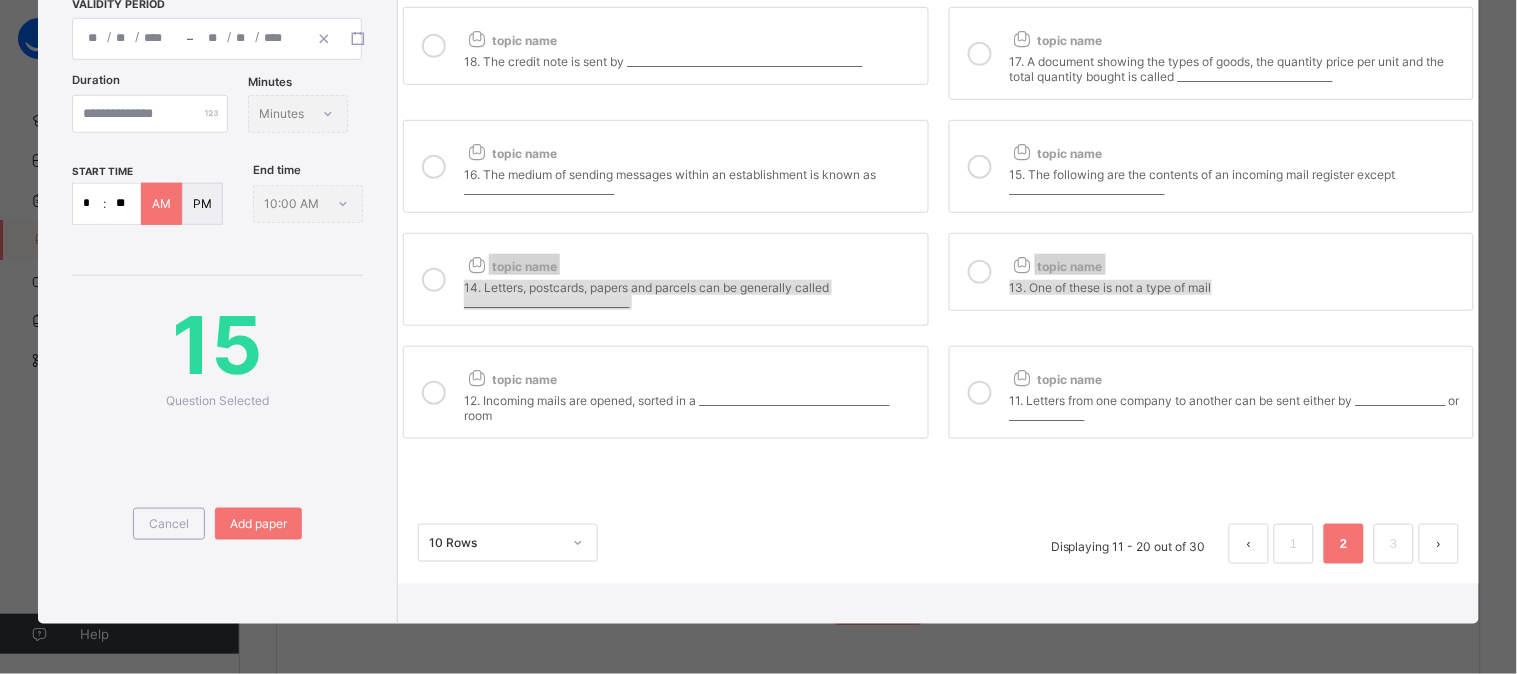 drag, startPoint x: 1505, startPoint y: 232, endPoint x: 1516, endPoint y: 124, distance: 108.55874 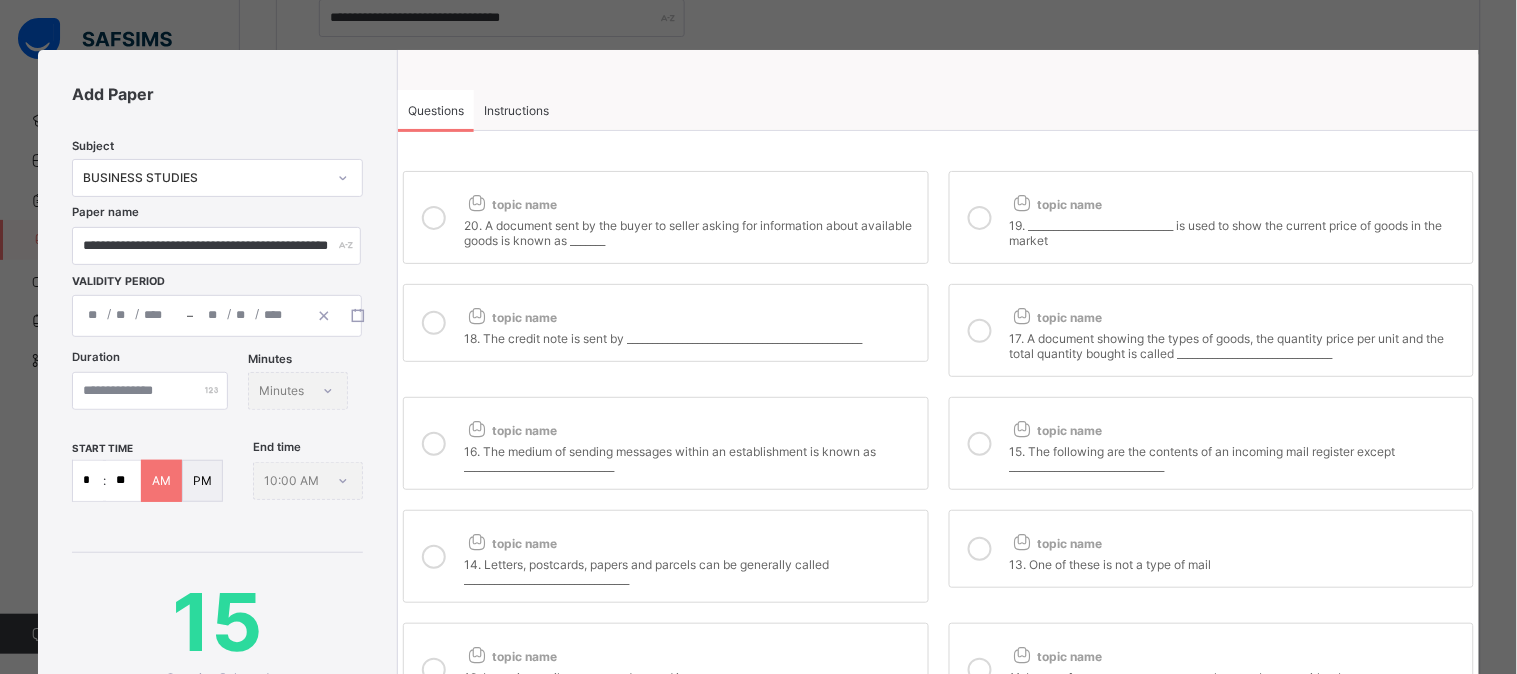click at bounding box center (980, 218) 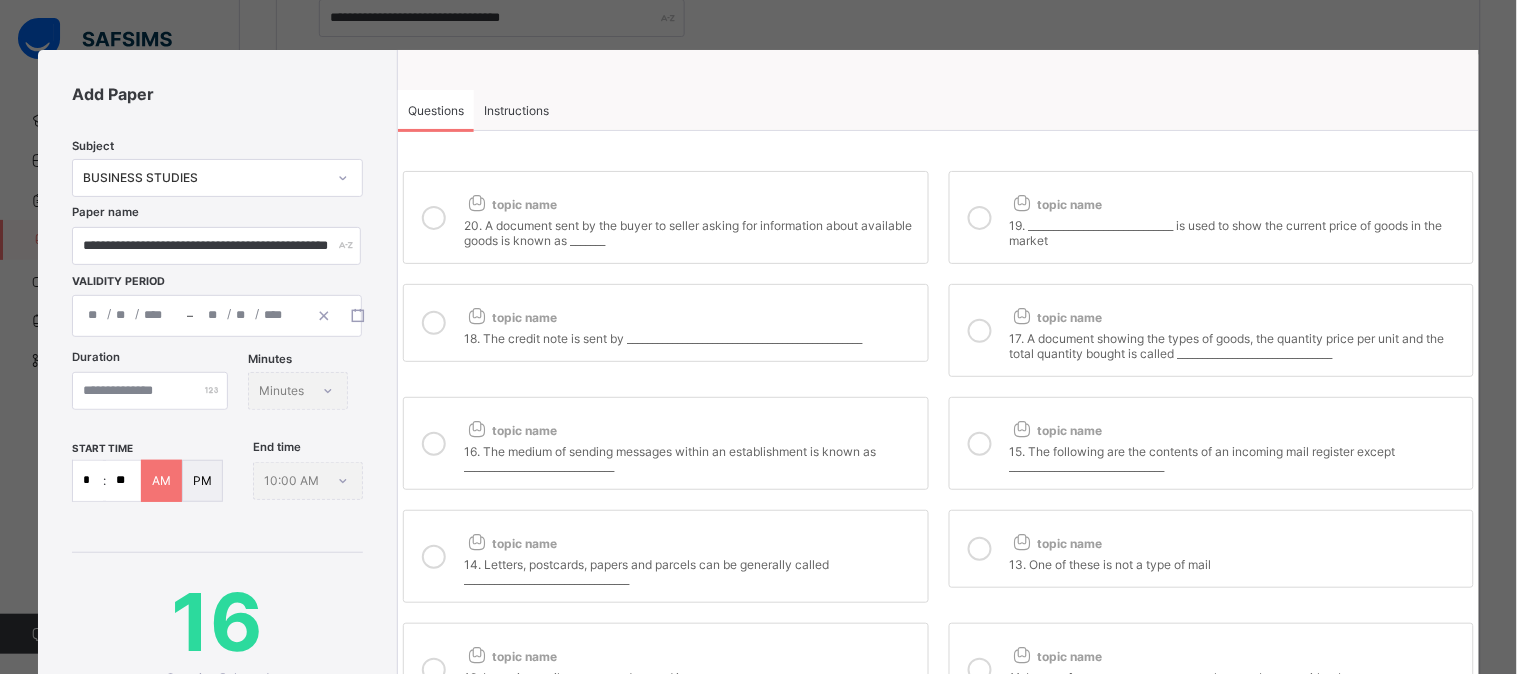 click at bounding box center (980, 330) 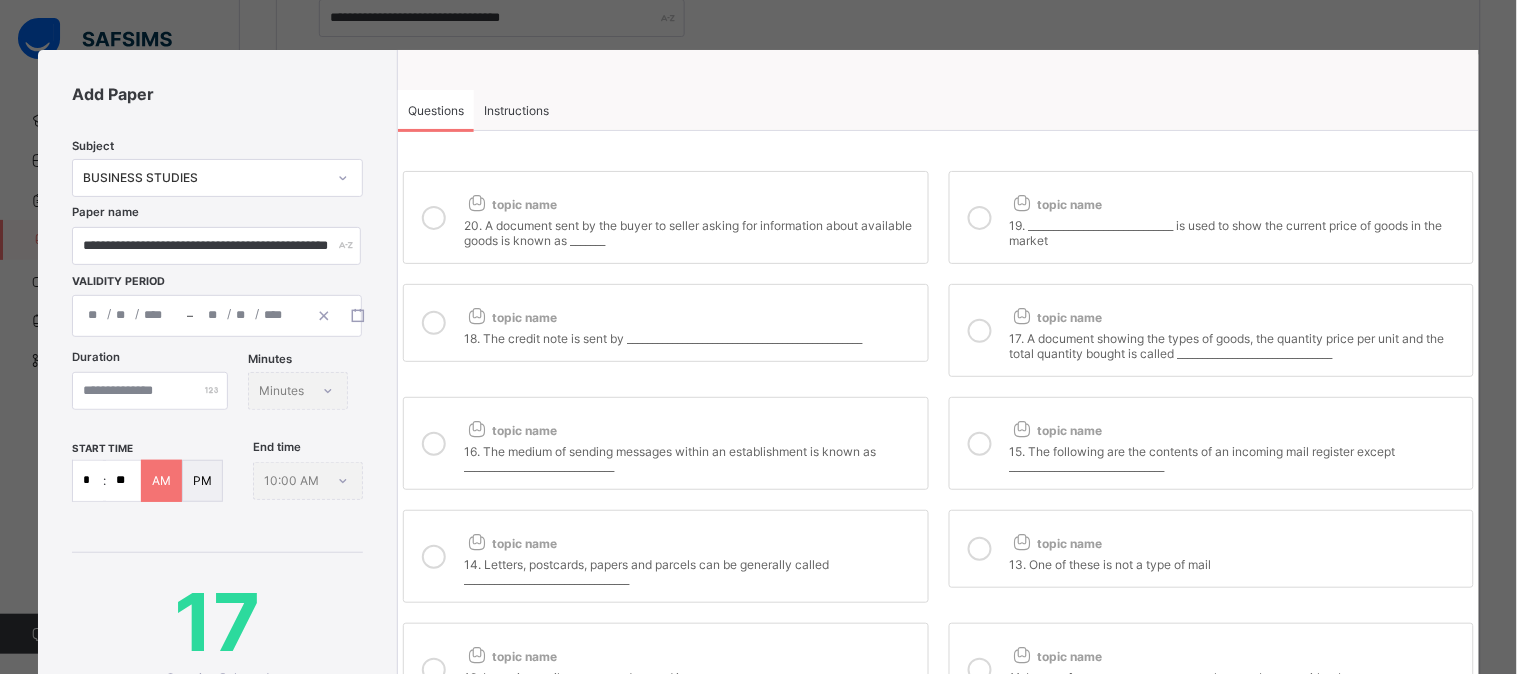 click at bounding box center [980, 444] 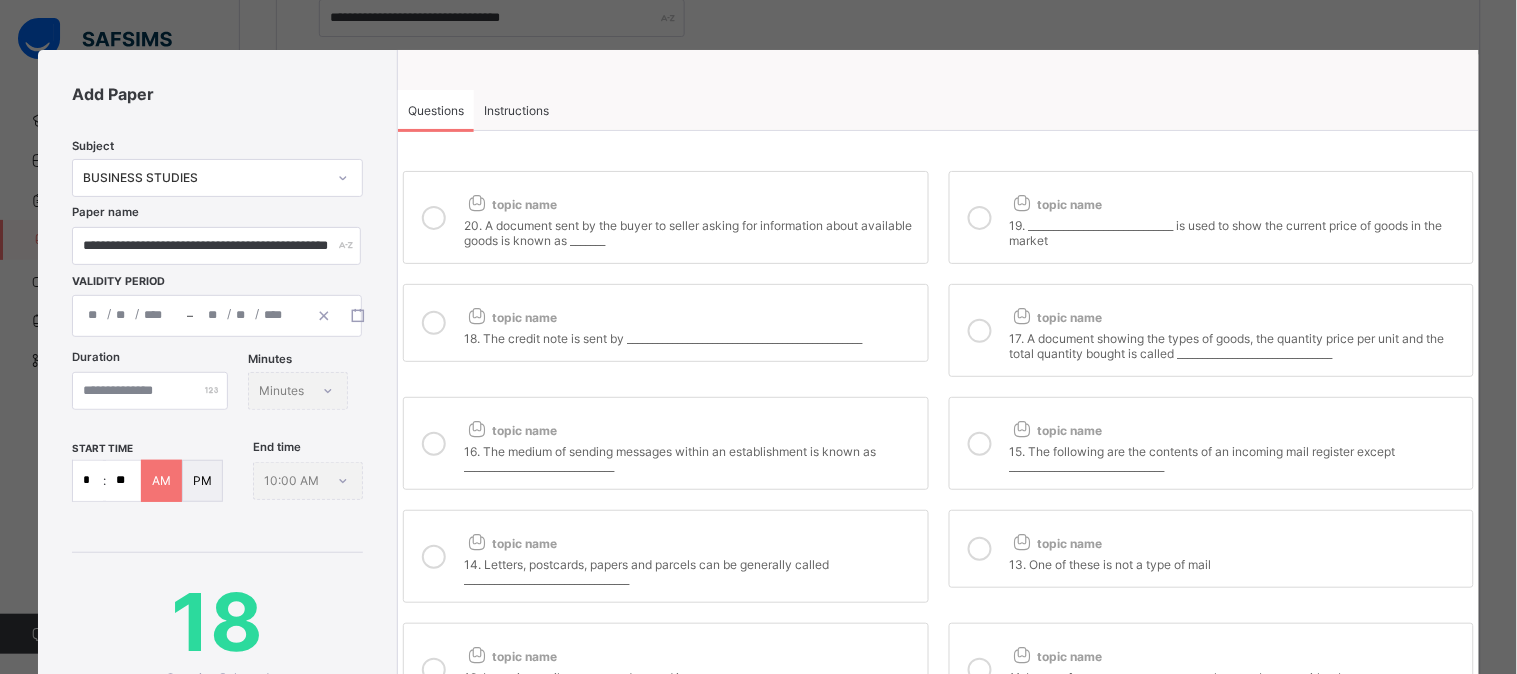 click at bounding box center [434, 323] 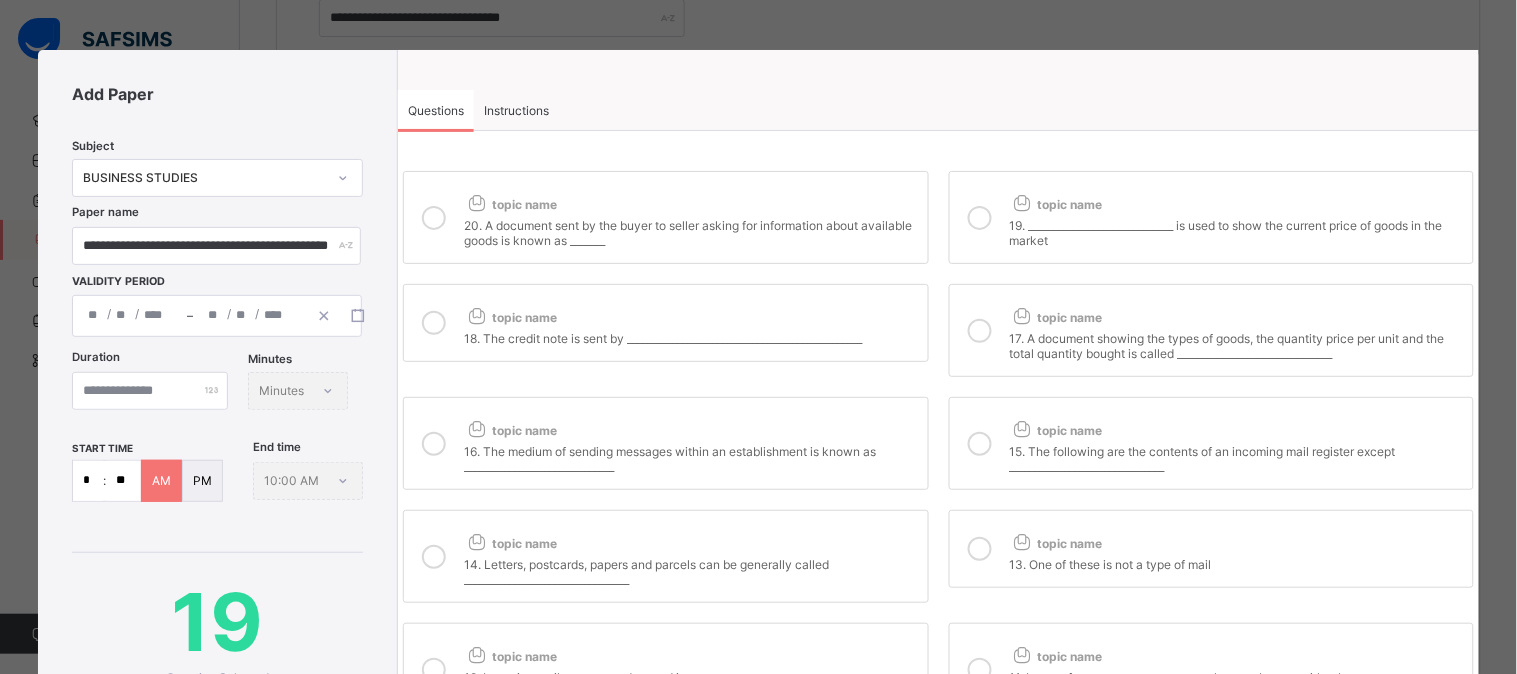 click at bounding box center (434, 217) 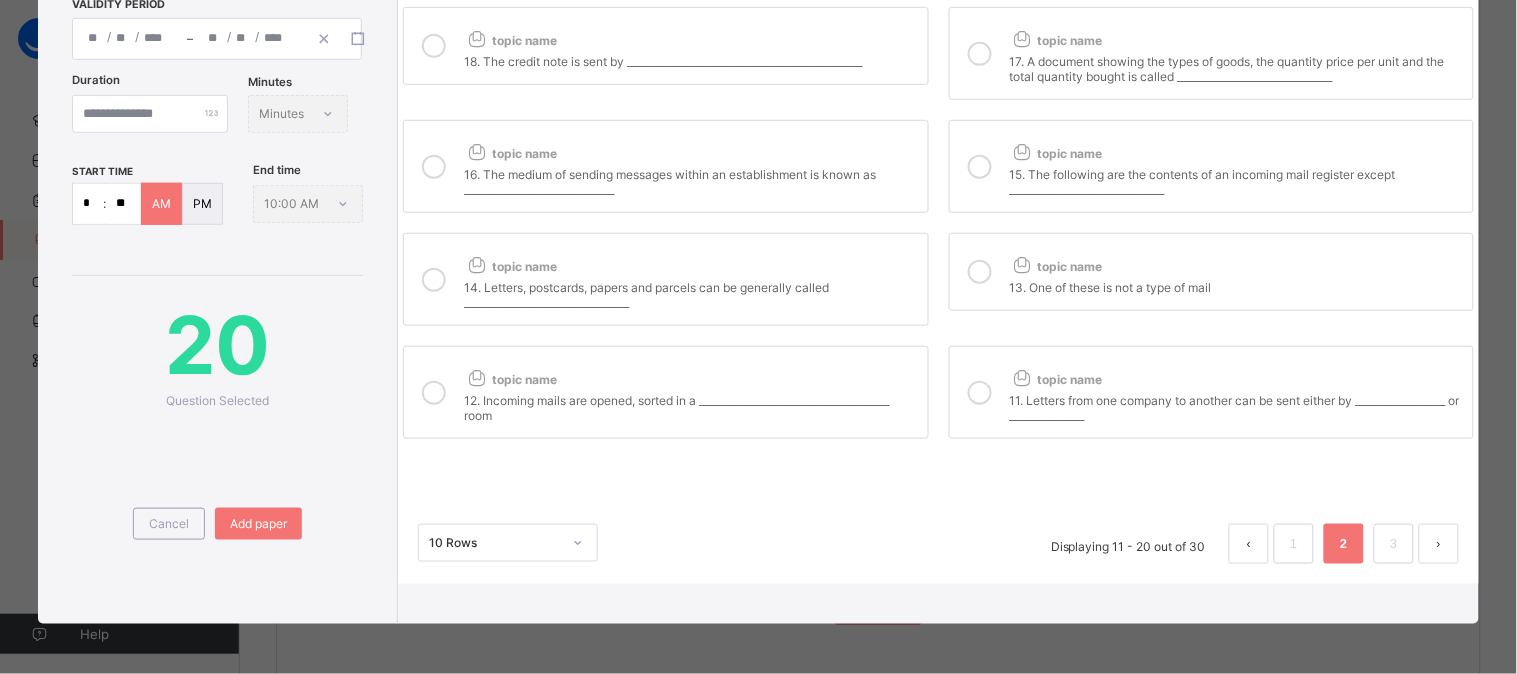 scroll, scrollTop: 362, scrollLeft: 0, axis: vertical 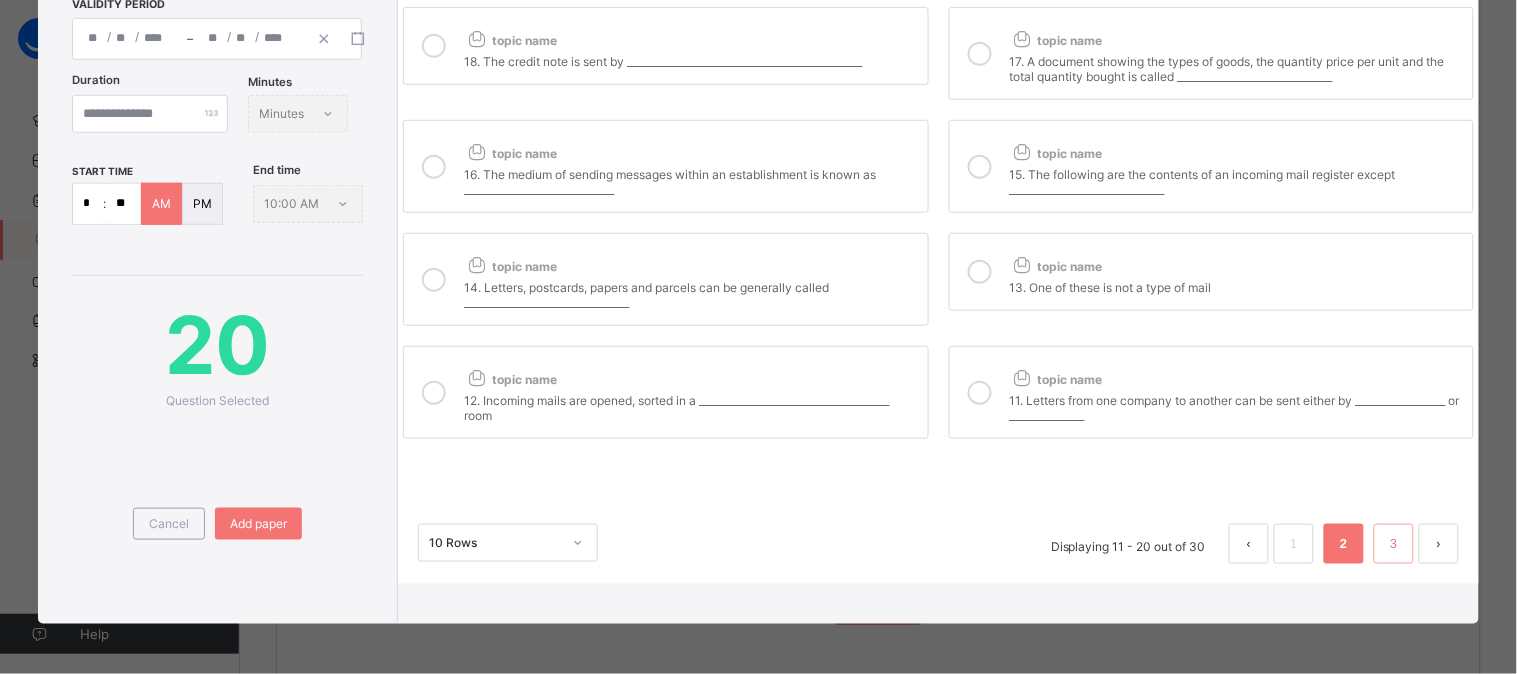 click on "3" at bounding box center (1393, 544) 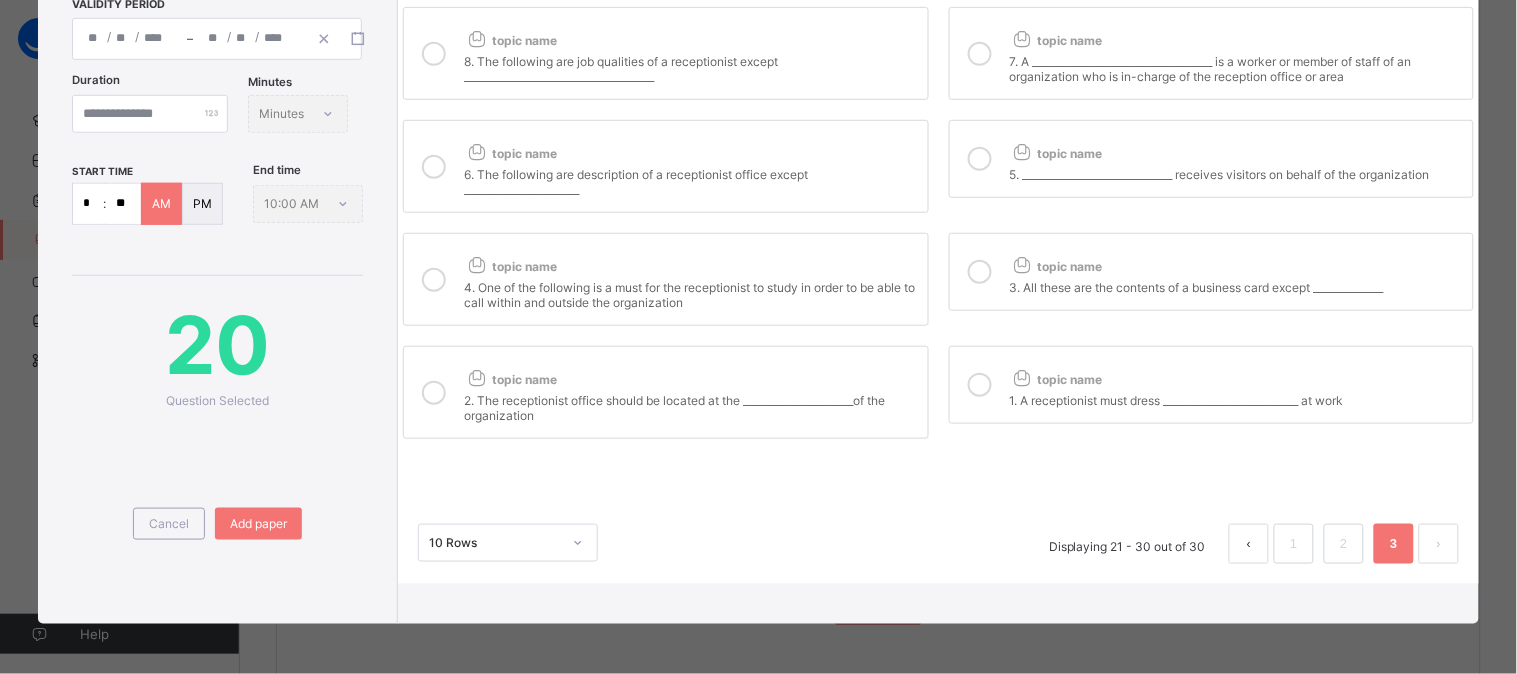 click at bounding box center [980, 385] 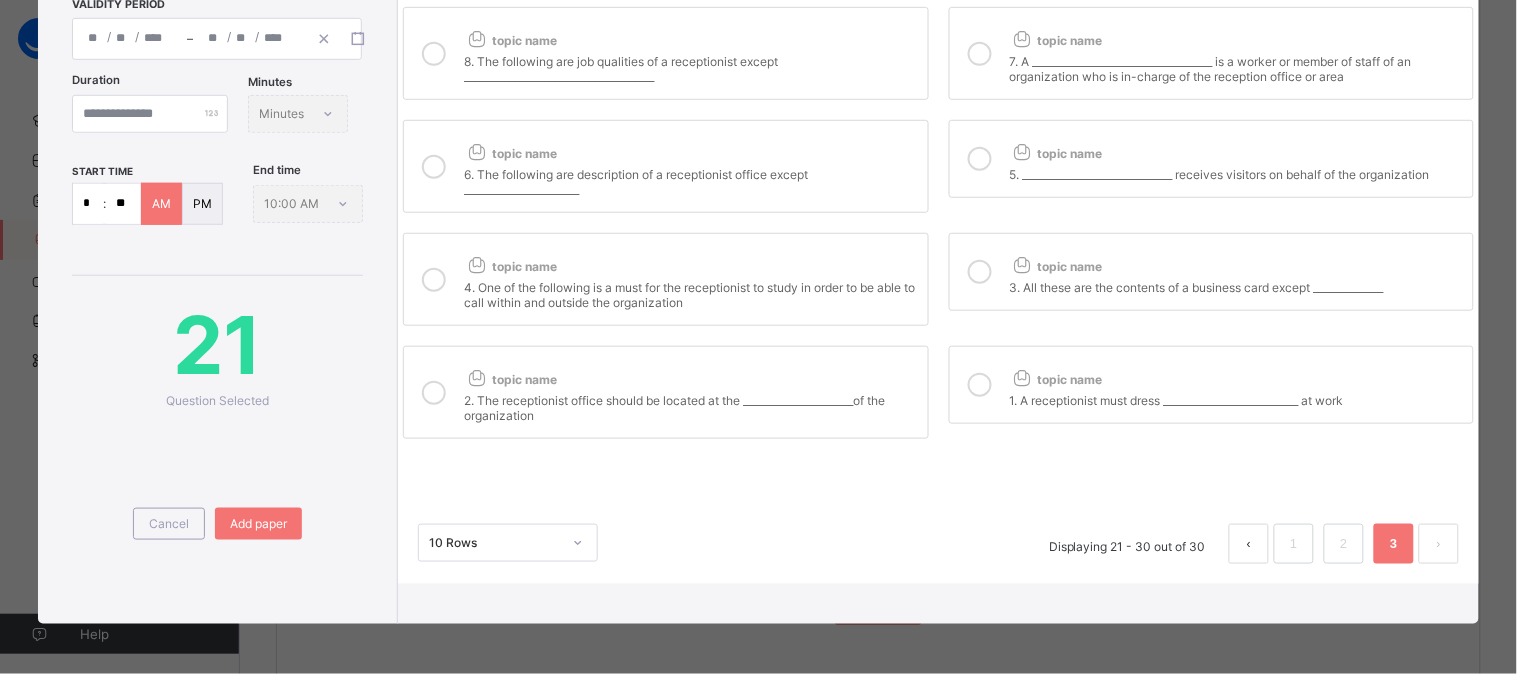 click at bounding box center [434, 392] 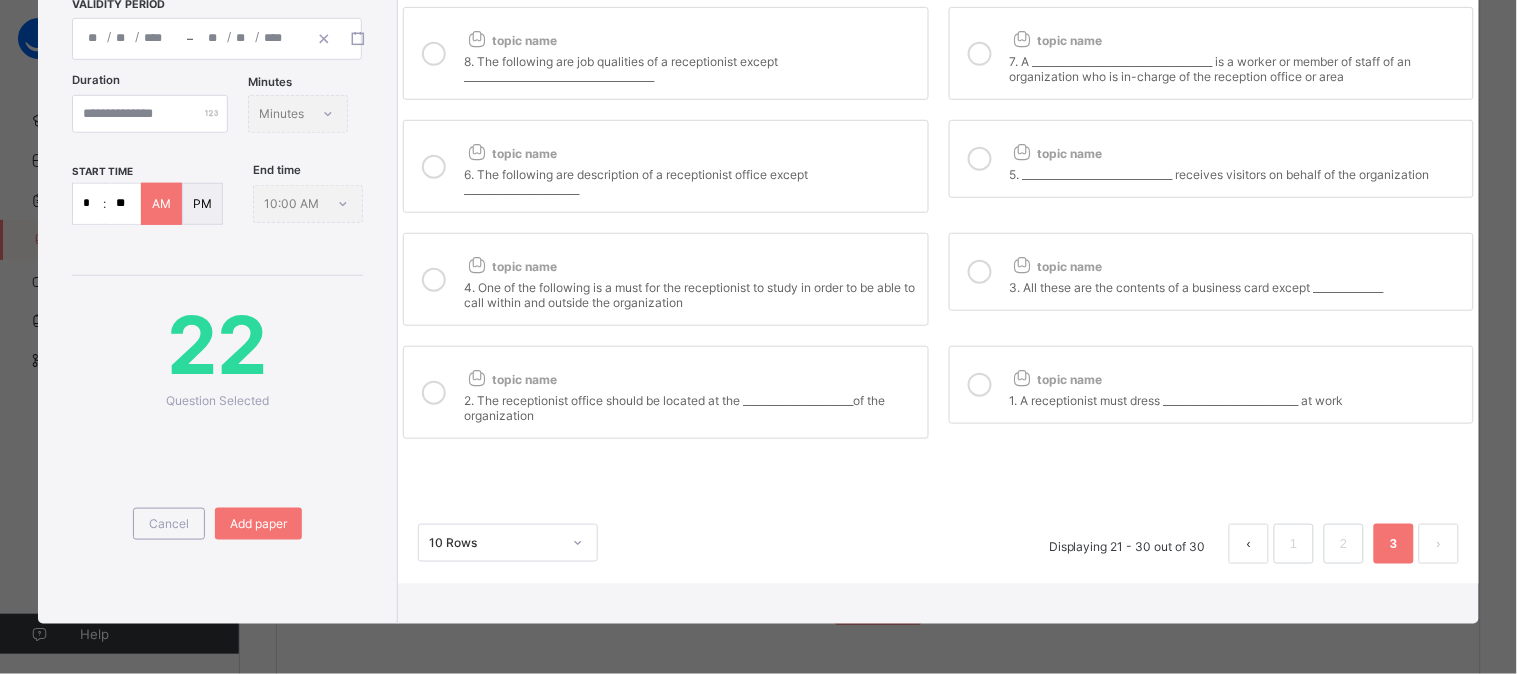 click at bounding box center (434, 280) 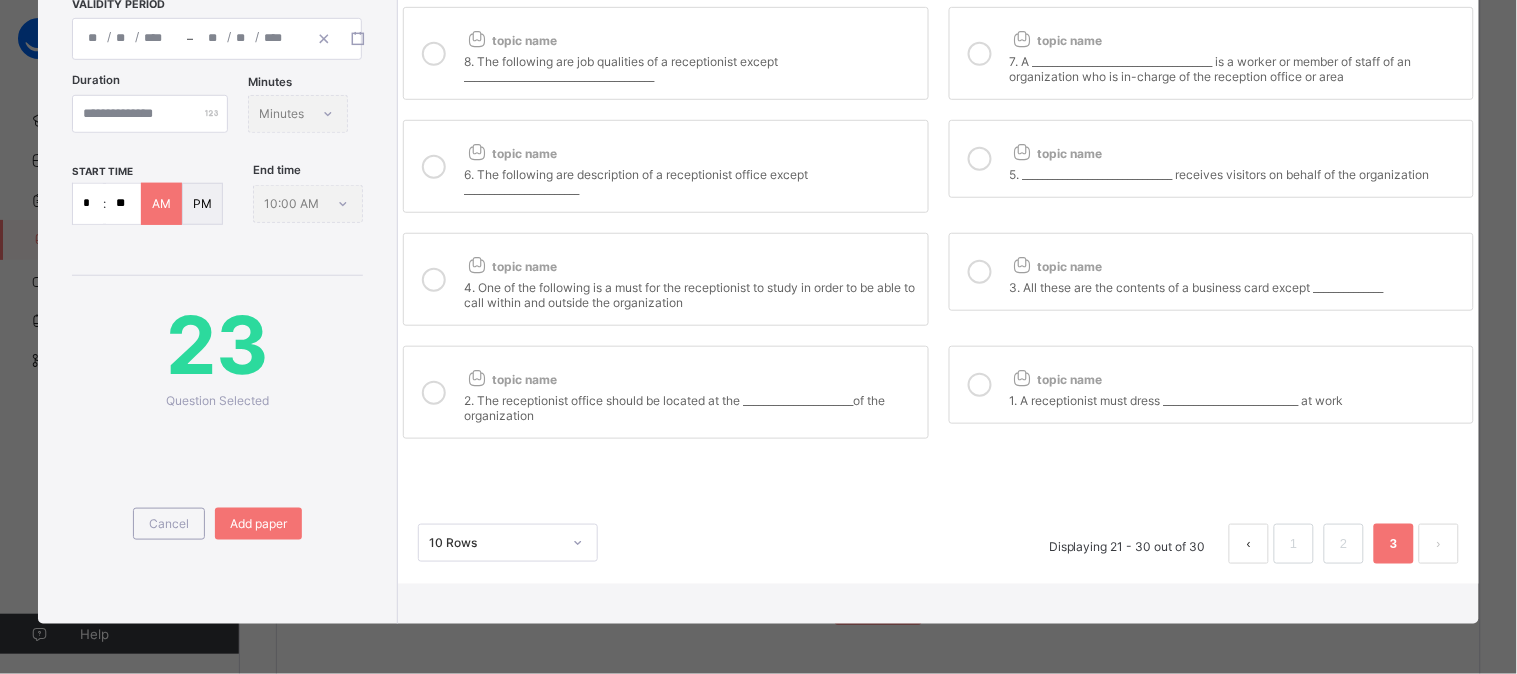 click at bounding box center [434, 166] 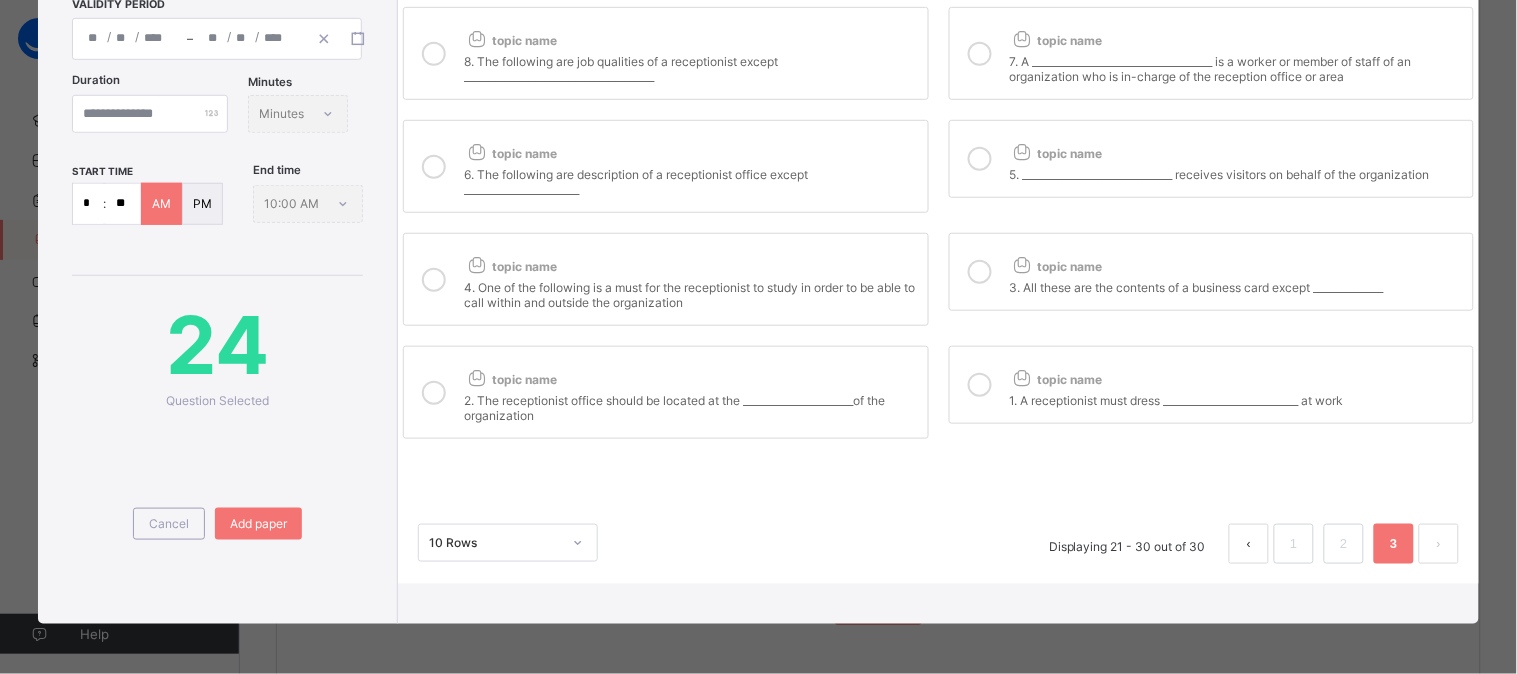 click on "topic name   3. All these are the contents of a business card except ______________" at bounding box center [1211, 272] 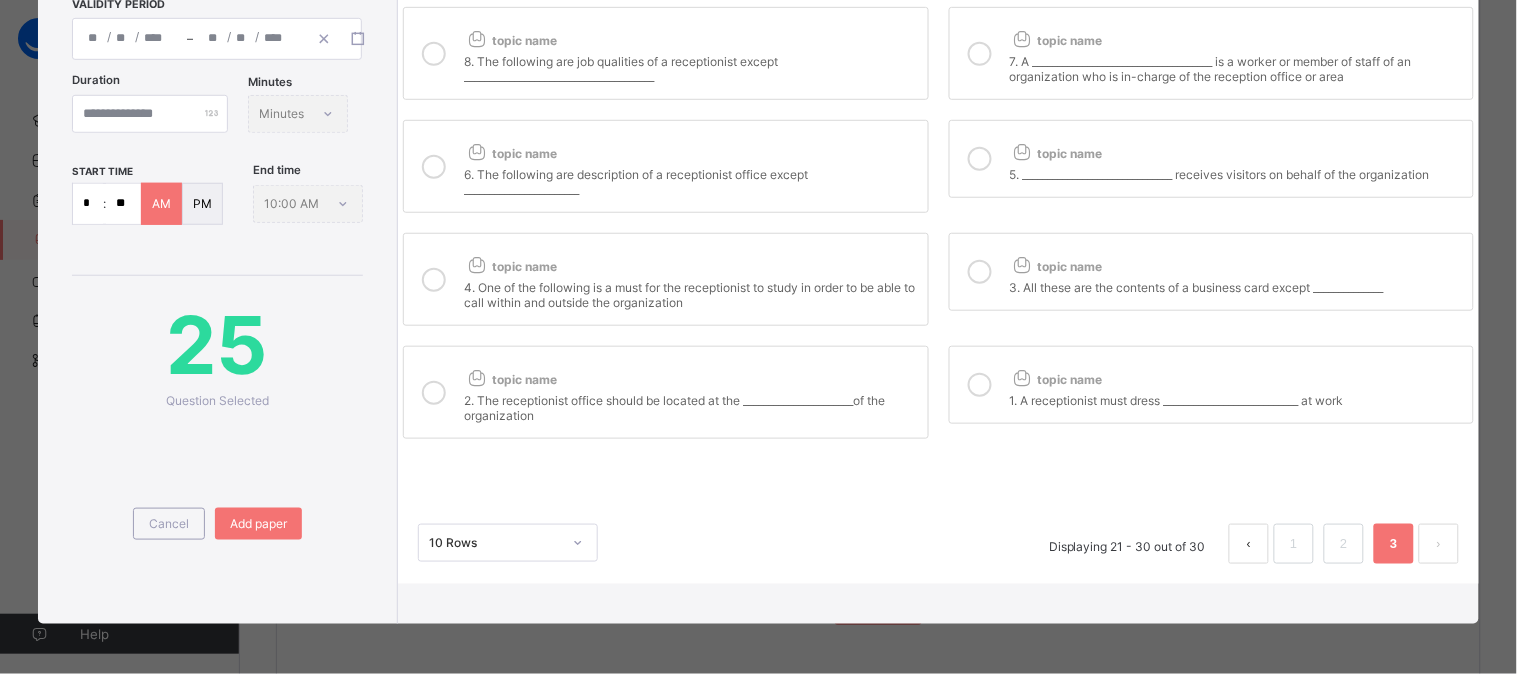 scroll, scrollTop: 0, scrollLeft: 0, axis: both 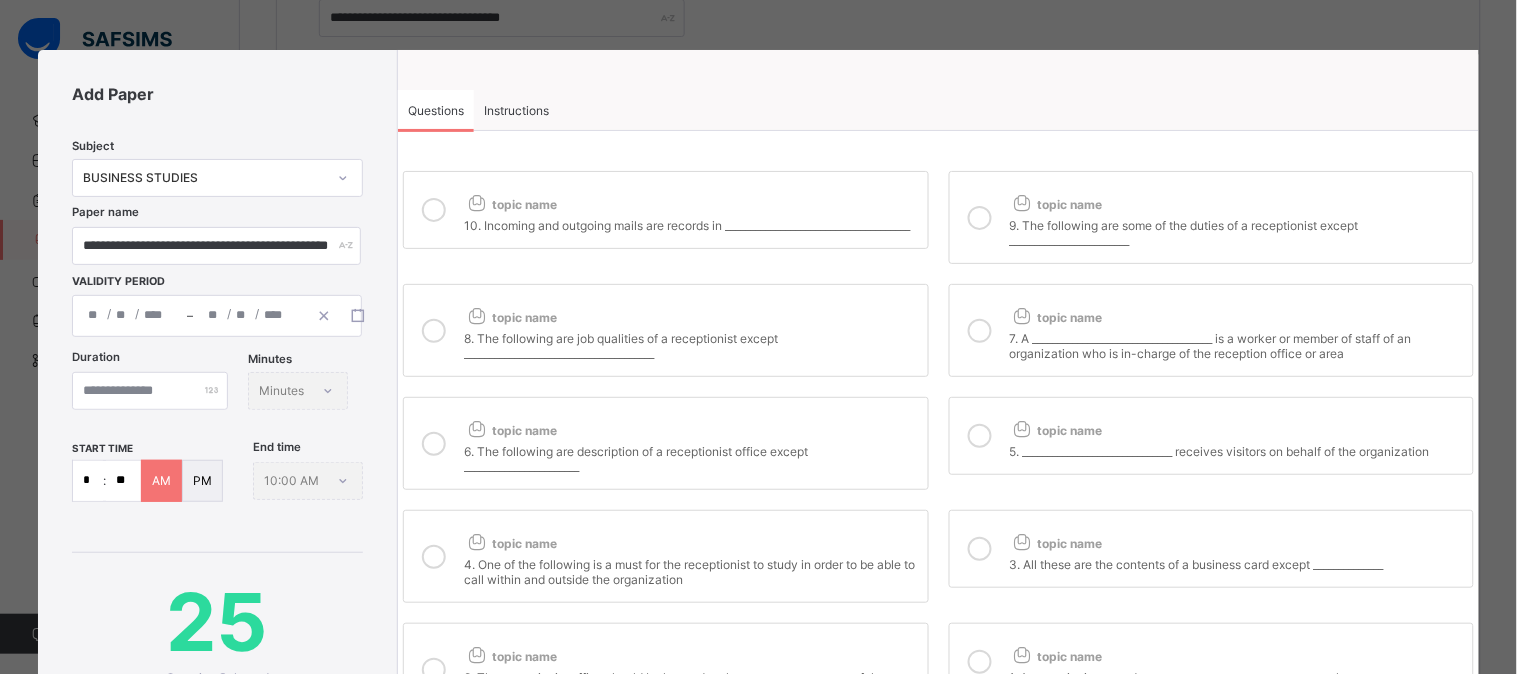 click at bounding box center (1022, 315) 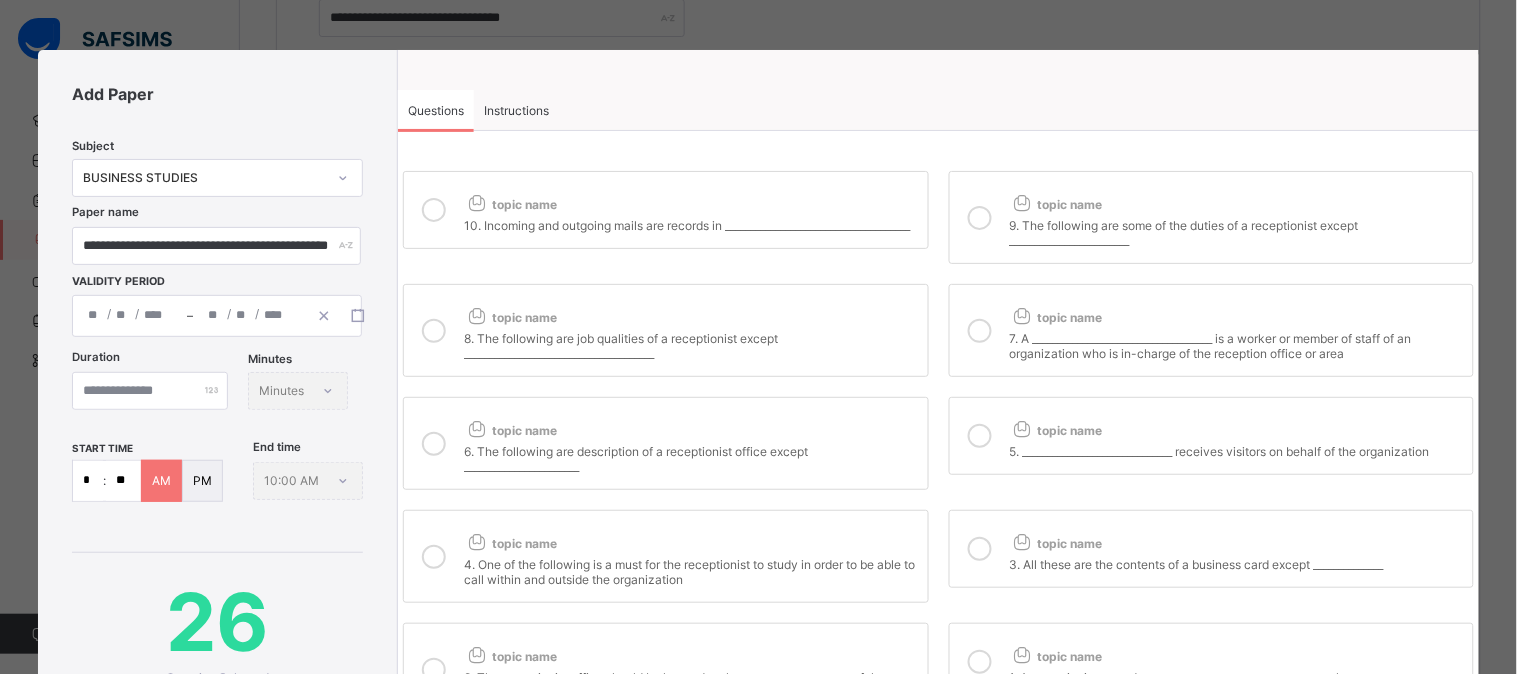 click at bounding box center (980, 436) 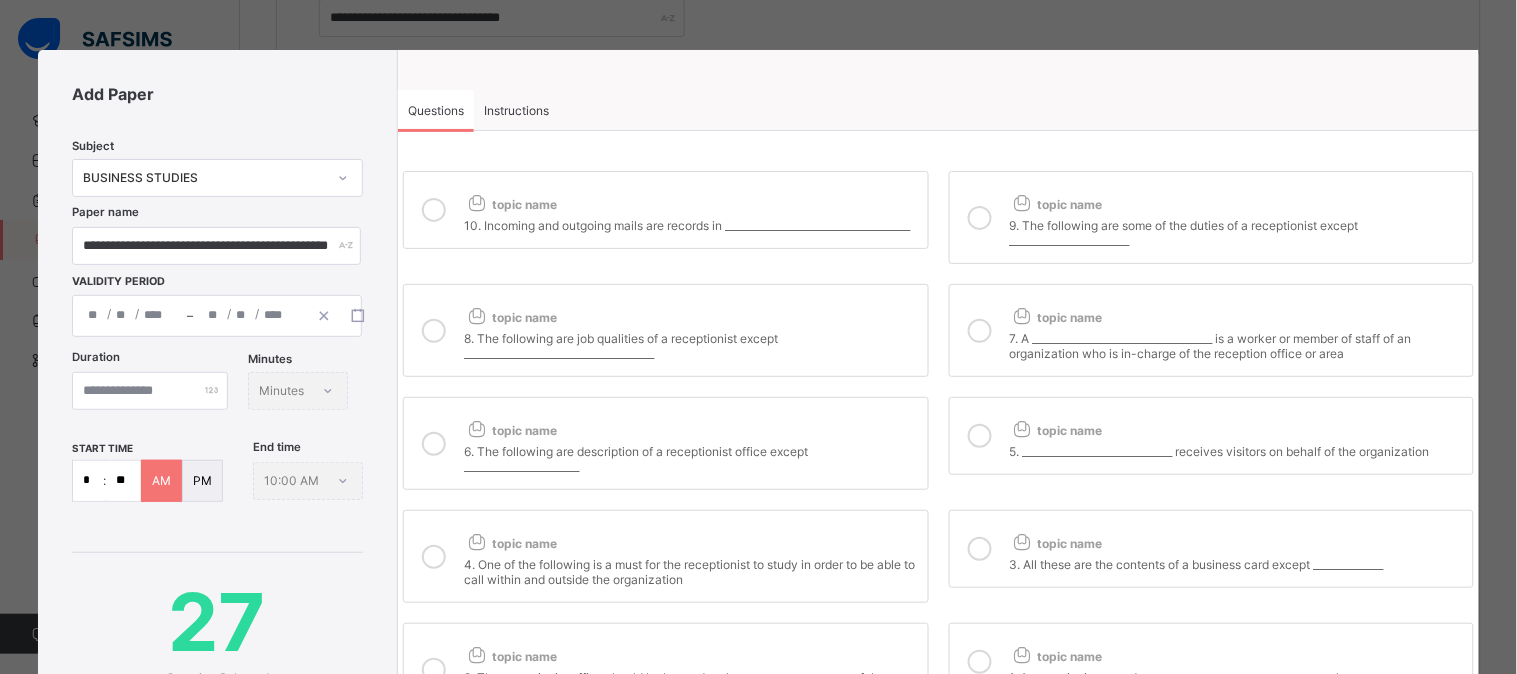 click at bounding box center [980, 218] 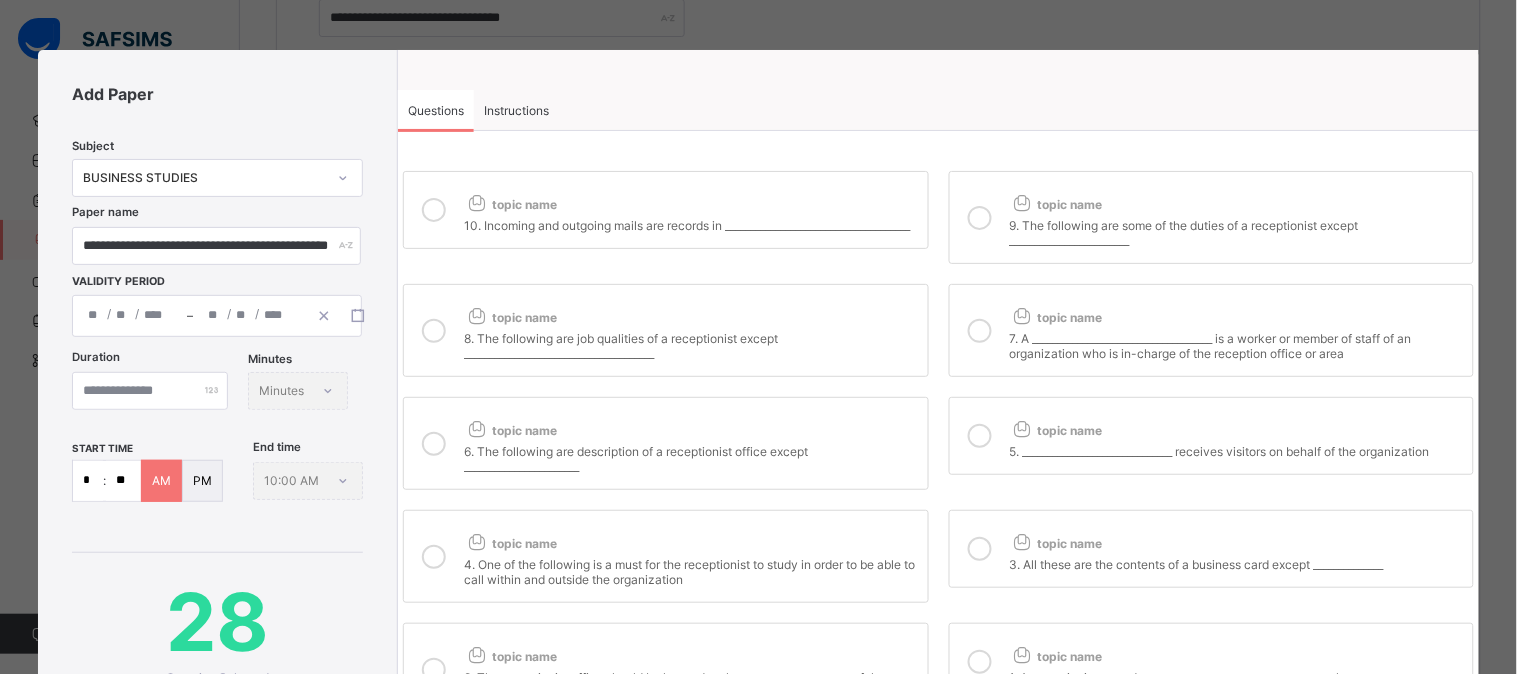 click at bounding box center (434, 210) 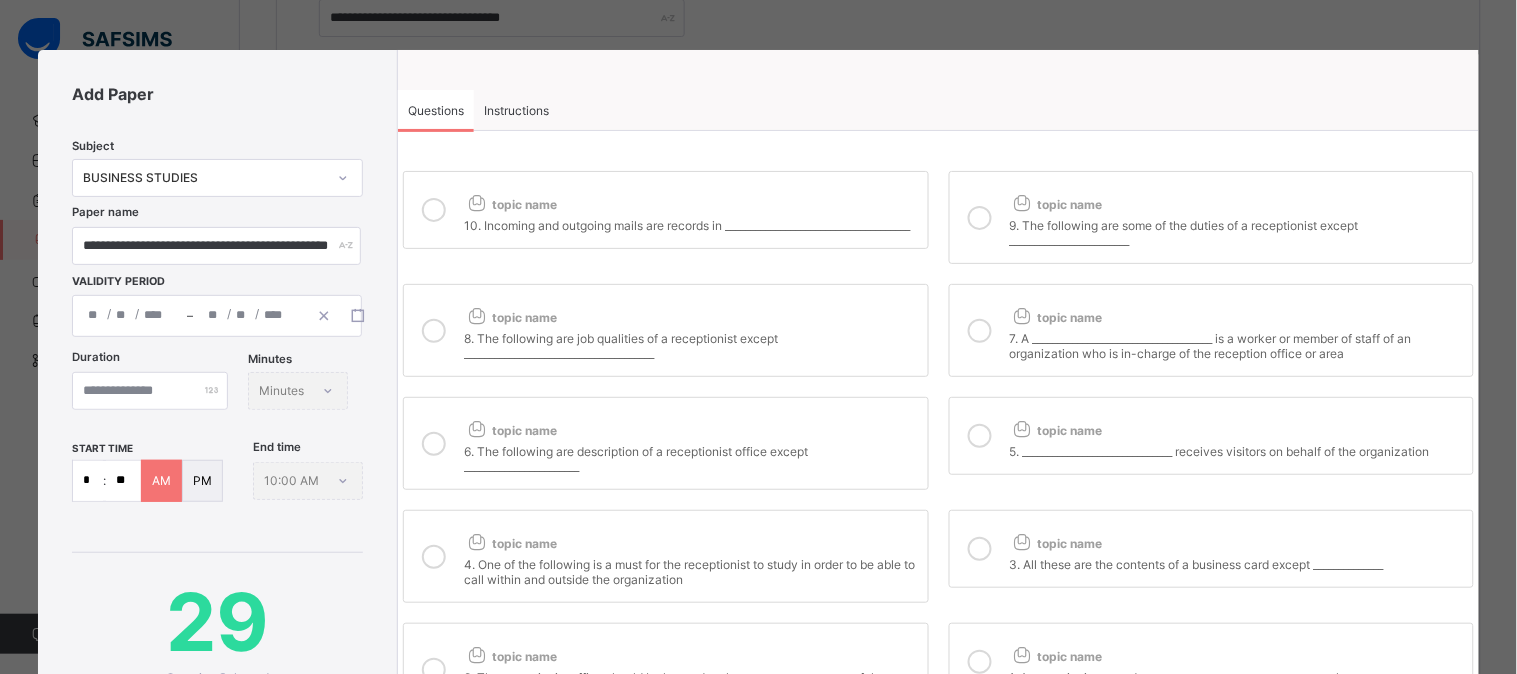 click at bounding box center (434, 331) 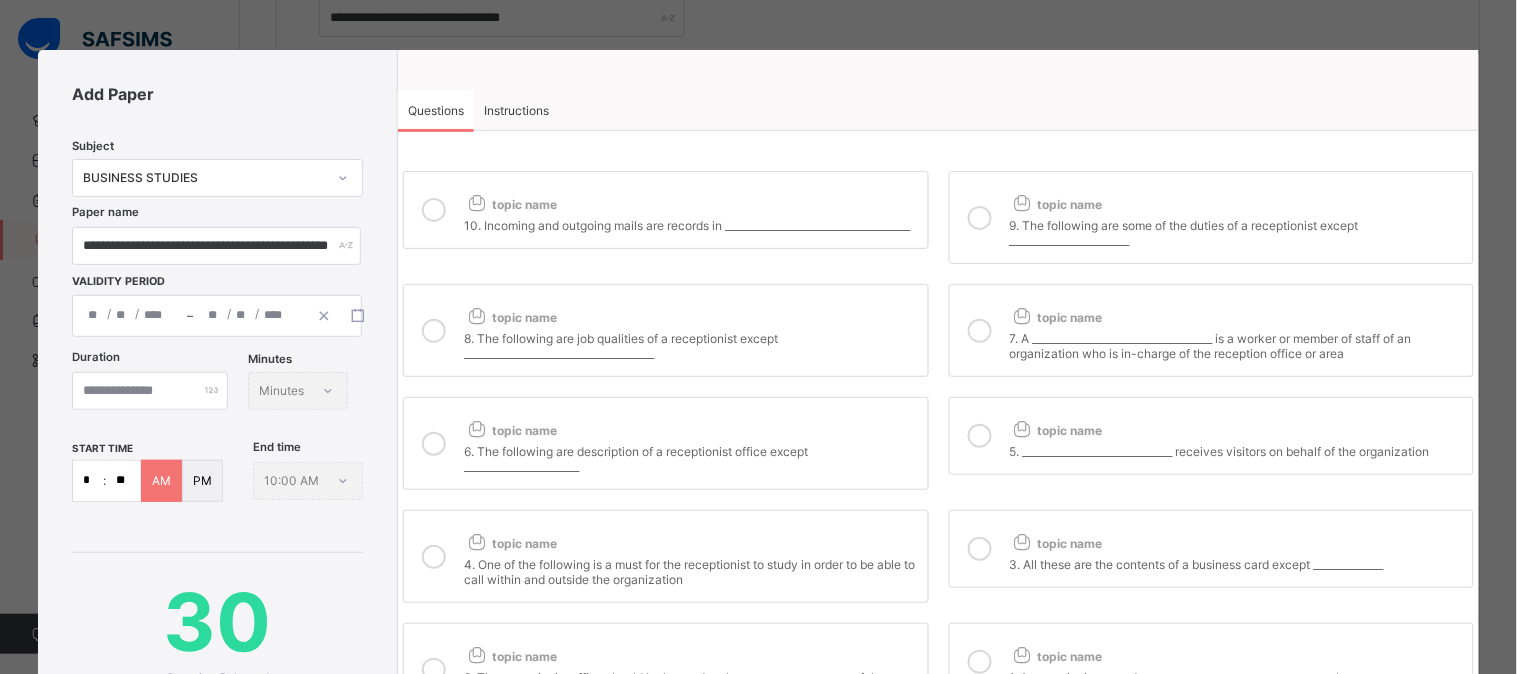 scroll, scrollTop: 362, scrollLeft: 0, axis: vertical 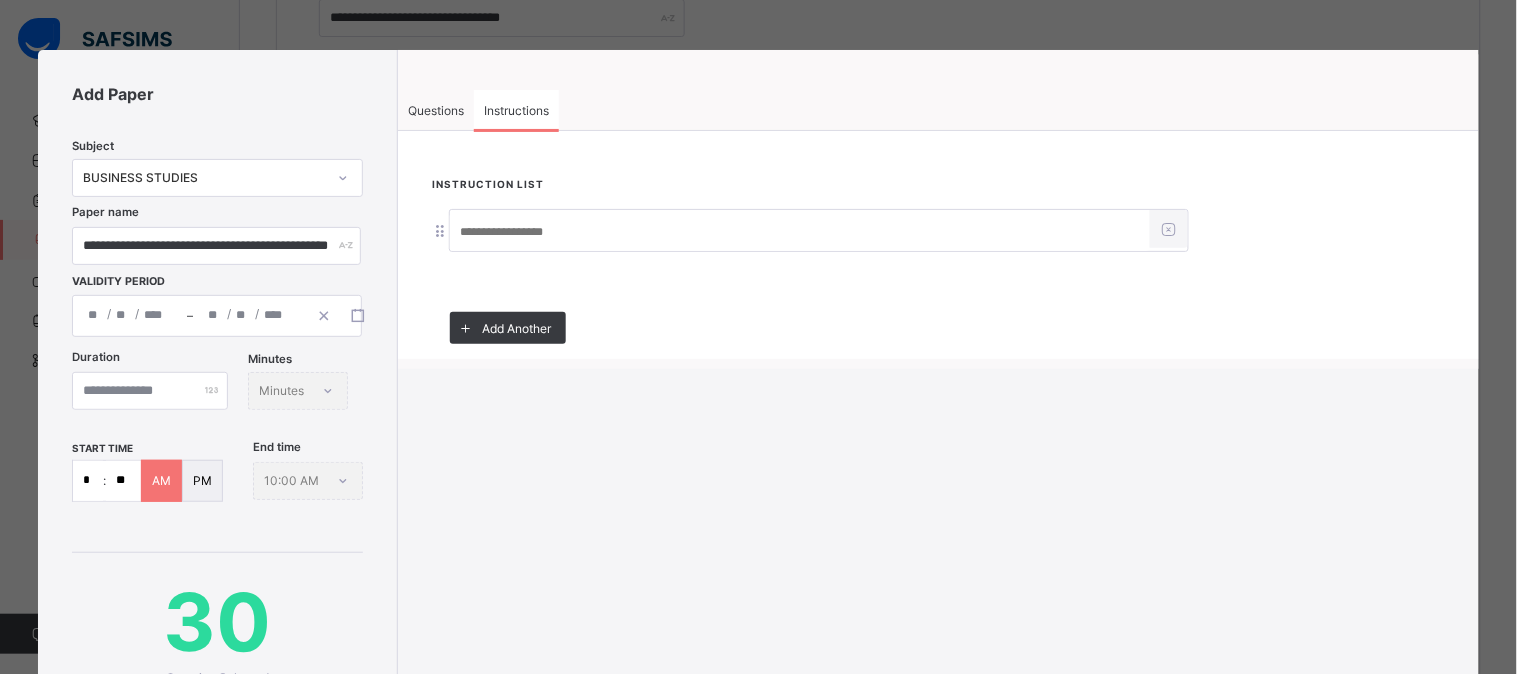 click at bounding box center [800, 232] 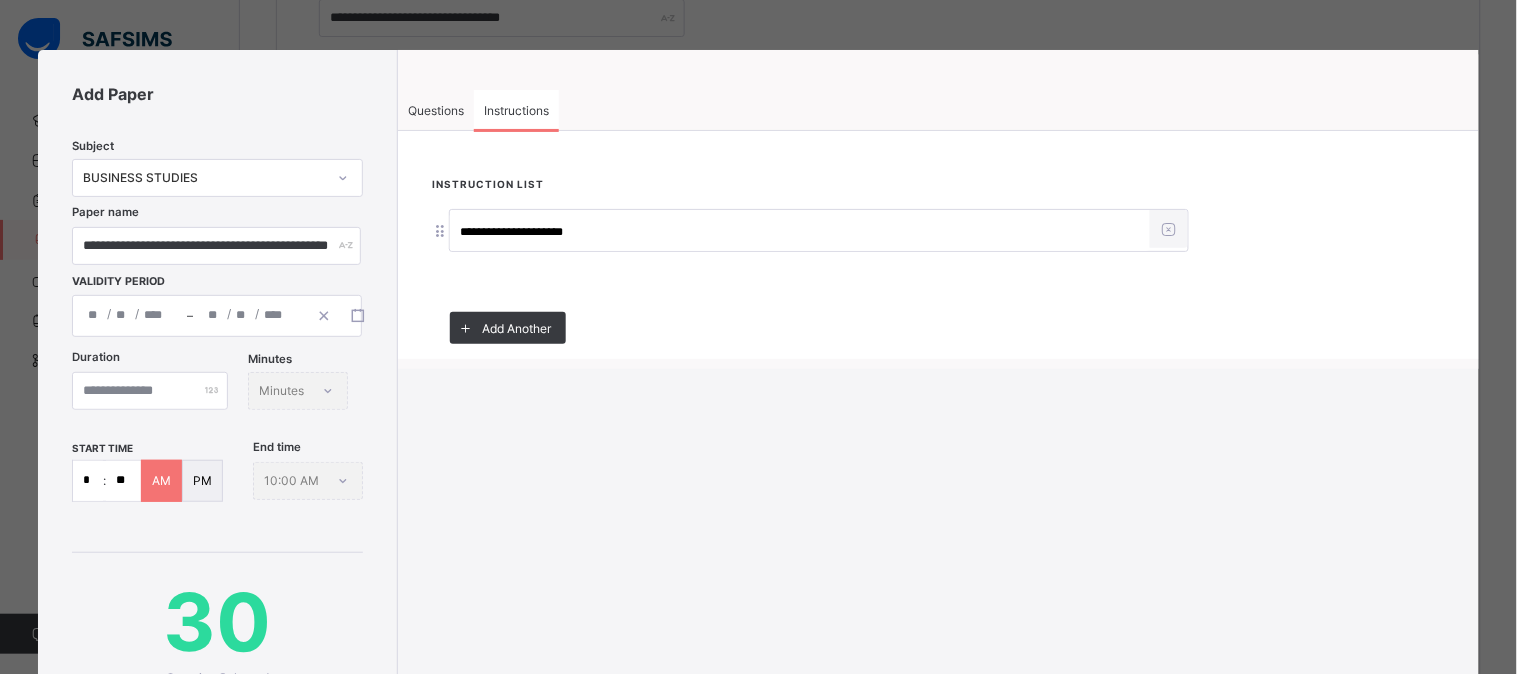 scroll, scrollTop: 362, scrollLeft: 0, axis: vertical 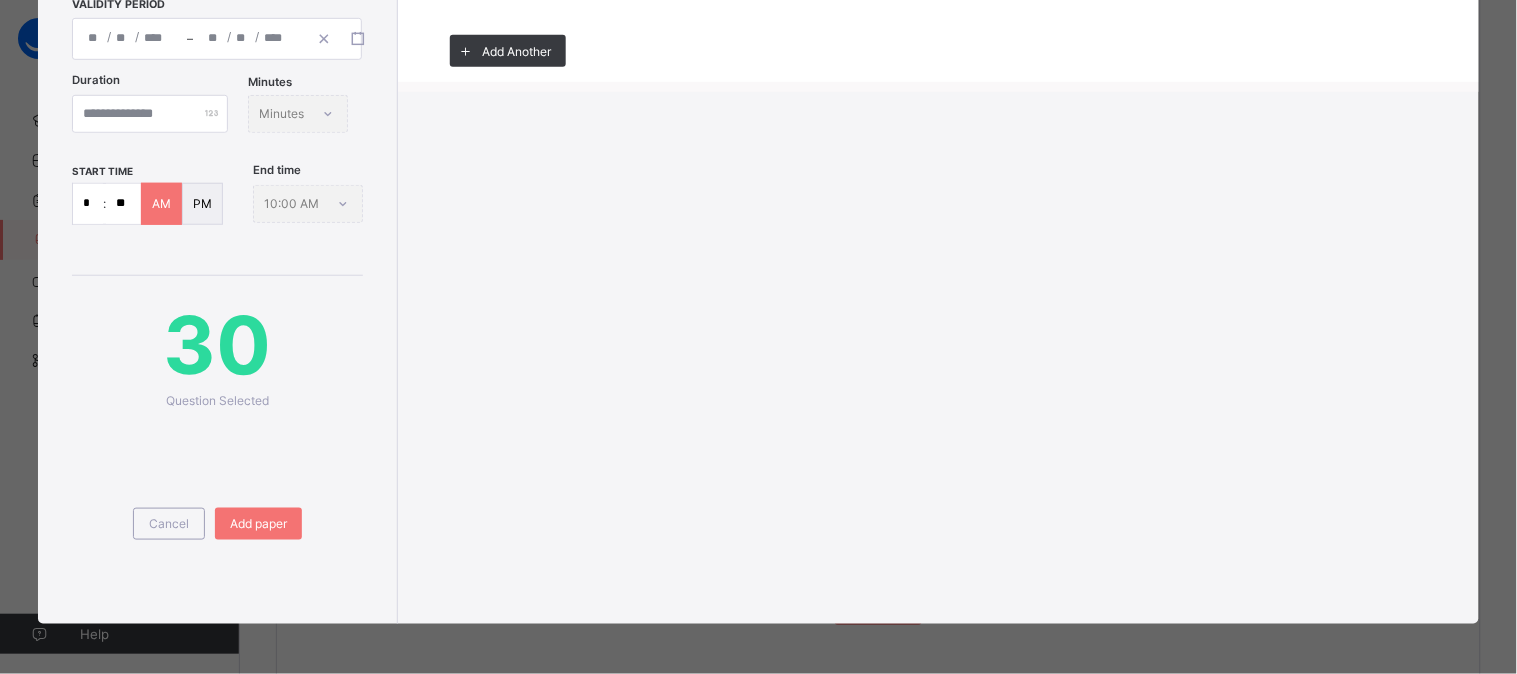 type on "**********" 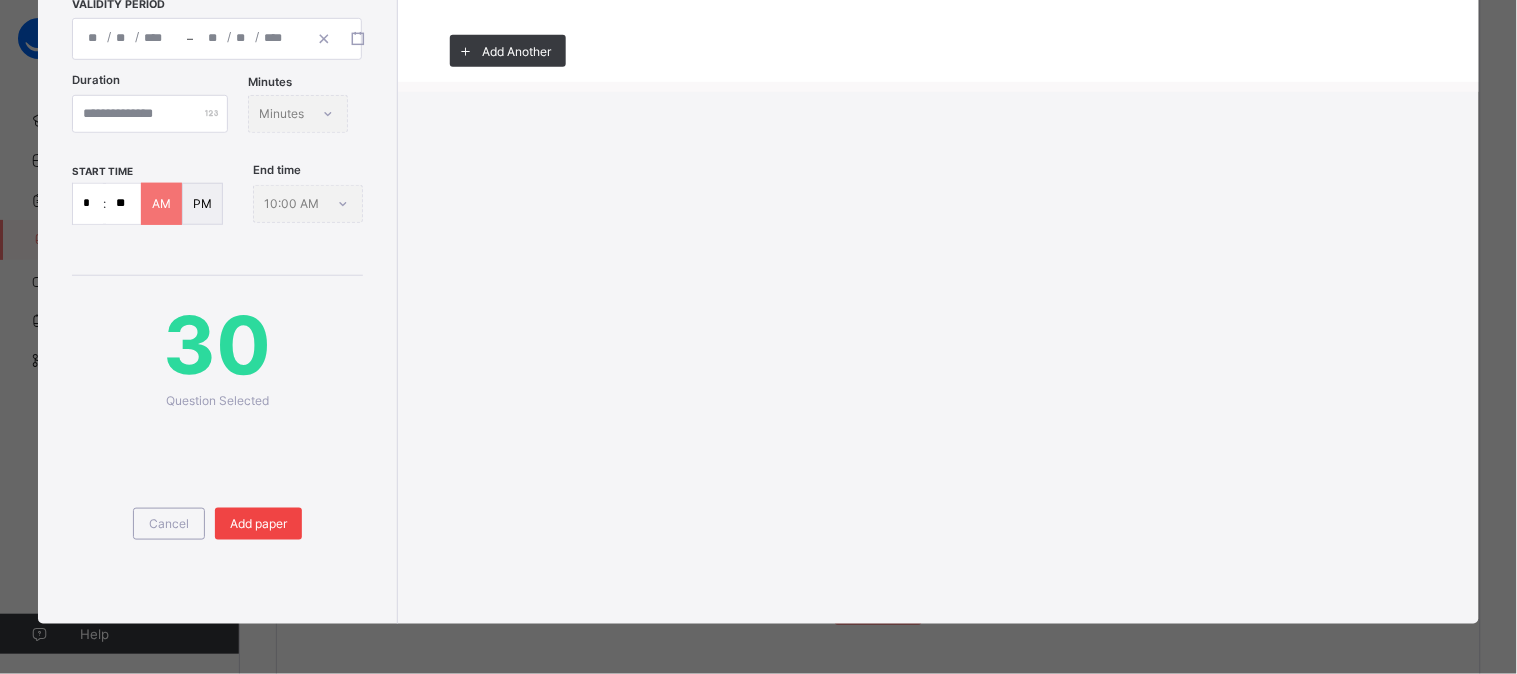 click on "Add paper" at bounding box center (258, 523) 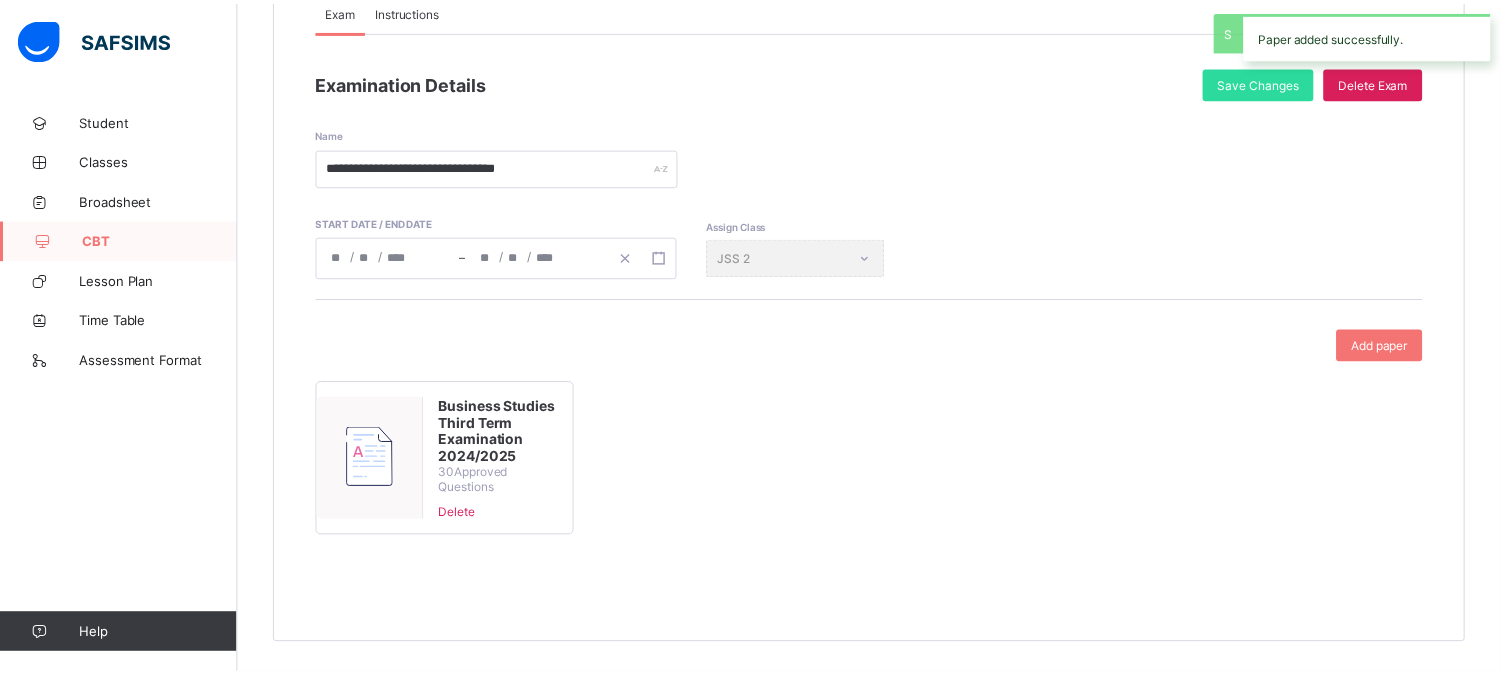 scroll, scrollTop: 244, scrollLeft: 0, axis: vertical 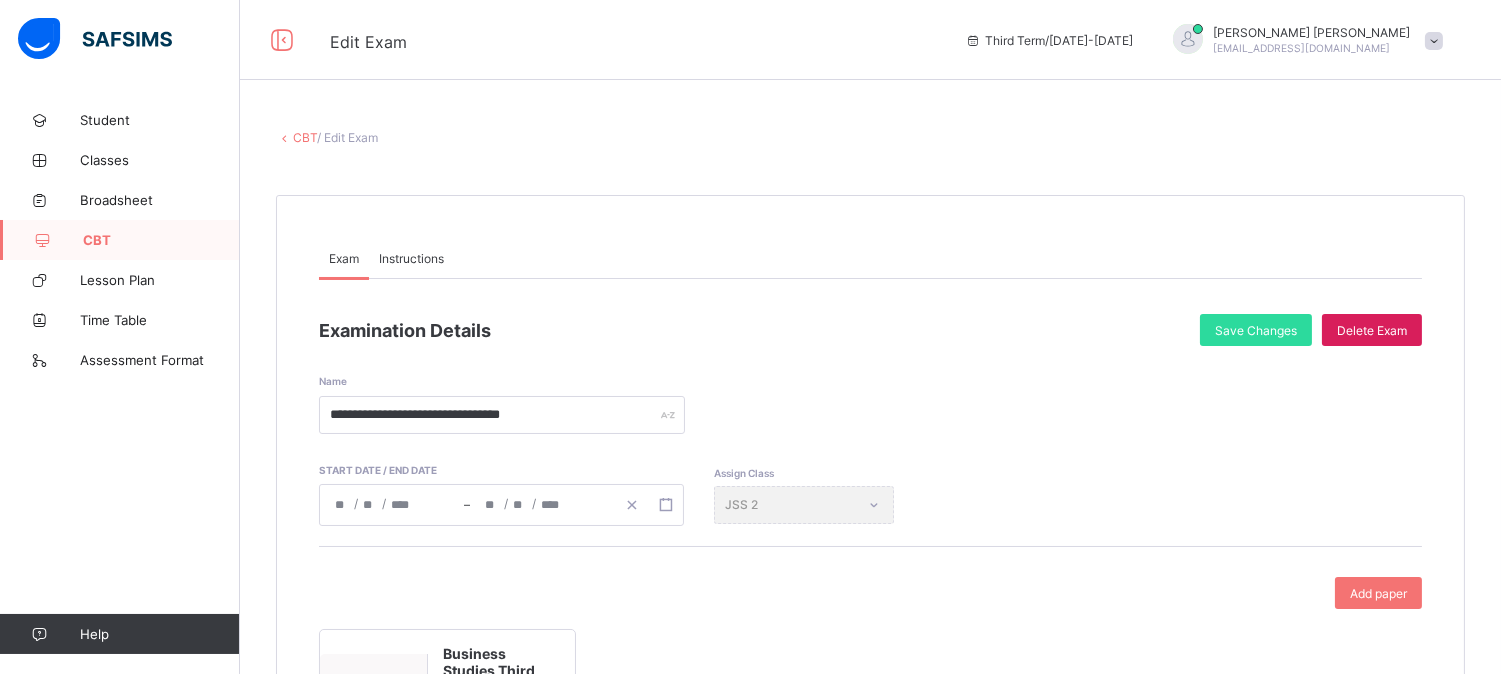 click on "CBT" at bounding box center (161, 240) 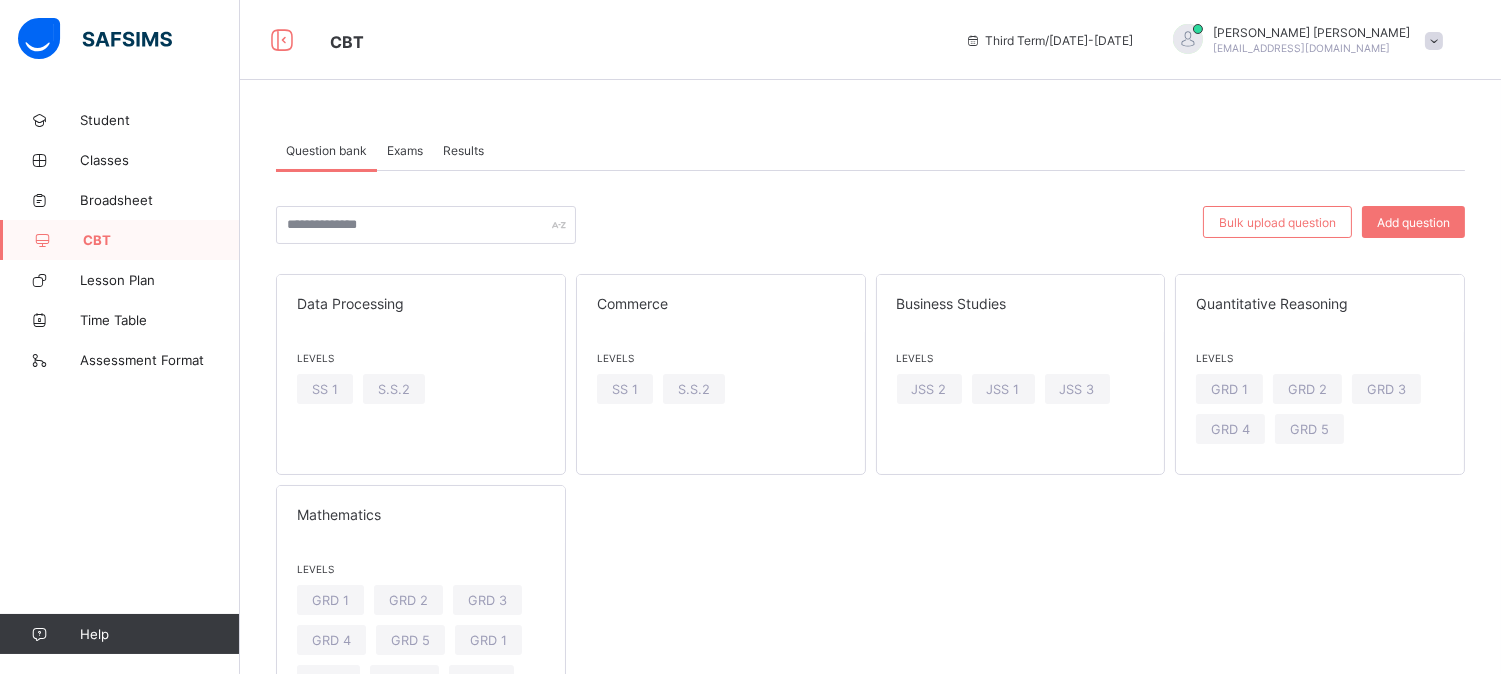 click at bounding box center (889, 225) 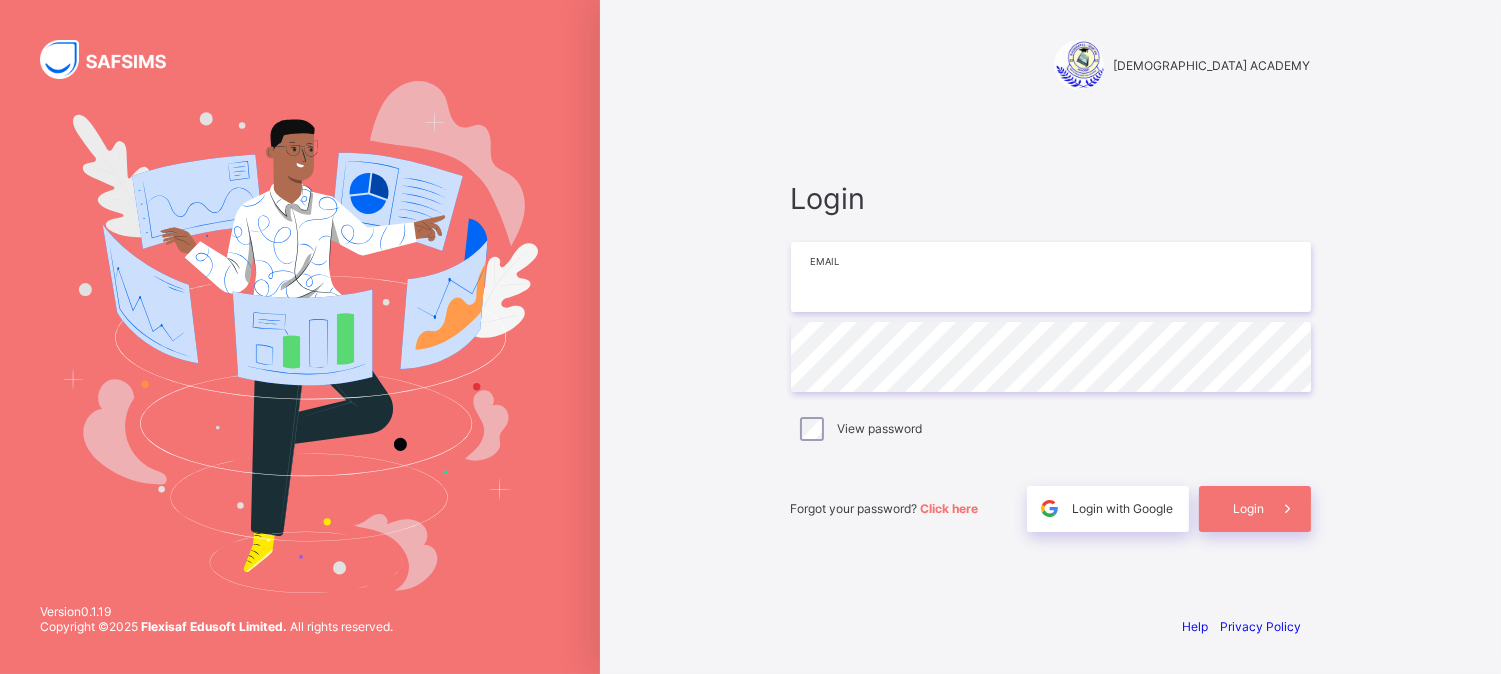 type on "**********" 